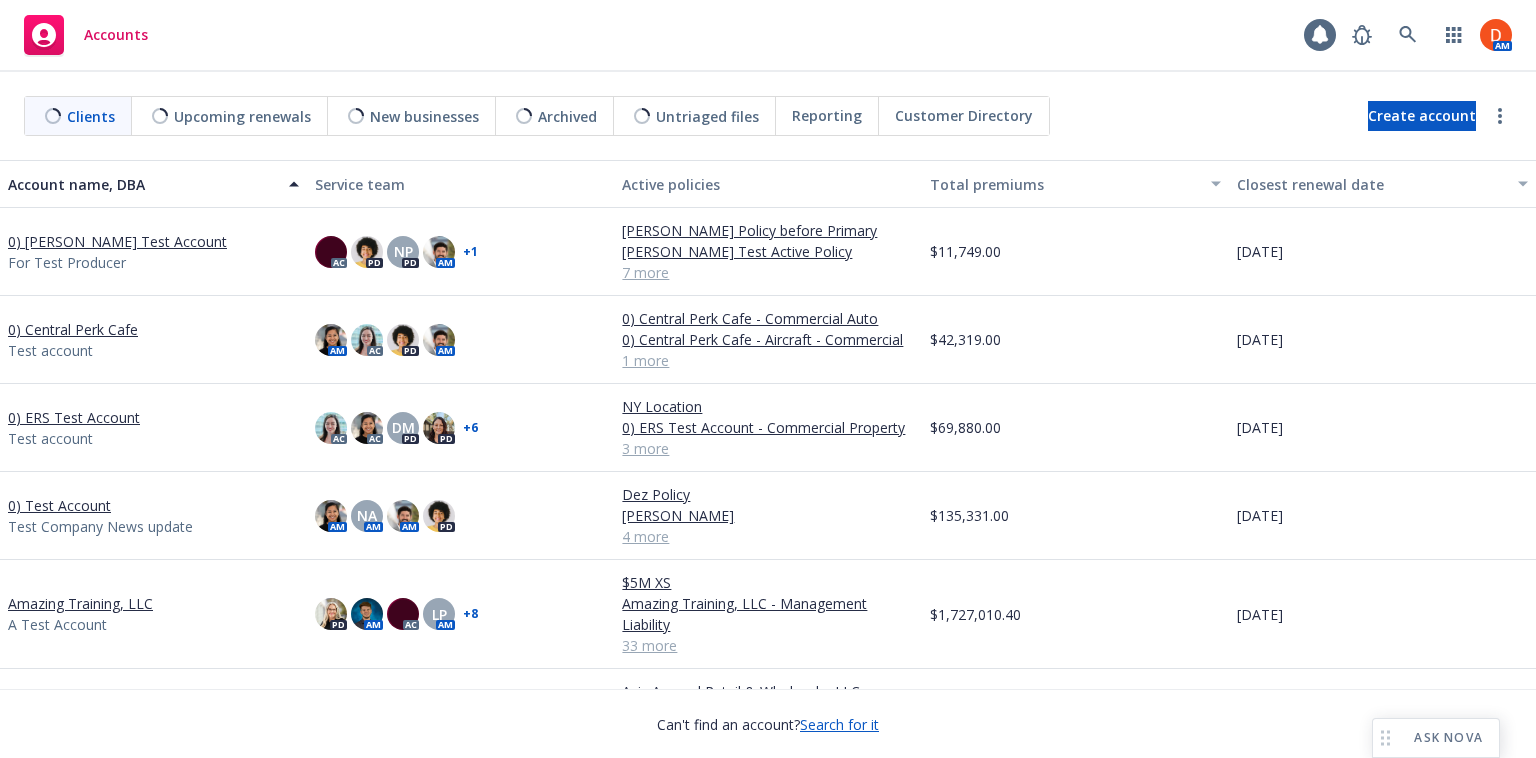 click at bounding box center [1408, 35] 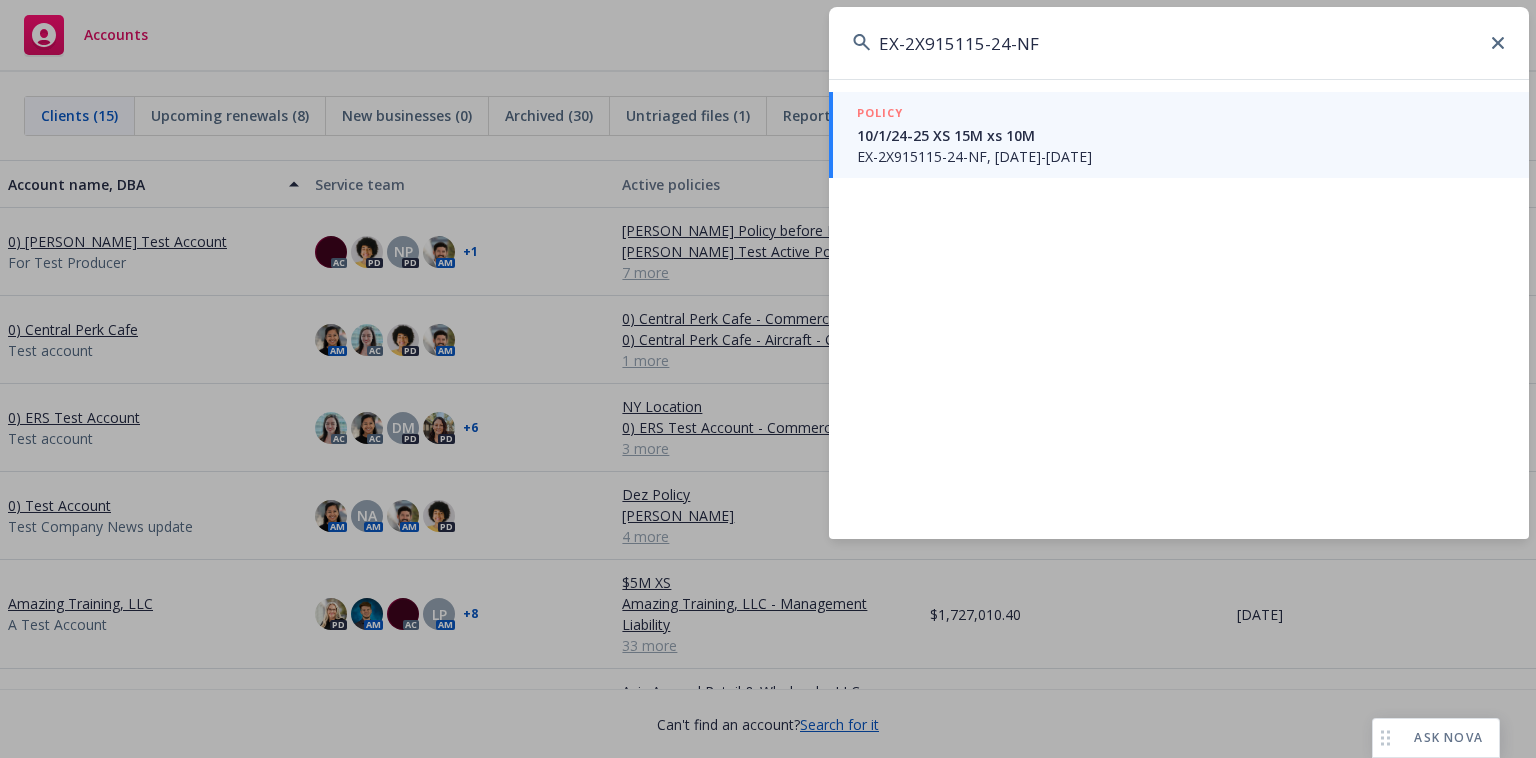 type on "EX-2X915115-24-NF" 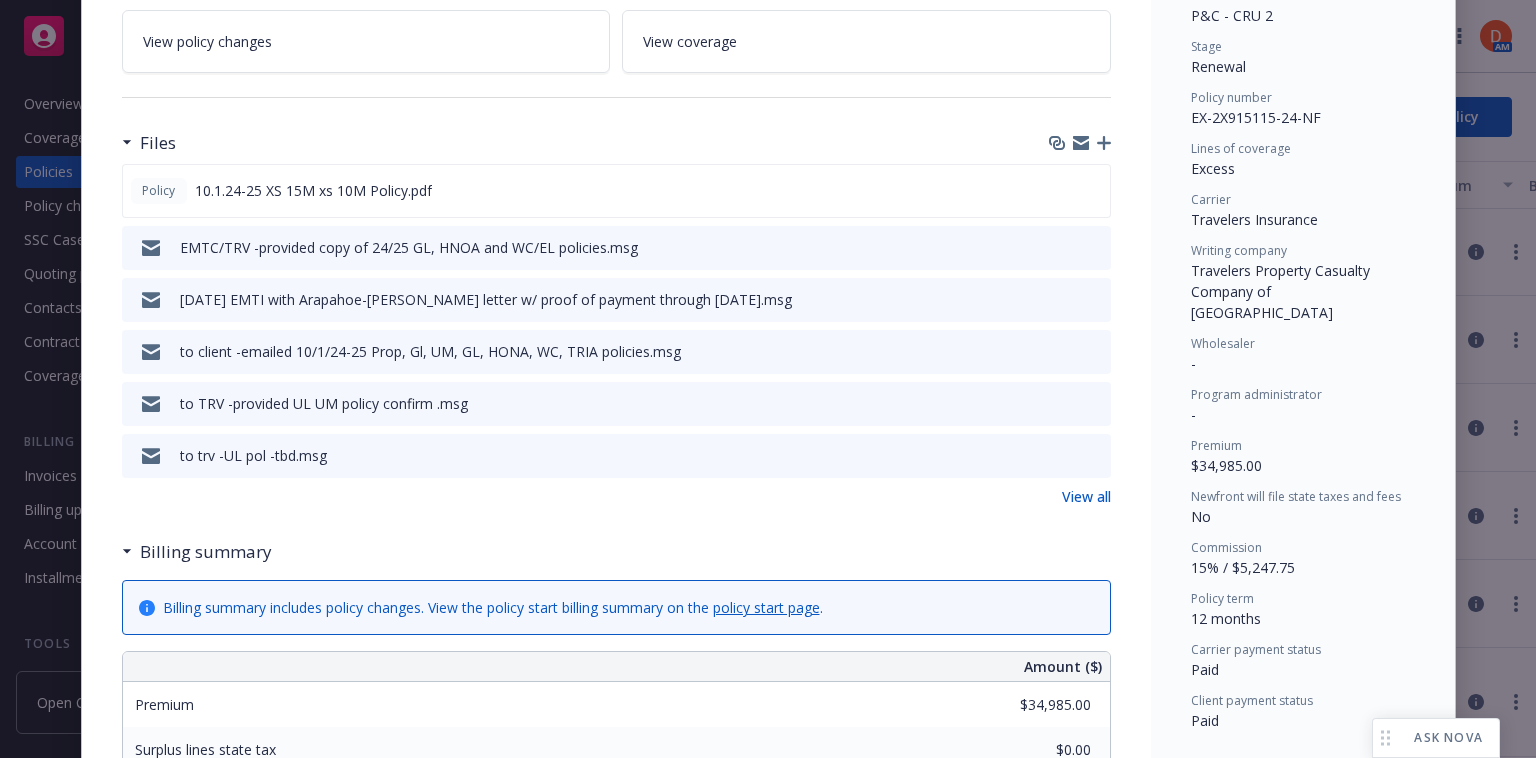 scroll, scrollTop: 431, scrollLeft: 0, axis: vertical 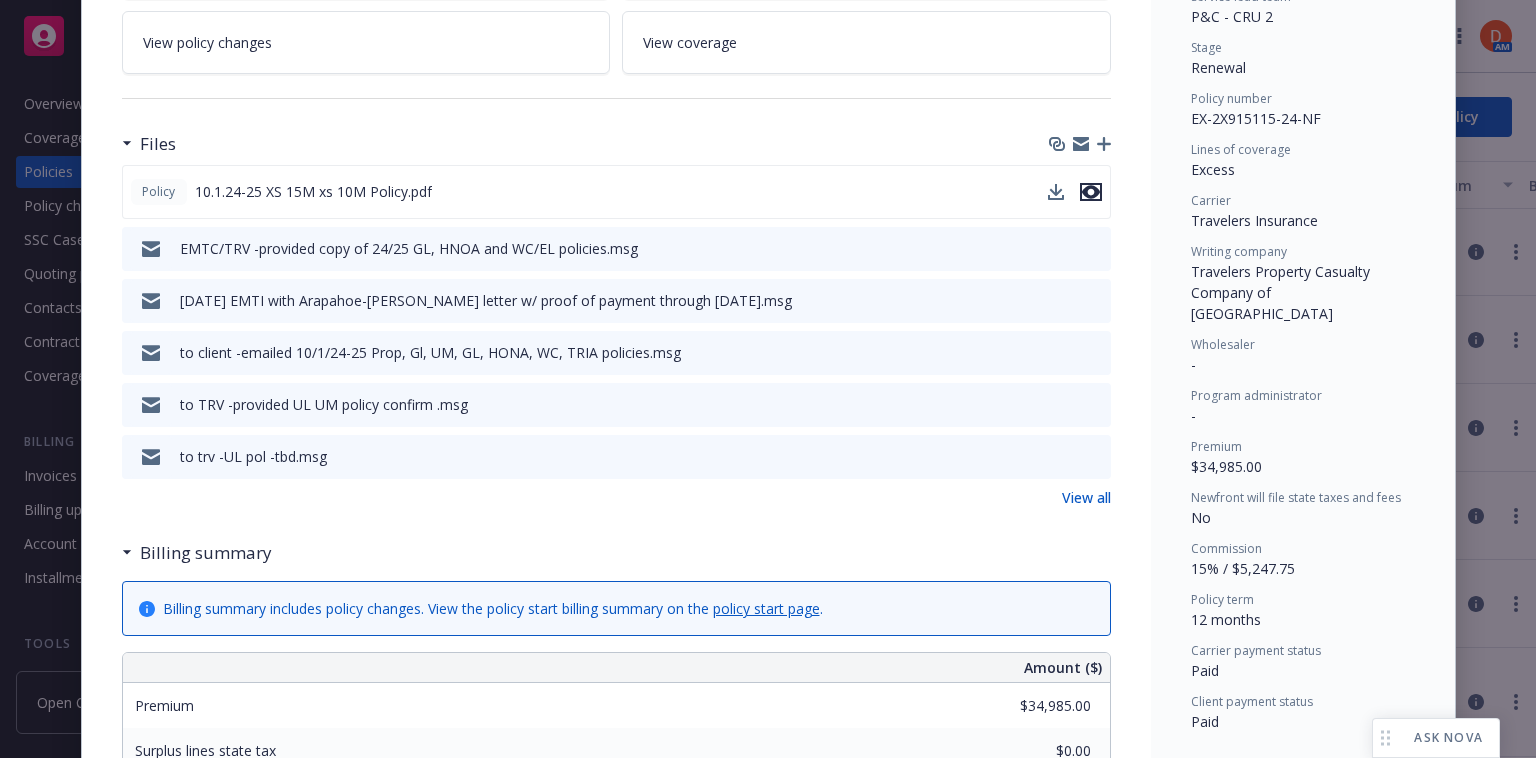 click 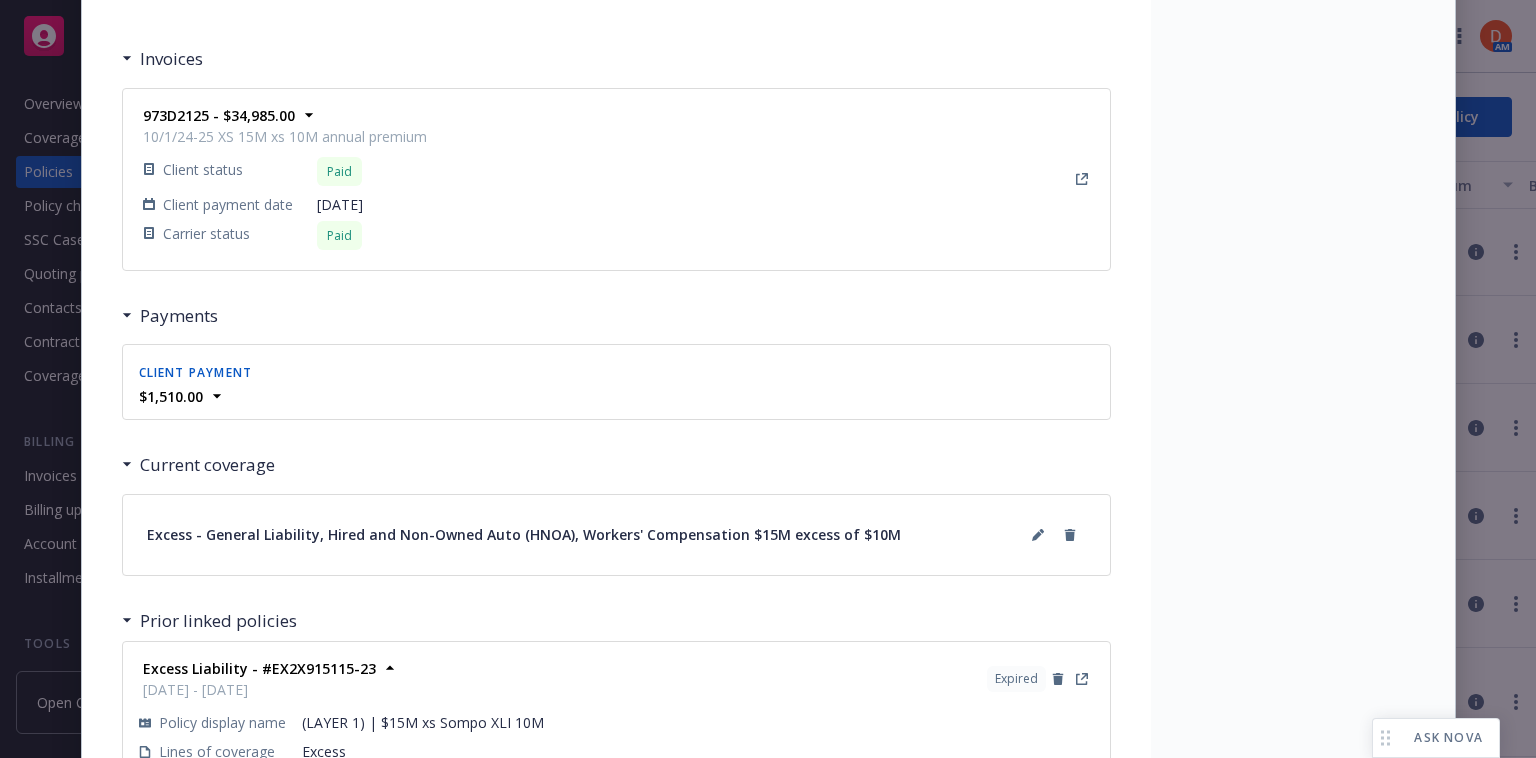 scroll, scrollTop: 1922, scrollLeft: 0, axis: vertical 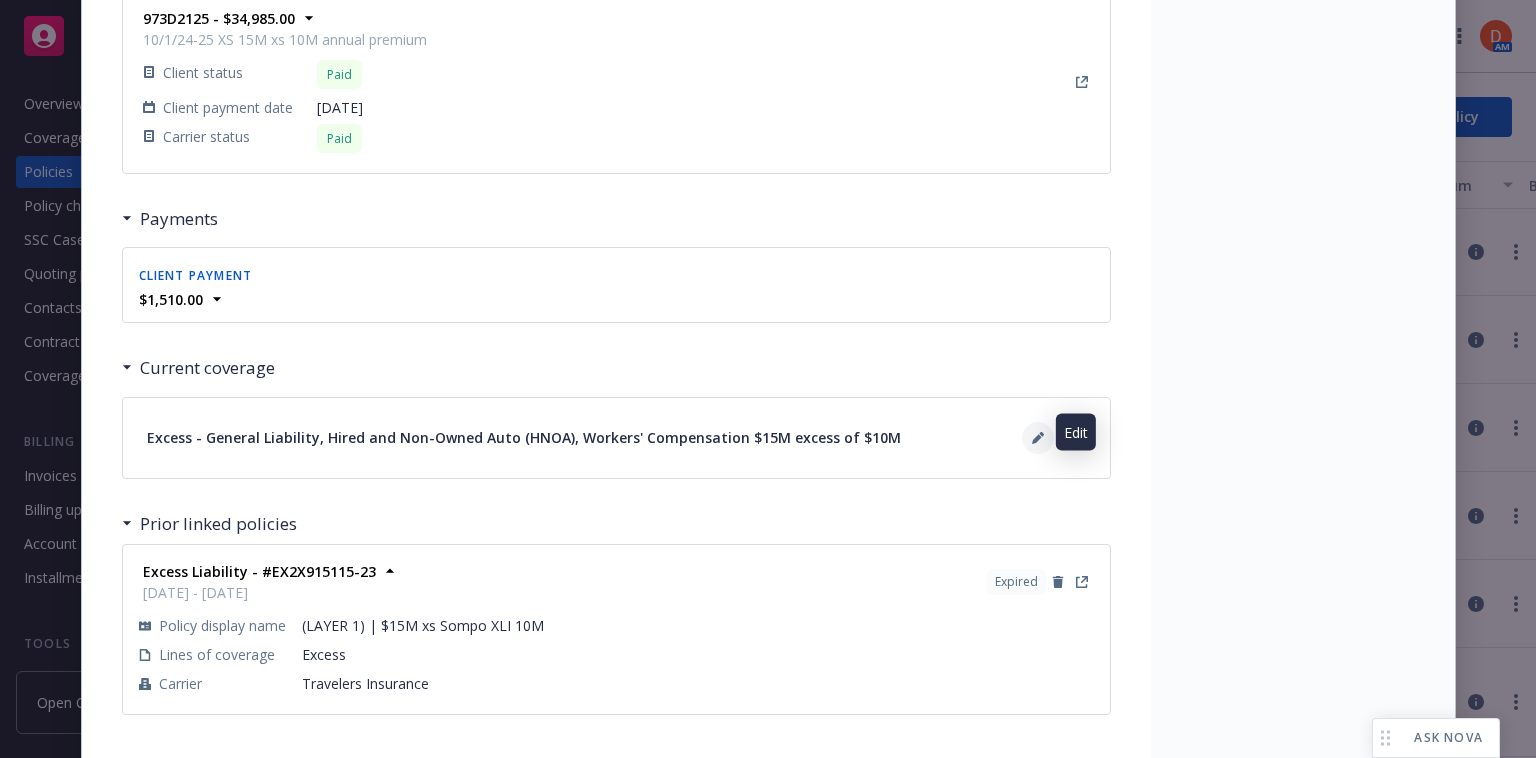 click at bounding box center (1038, 438) 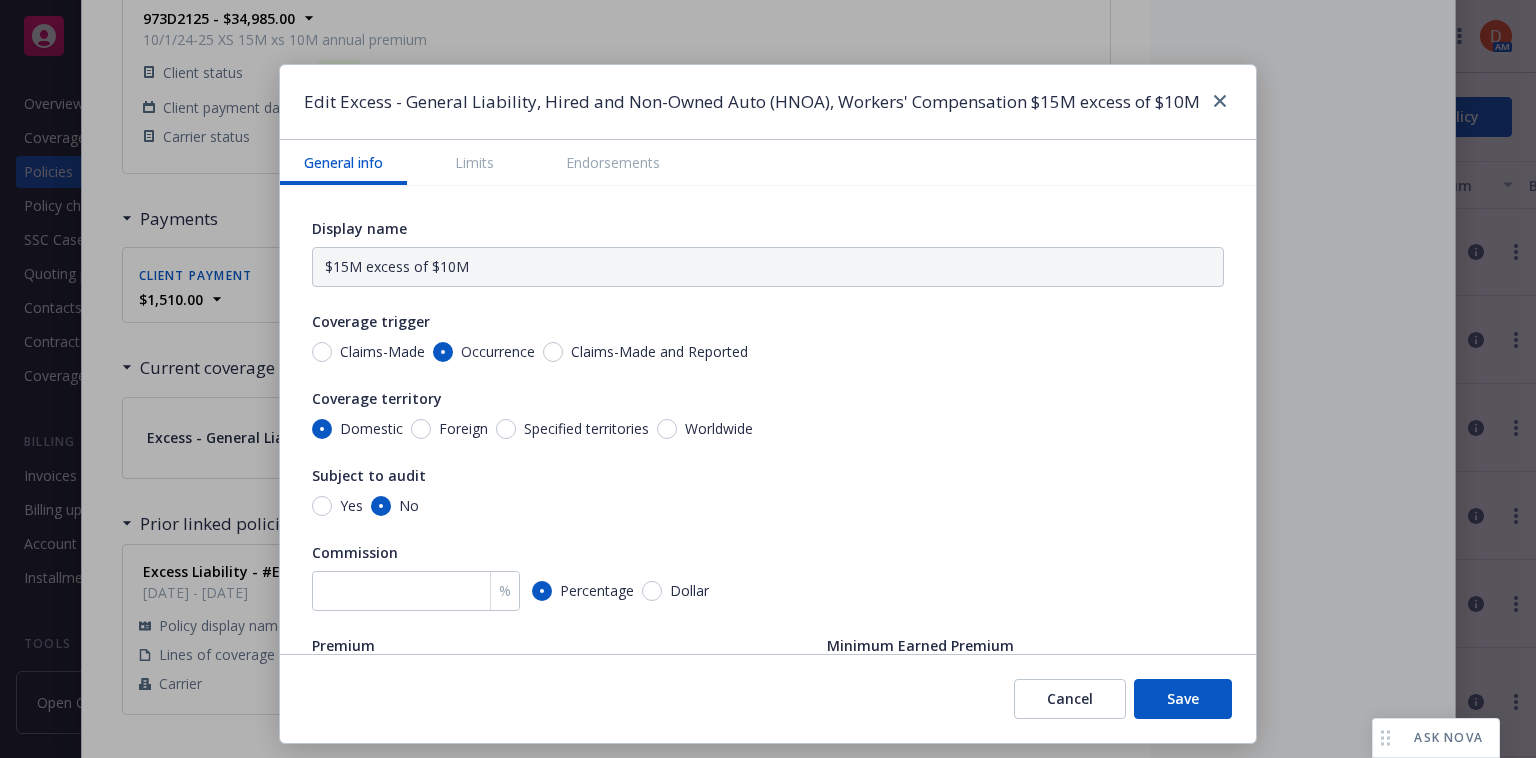 type on "General Liability, Hired and Non-Owned Auto (HNOA), Workers' Compensation $15M excess of $10M" 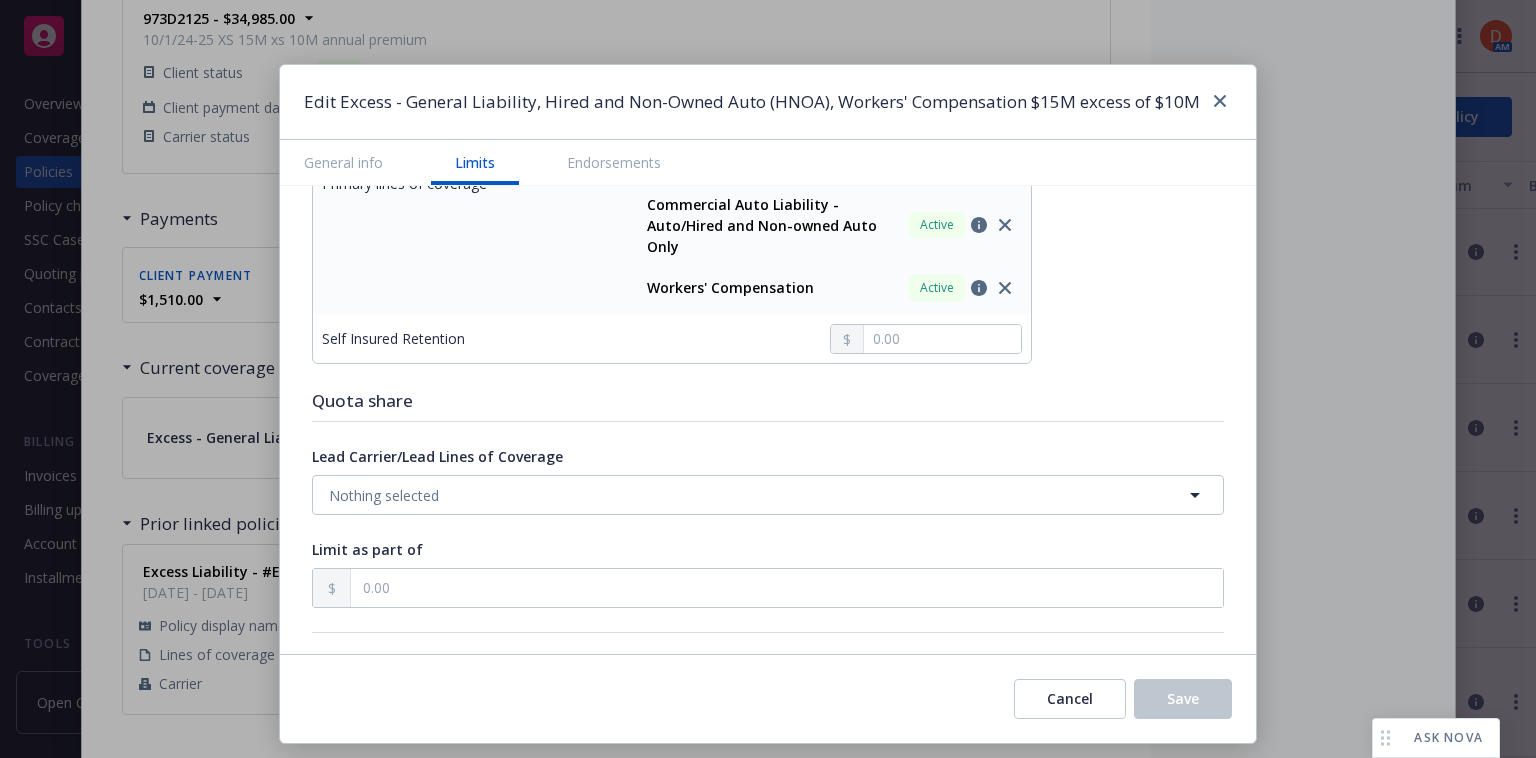 scroll, scrollTop: 928, scrollLeft: 0, axis: vertical 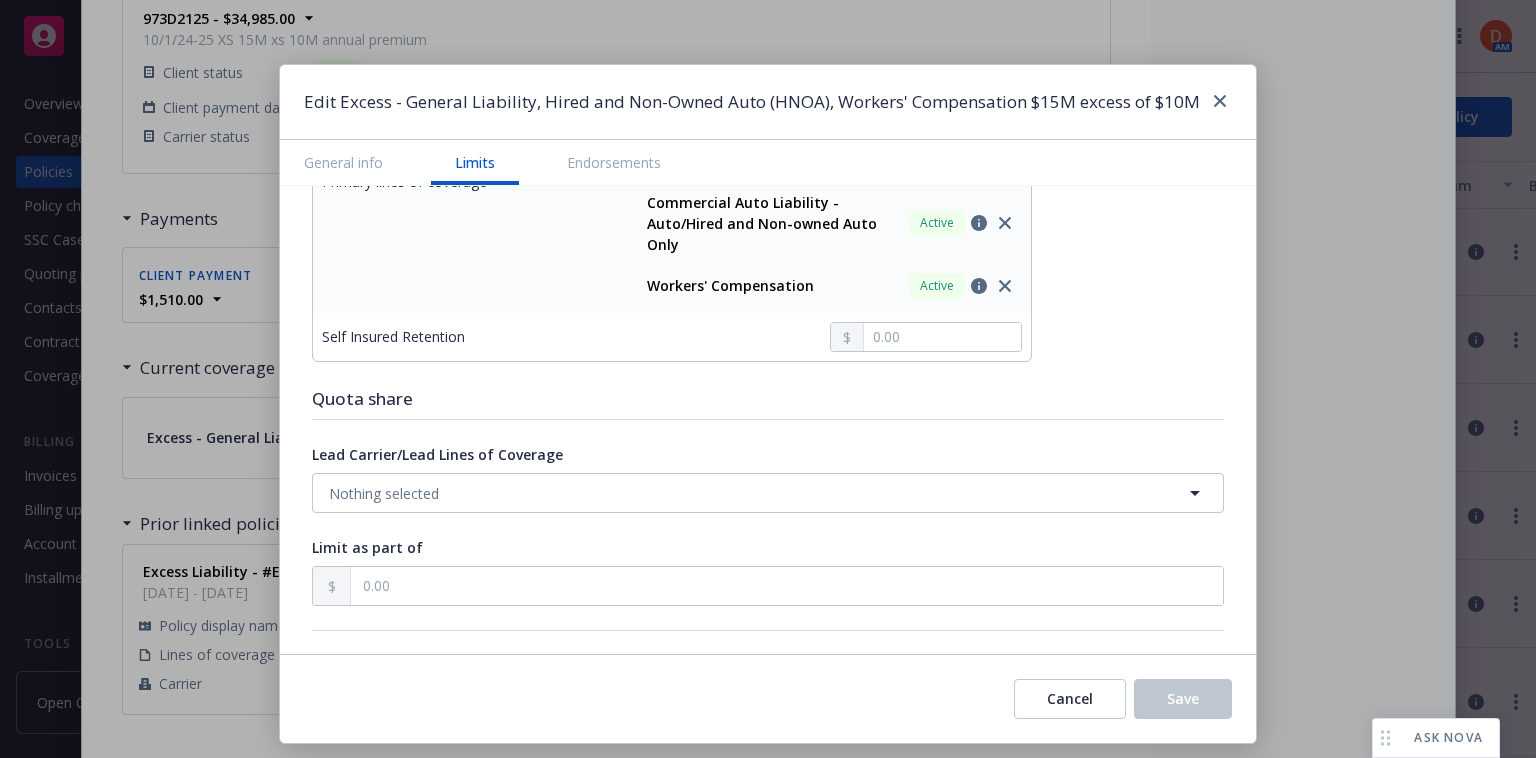 drag, startPoint x: 1040, startPoint y: 347, endPoint x: 896, endPoint y: 408, distance: 156.38734 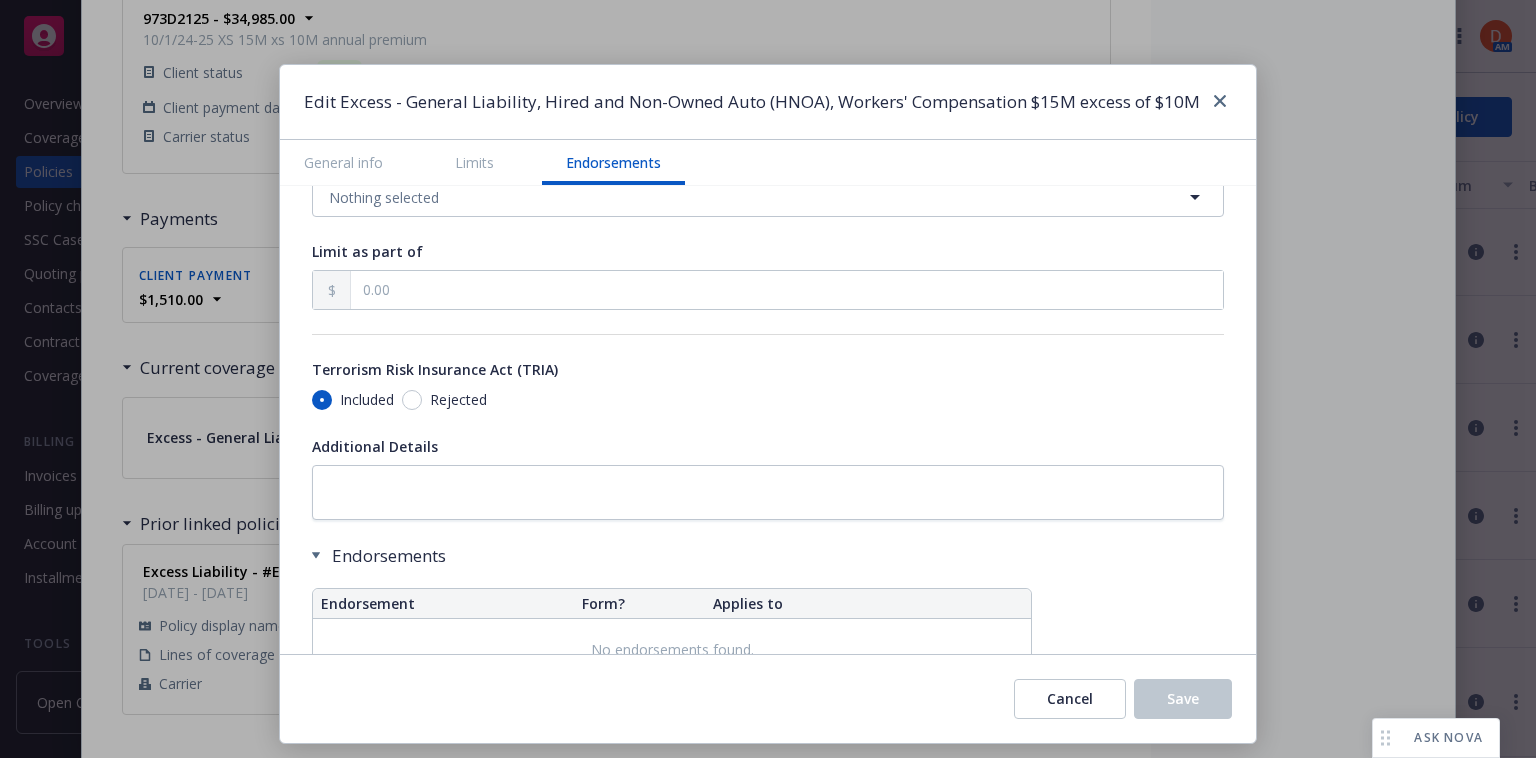 scroll, scrollTop: 1344, scrollLeft: 0, axis: vertical 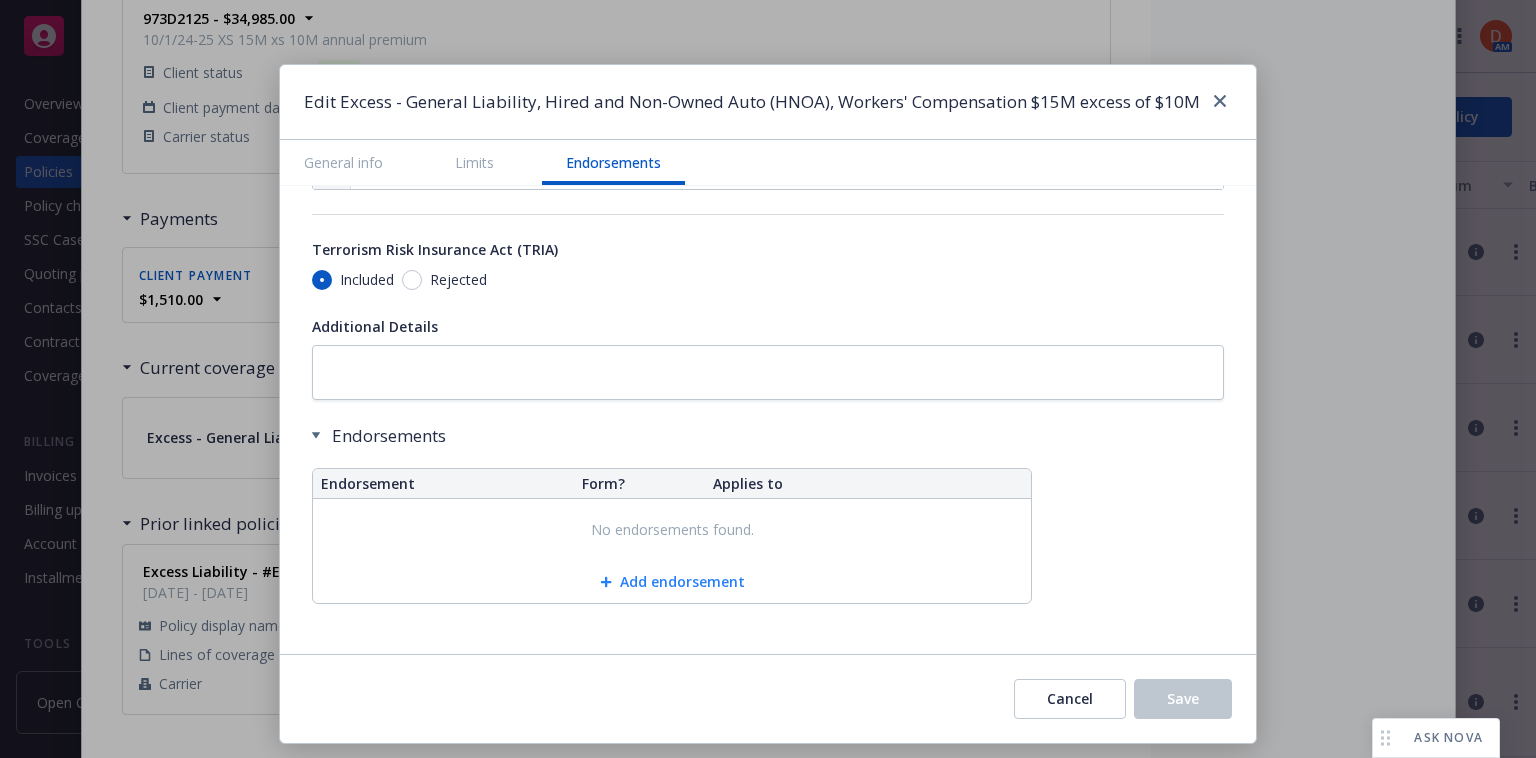 click on "Add endorsement" at bounding box center (672, 582) 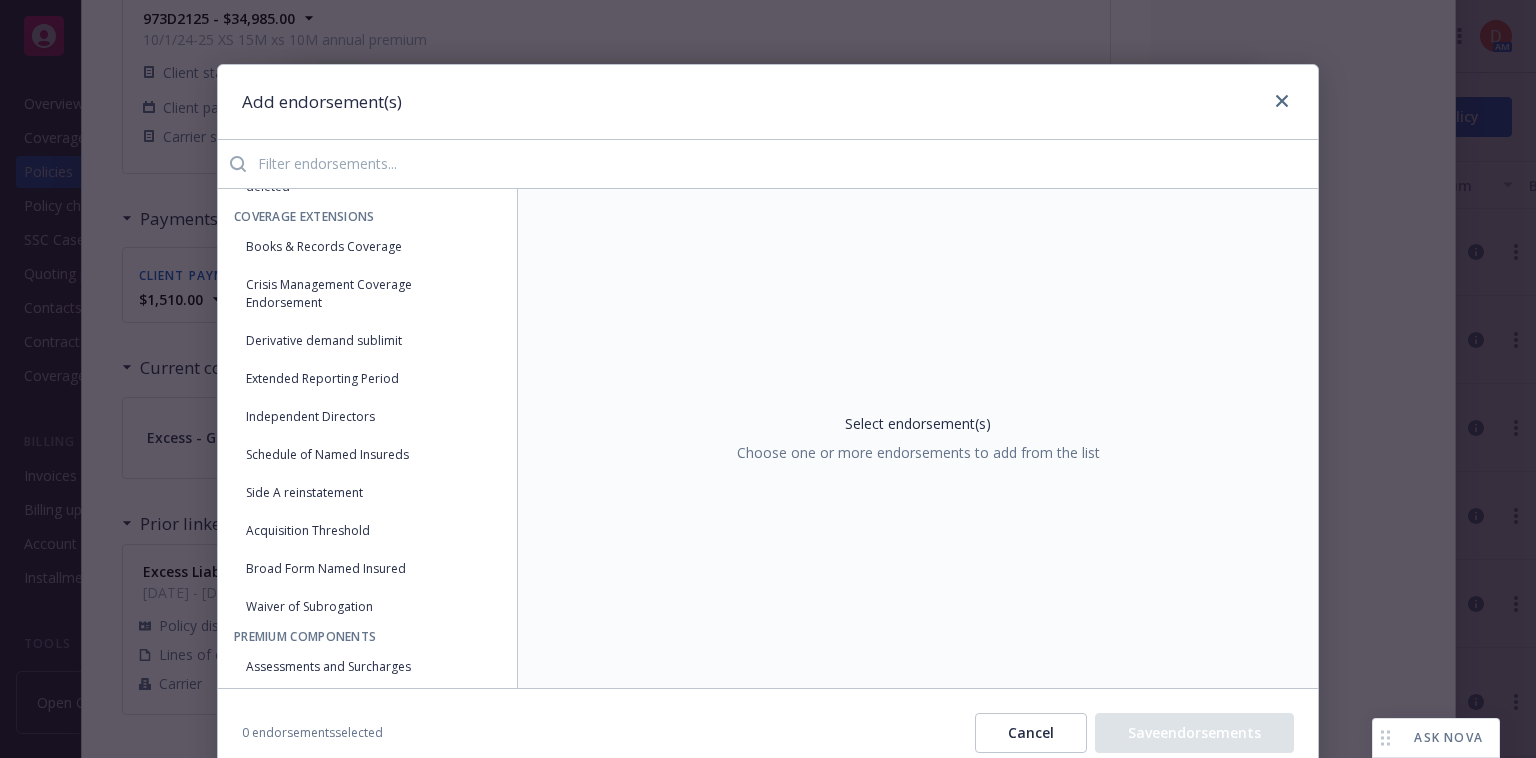 scroll, scrollTop: 1772, scrollLeft: 0, axis: vertical 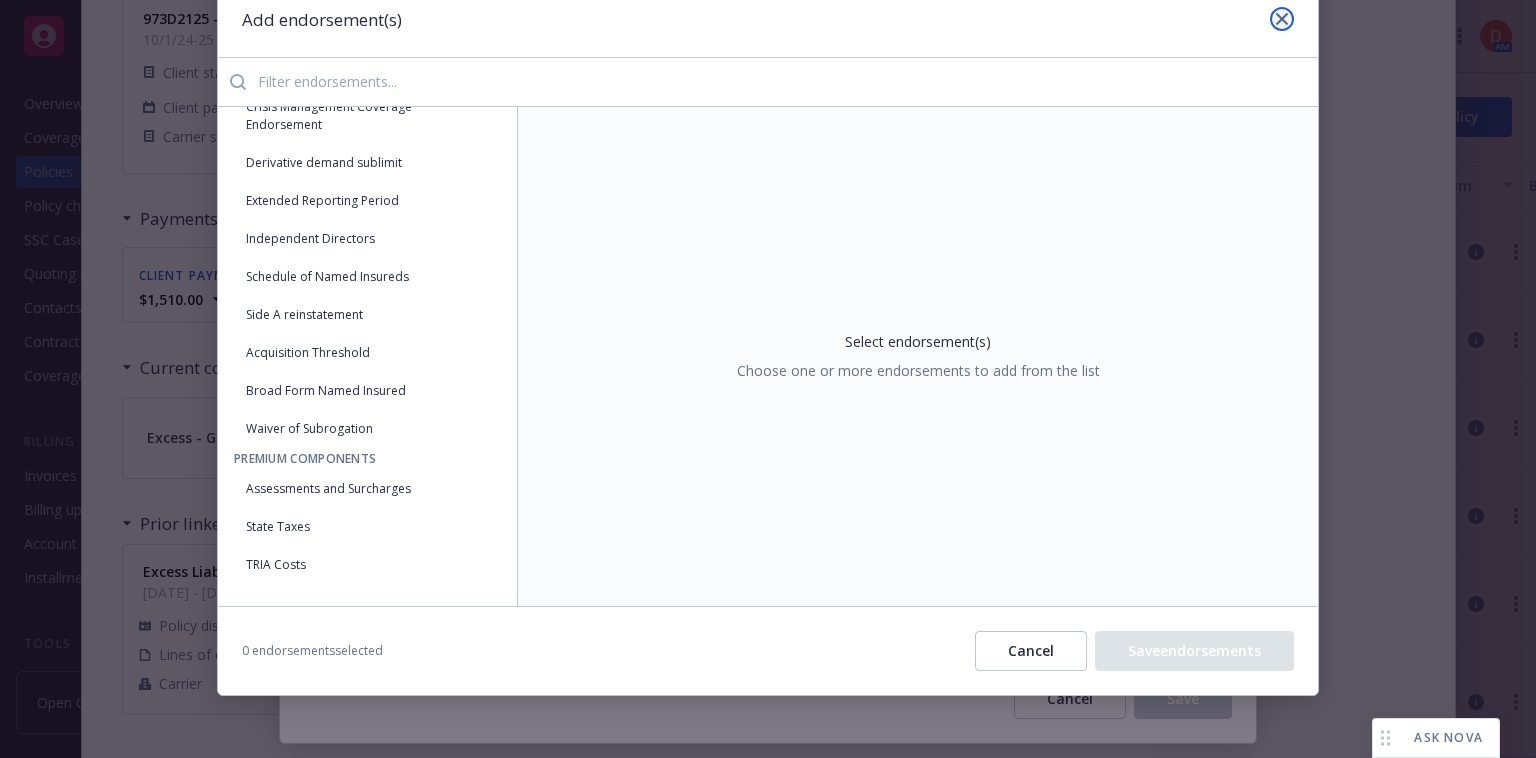 click 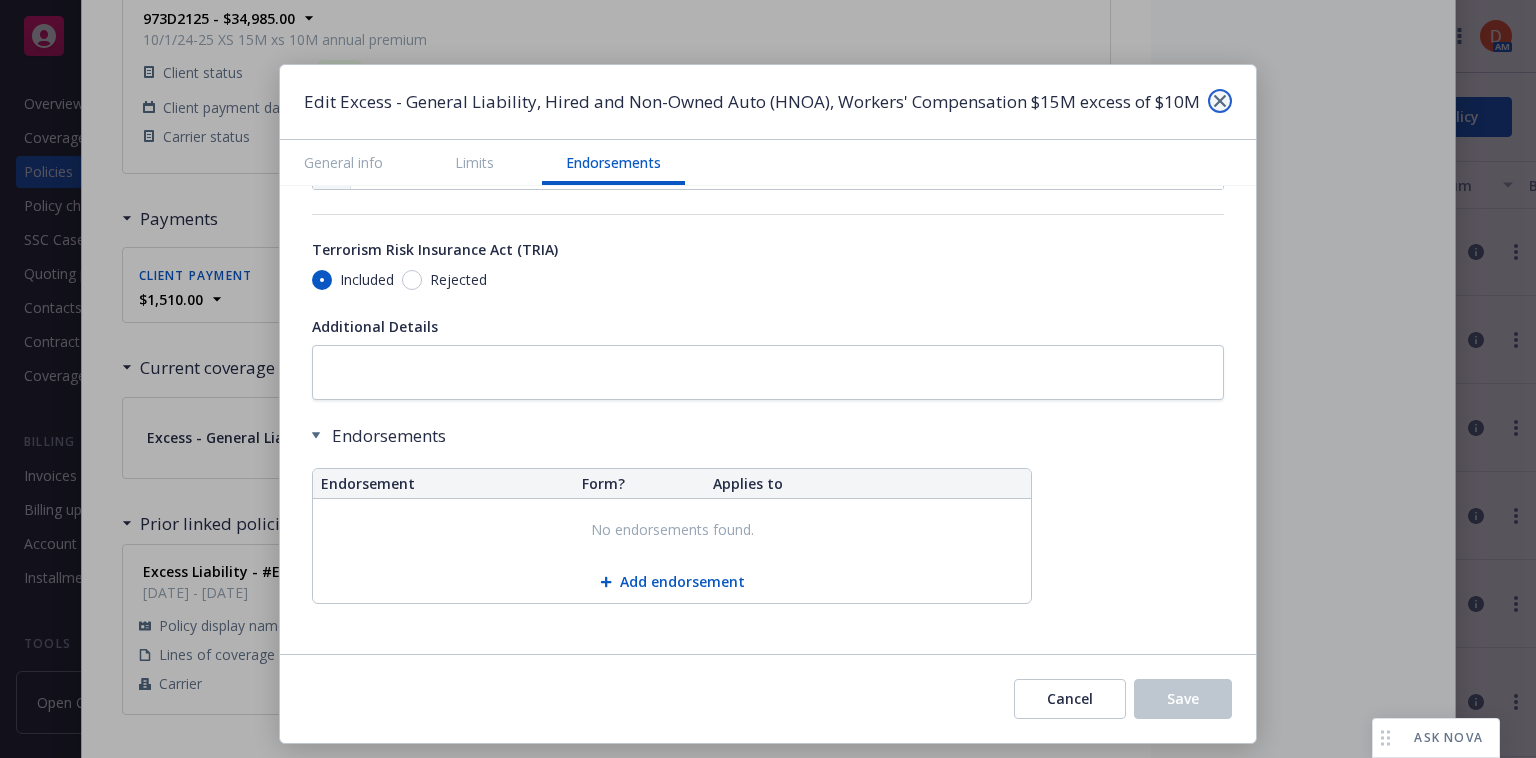 click 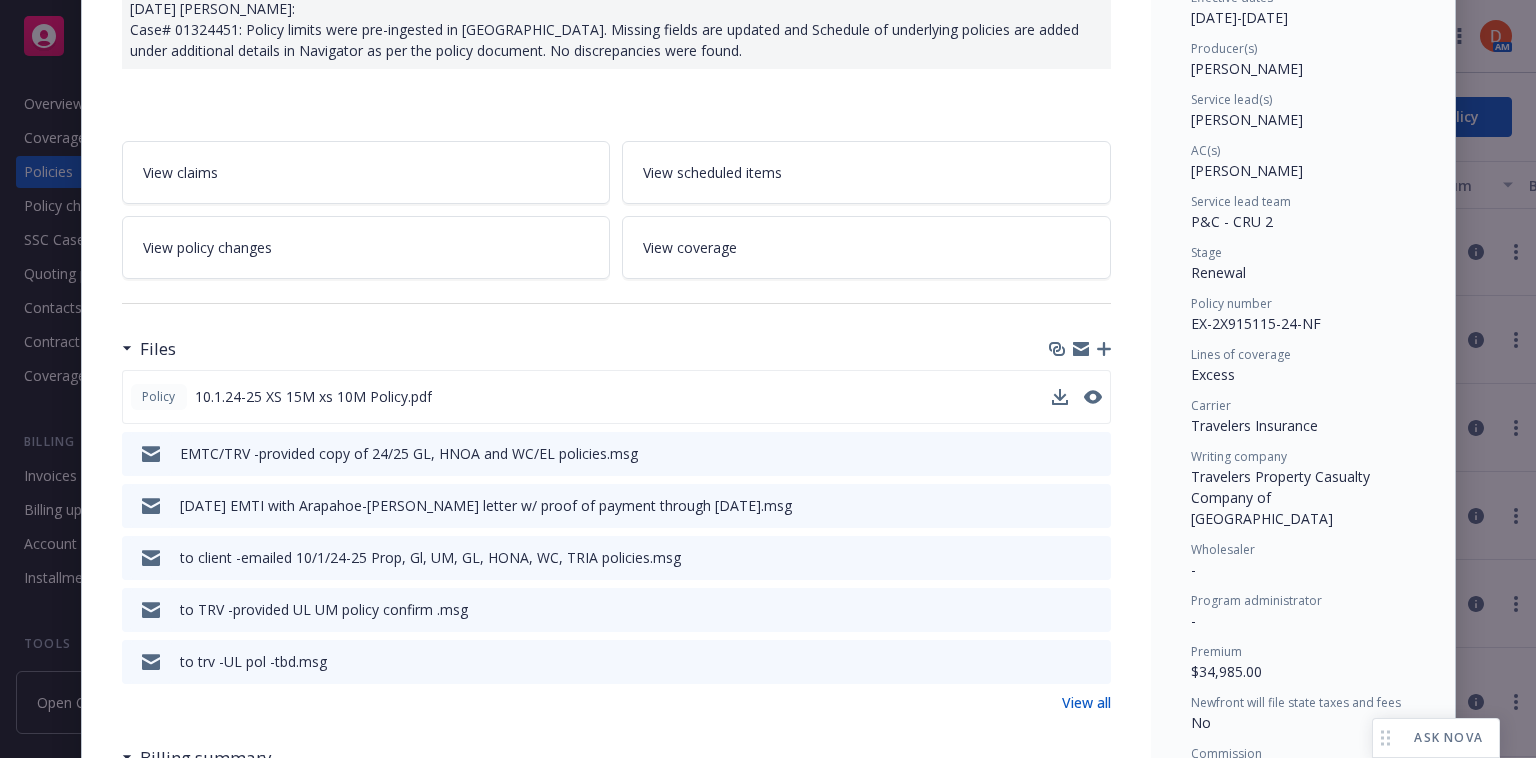 scroll, scrollTop: 0, scrollLeft: 0, axis: both 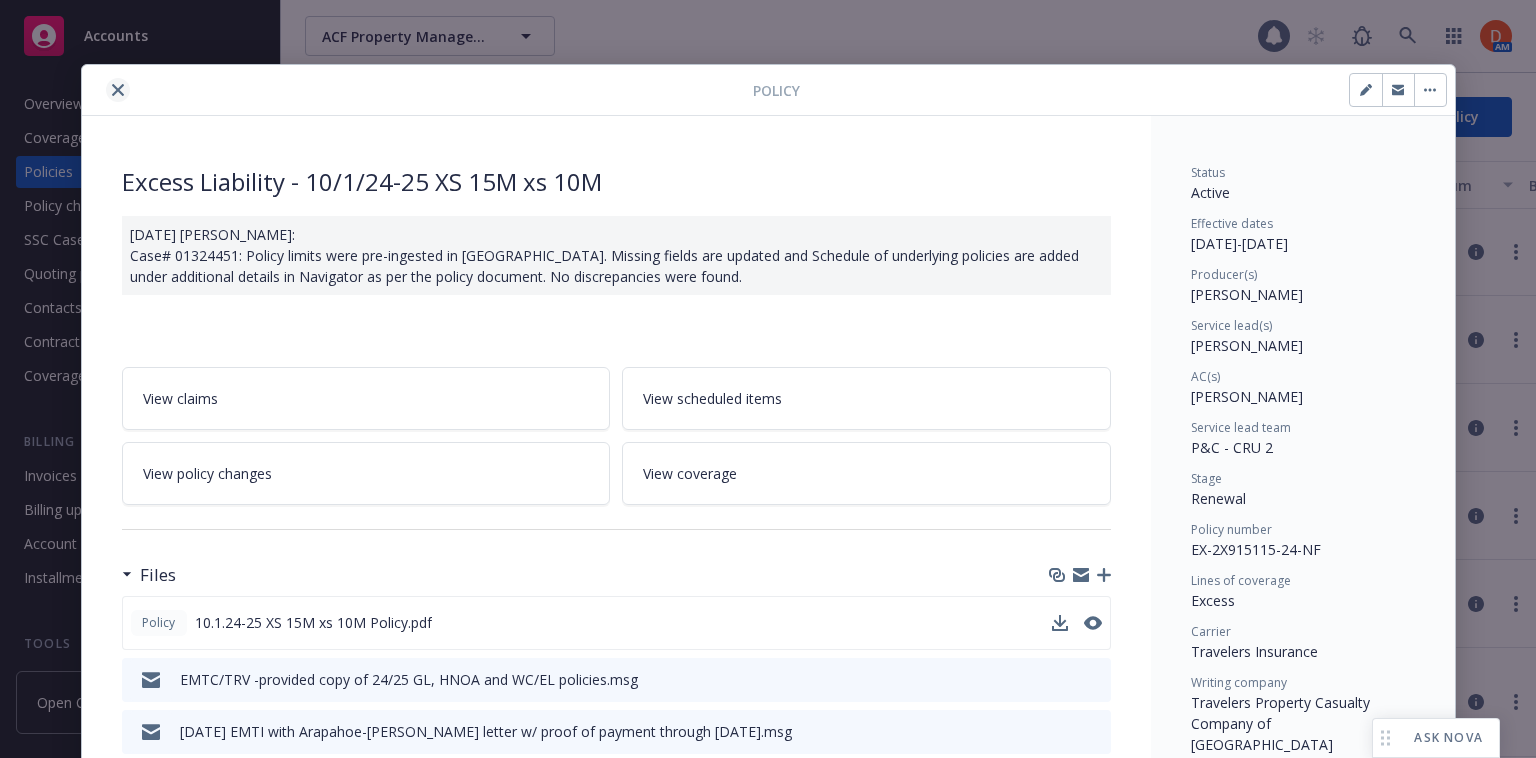 click at bounding box center (118, 90) 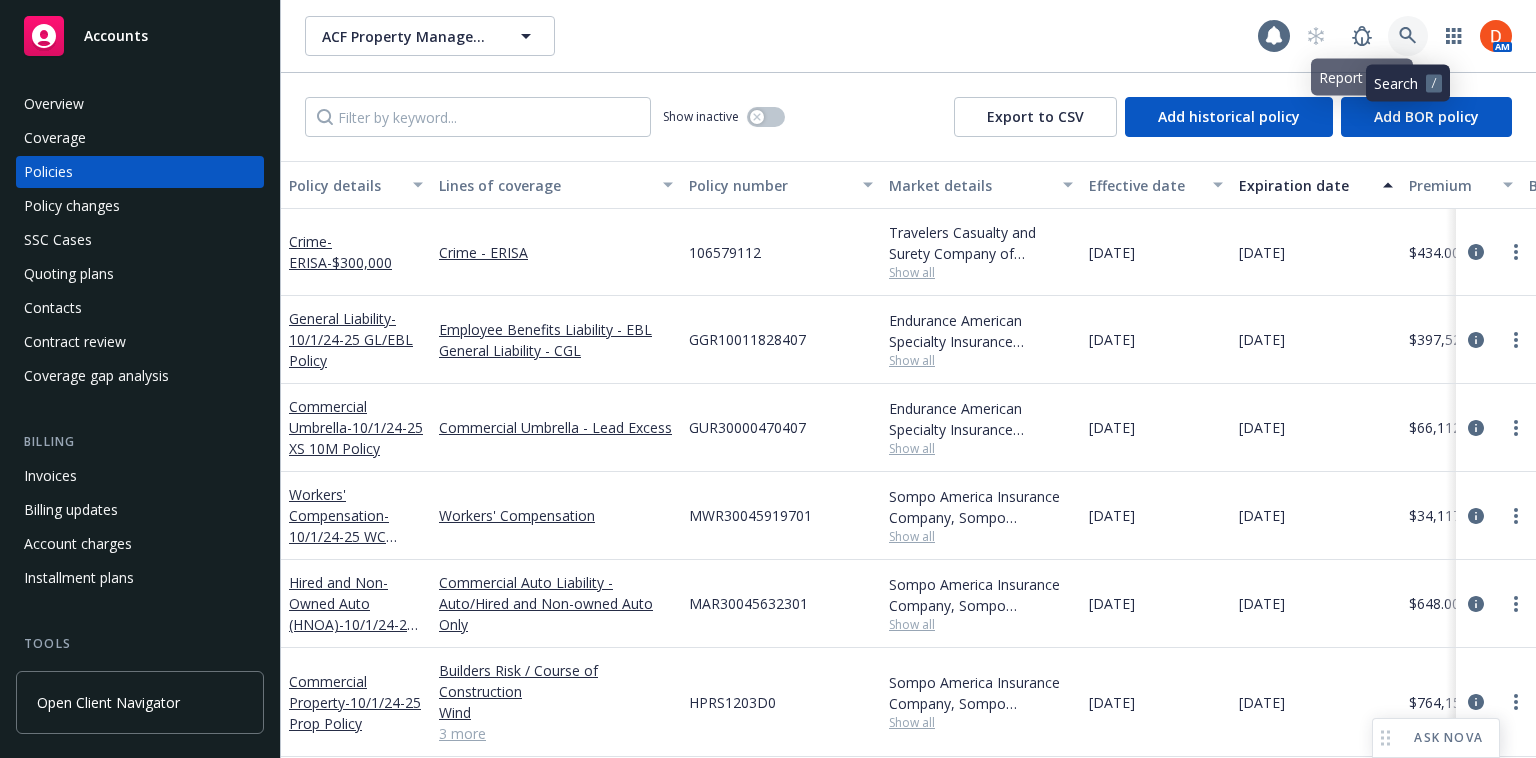 click 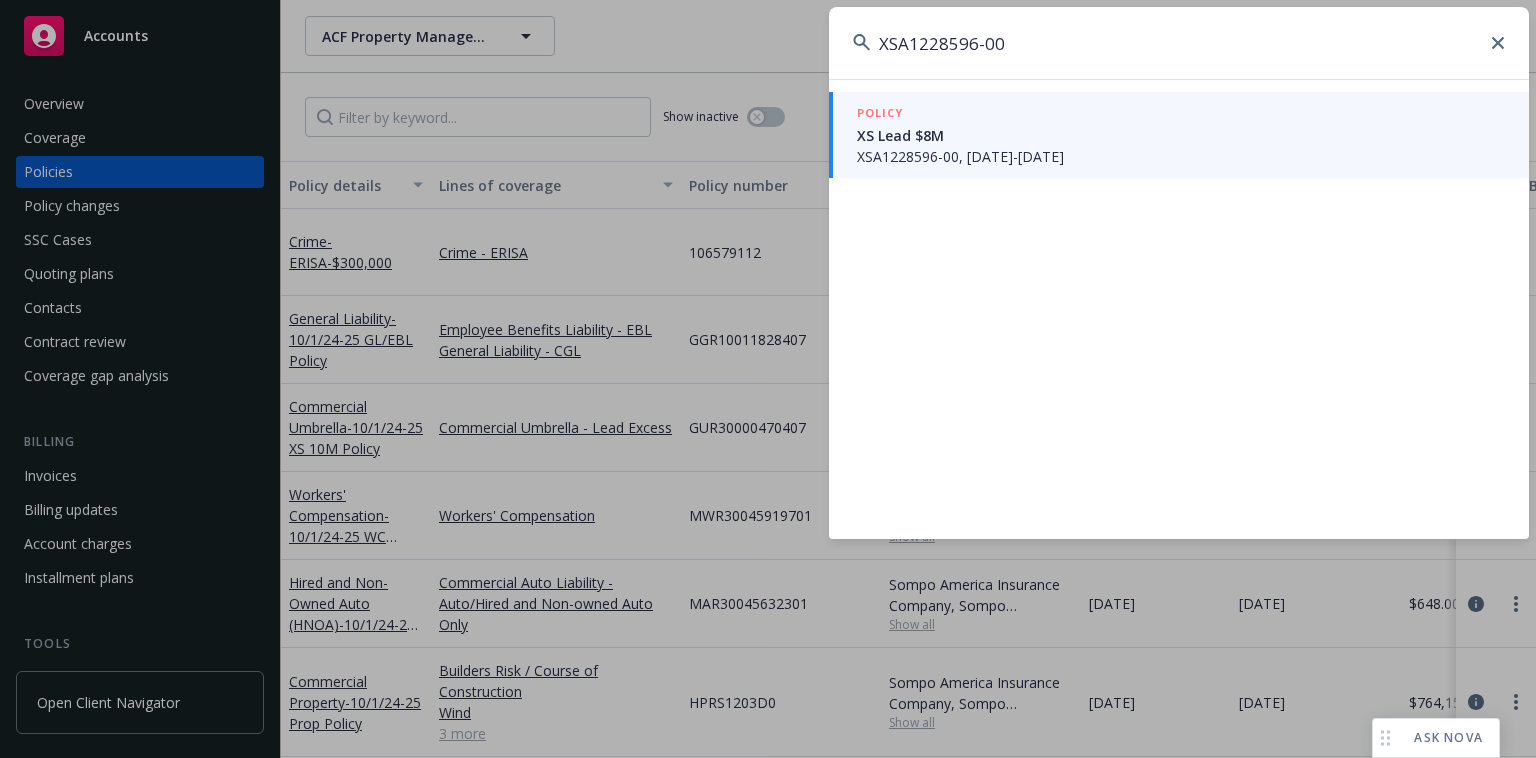 type on "XSA1228596-00" 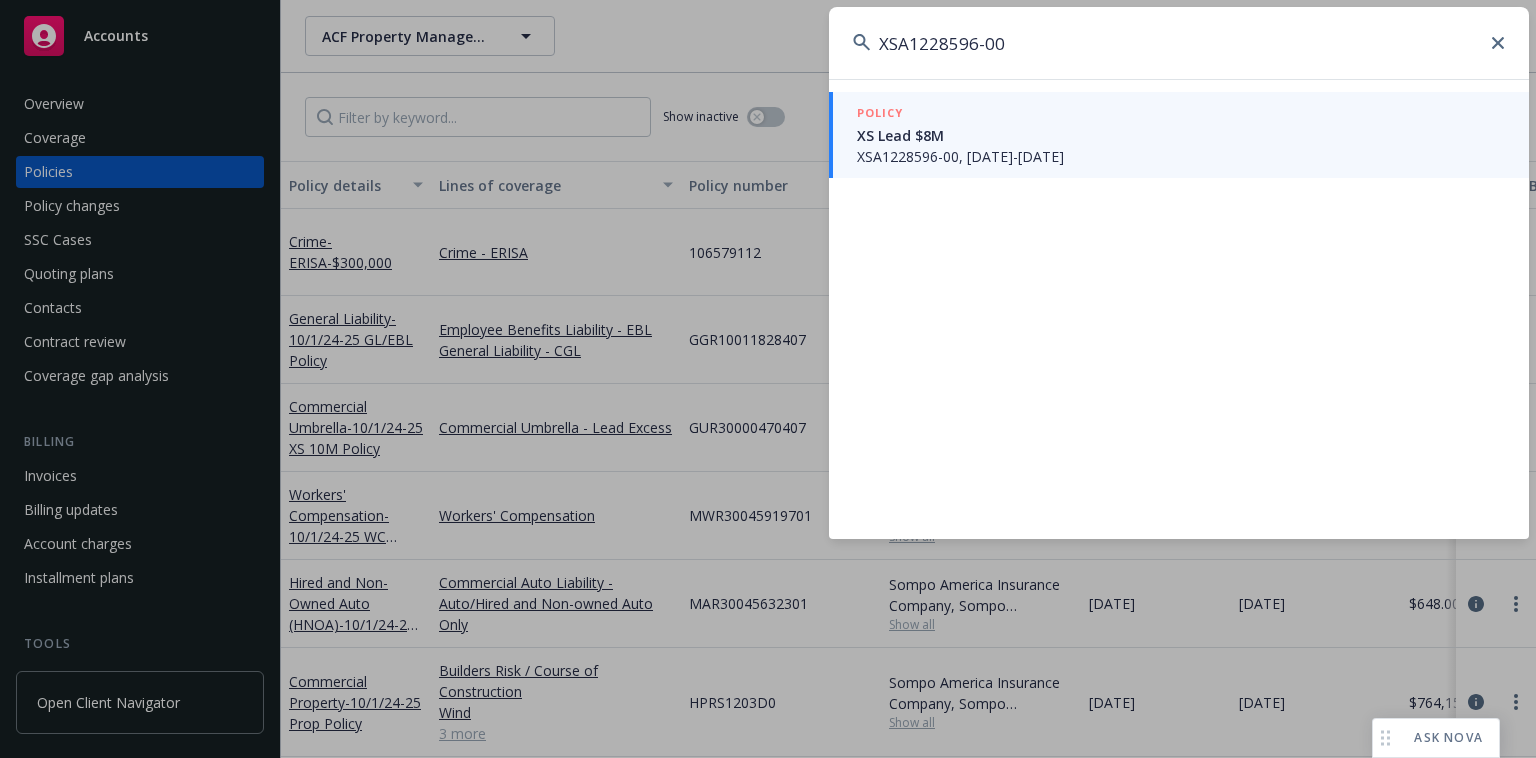 click on "XS Lead $8M" at bounding box center (1181, 135) 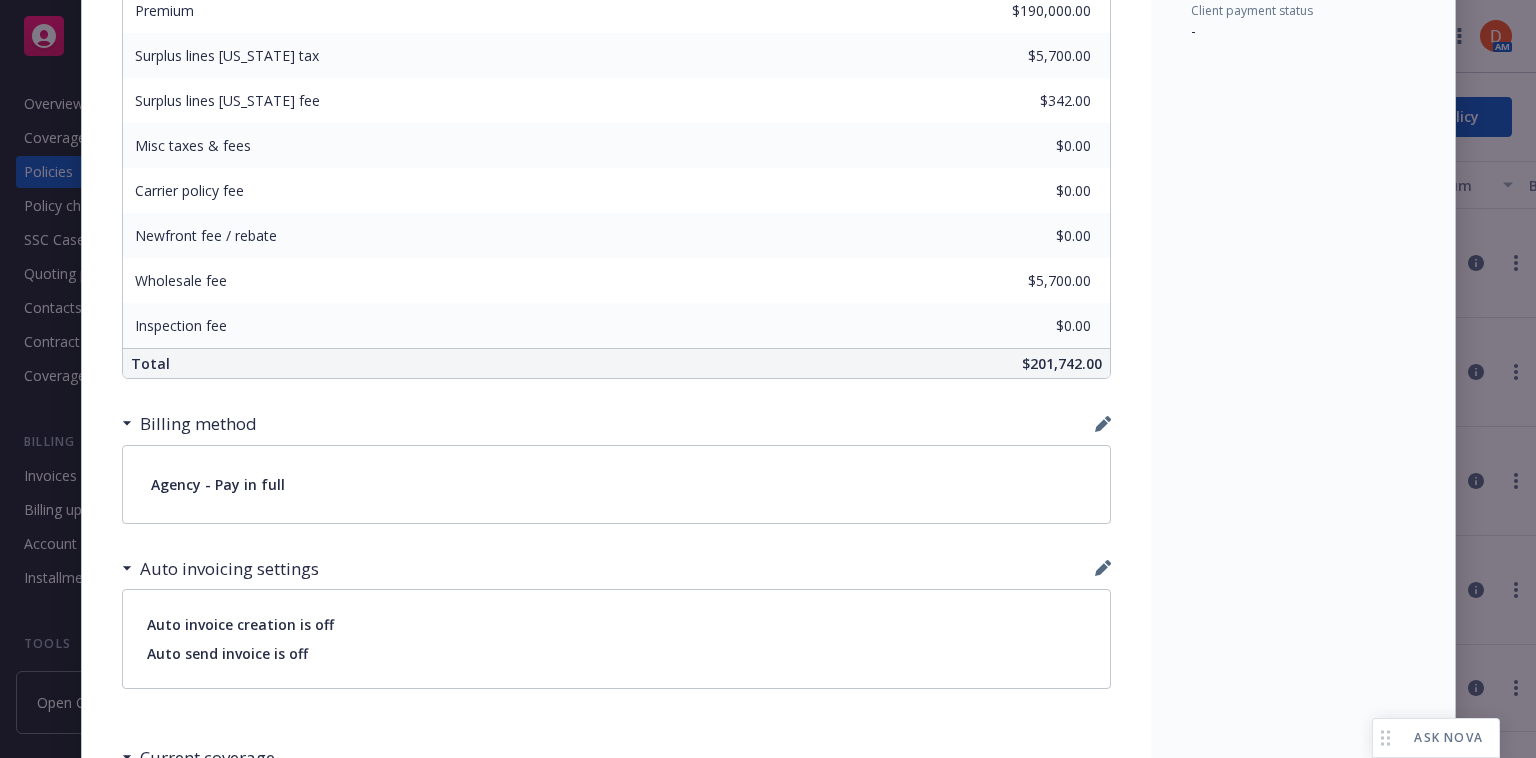 scroll, scrollTop: 1301, scrollLeft: 0, axis: vertical 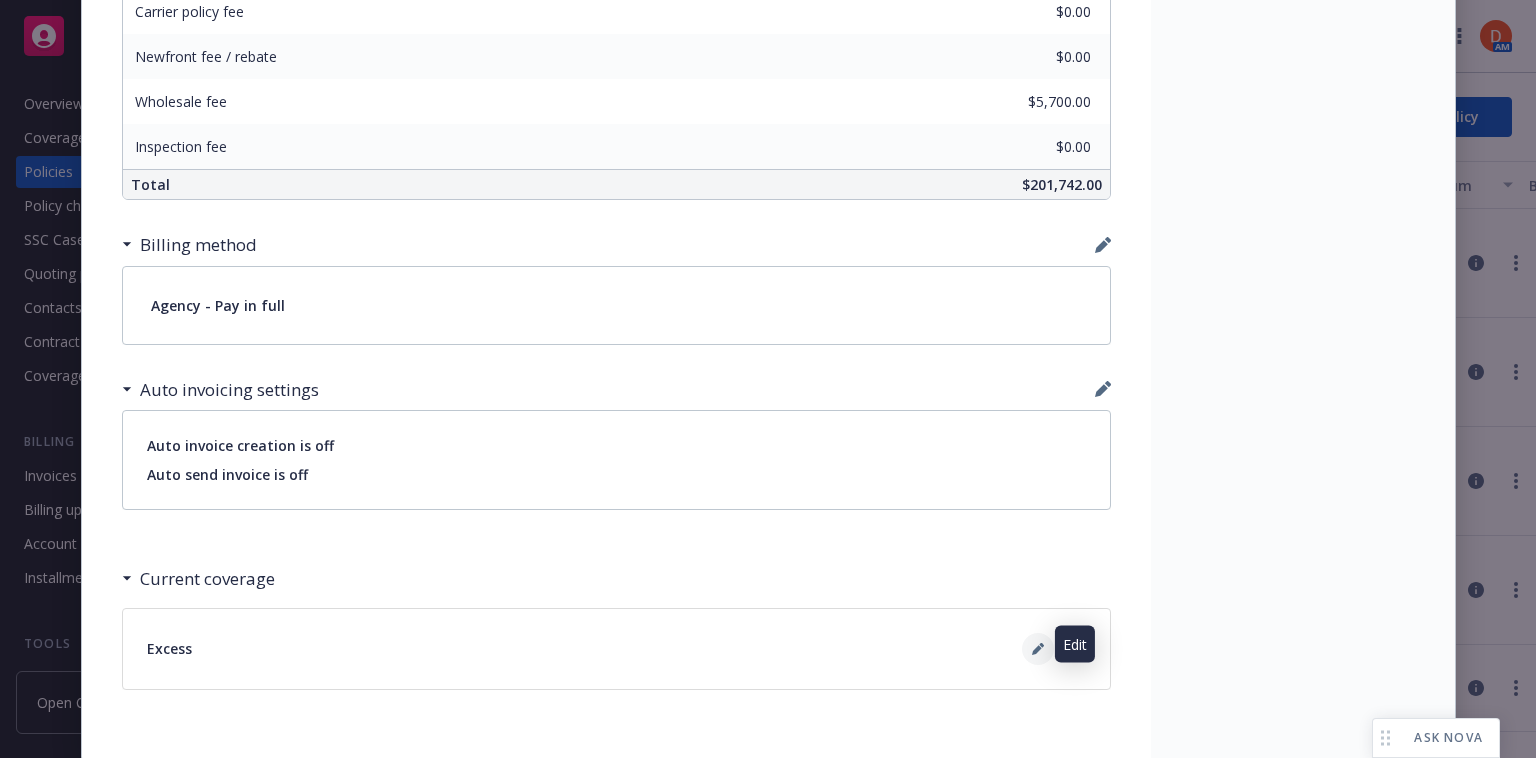 click 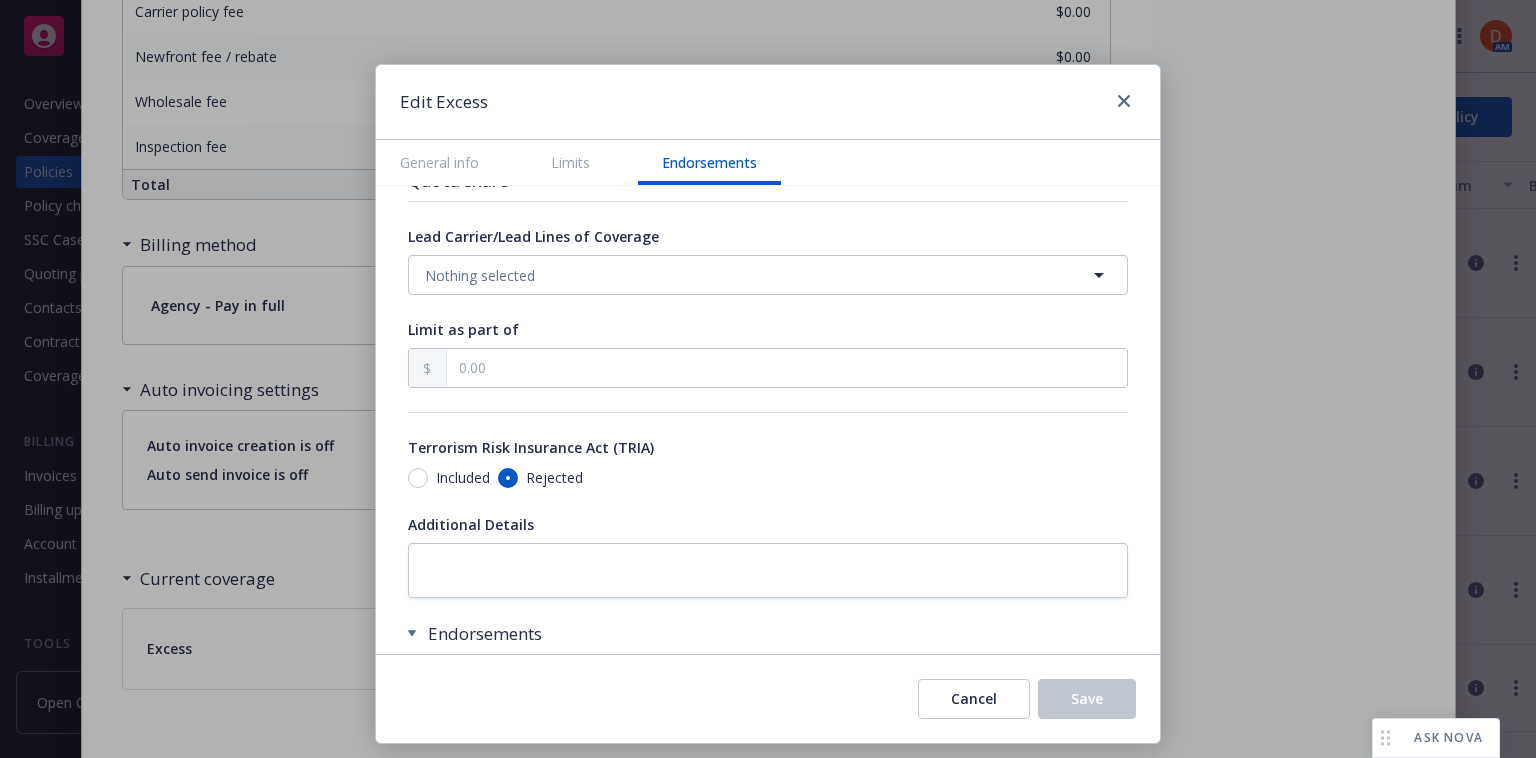 scroll, scrollTop: 1213, scrollLeft: 0, axis: vertical 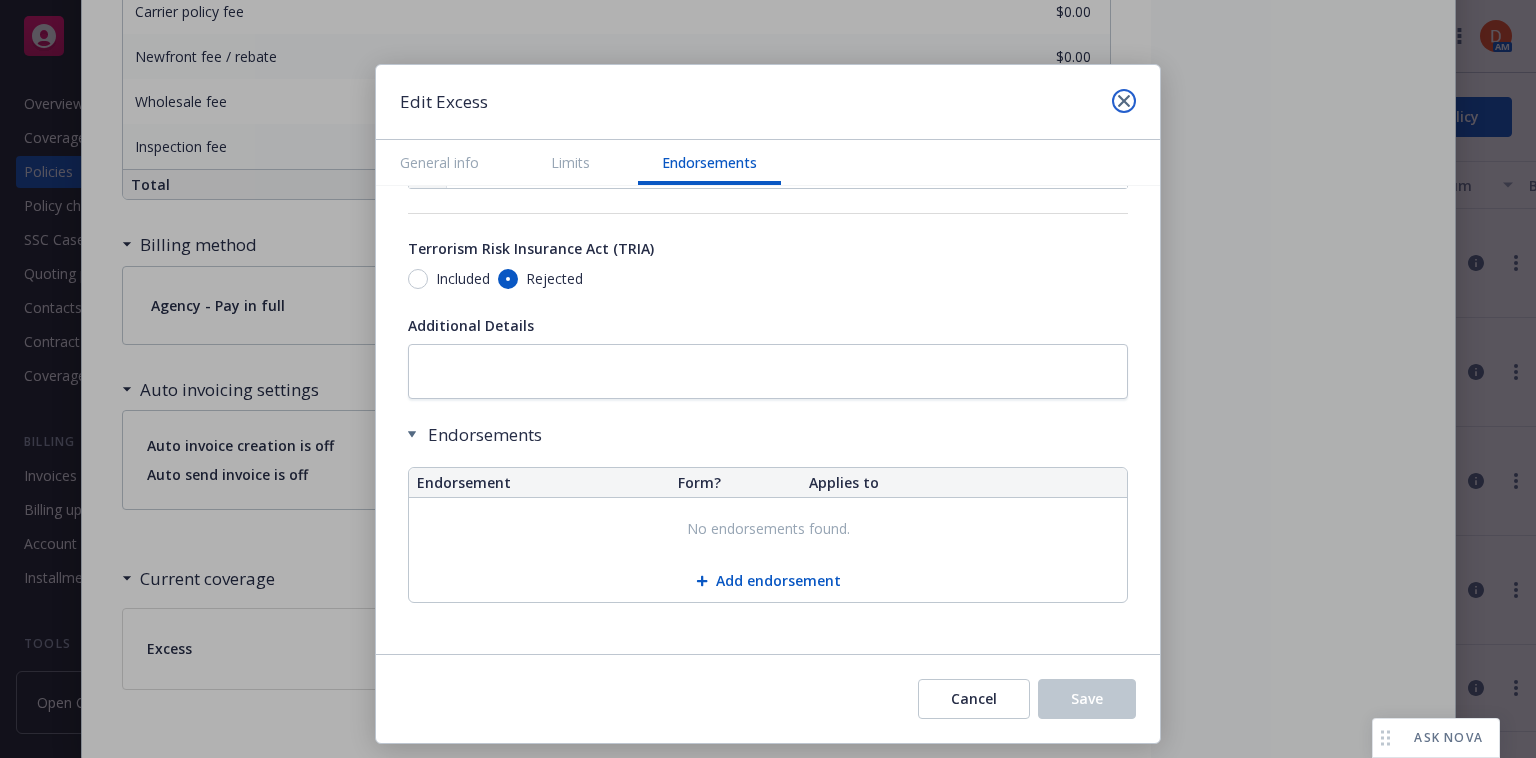 click at bounding box center (1124, 101) 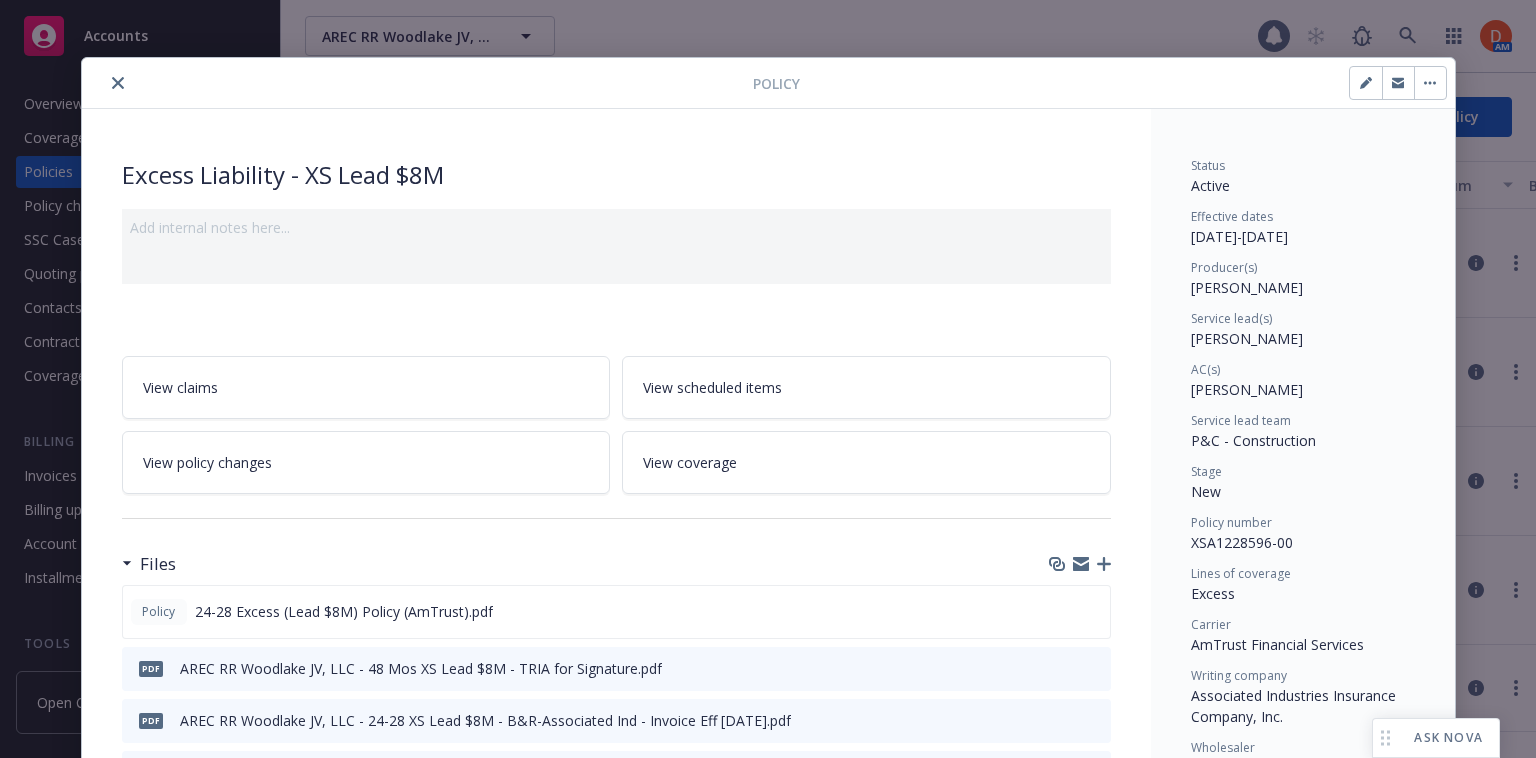 scroll, scrollTop: 0, scrollLeft: 0, axis: both 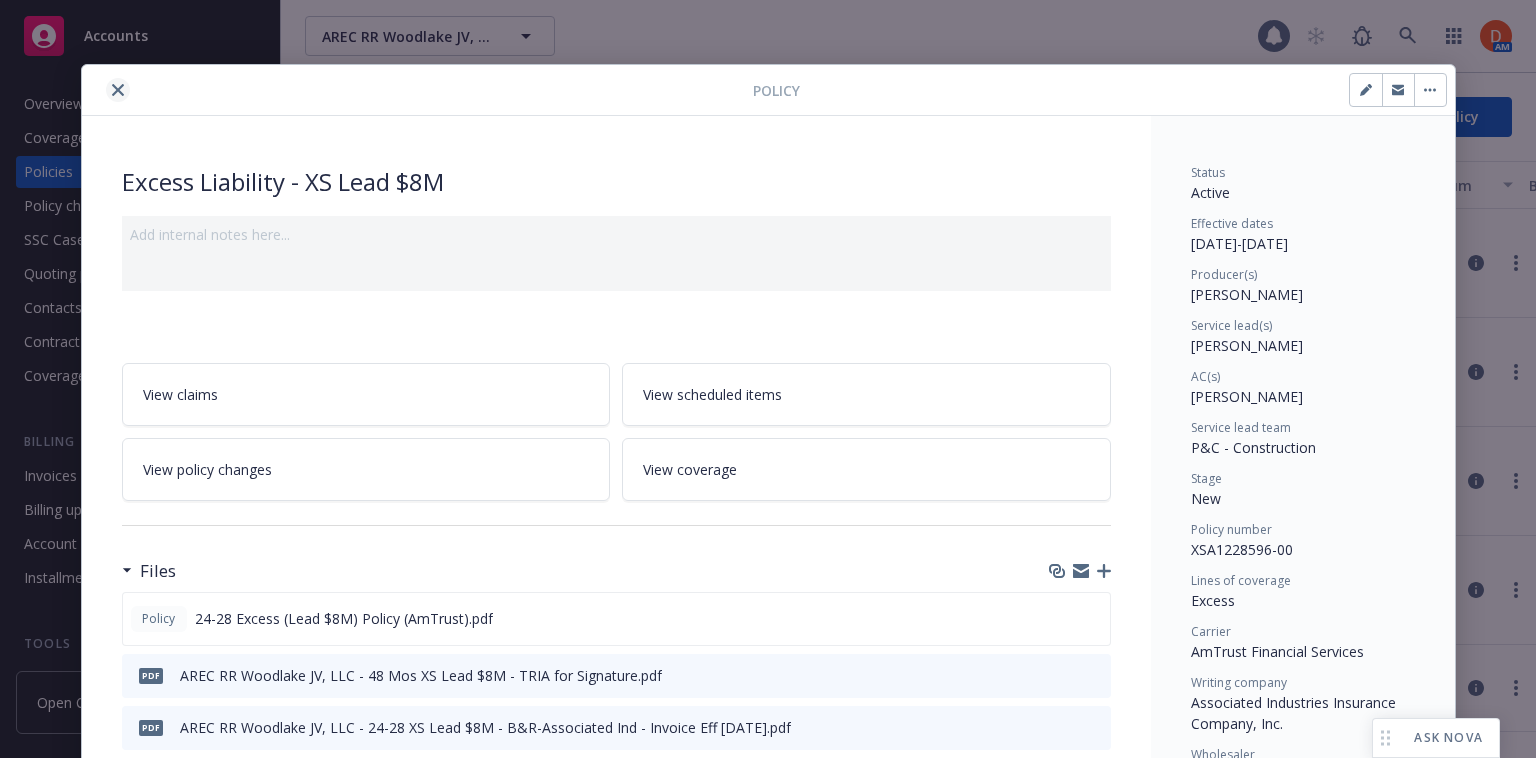 click 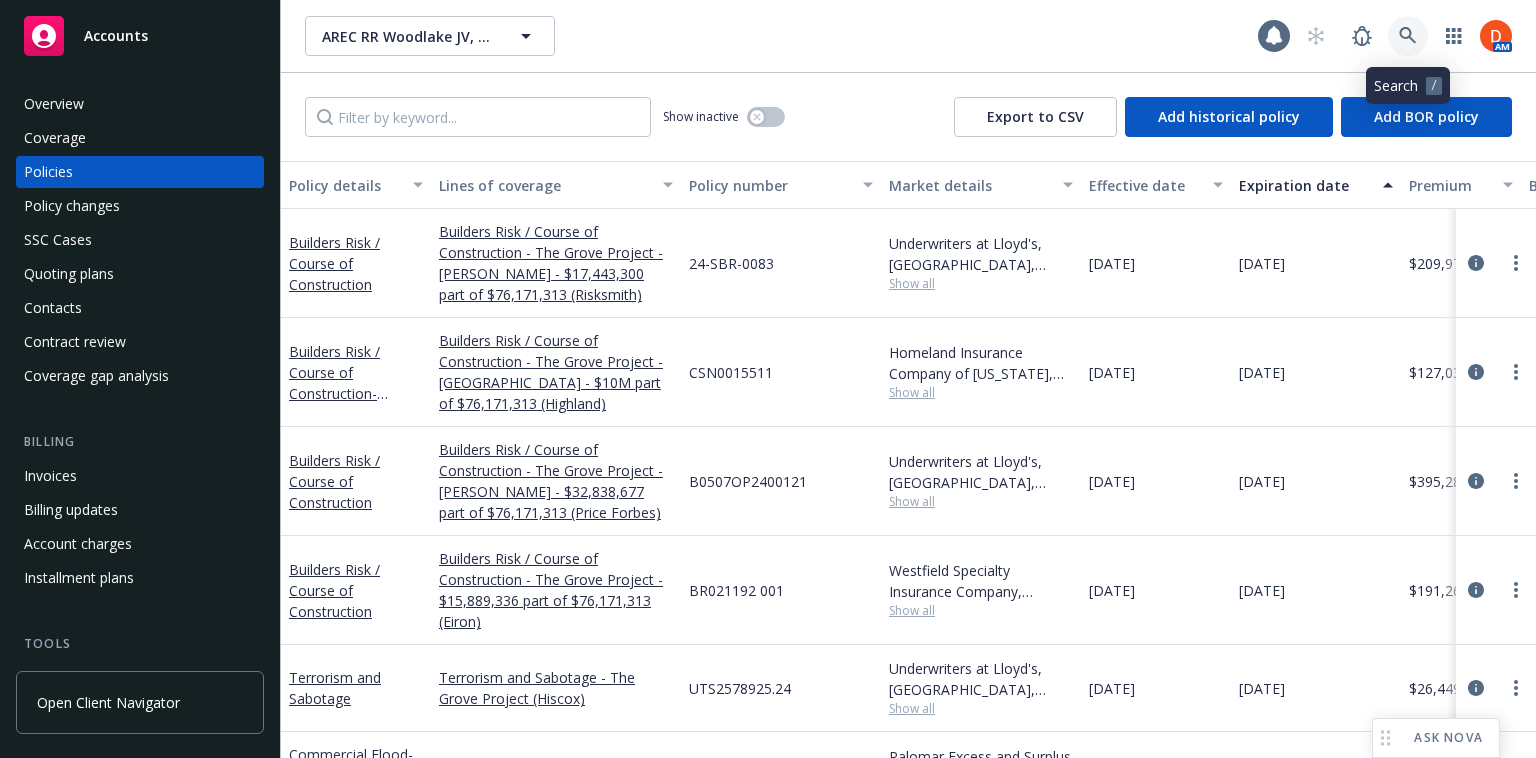 click 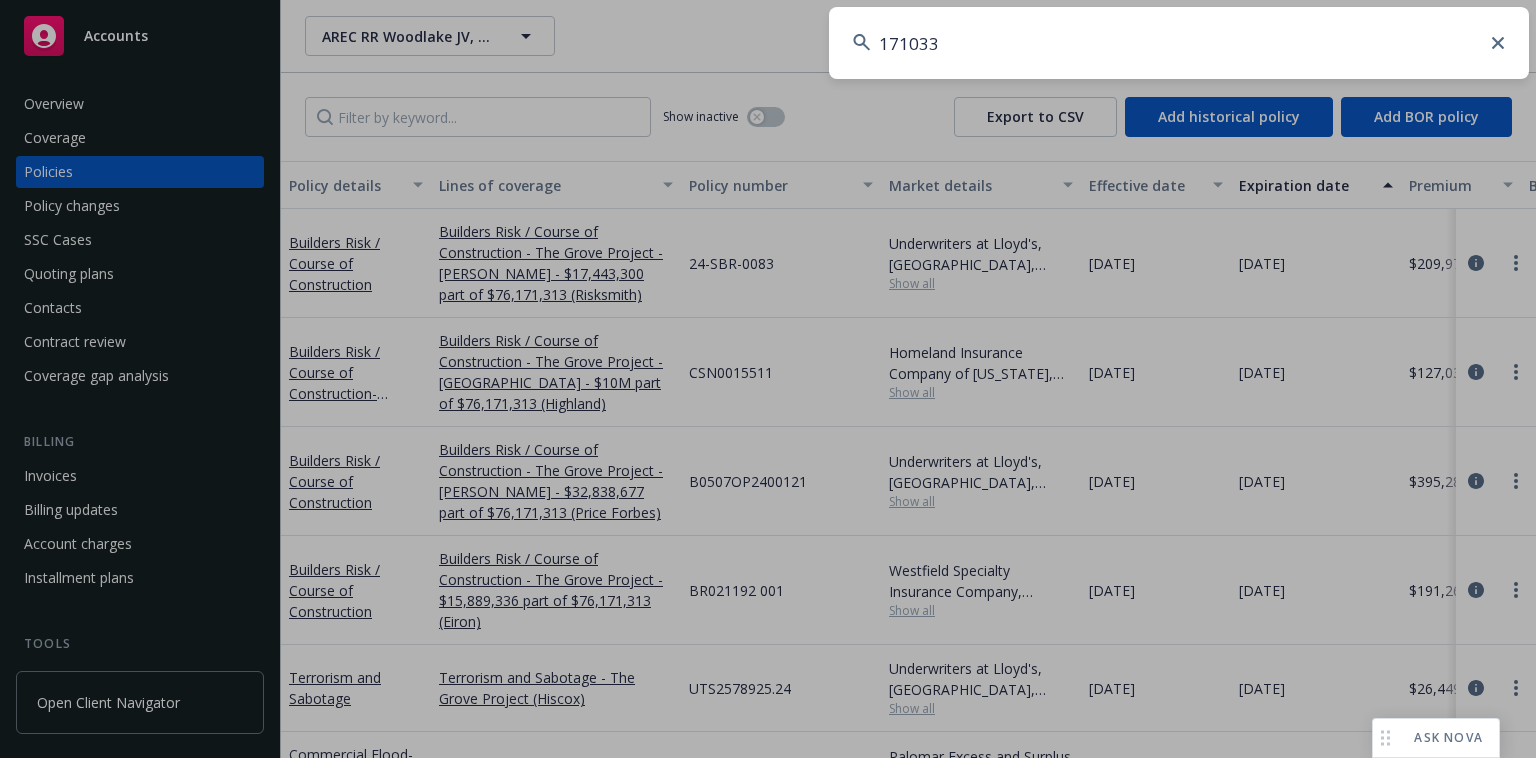 type on "171033" 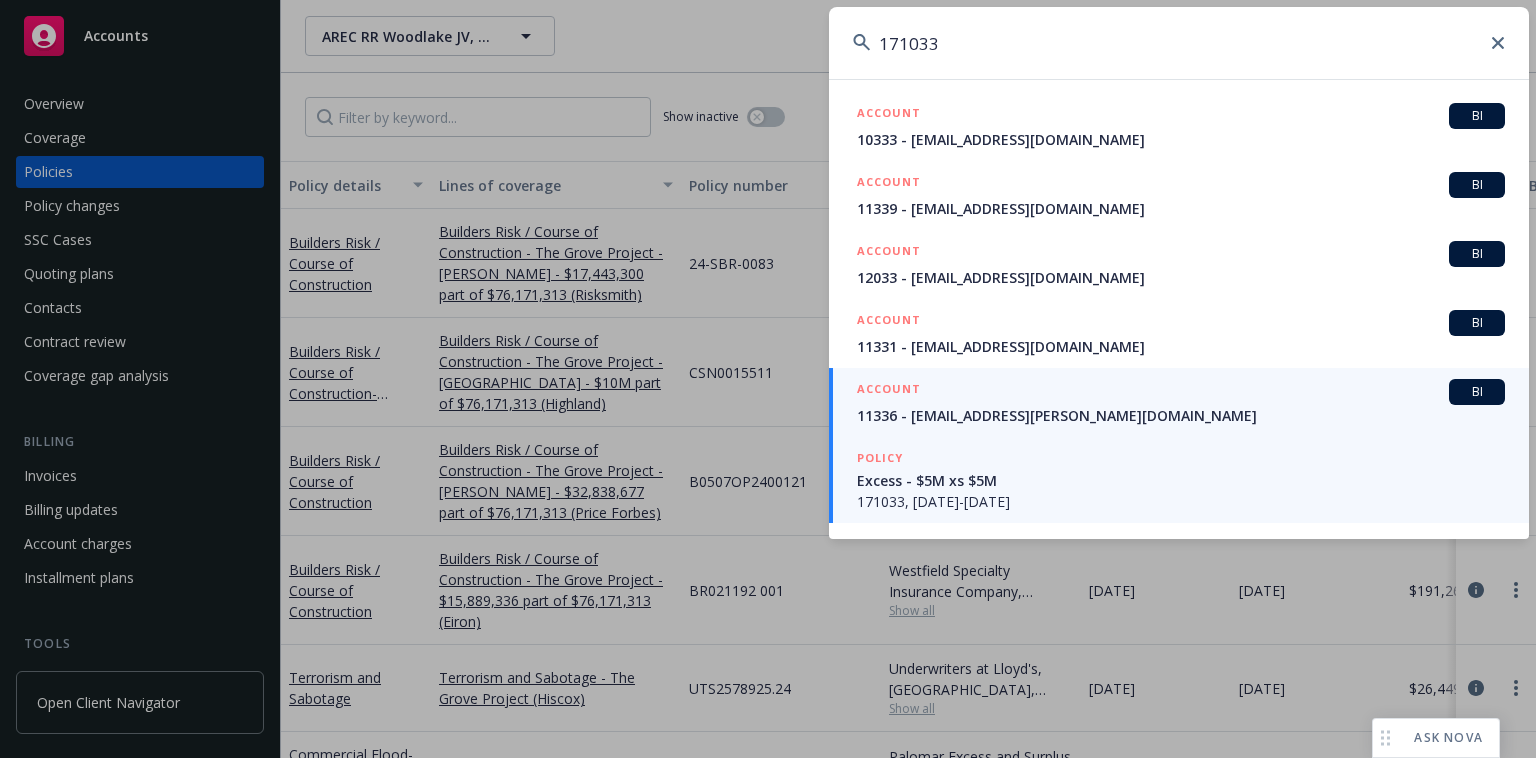 click on "Excess - $5M xs $5M" at bounding box center [1181, 480] 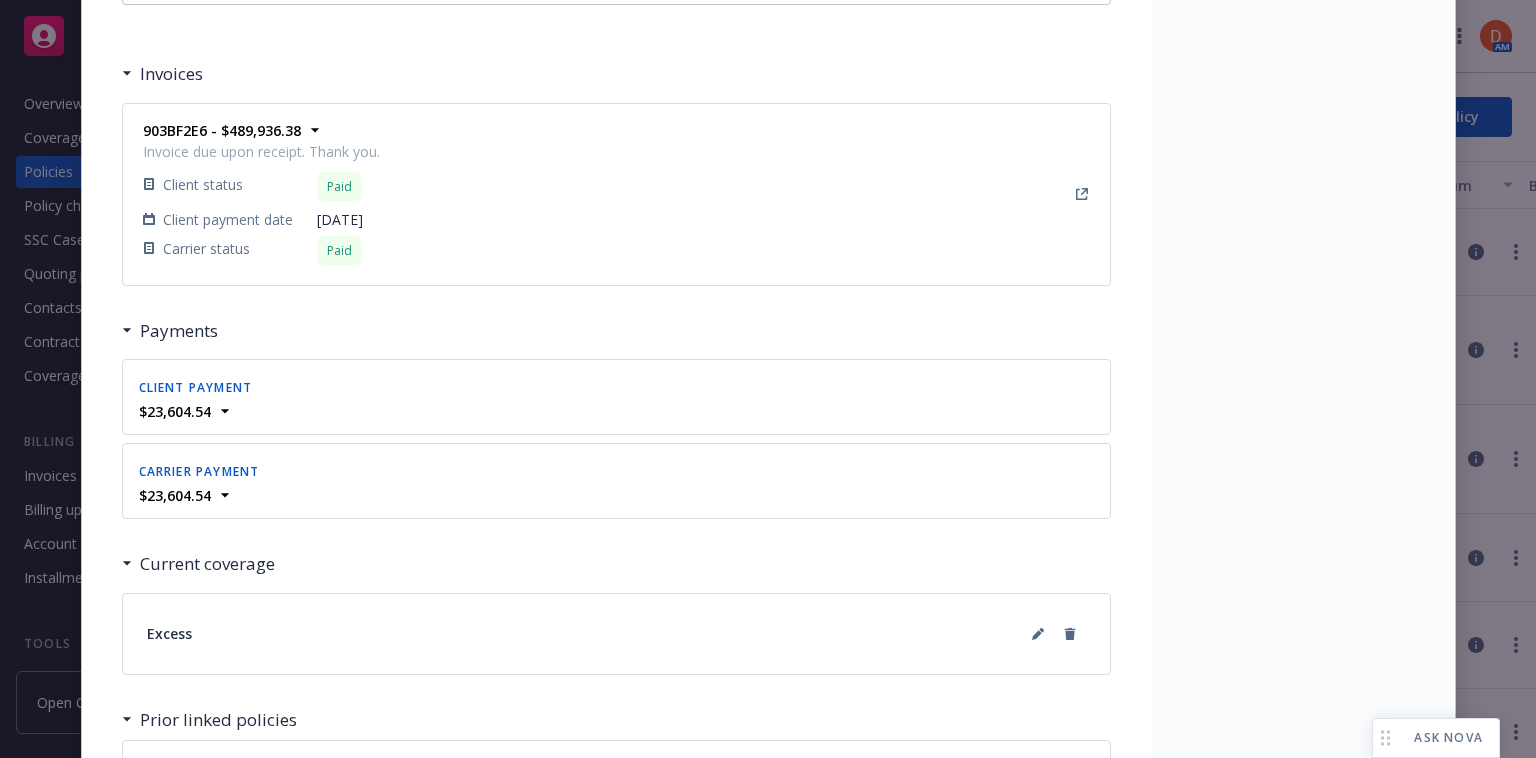 scroll, scrollTop: 2027, scrollLeft: 0, axis: vertical 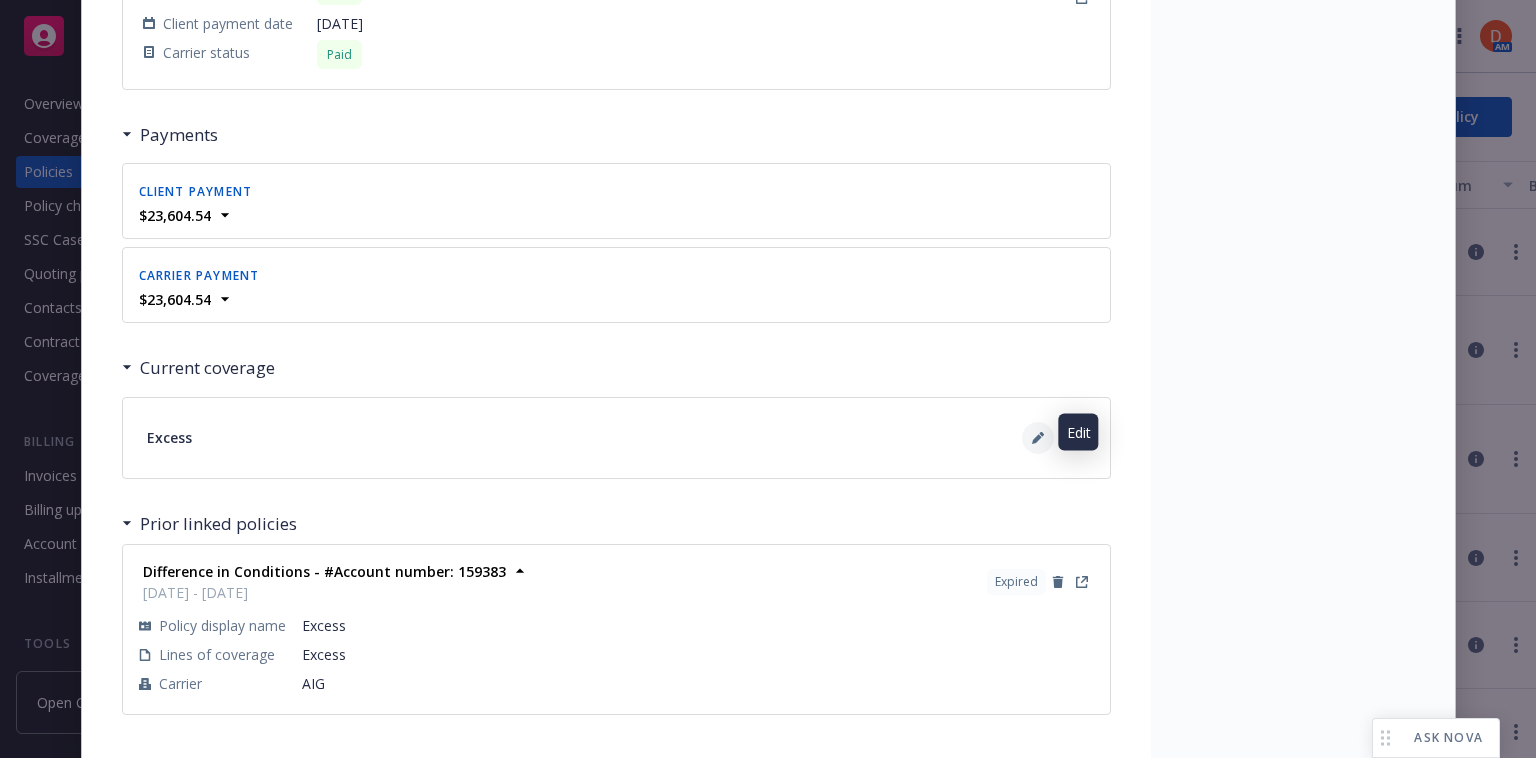 click at bounding box center [1038, 438] 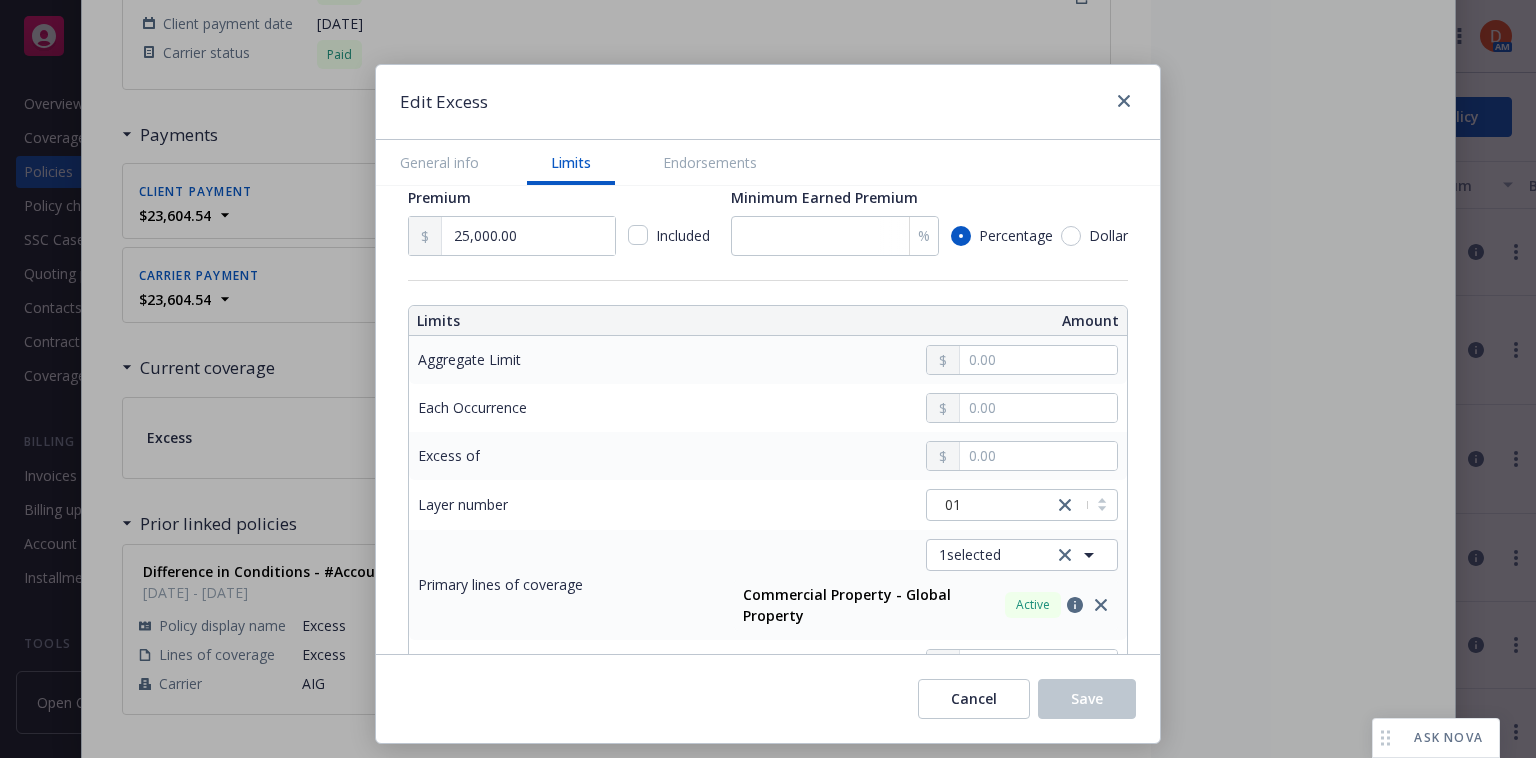 scroll, scrollTop: 448, scrollLeft: 0, axis: vertical 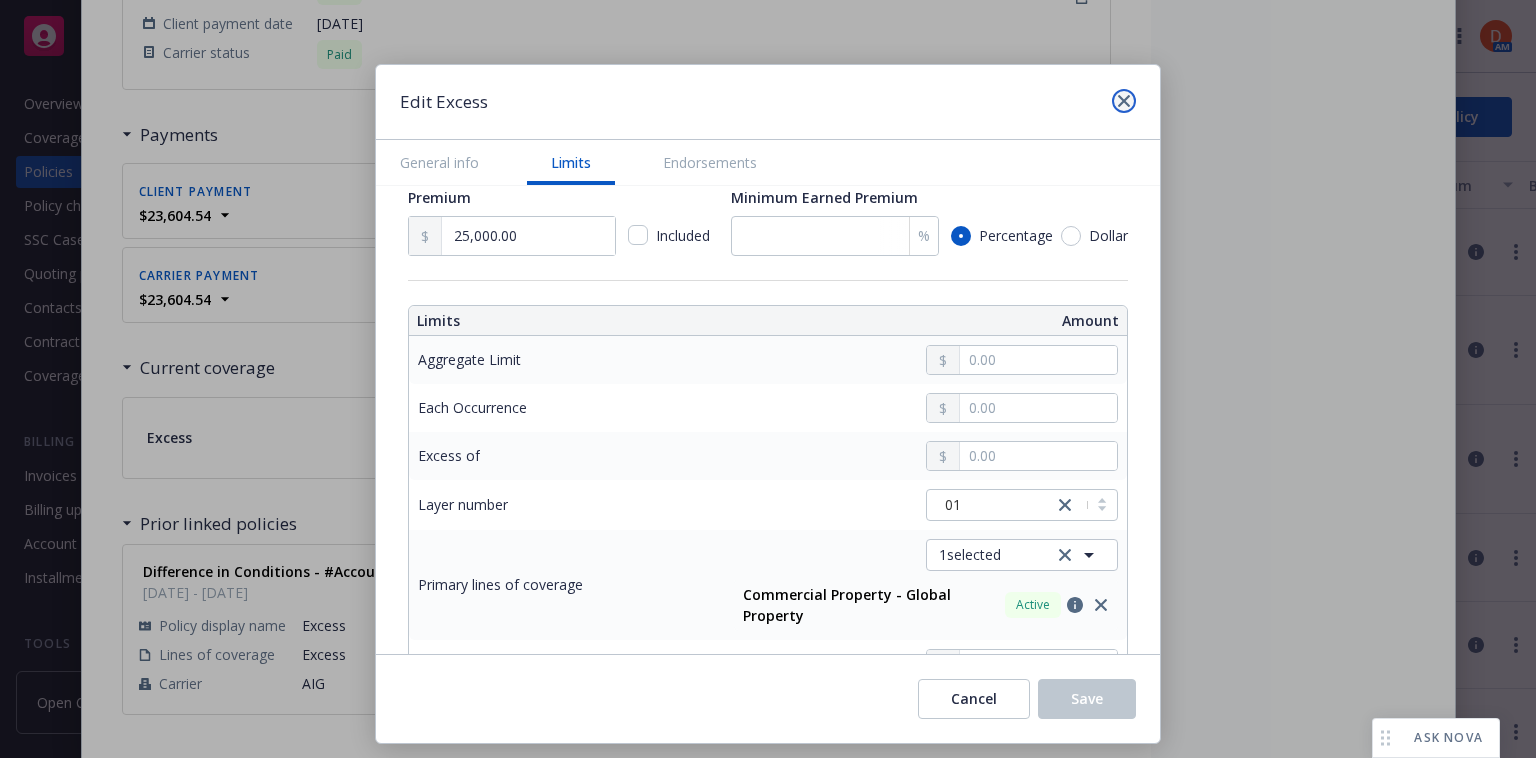 click 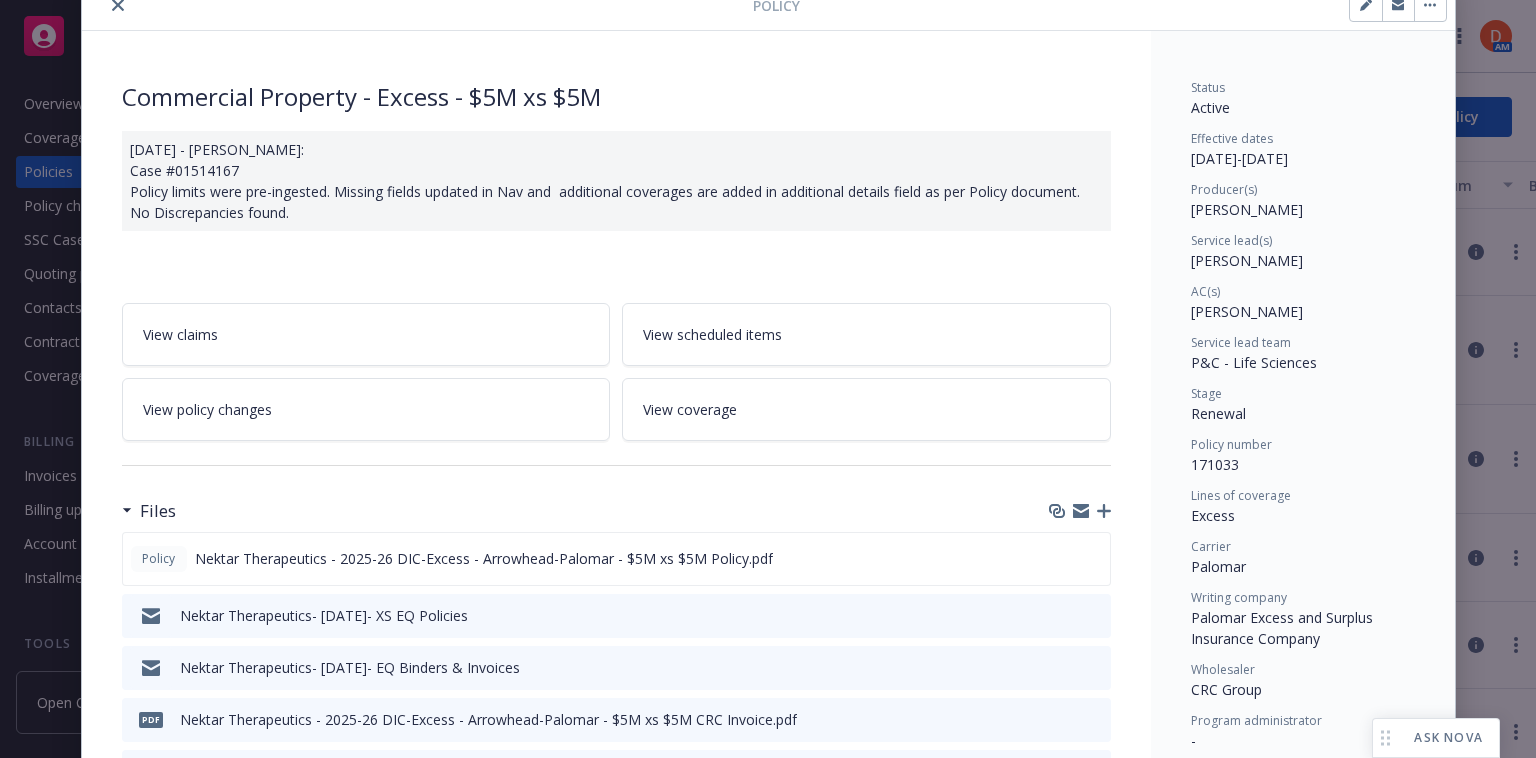 scroll, scrollTop: 0, scrollLeft: 0, axis: both 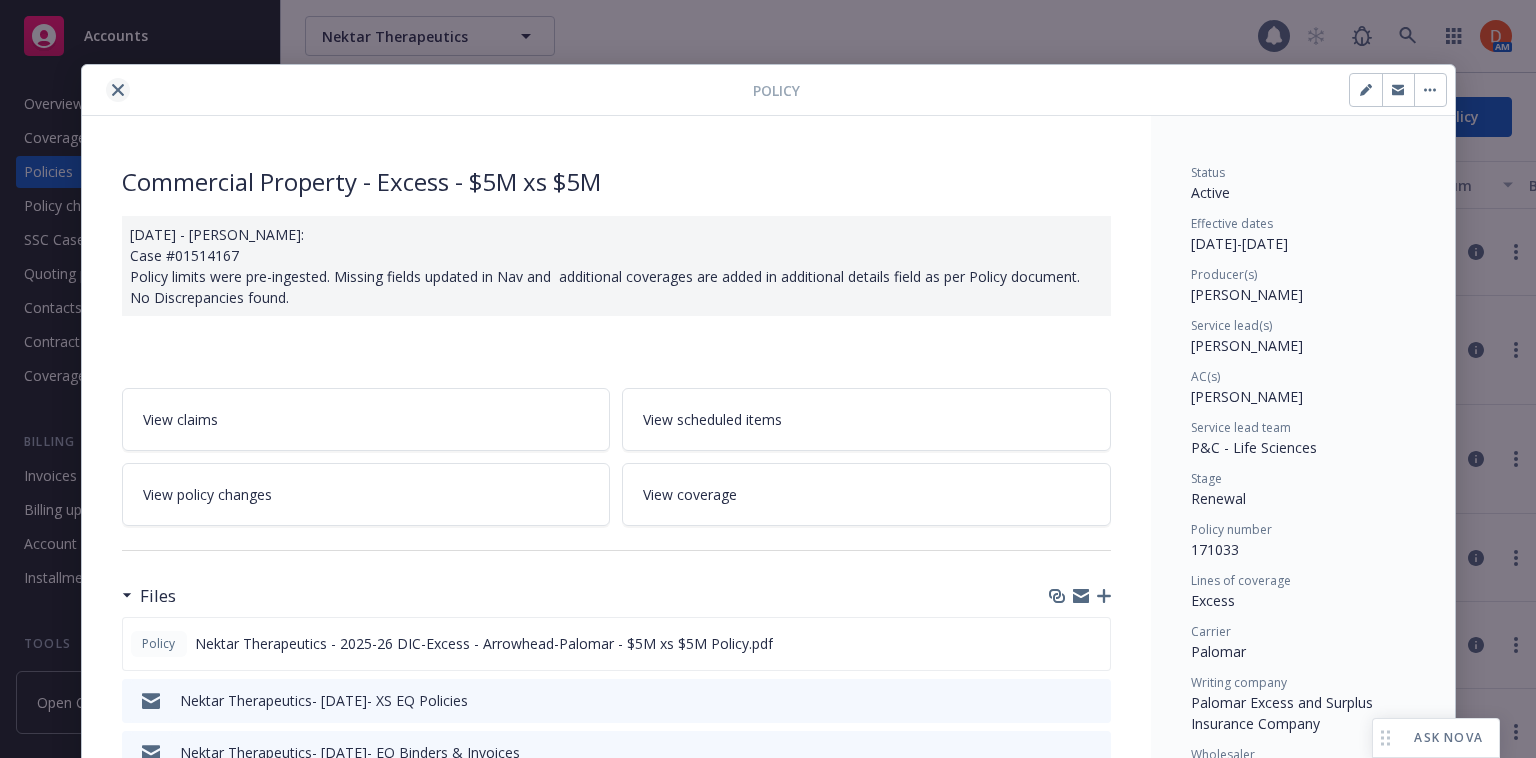 click at bounding box center (118, 90) 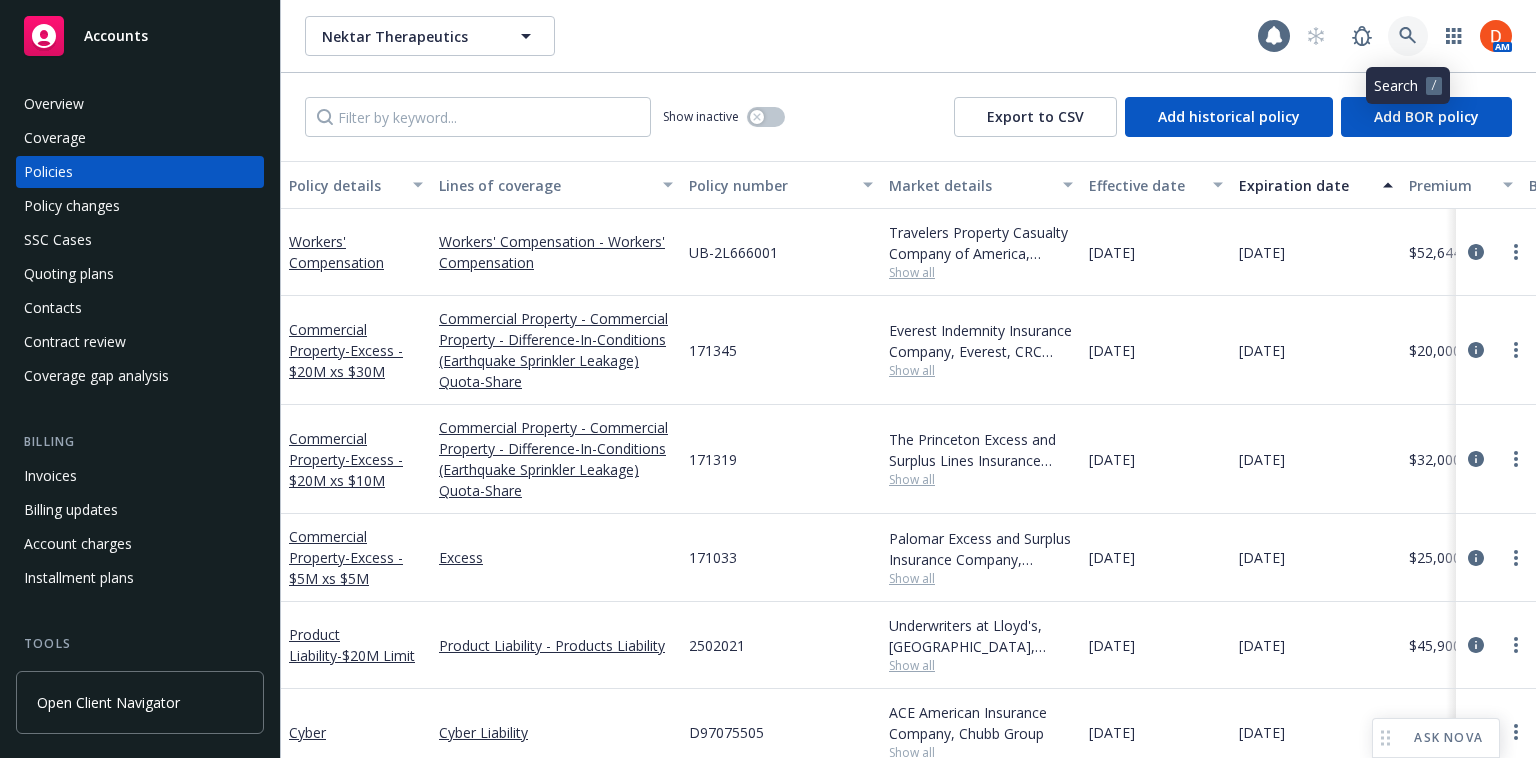 click at bounding box center (1408, 36) 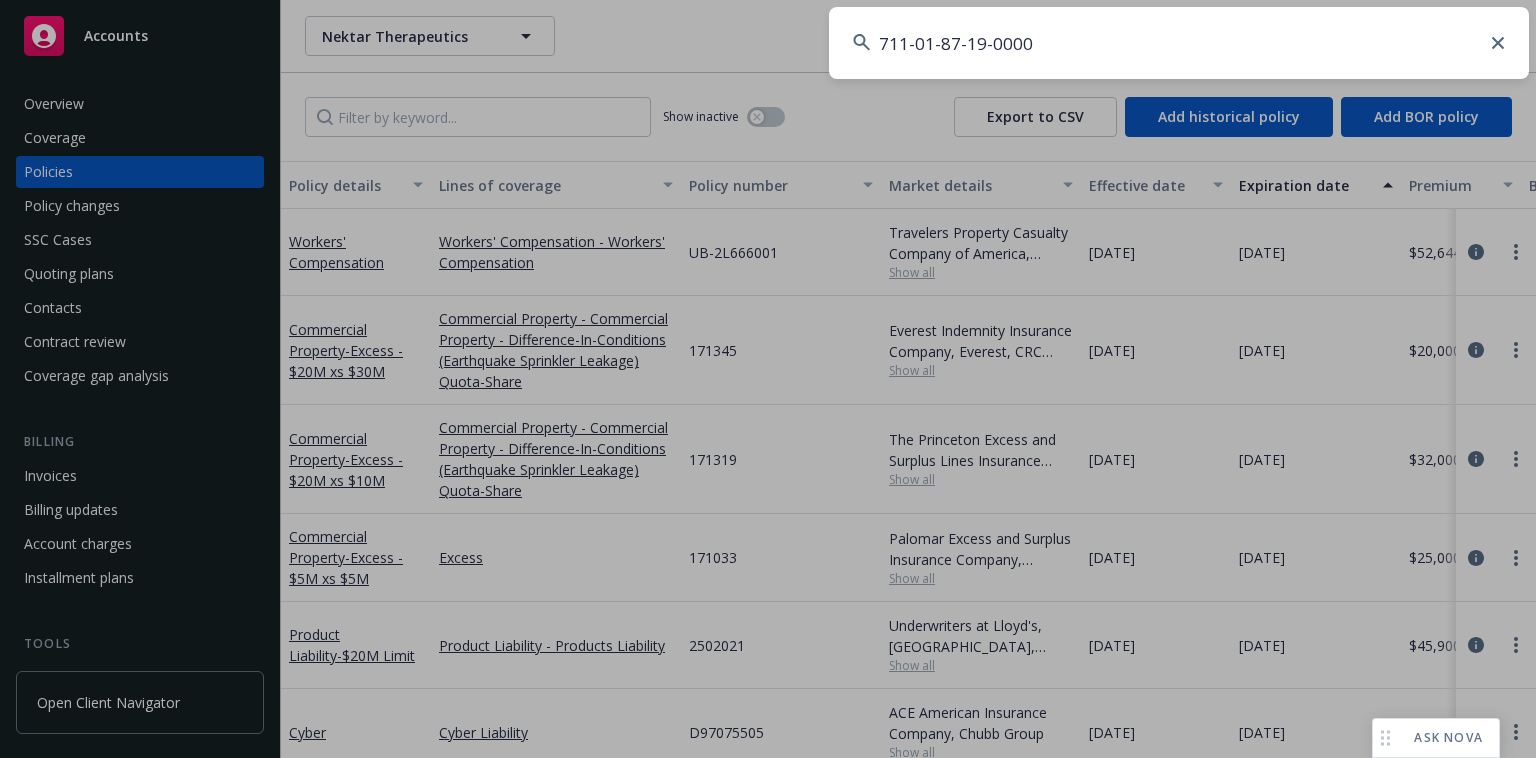 type on "711-01-87-19-0000" 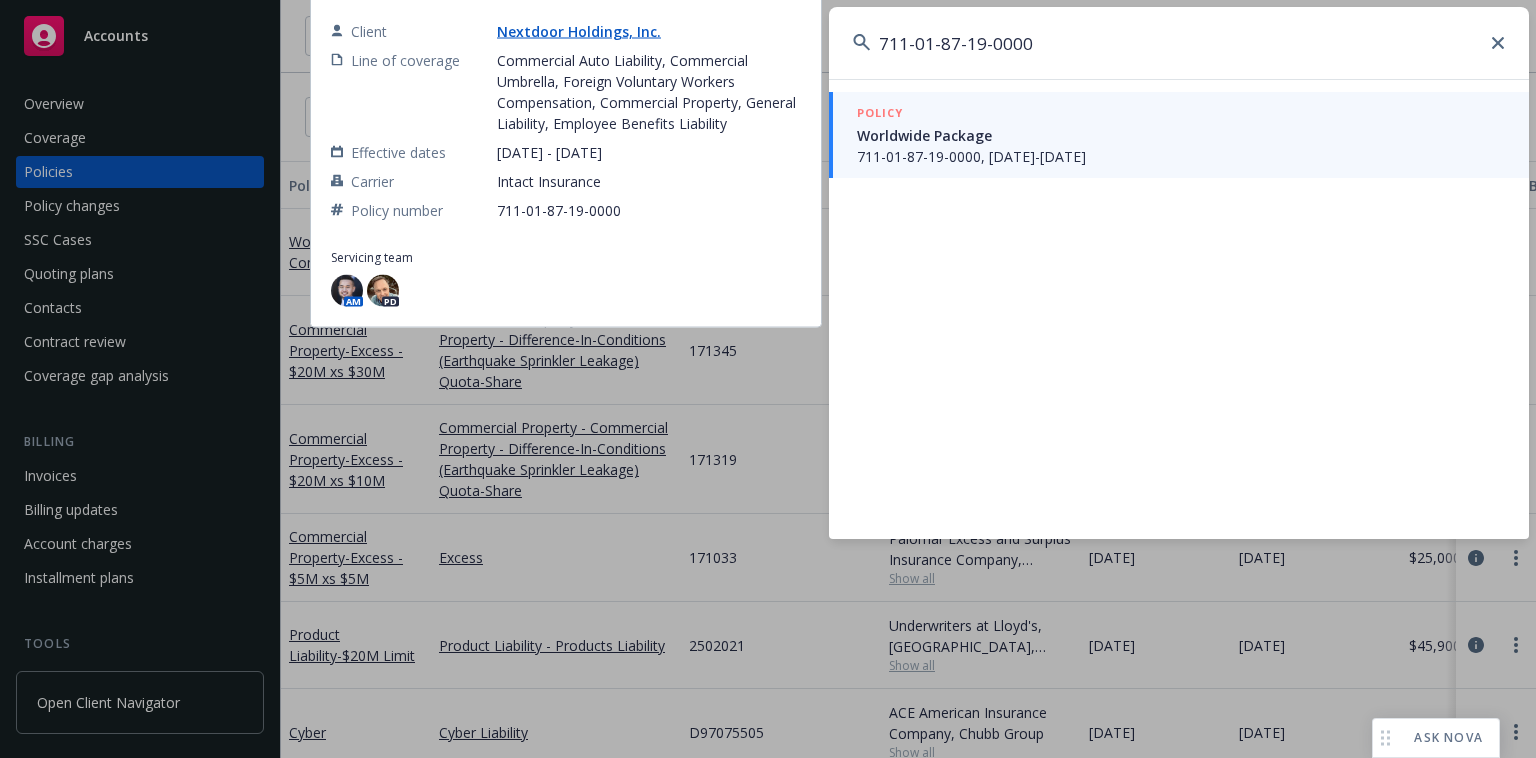 click on "Worldwide Package" at bounding box center [1181, 135] 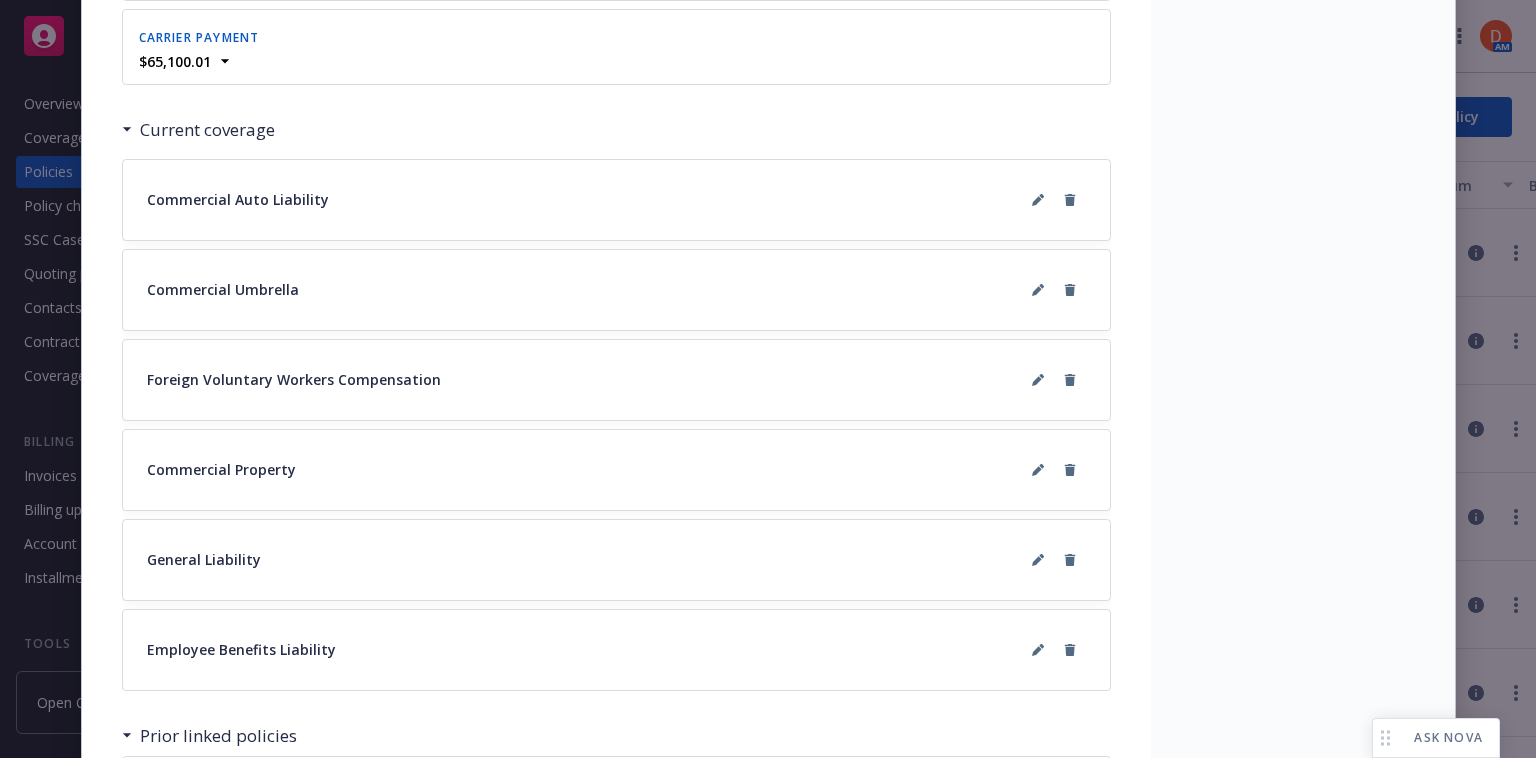 scroll, scrollTop: 2277, scrollLeft: 0, axis: vertical 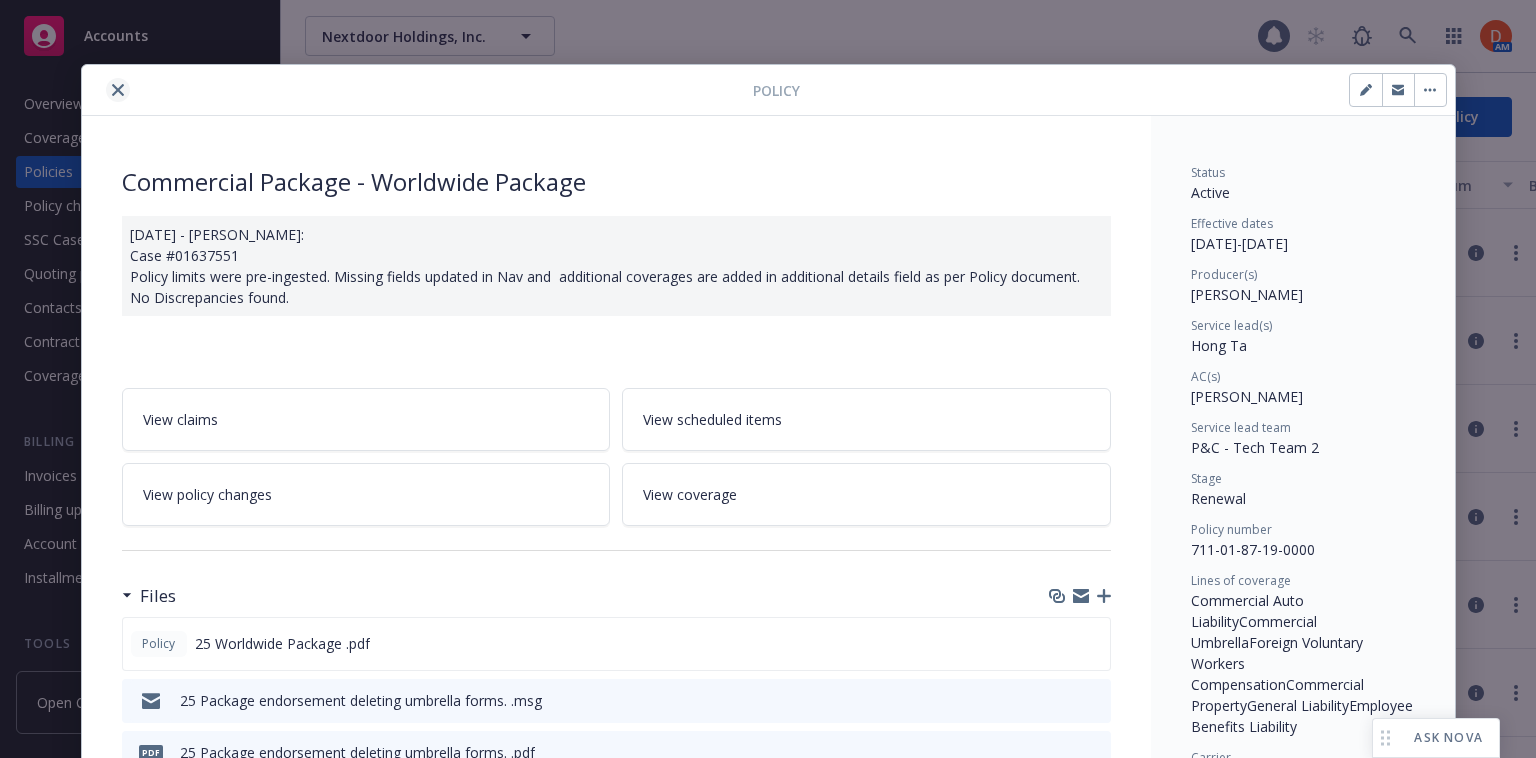 click at bounding box center (118, 90) 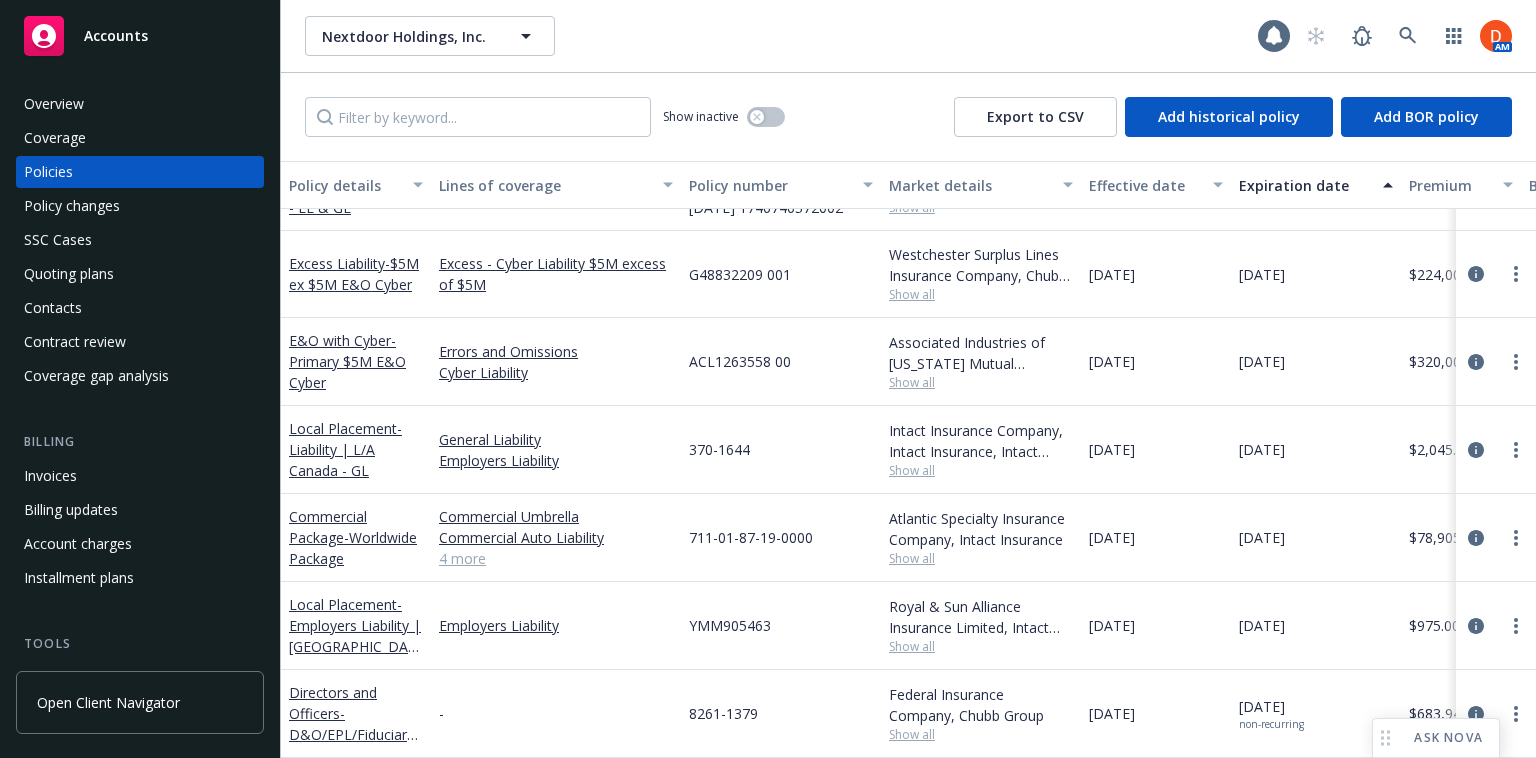 scroll, scrollTop: 1040, scrollLeft: 0, axis: vertical 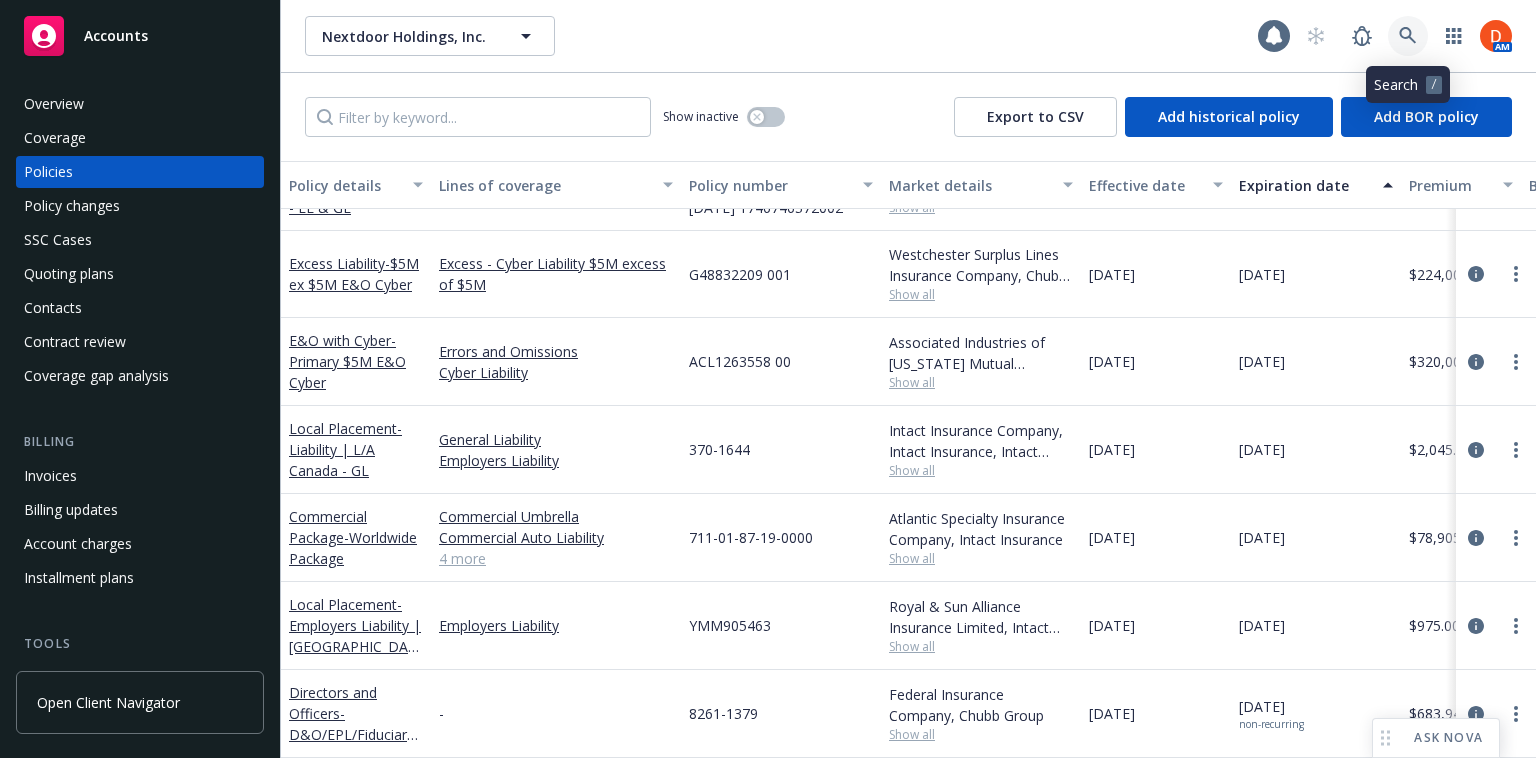 click 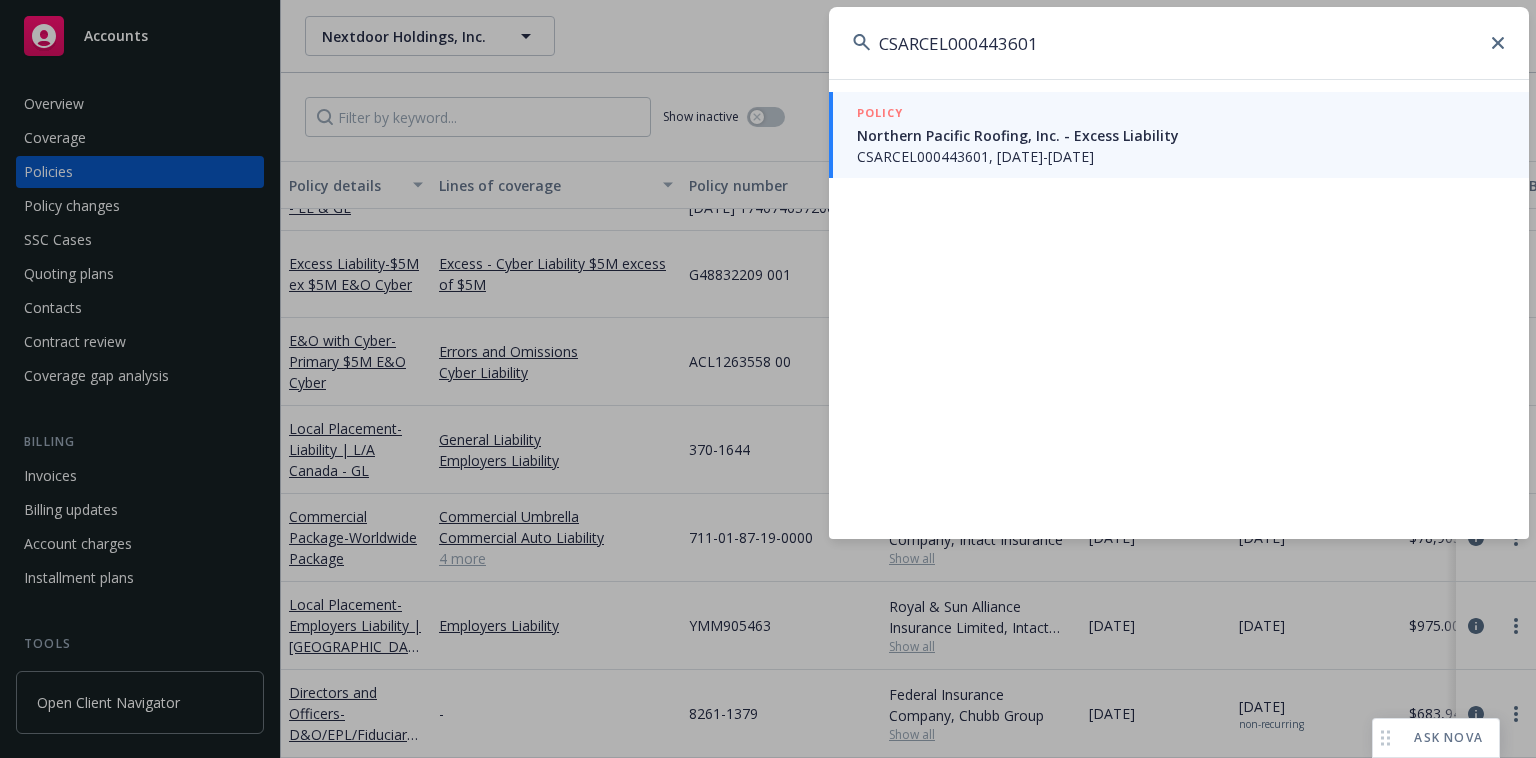 type on "CSARCEL000443601" 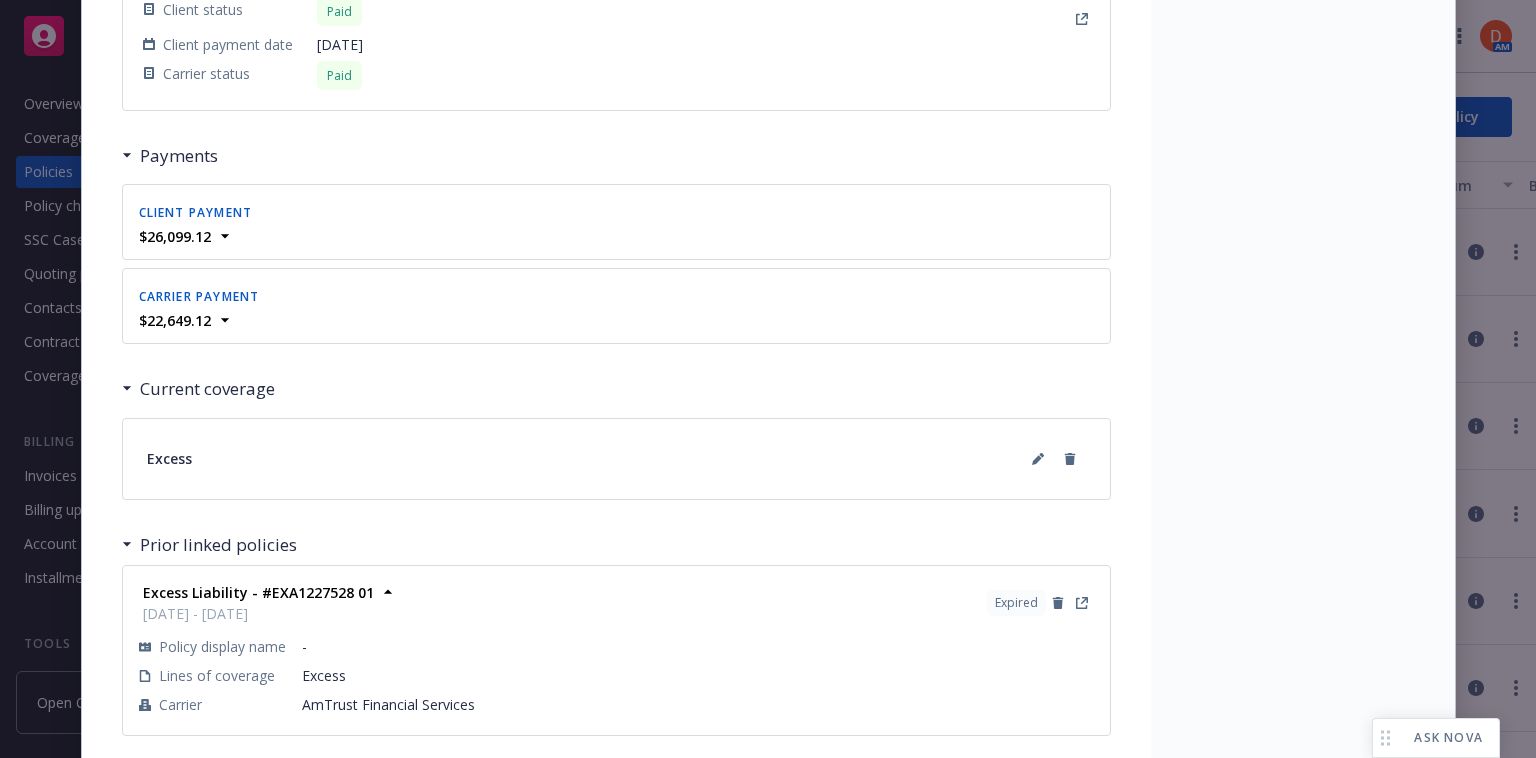 scroll, scrollTop: 2002, scrollLeft: 0, axis: vertical 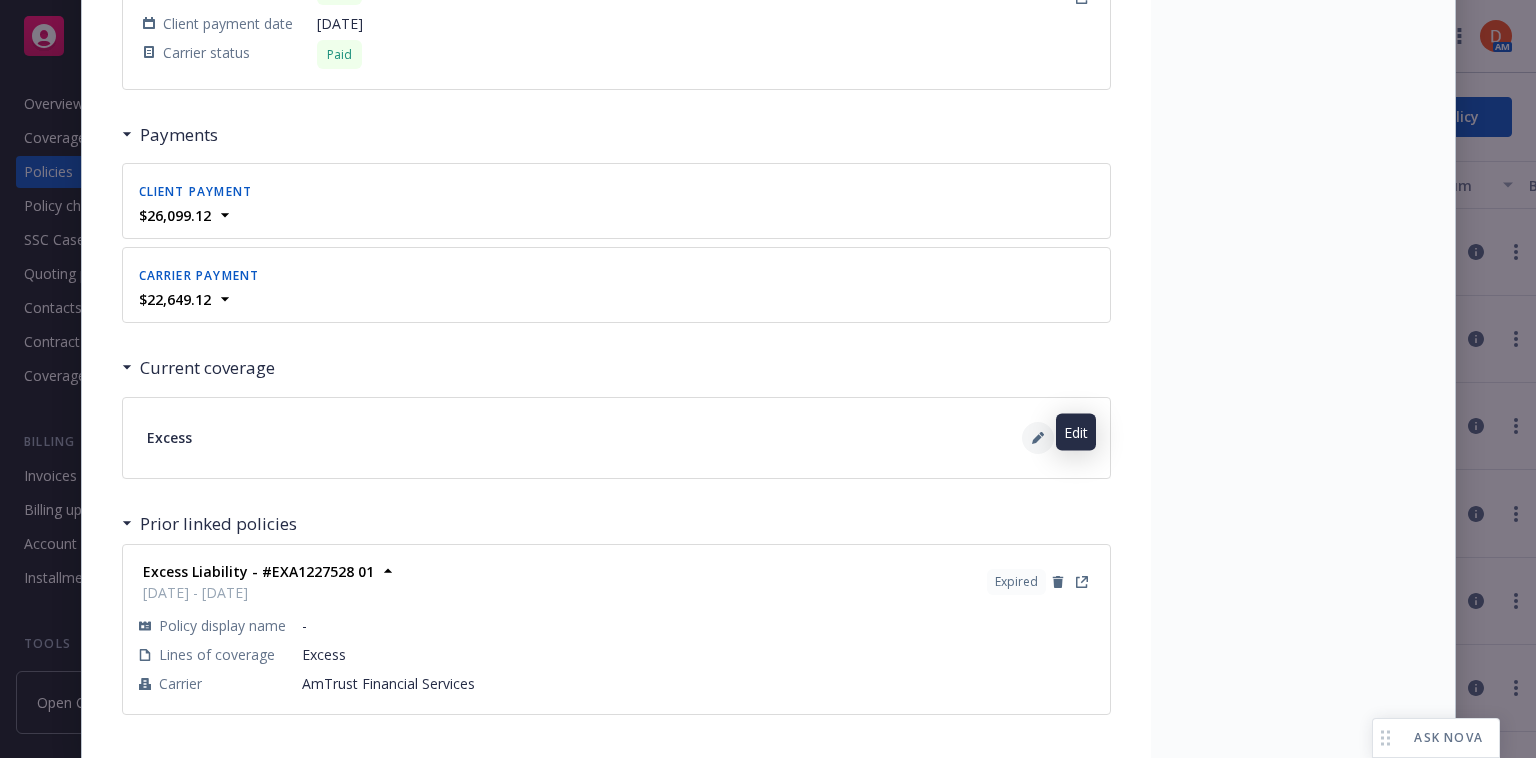 click at bounding box center [1038, 438] 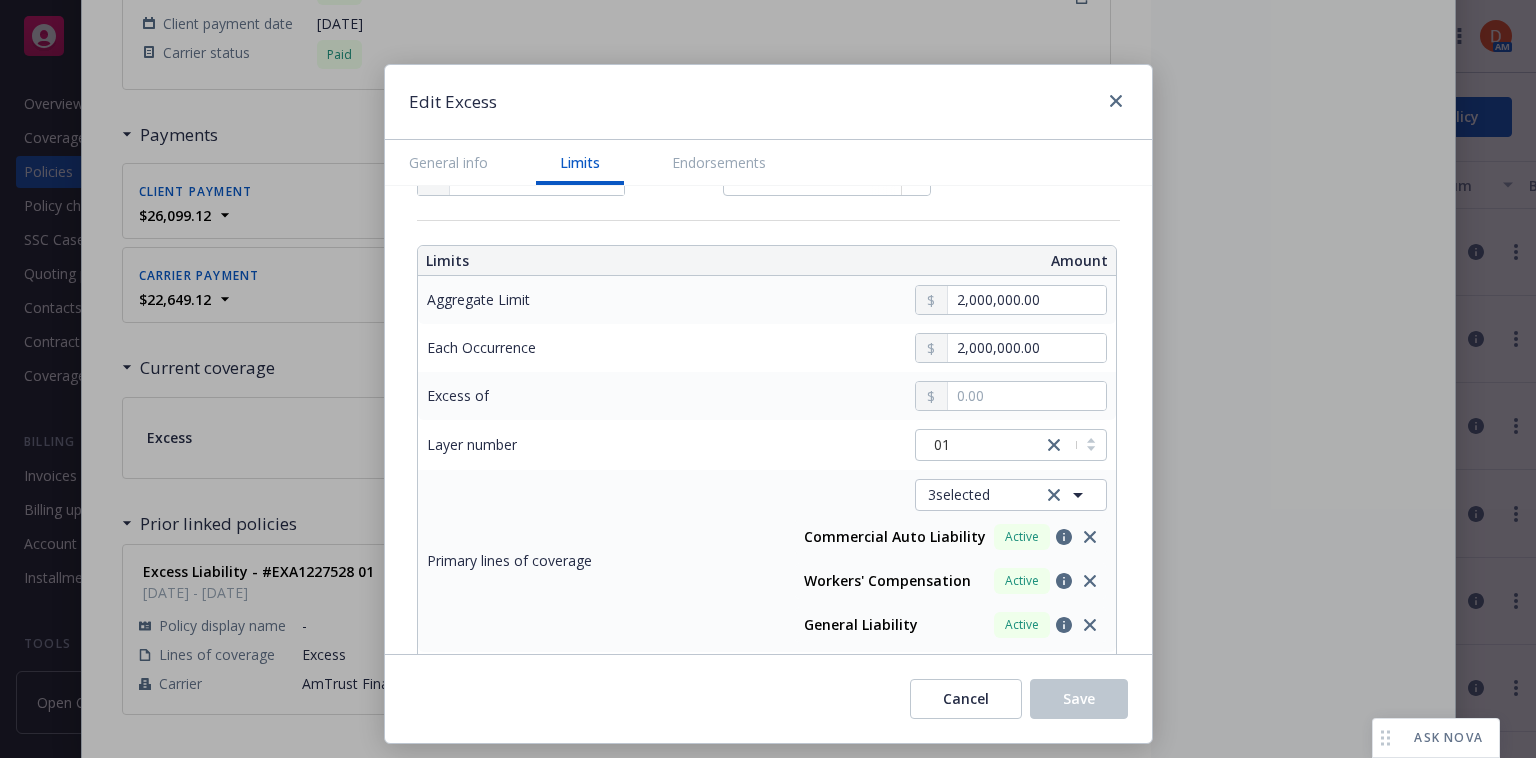 scroll, scrollTop: 509, scrollLeft: 0, axis: vertical 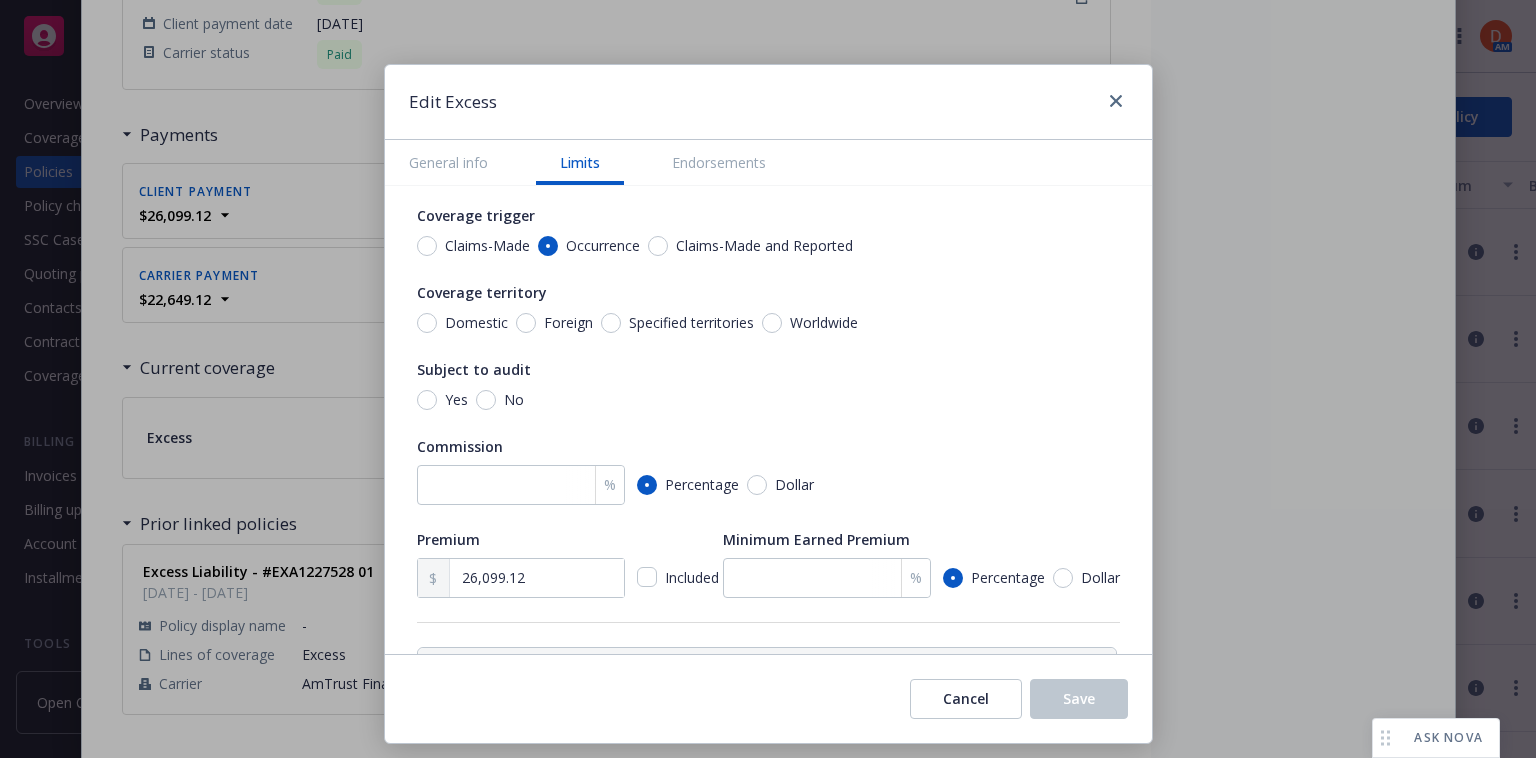 type on "x" 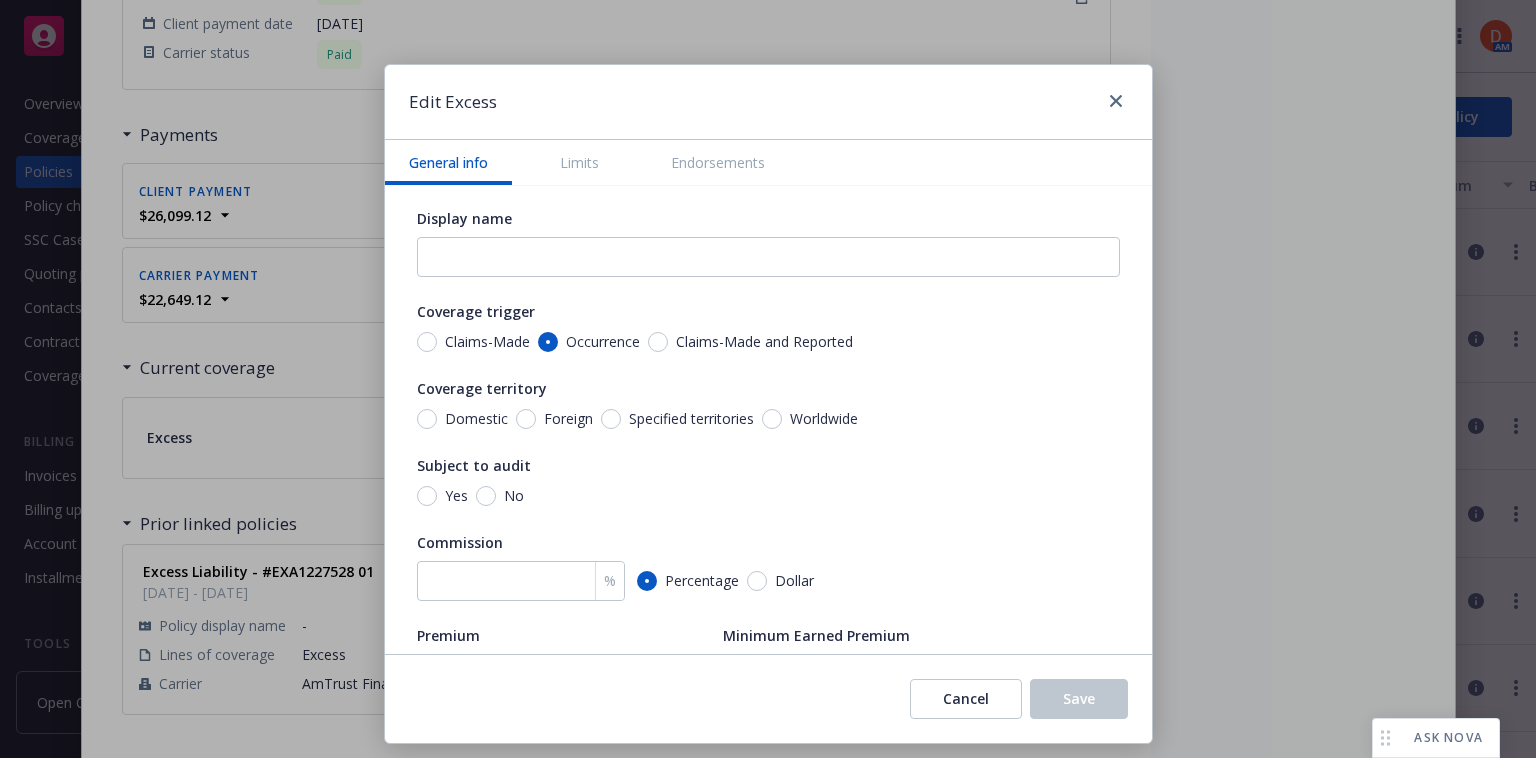 scroll, scrollTop: 0, scrollLeft: 0, axis: both 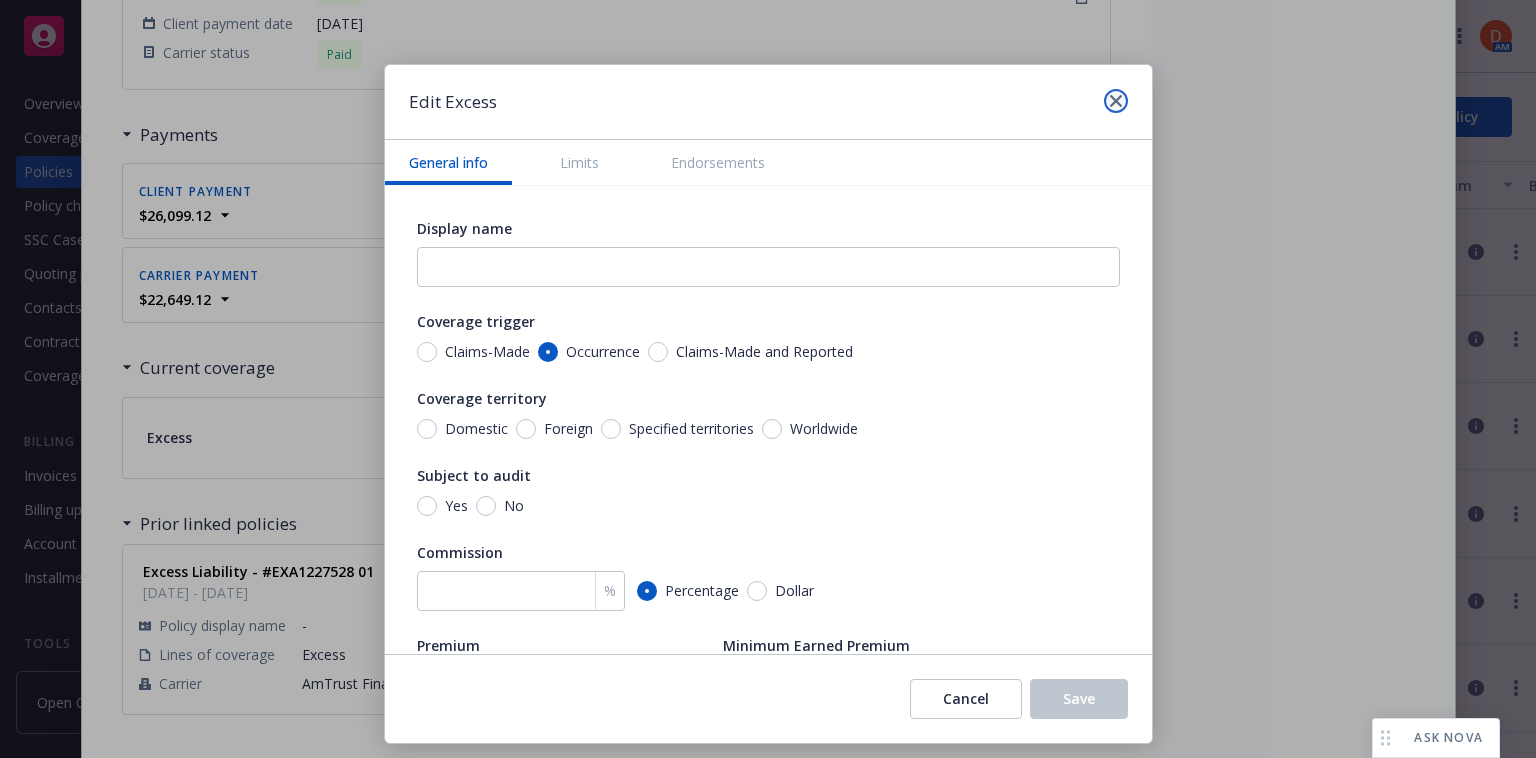 click 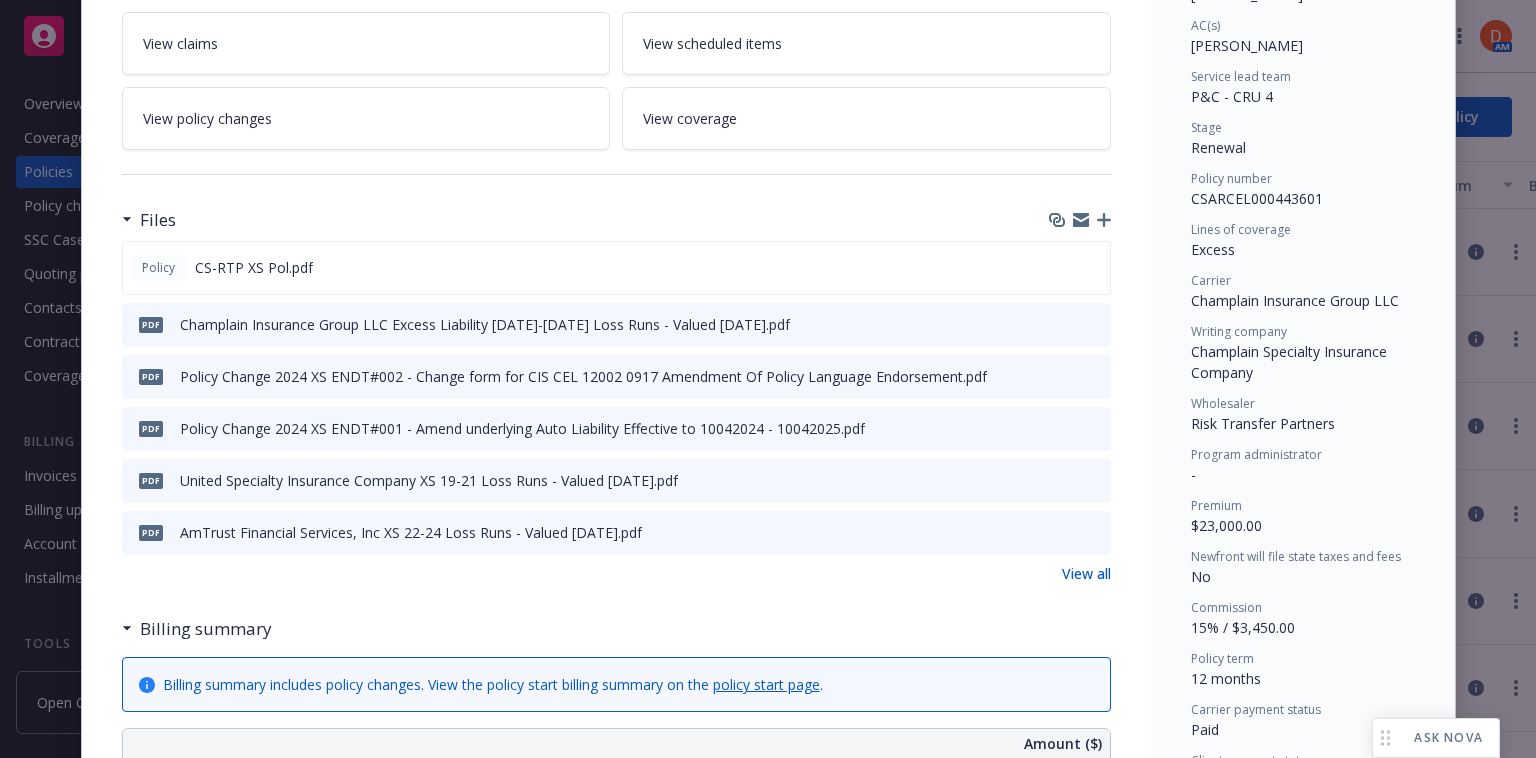 scroll, scrollTop: 324, scrollLeft: 0, axis: vertical 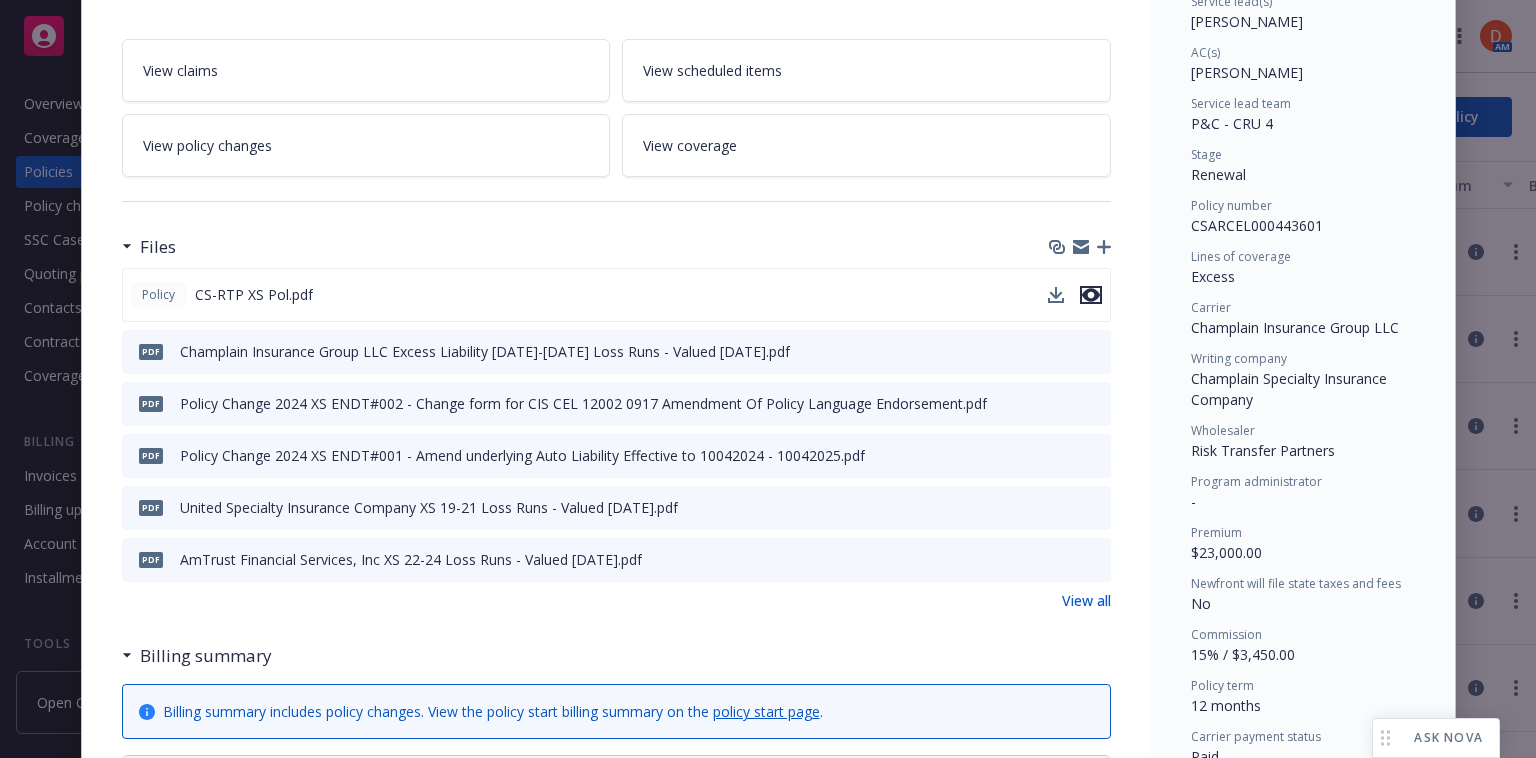 click 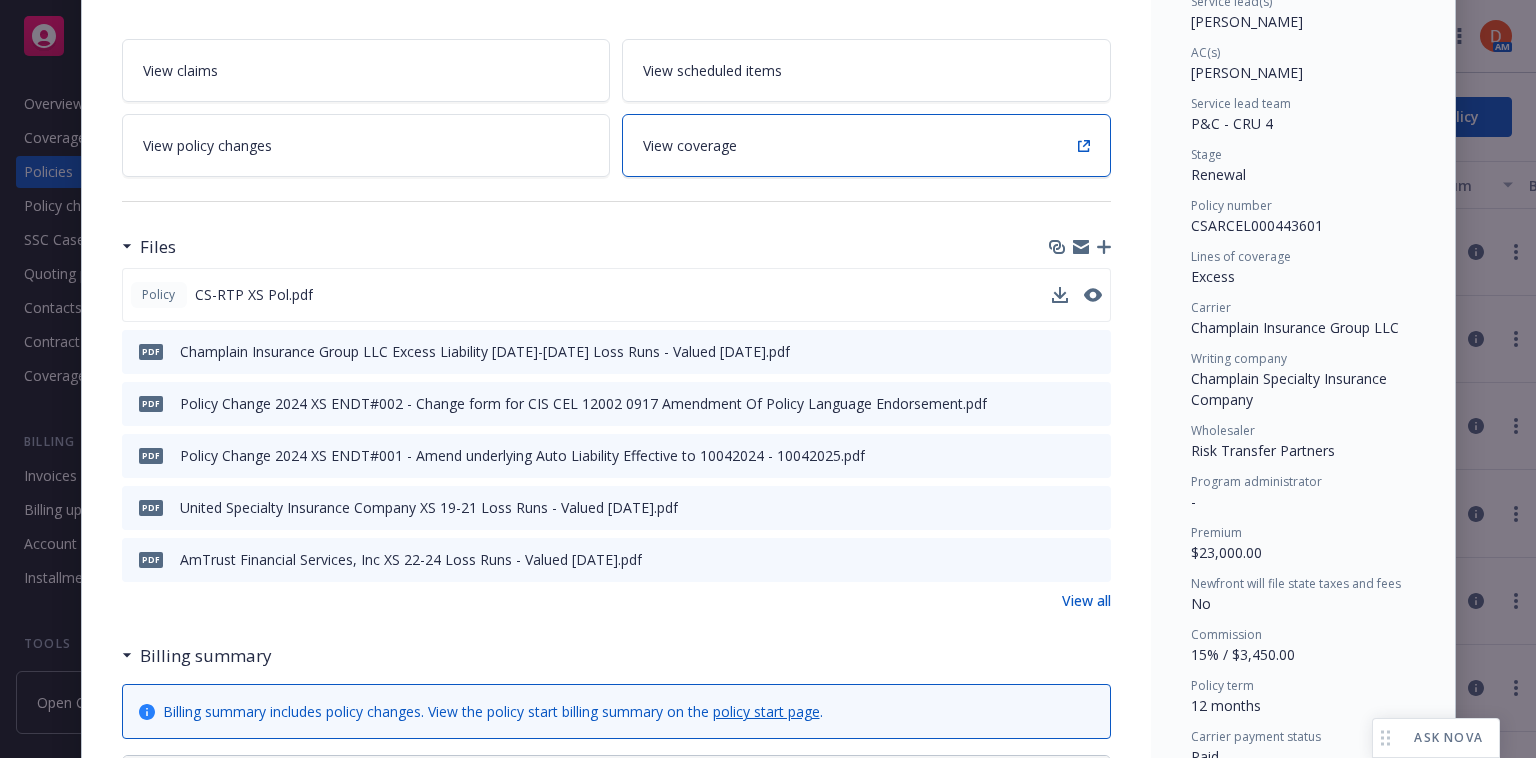 scroll, scrollTop: 0, scrollLeft: 0, axis: both 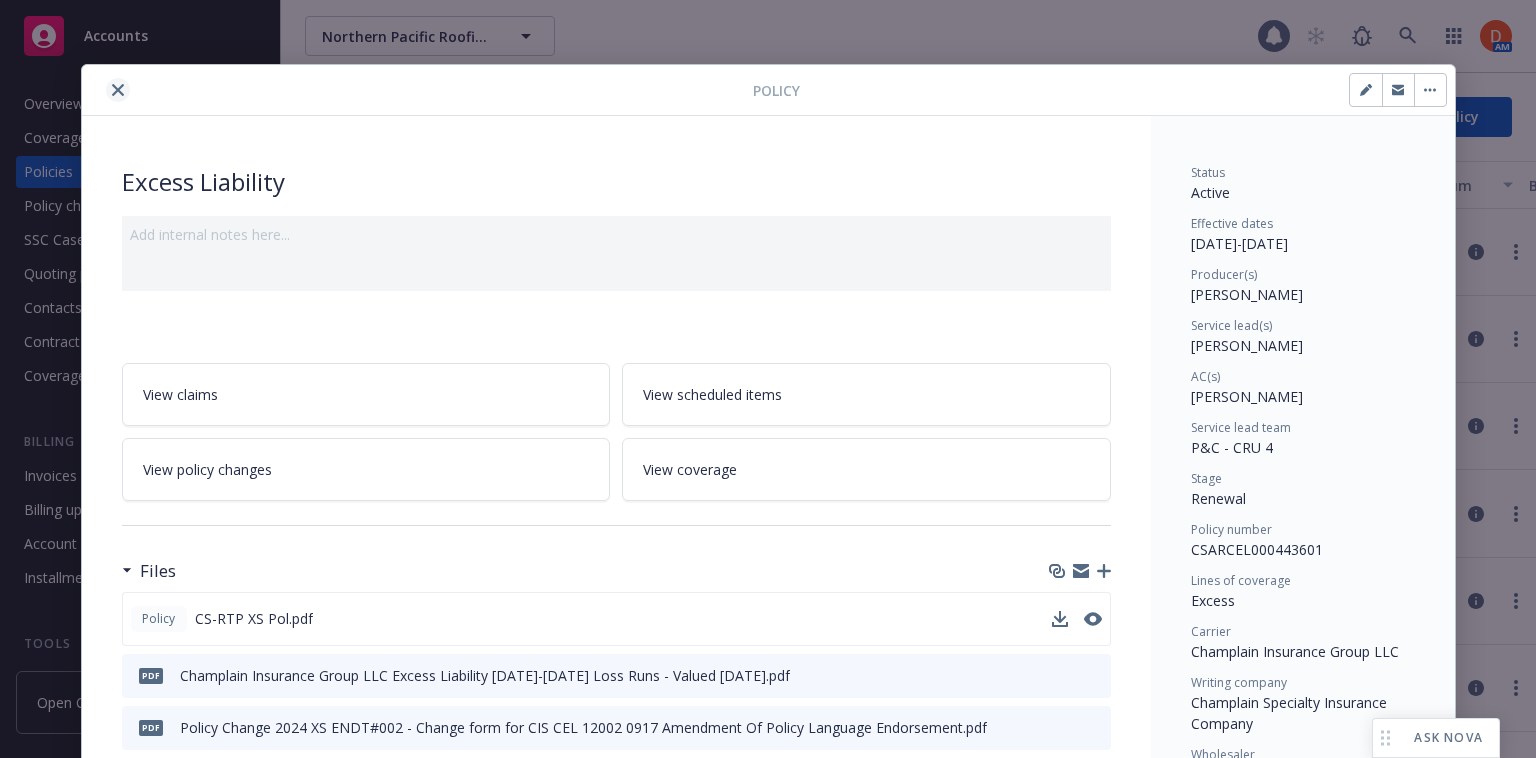 click 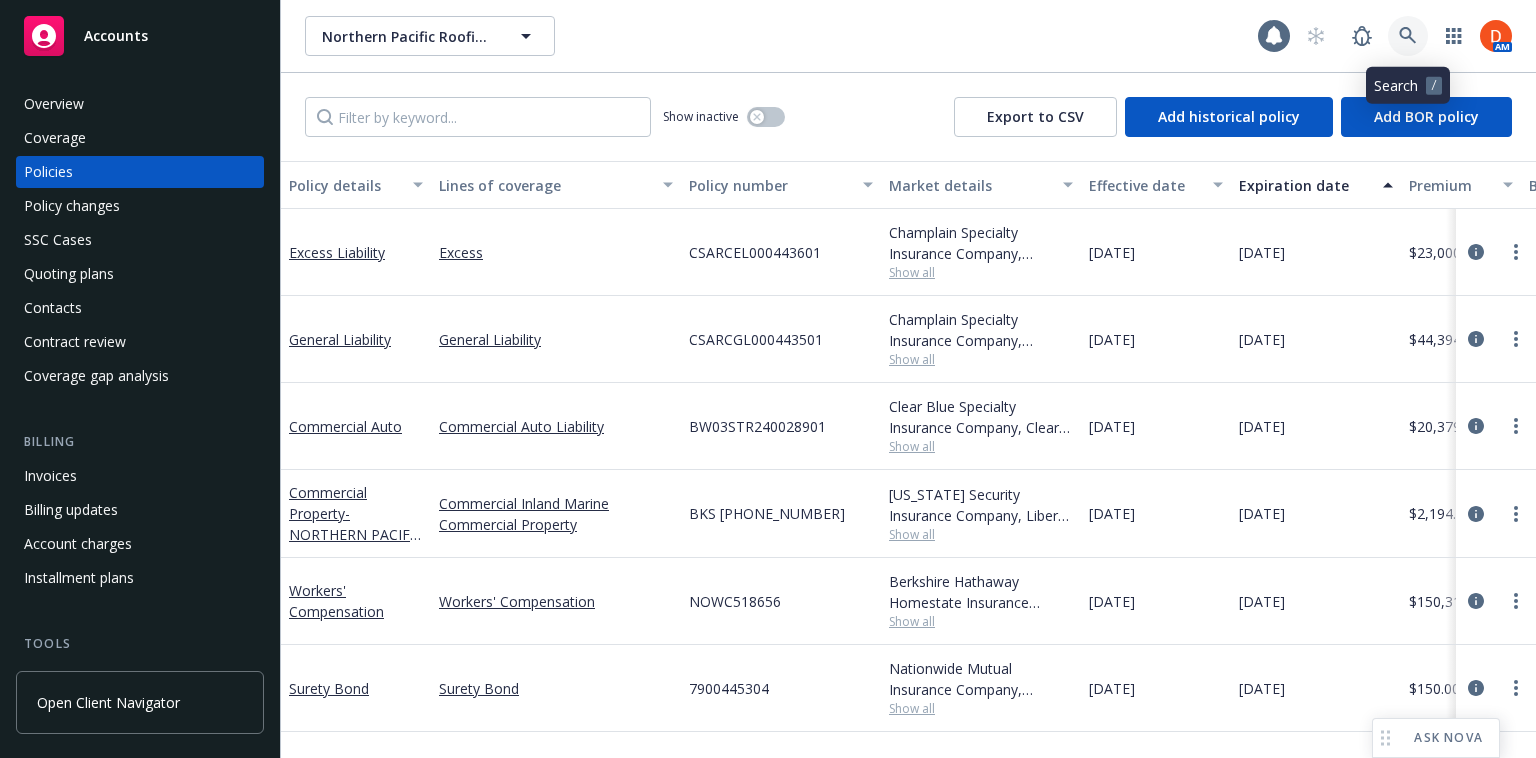 click at bounding box center [1408, 36] 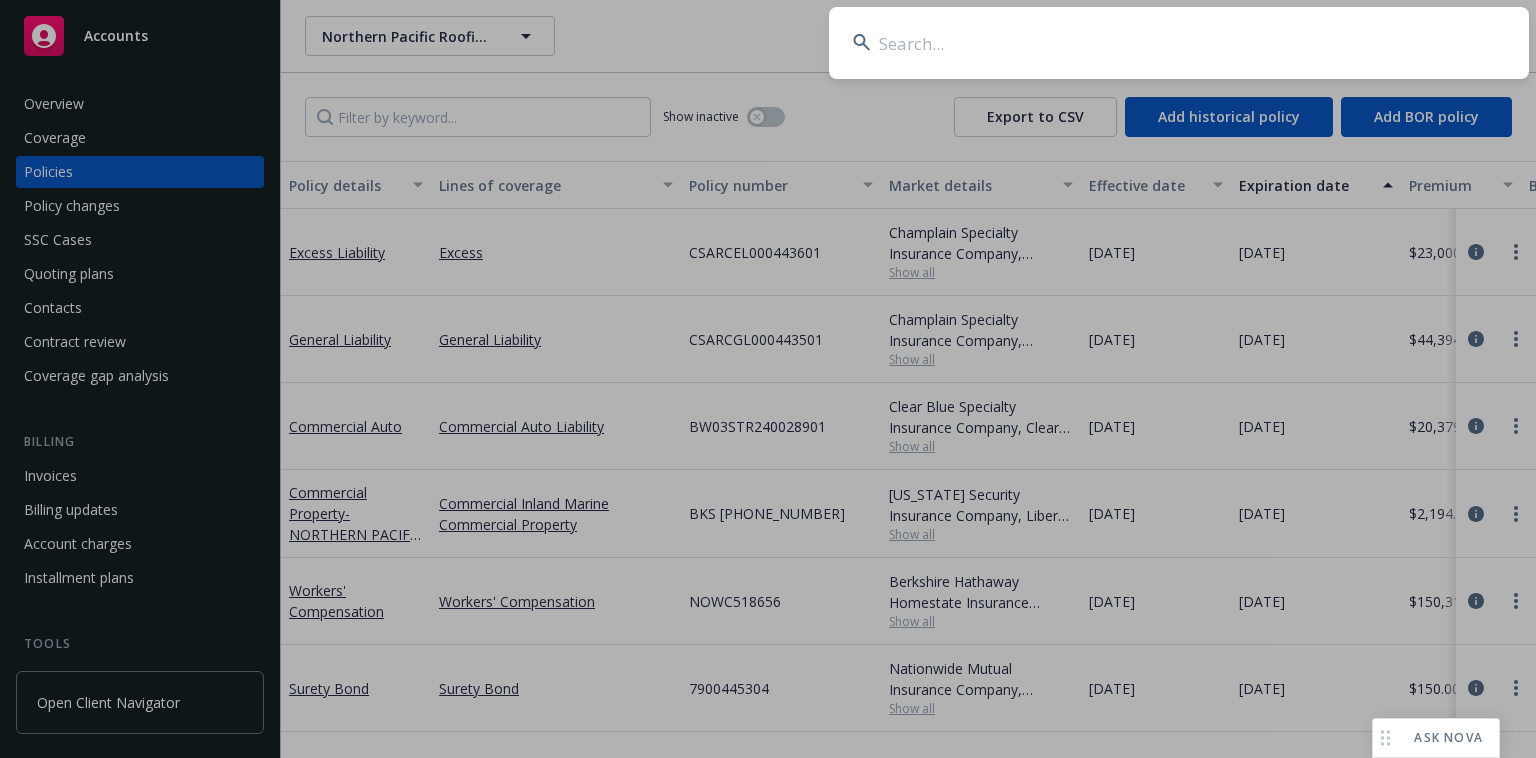 type on "XSA1228596-00" 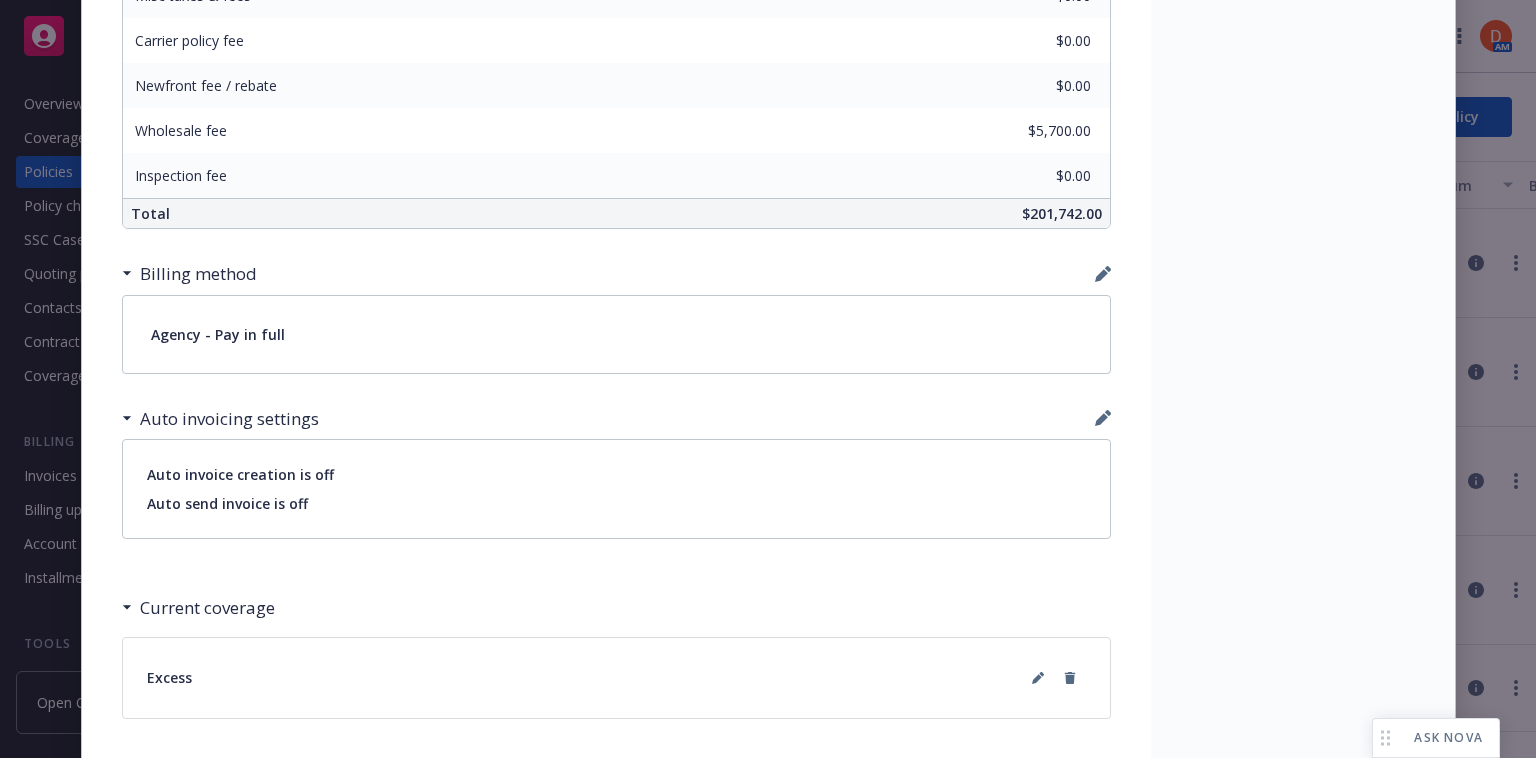scroll, scrollTop: 1301, scrollLeft: 0, axis: vertical 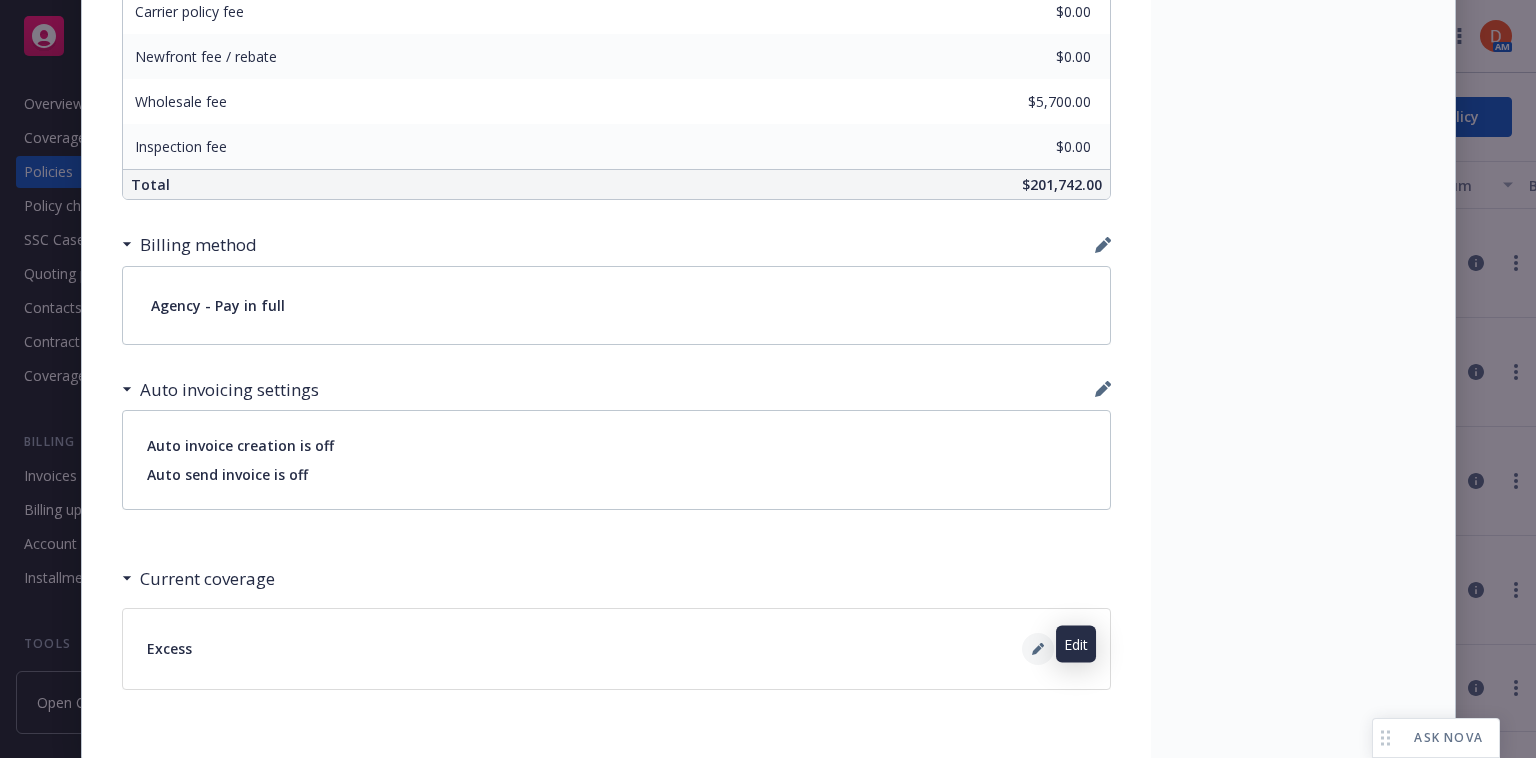 click 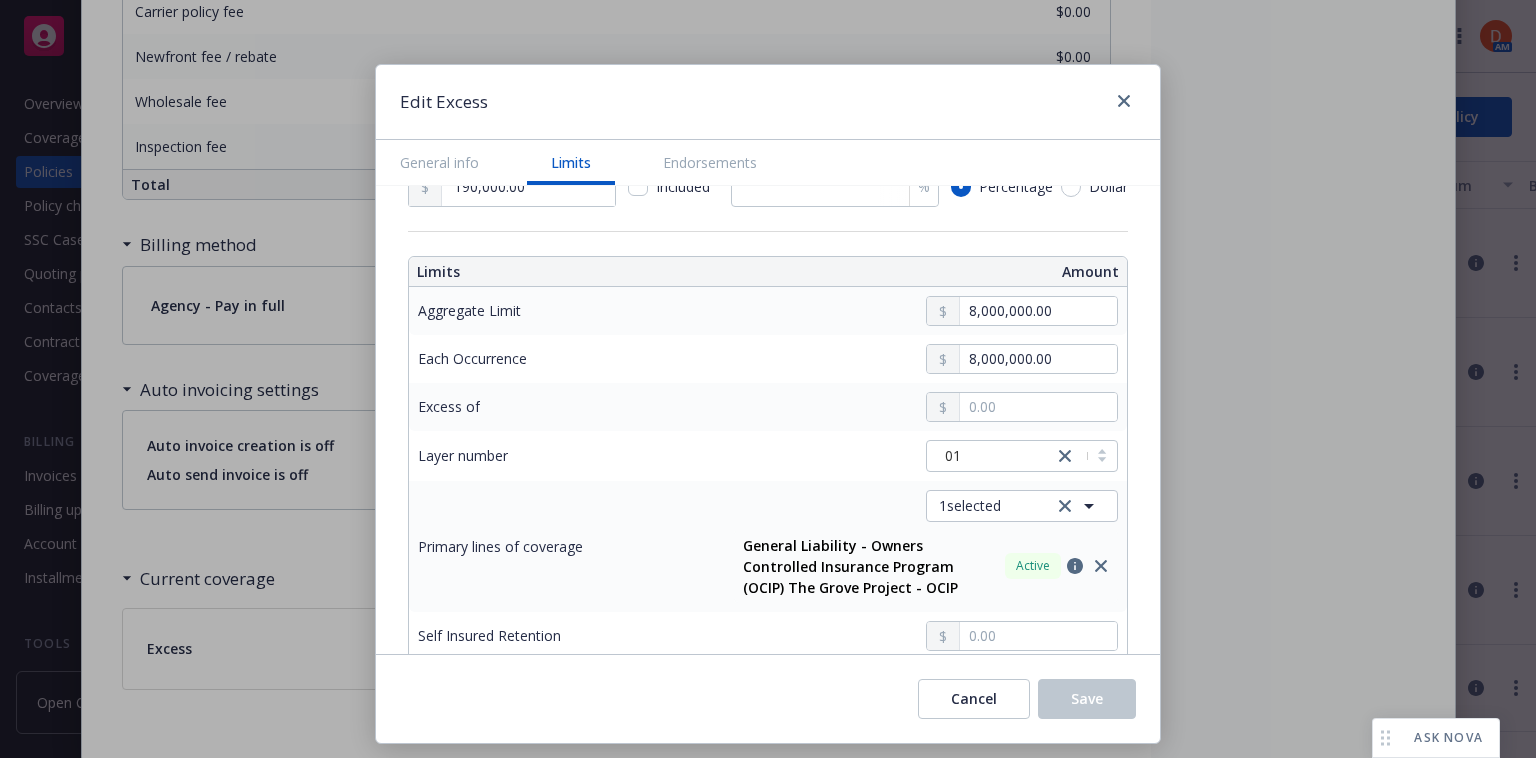 scroll, scrollTop: 493, scrollLeft: 0, axis: vertical 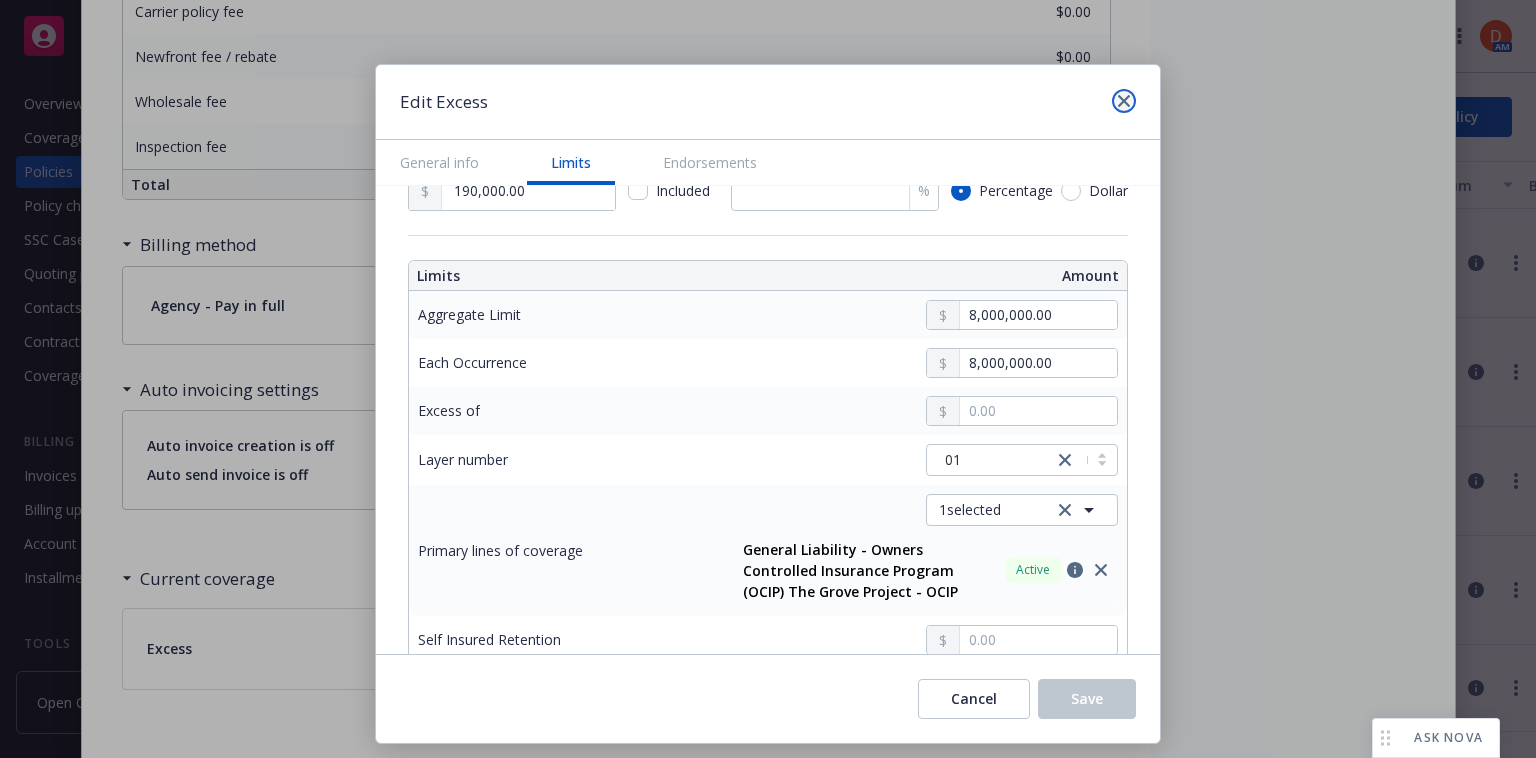 click 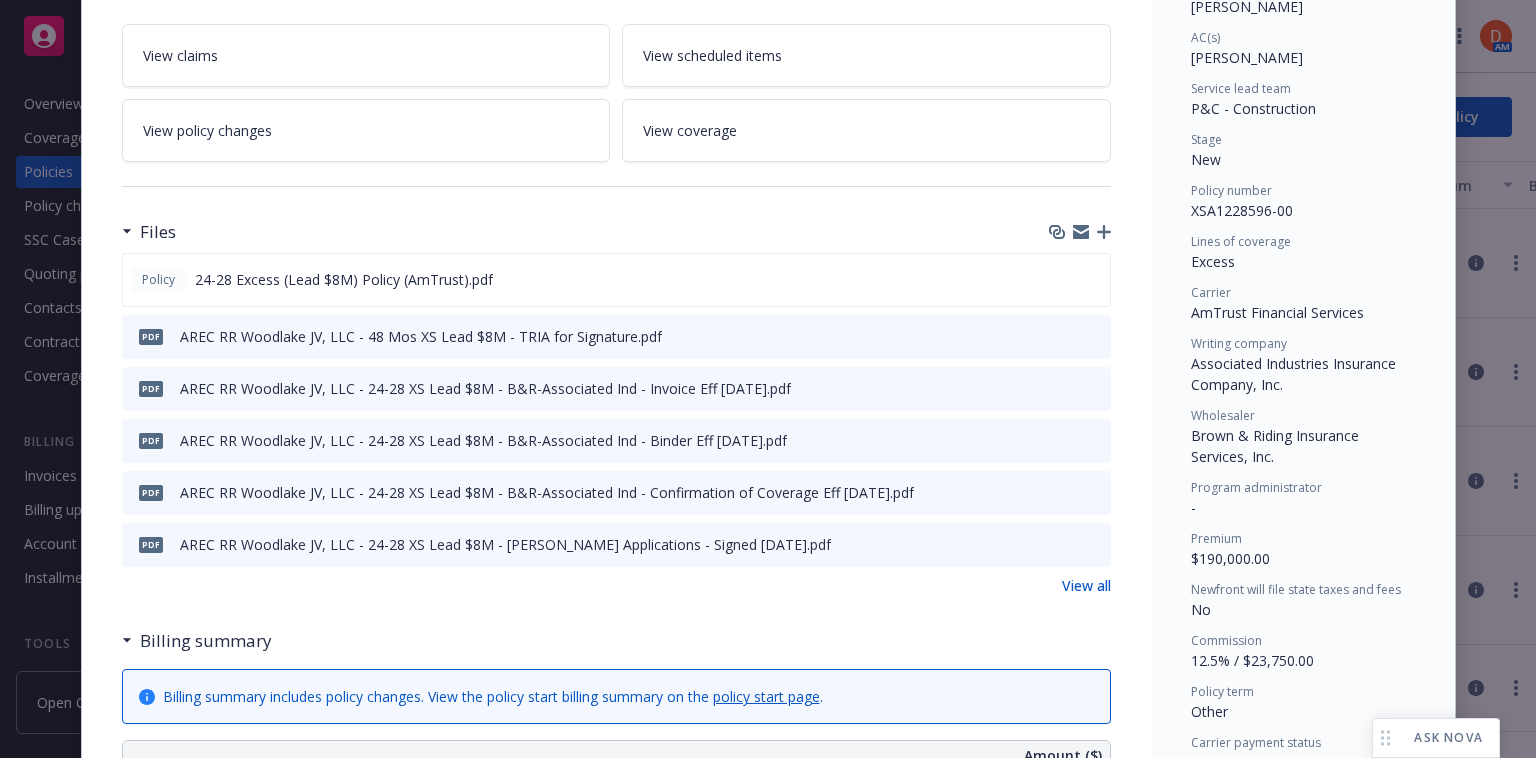 scroll, scrollTop: 0, scrollLeft: 0, axis: both 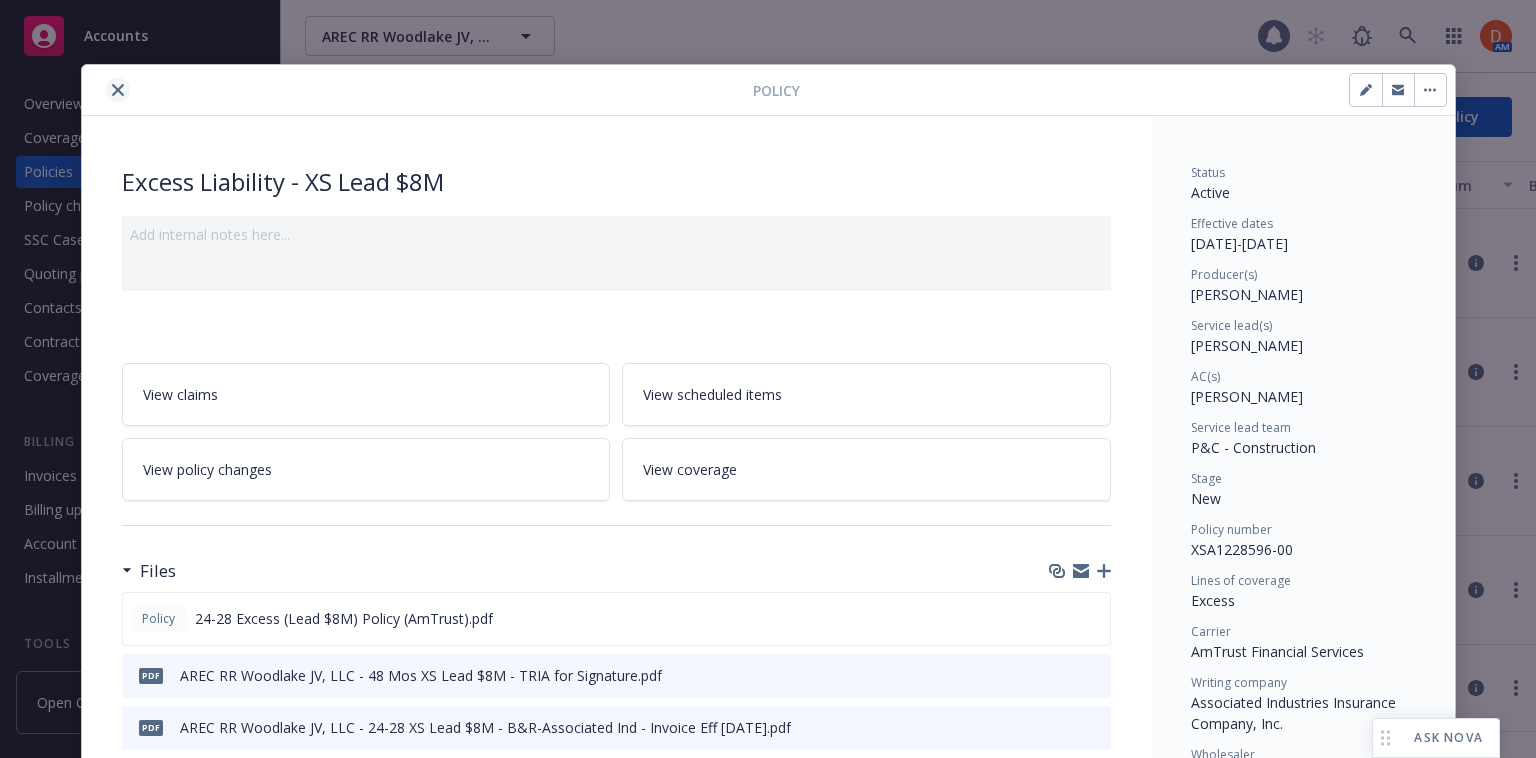 click at bounding box center [118, 90] 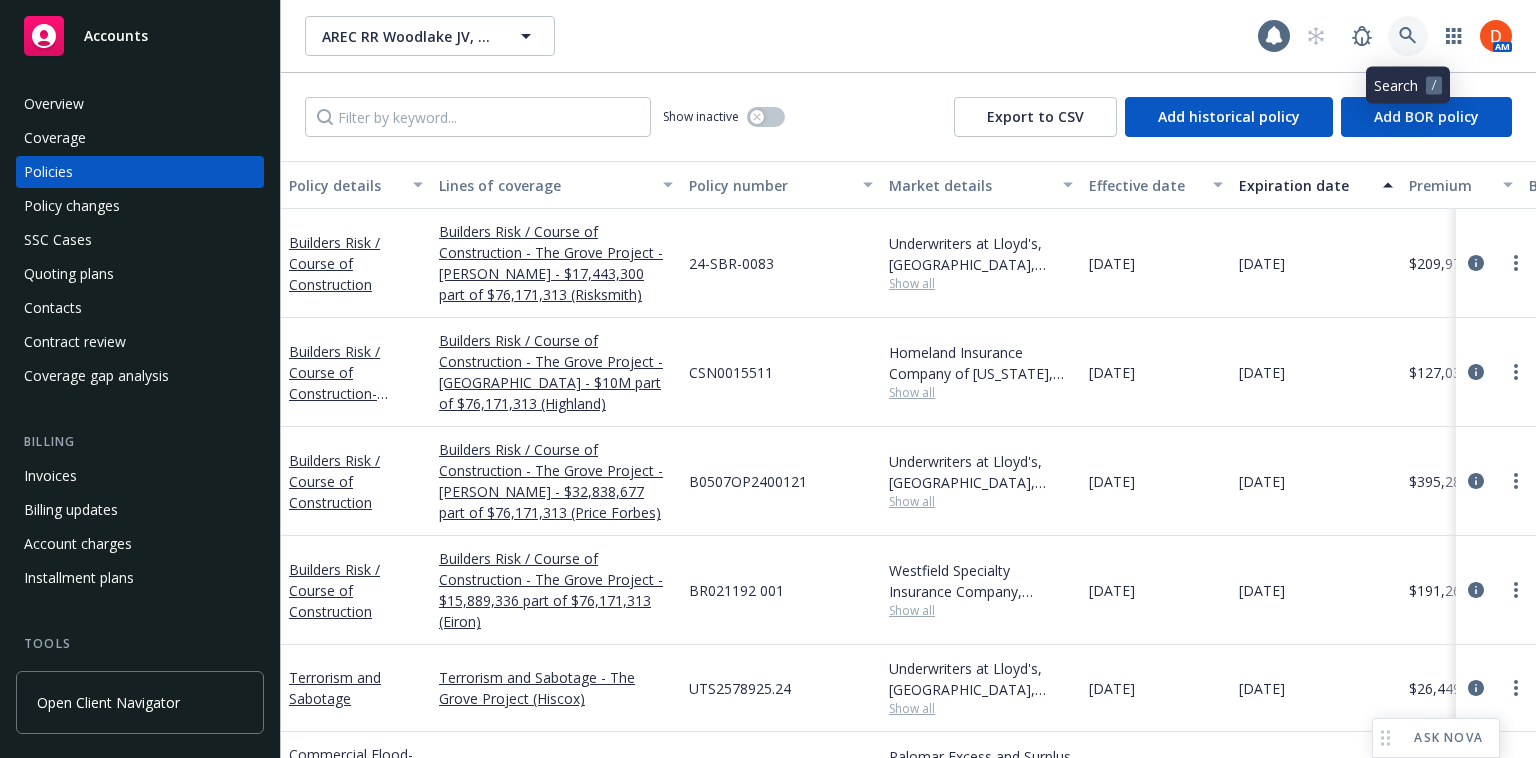 click at bounding box center (1408, 36) 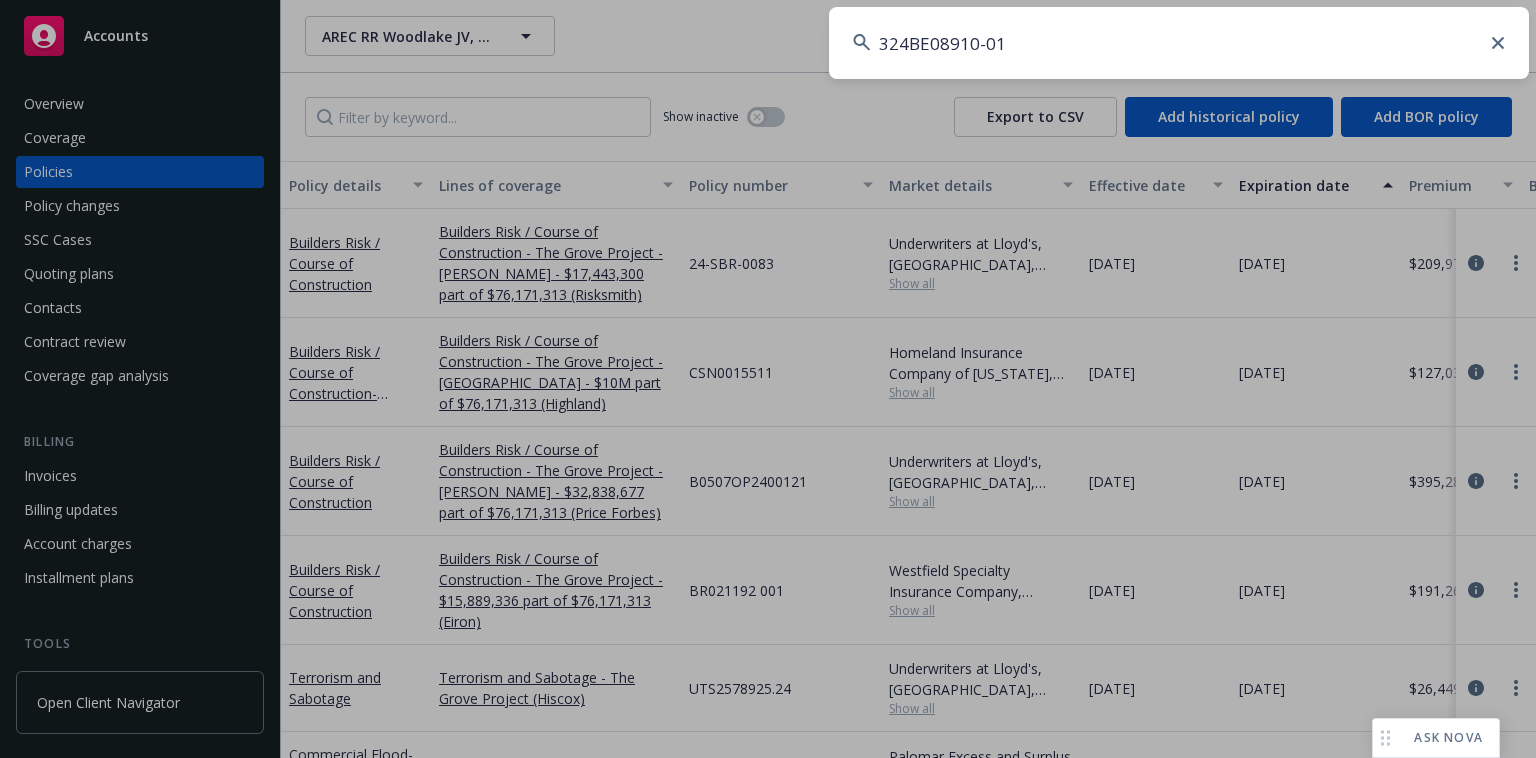 type on "324BE08910-01" 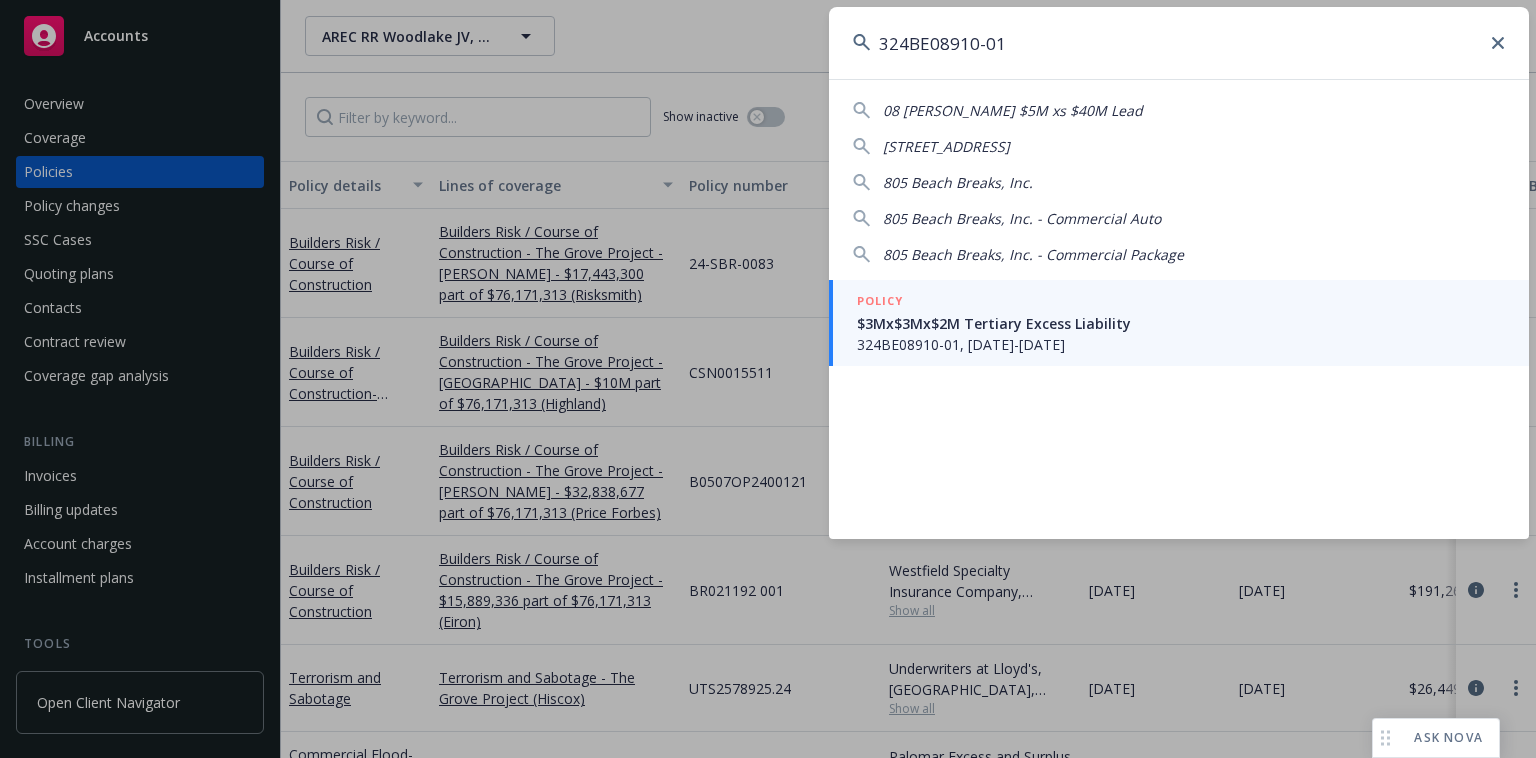 click on "$3Mx$3Mx$2M Tertiary Excess Liability" at bounding box center (1181, 323) 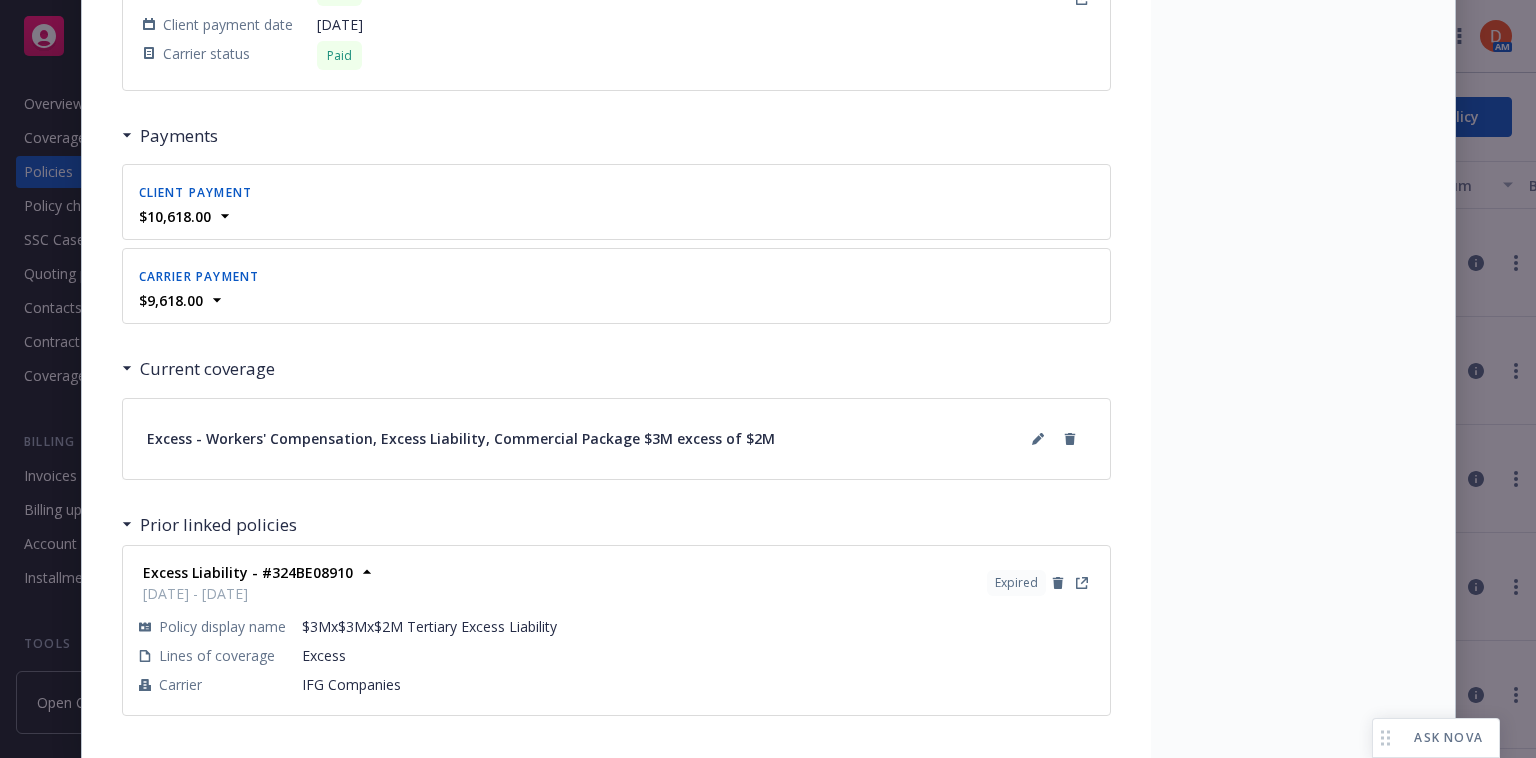 scroll, scrollTop: 2006, scrollLeft: 0, axis: vertical 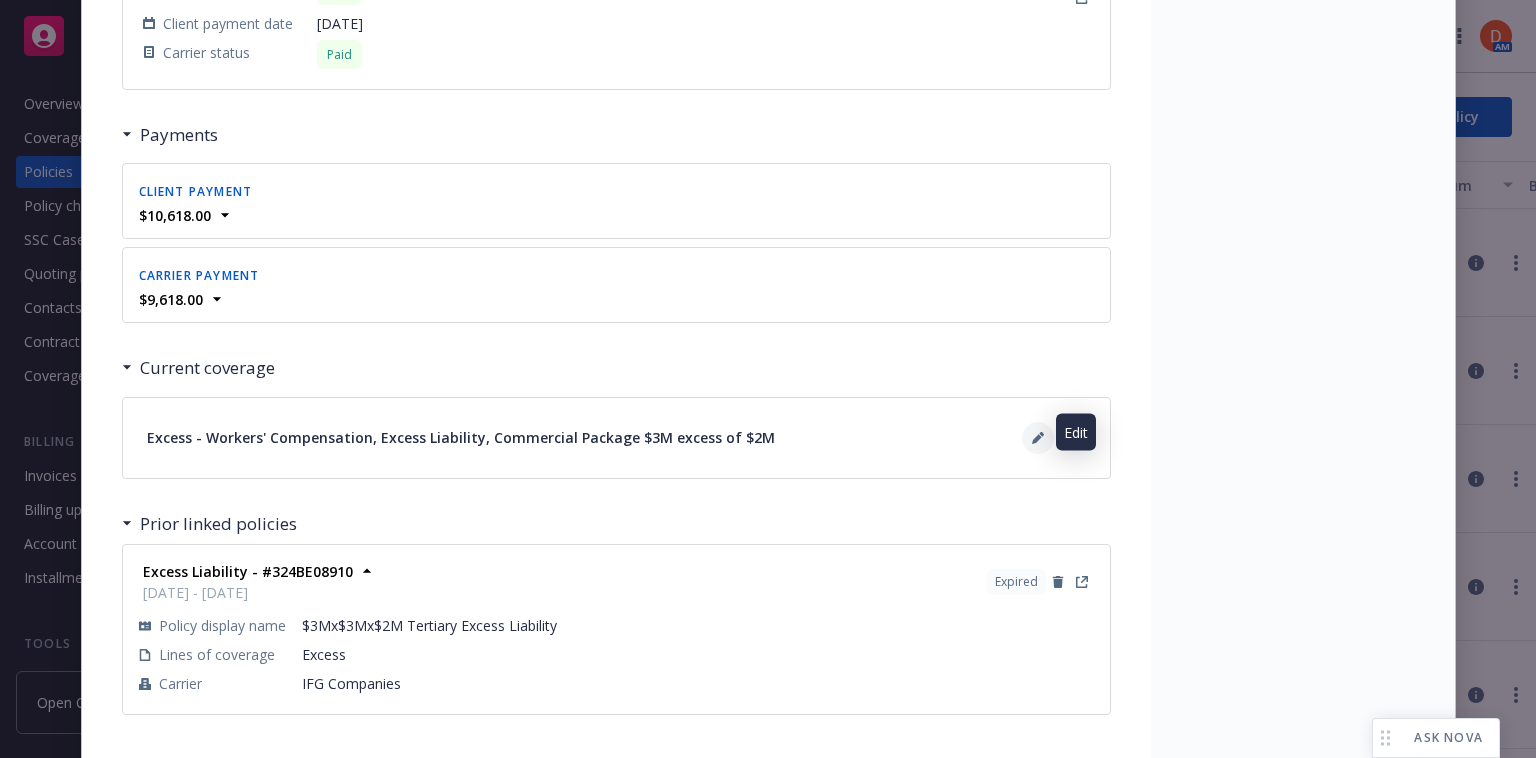 click at bounding box center (1038, 438) 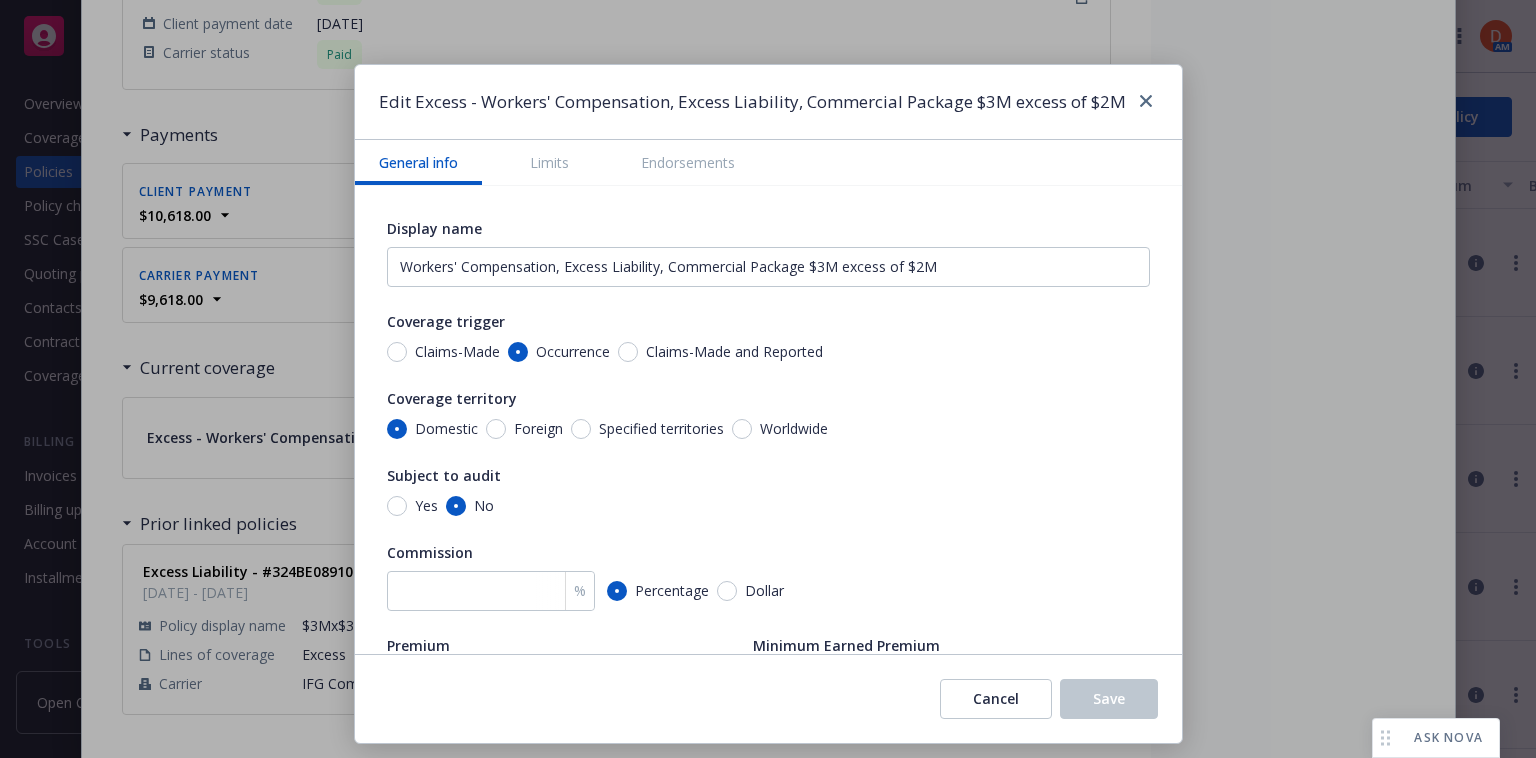 type on "Workers' Compensation, Excess Liability, Commercial Package $3M excess of $2M" 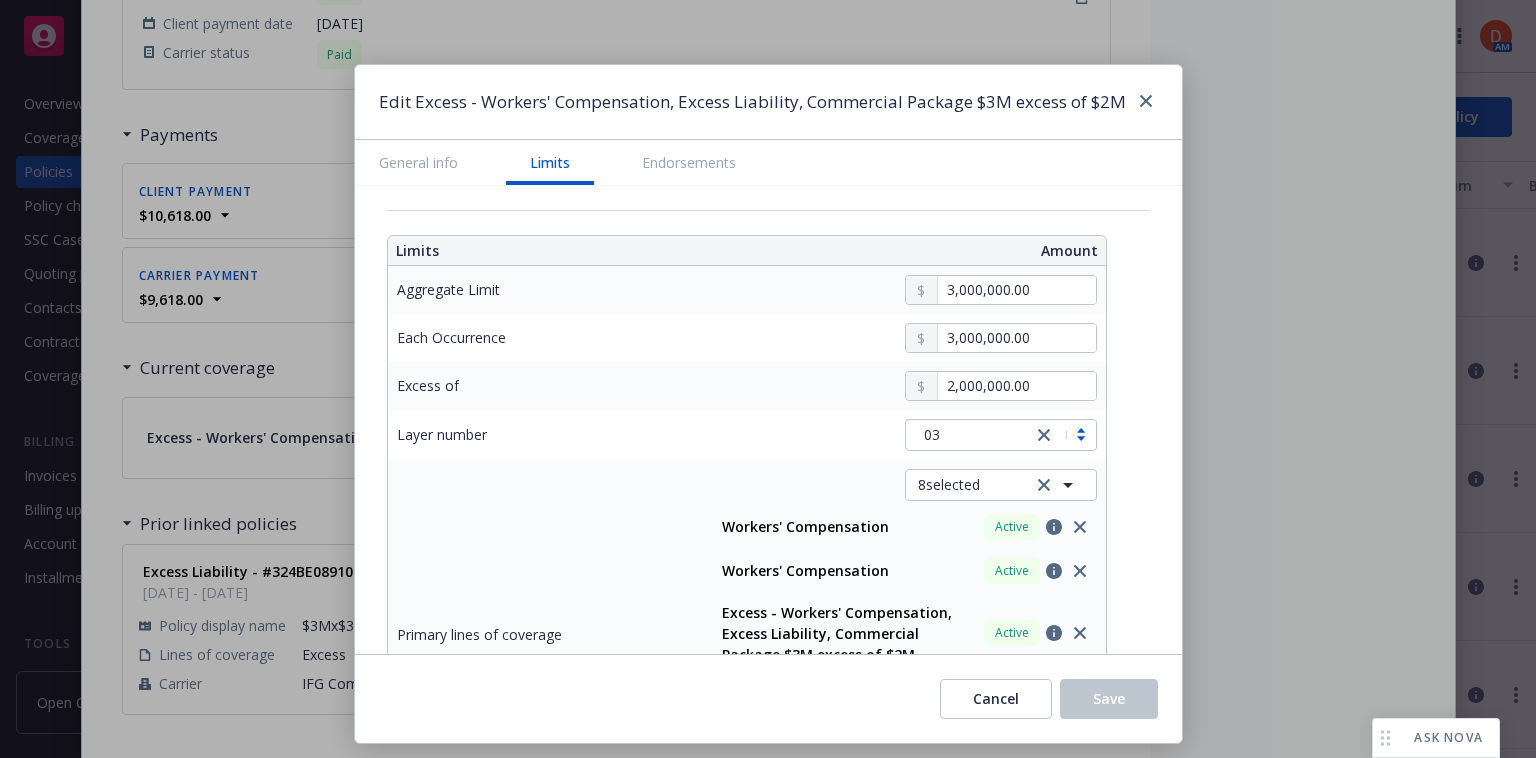 scroll, scrollTop: 609, scrollLeft: 0, axis: vertical 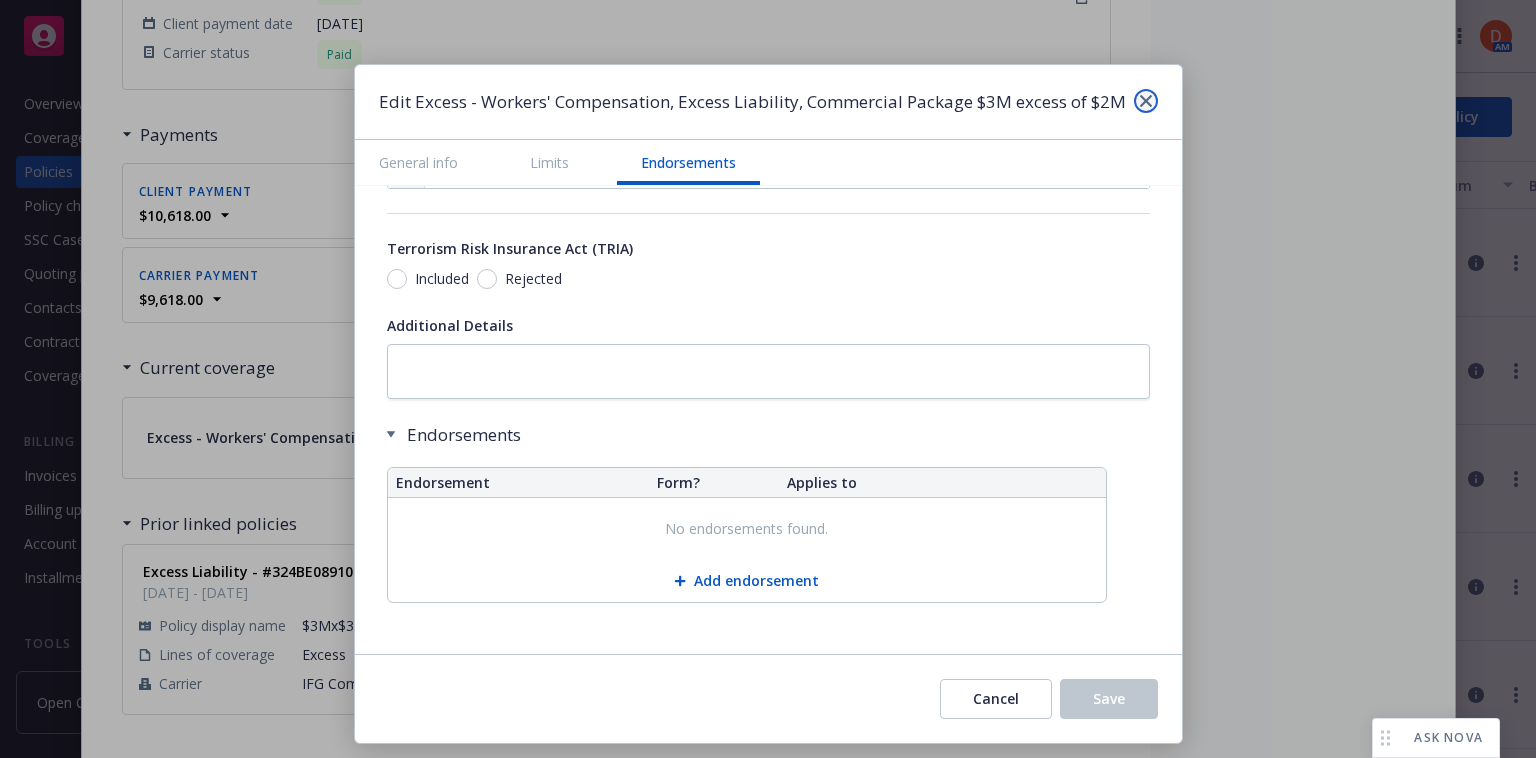 click 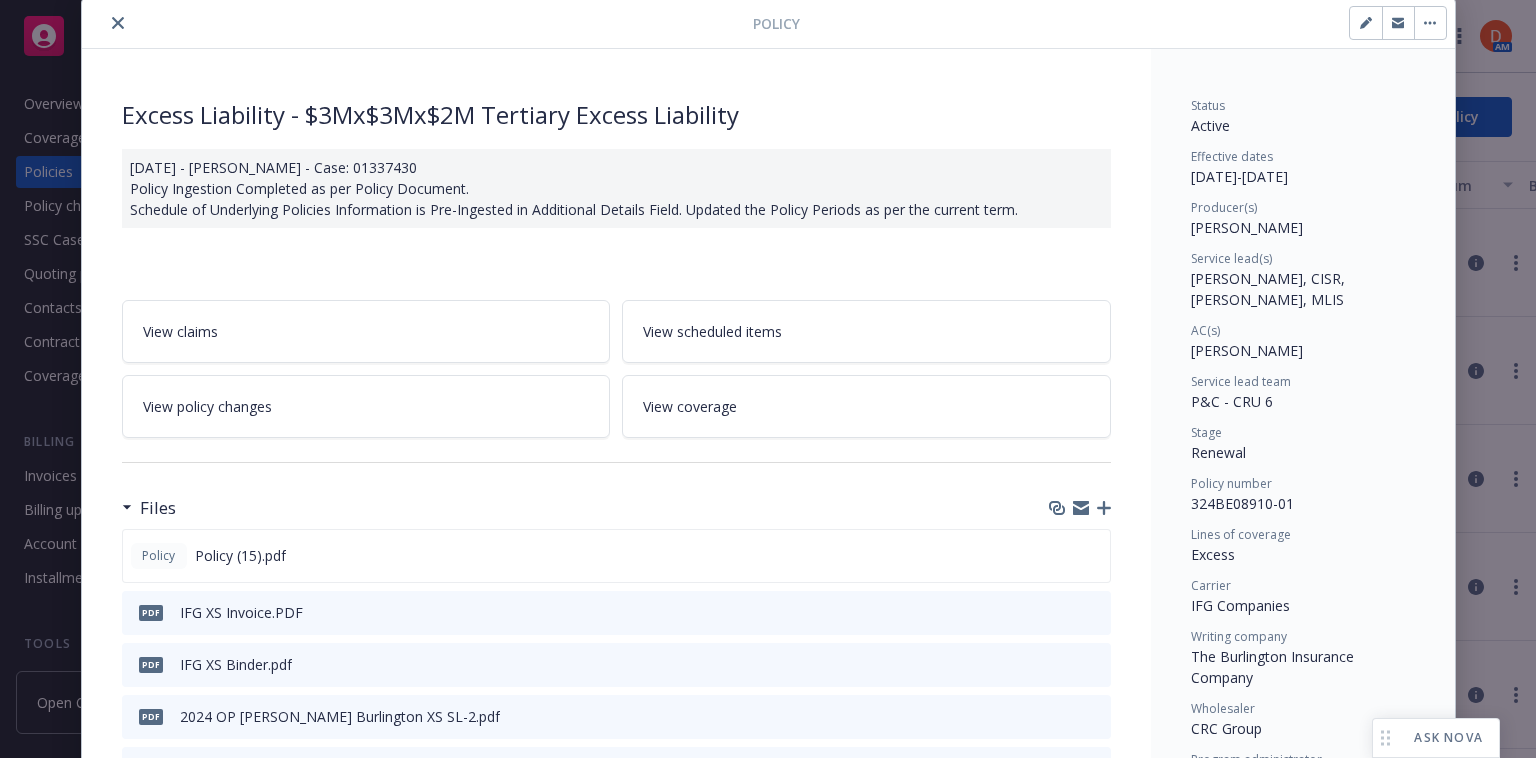 scroll, scrollTop: 0, scrollLeft: 0, axis: both 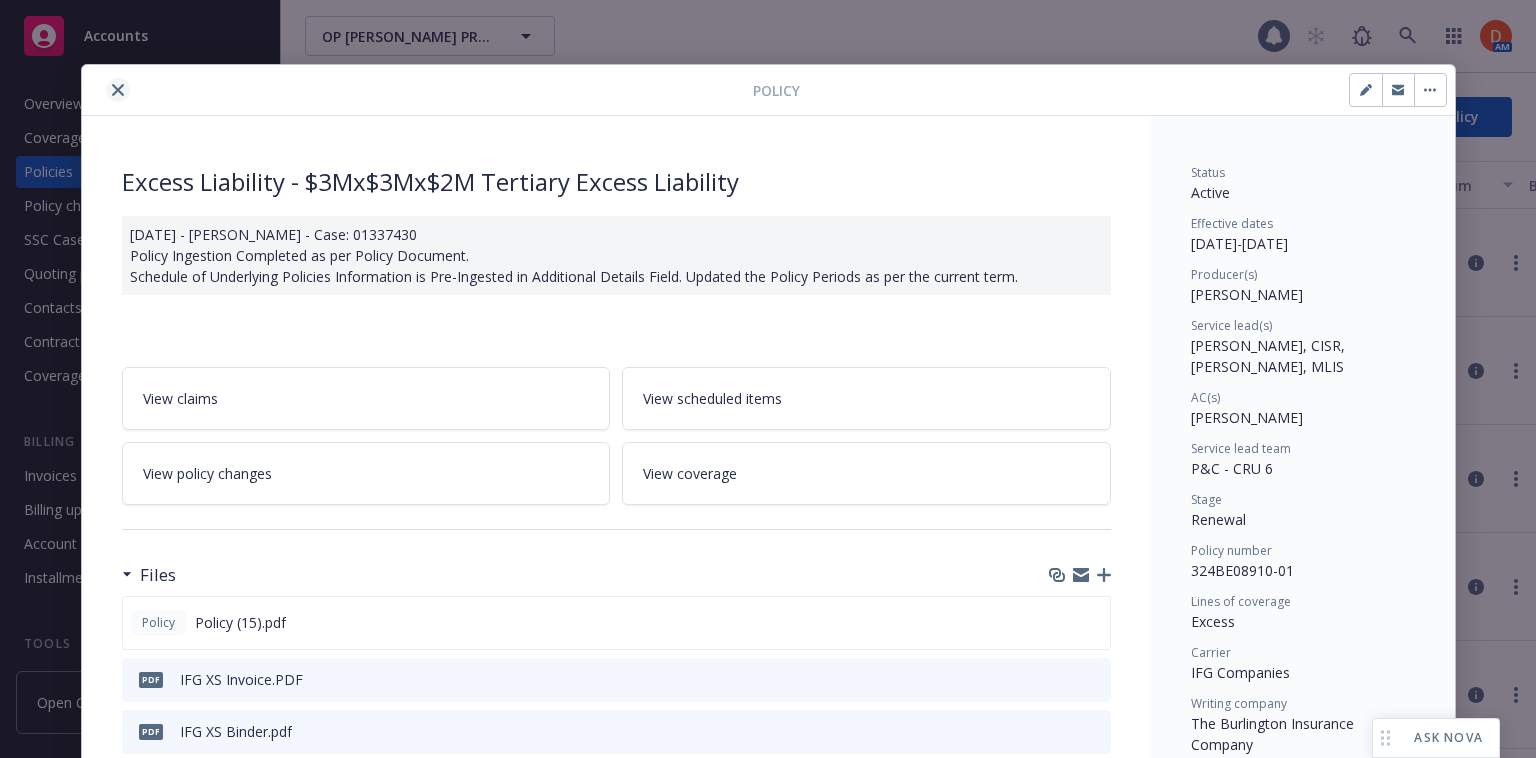 click at bounding box center (118, 90) 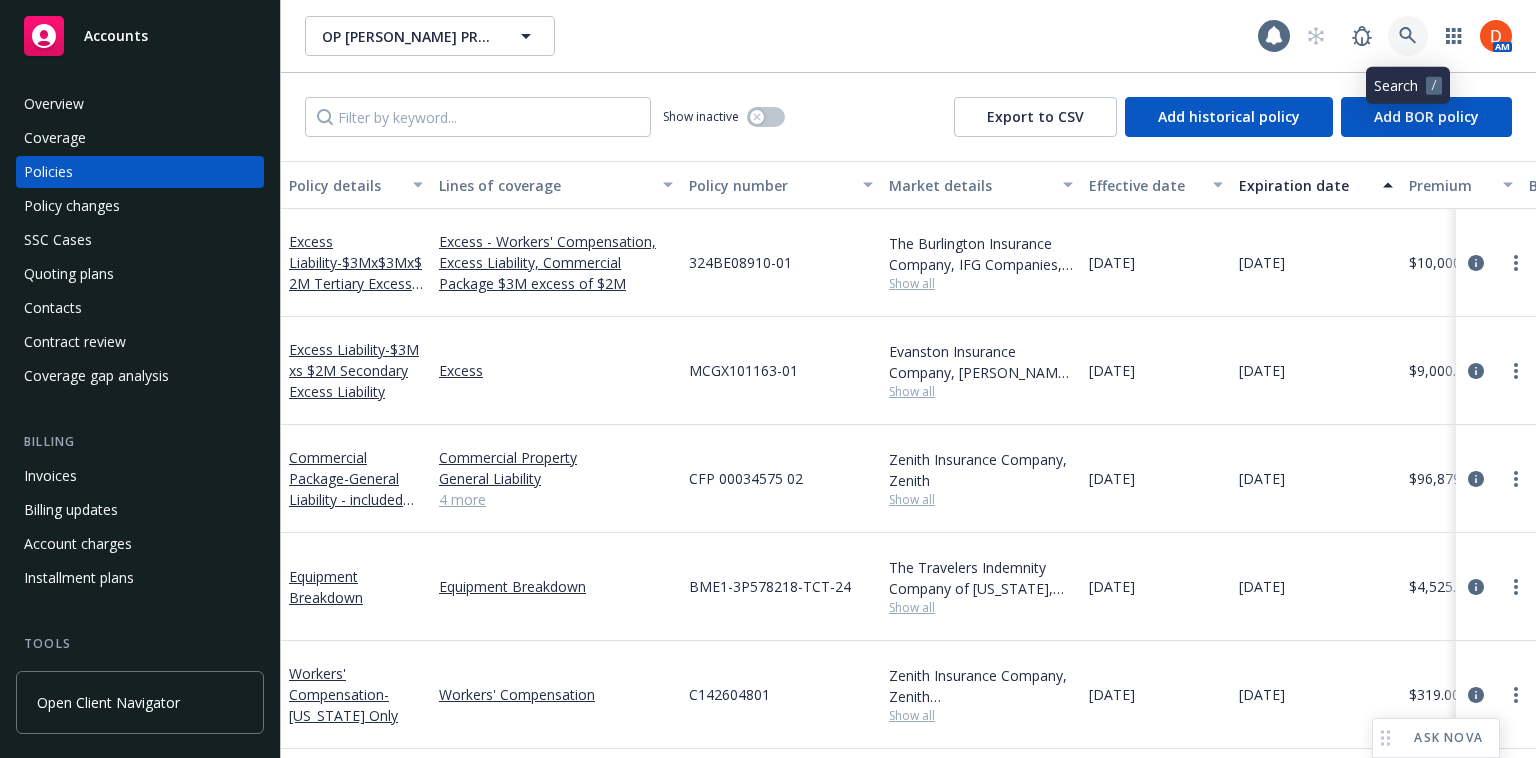 click 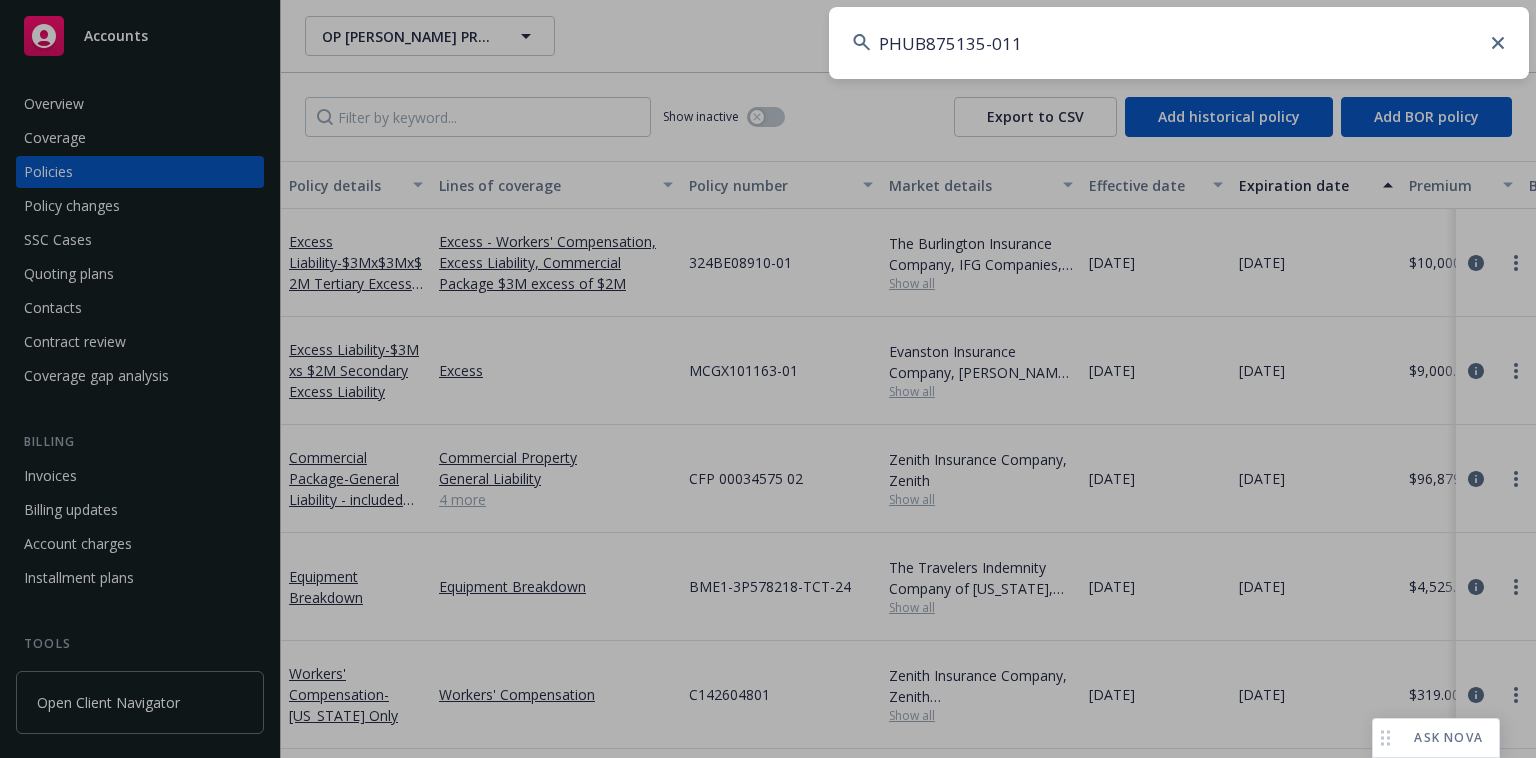 type on "PHUB875135-011" 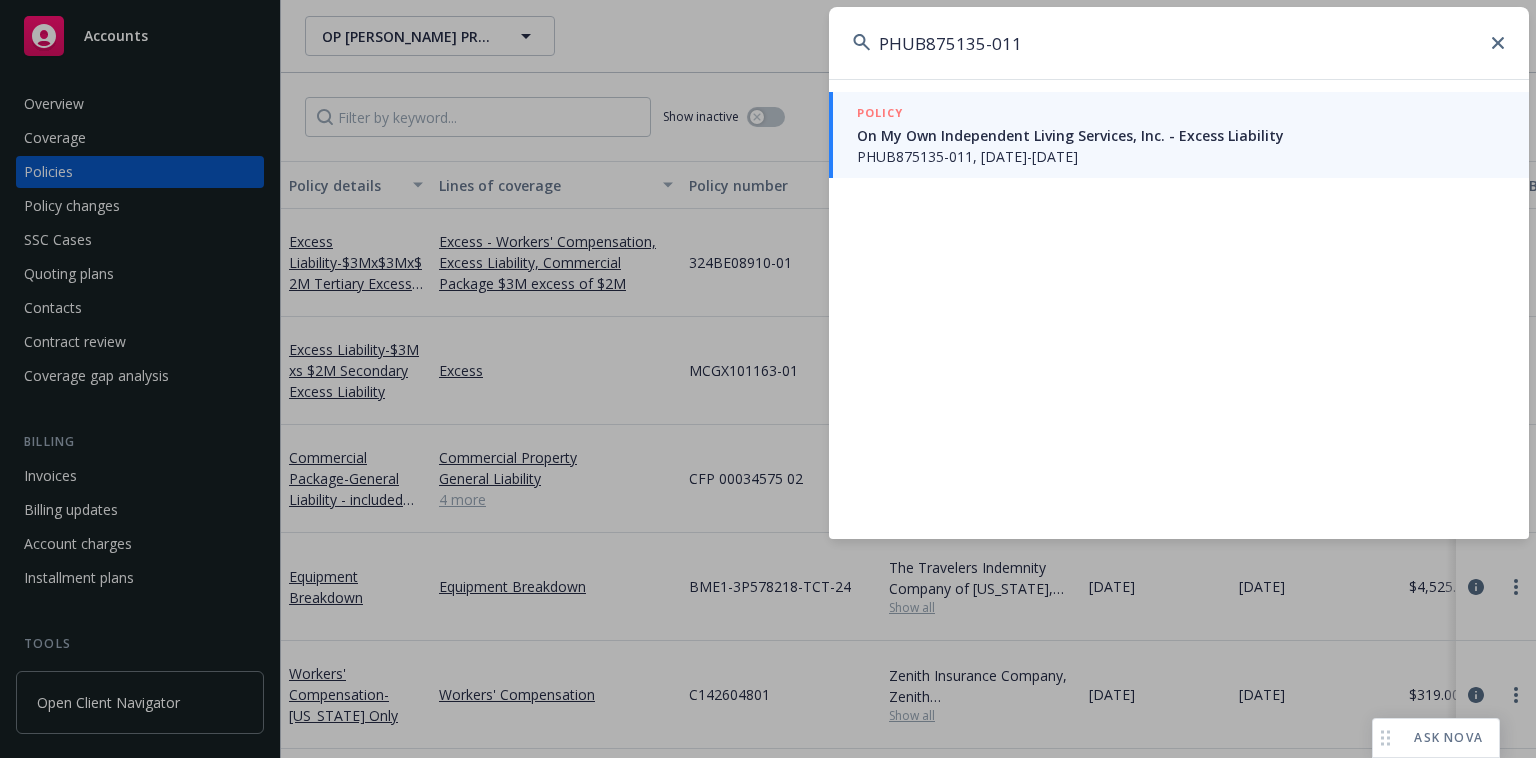 click on "PHUB875135-011, [DATE]-[DATE]" at bounding box center (1181, 156) 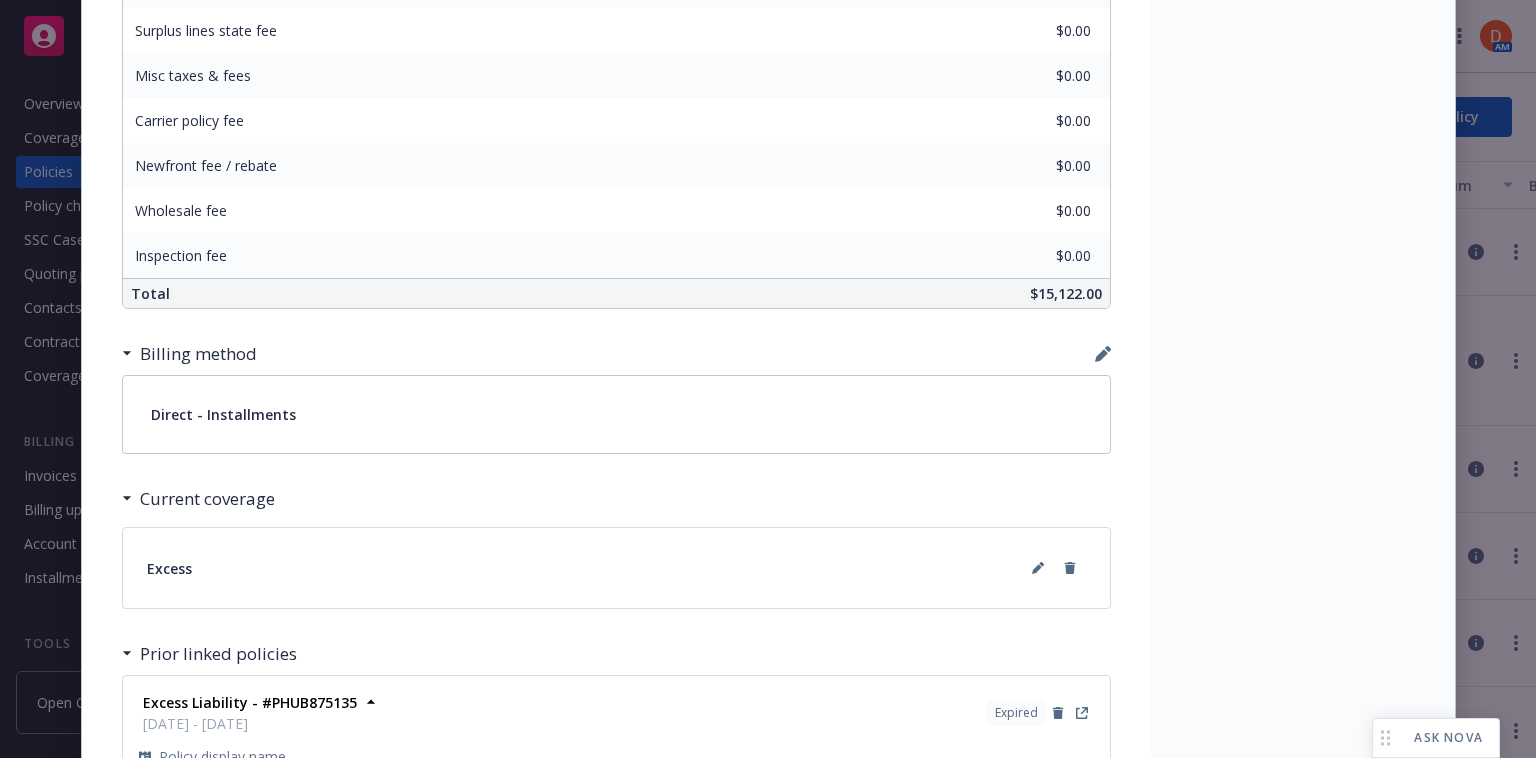 scroll, scrollTop: 1272, scrollLeft: 0, axis: vertical 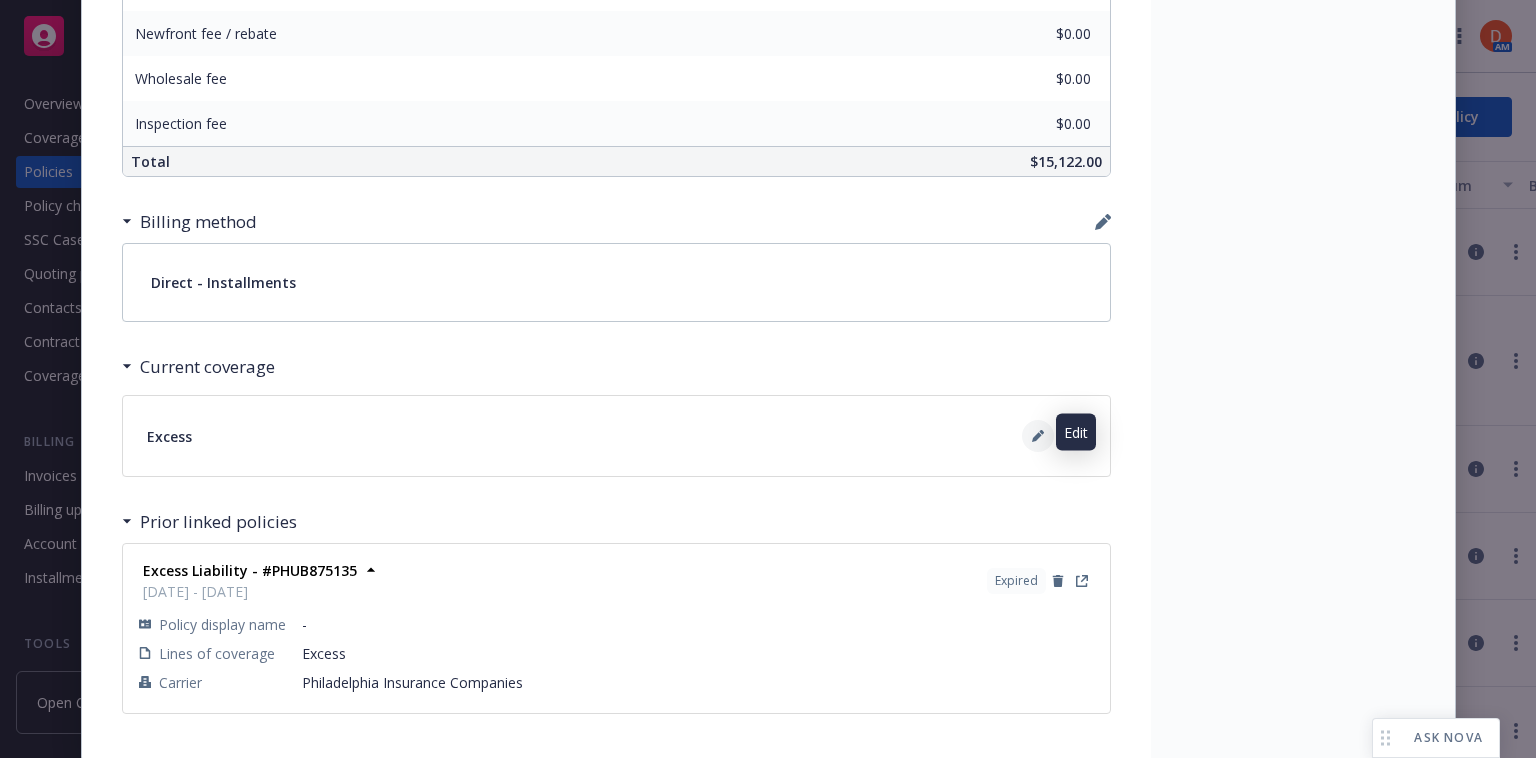 click 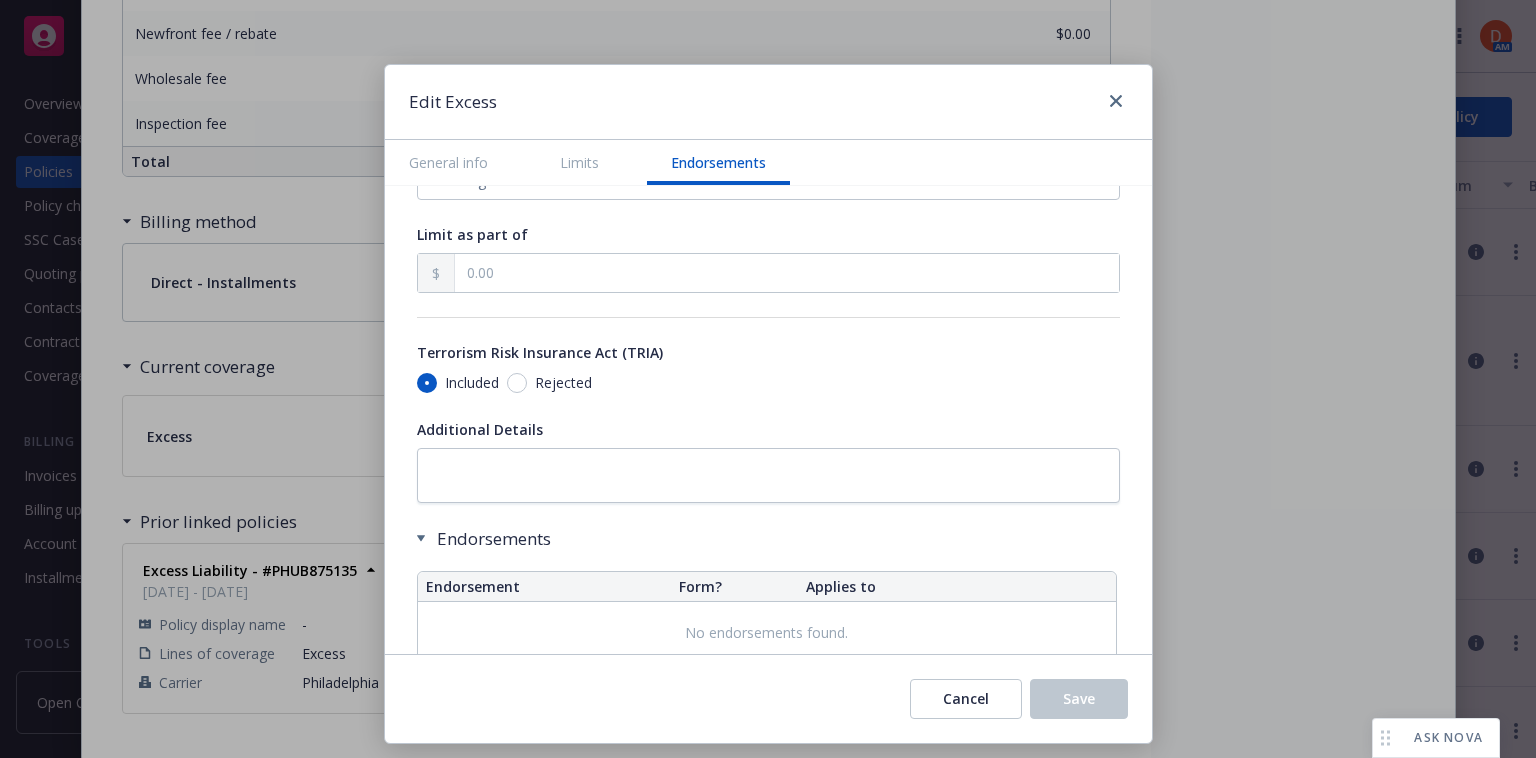 scroll, scrollTop: 1307, scrollLeft: 0, axis: vertical 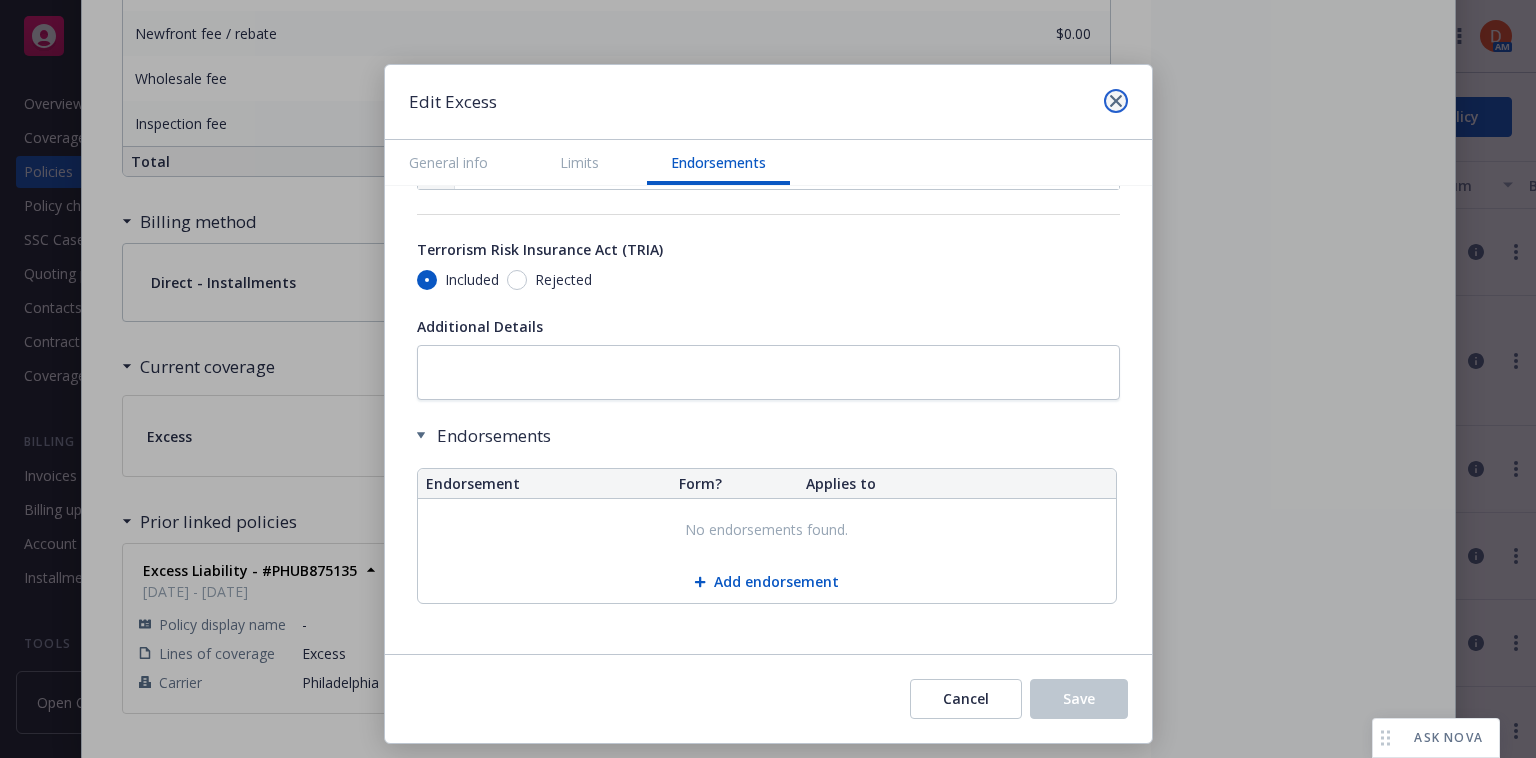click at bounding box center (1116, 101) 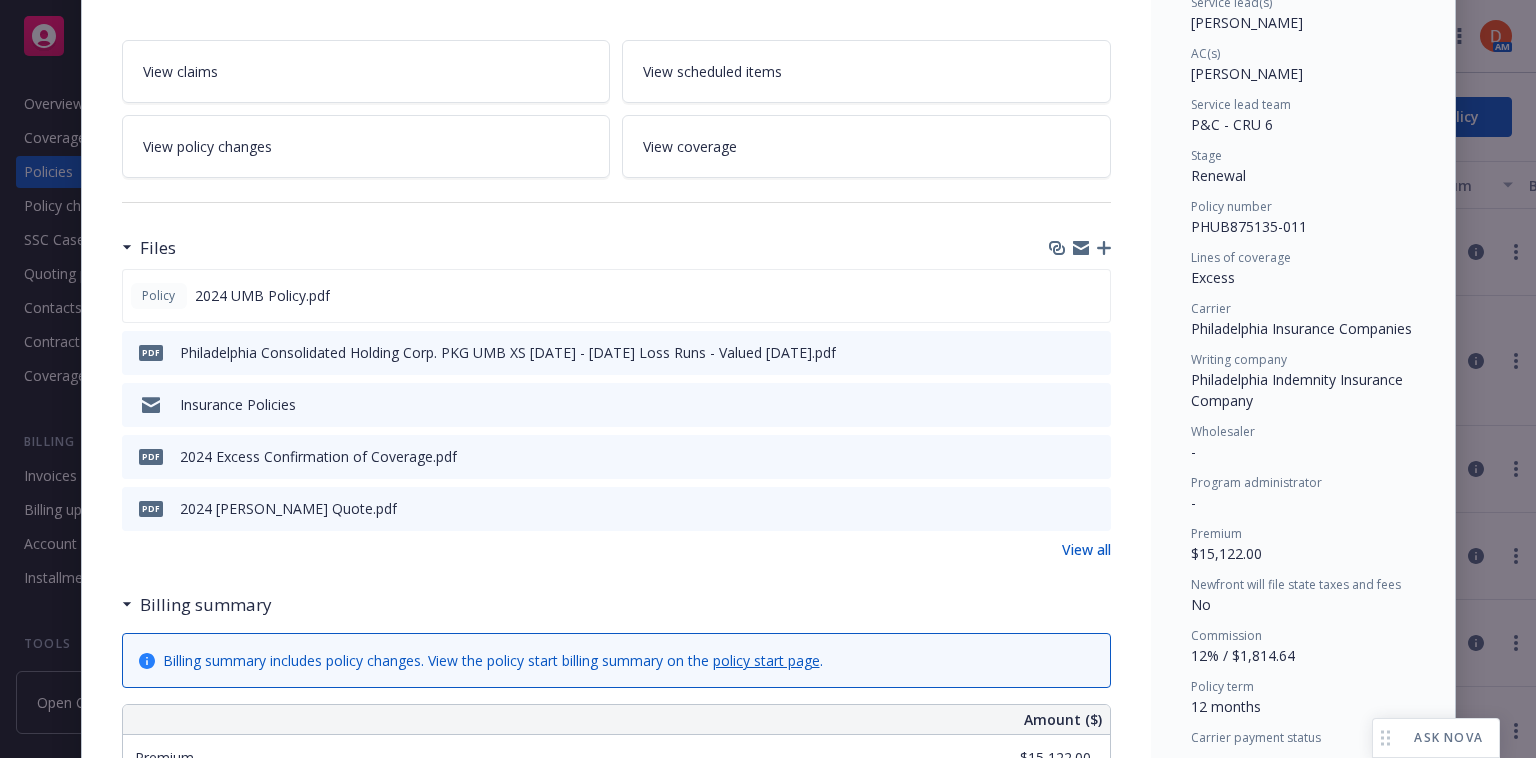 scroll, scrollTop: 0, scrollLeft: 0, axis: both 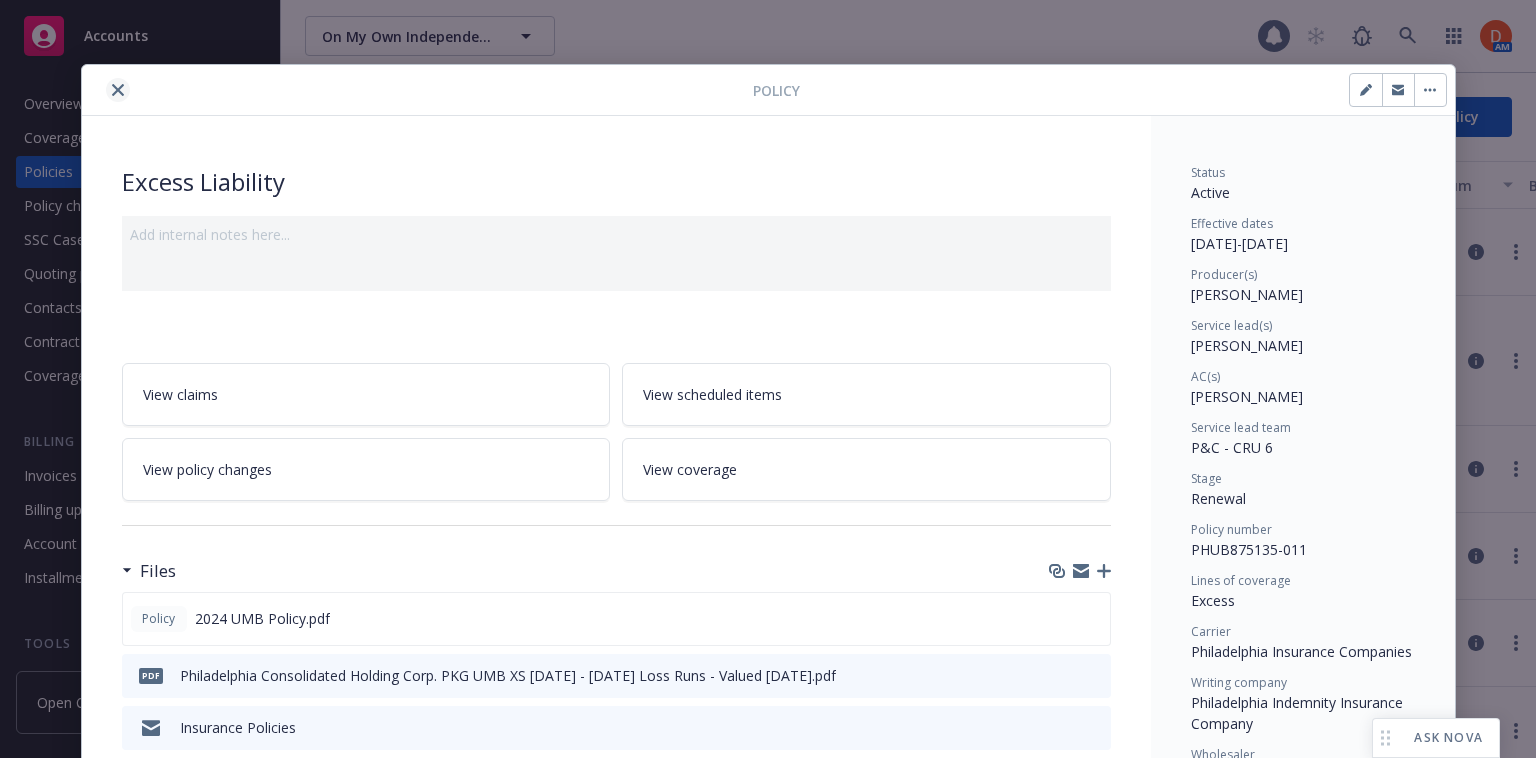 click 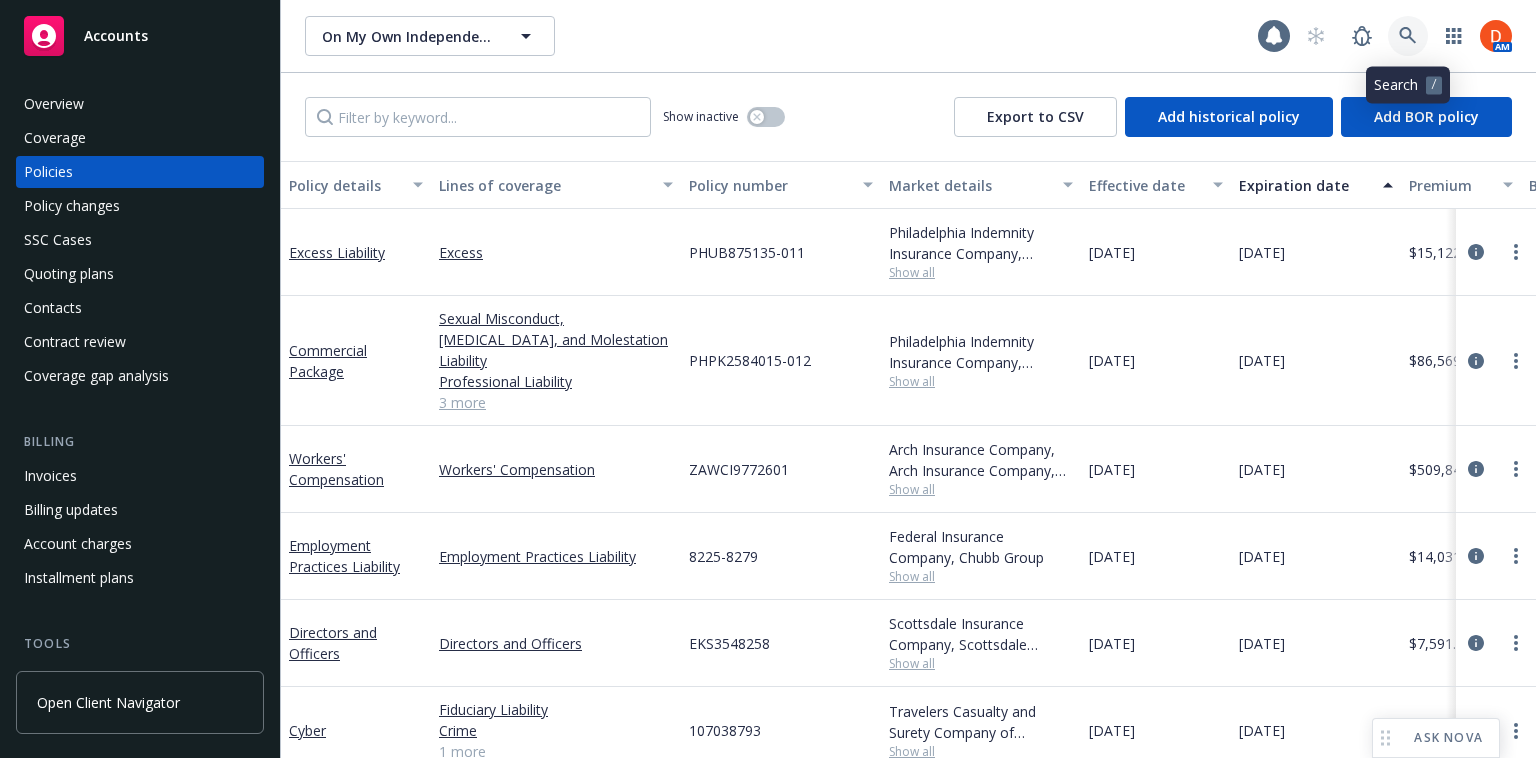 click 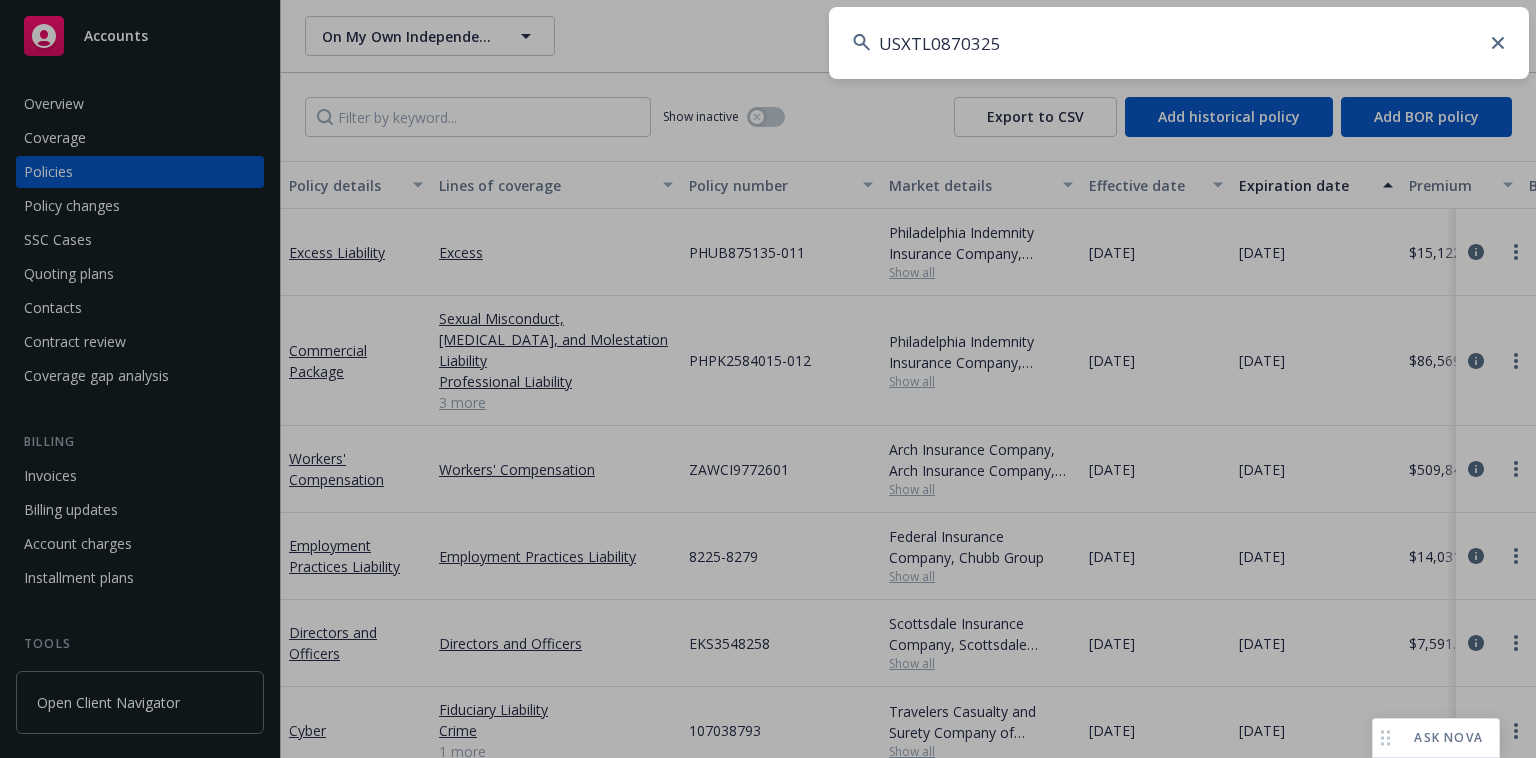 type on "USXTL0870325" 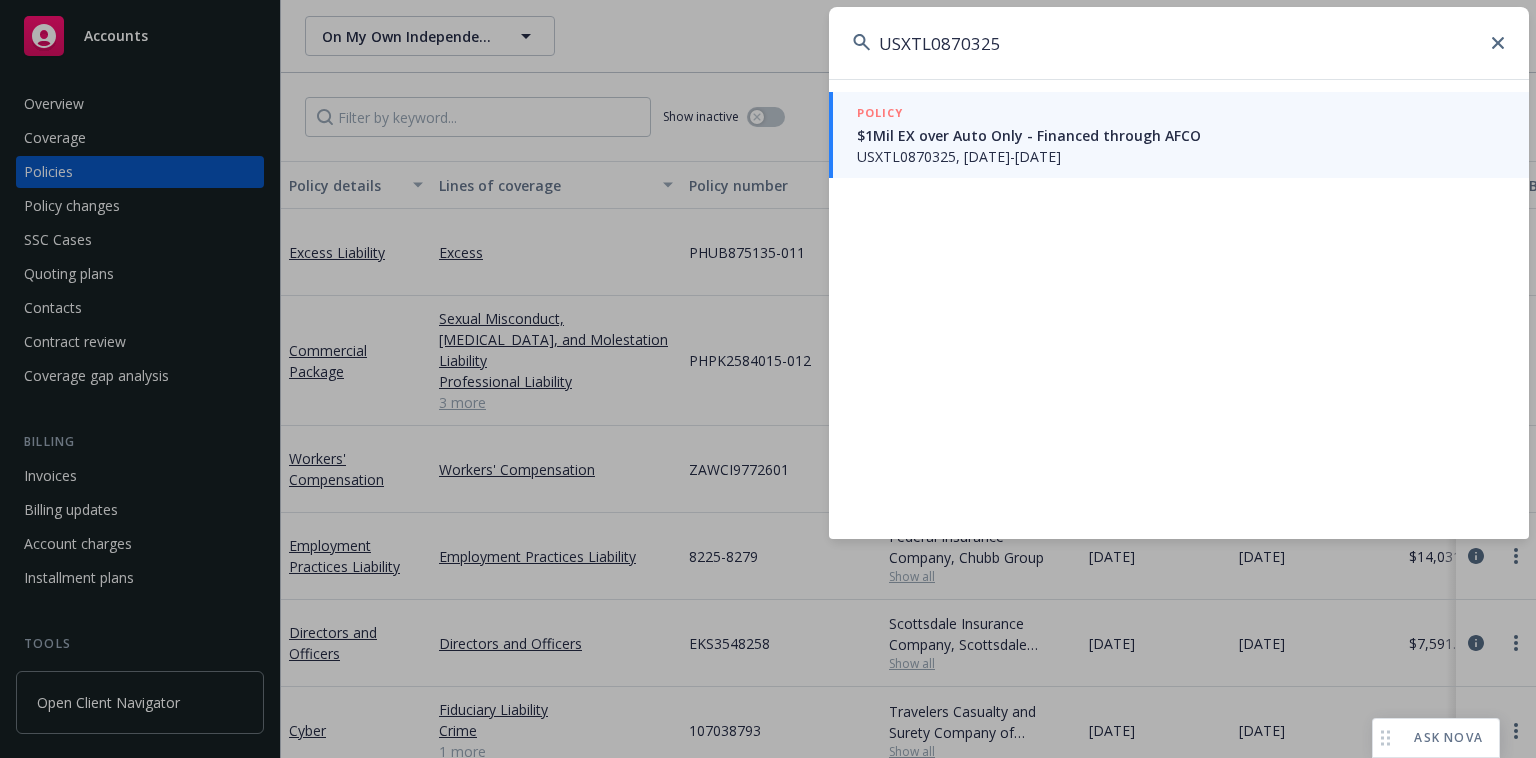 click on "POLICY" at bounding box center (1181, 114) 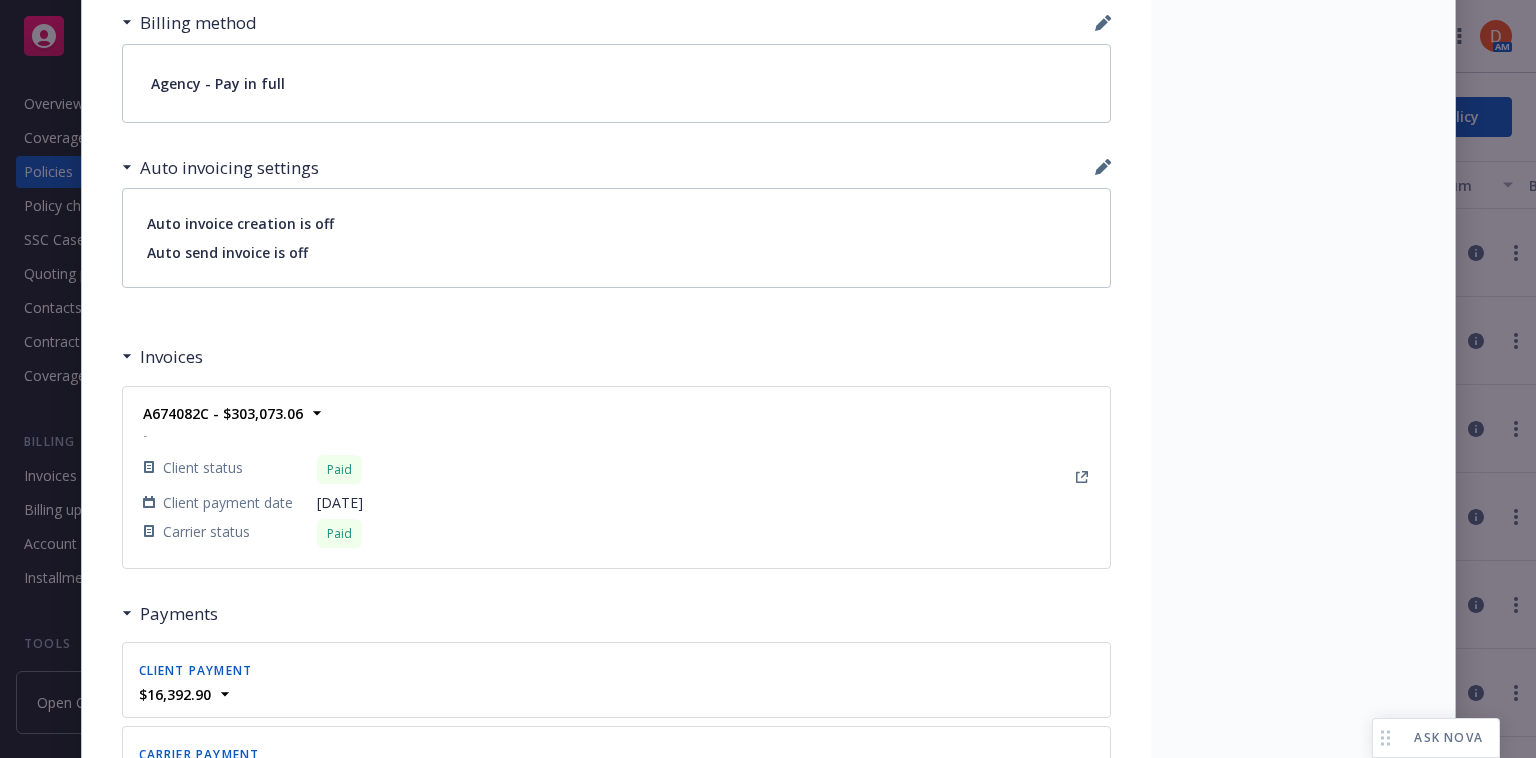 scroll, scrollTop: 1794, scrollLeft: 0, axis: vertical 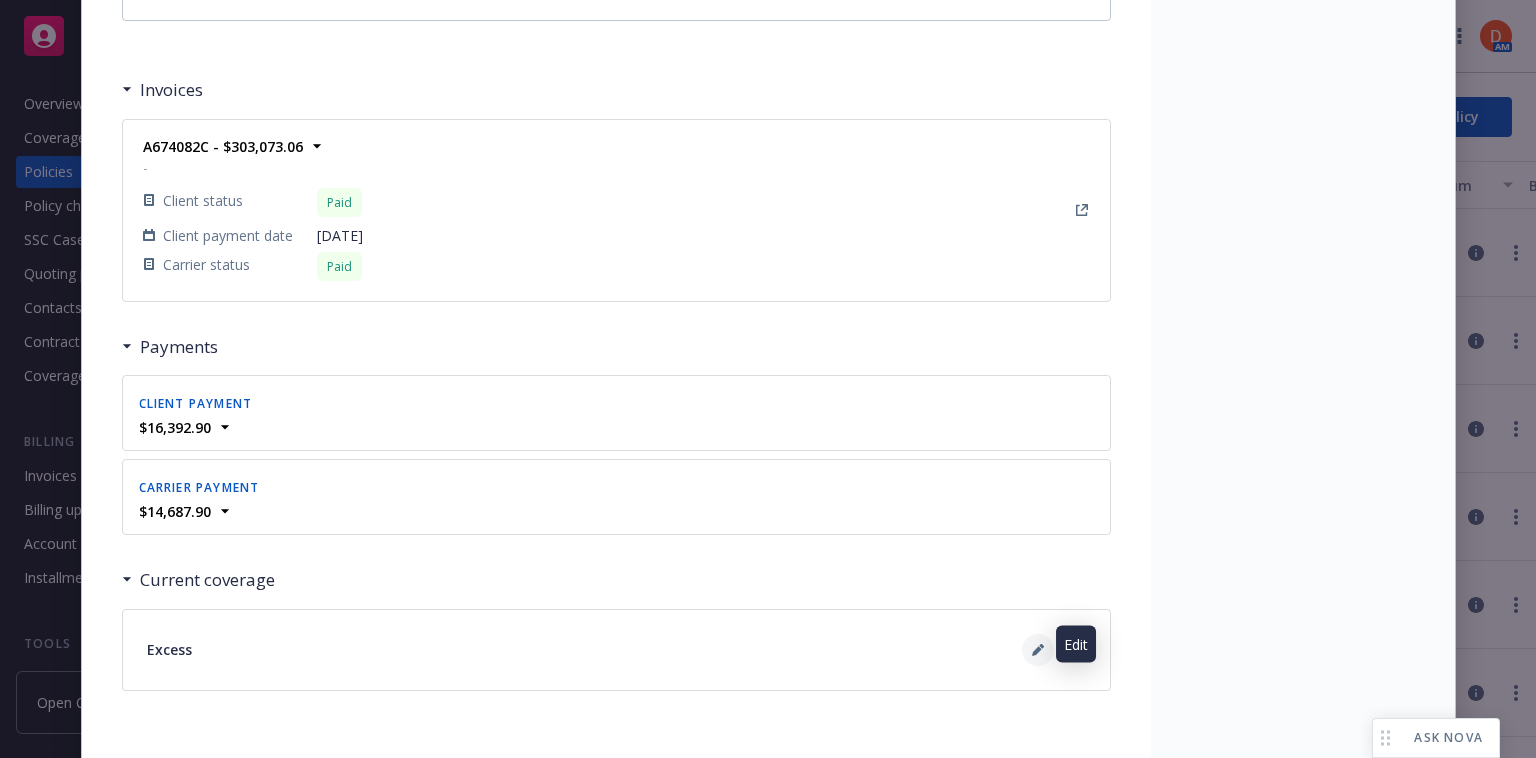 click 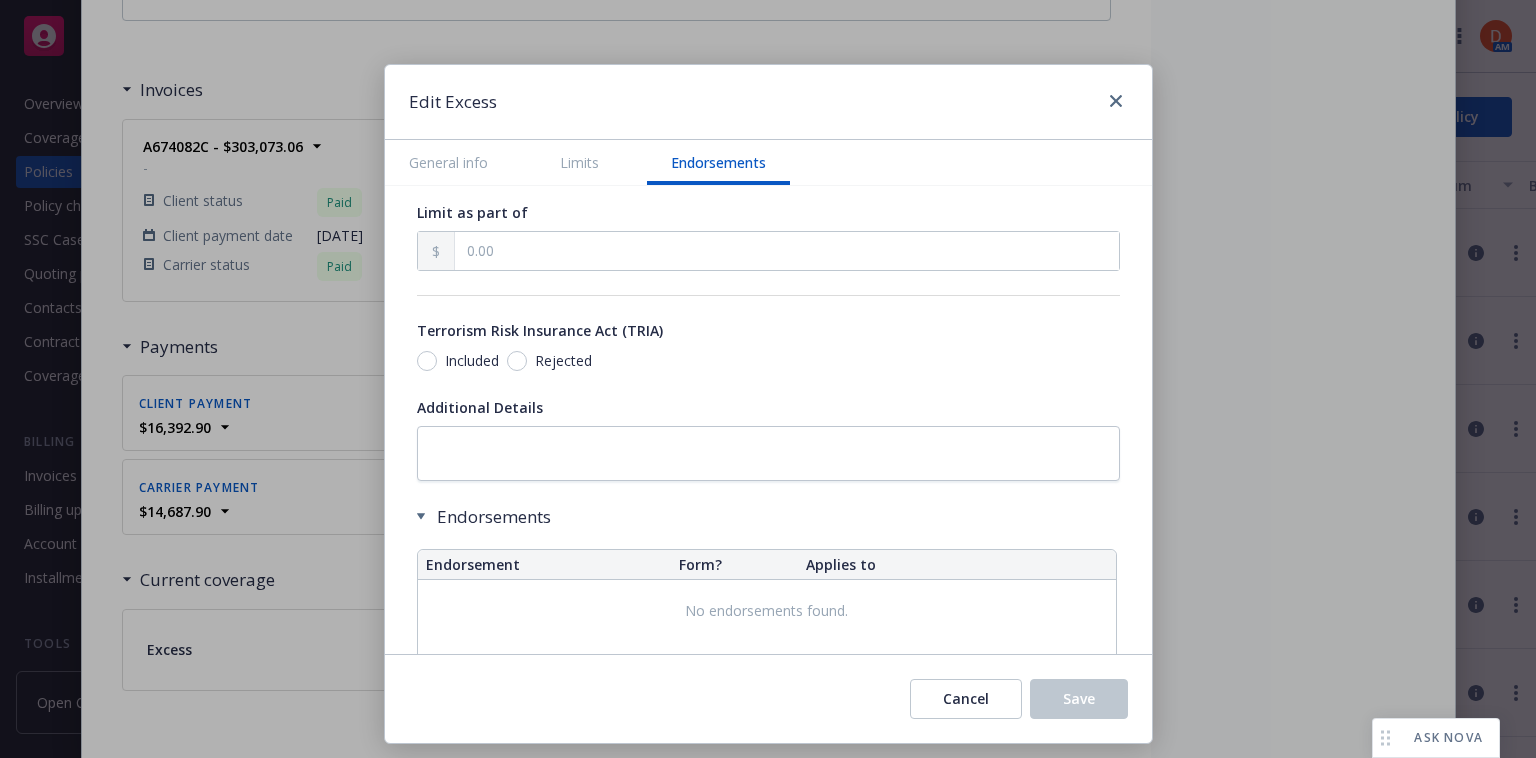 scroll, scrollTop: 1244, scrollLeft: 0, axis: vertical 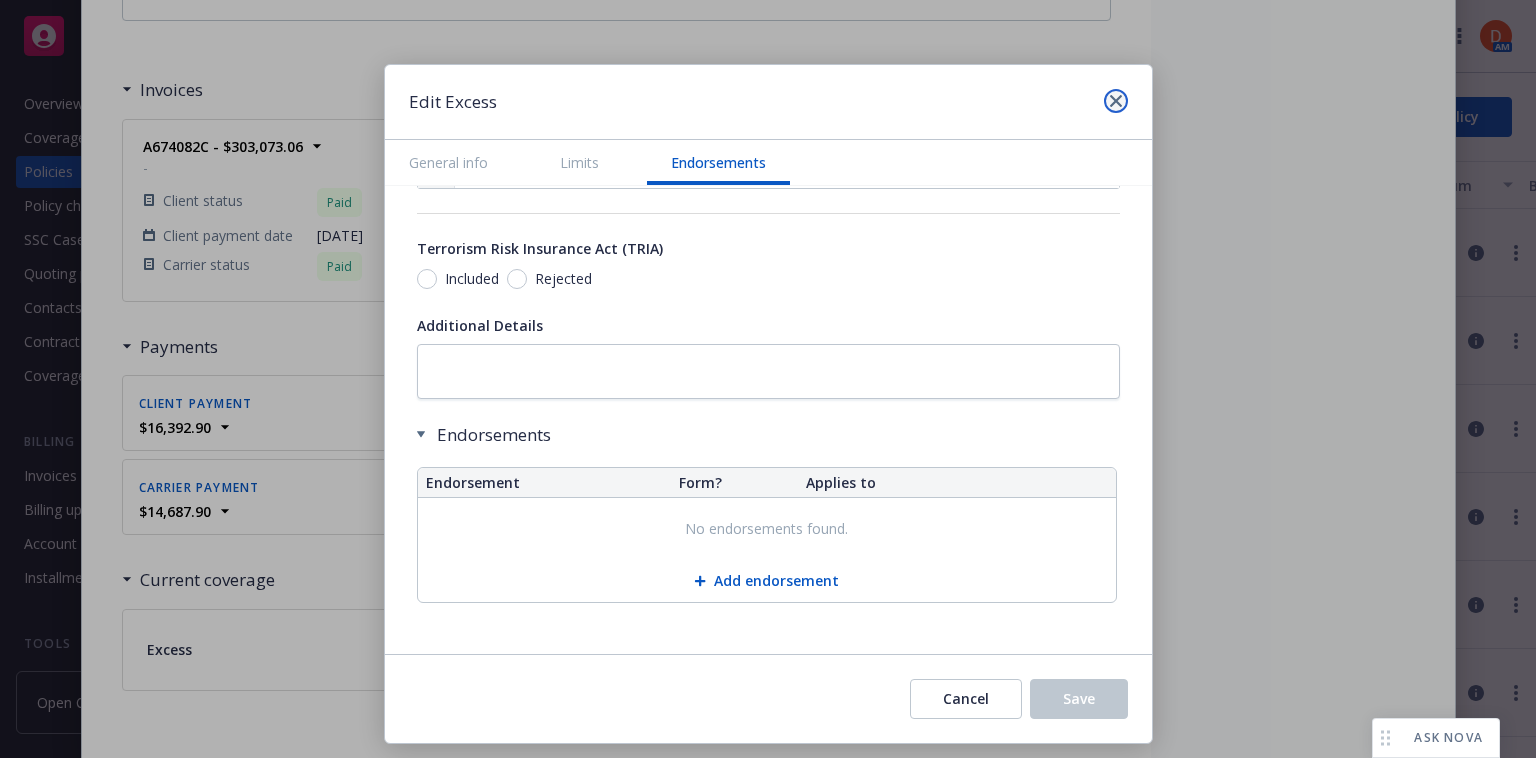 click 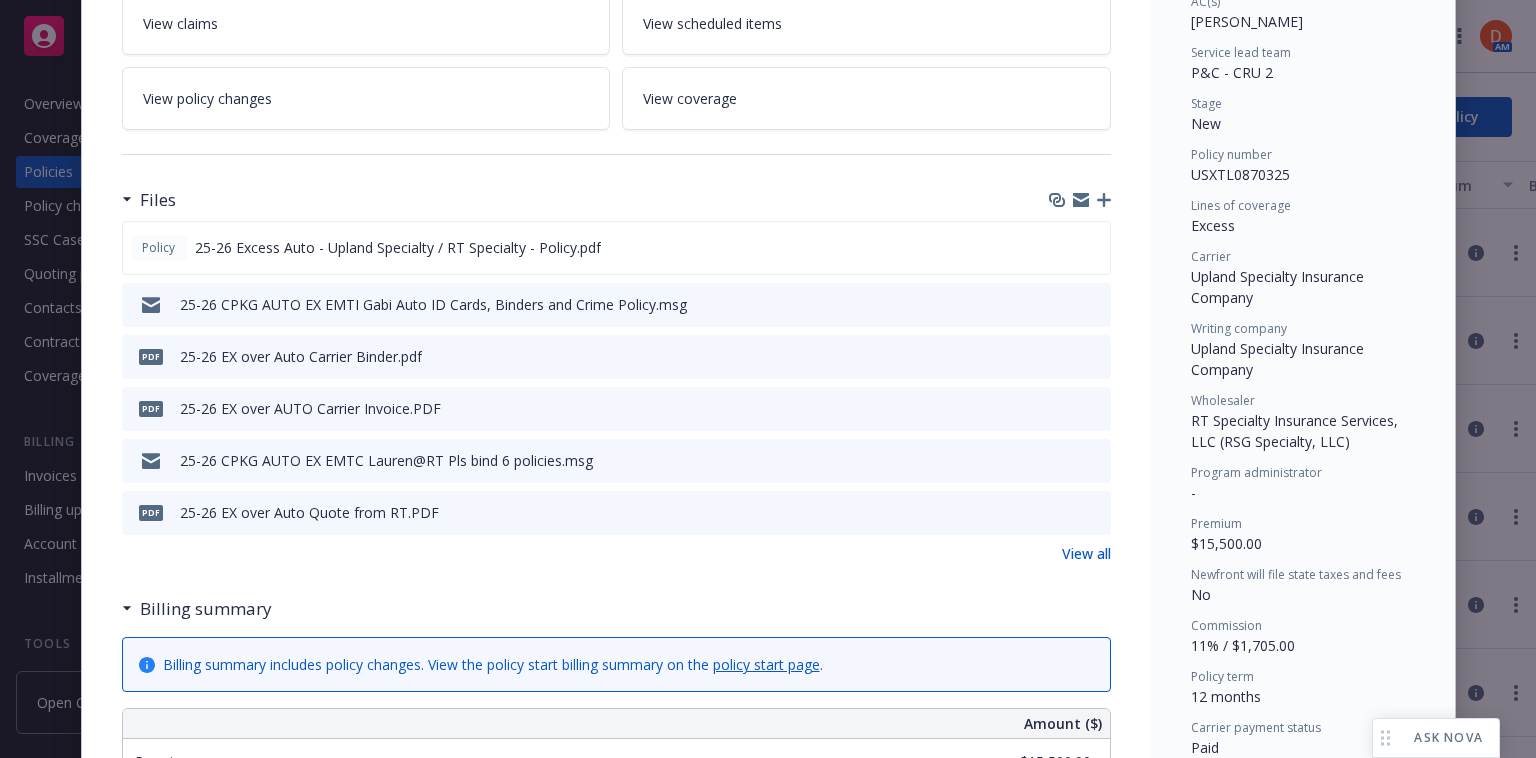 scroll, scrollTop: 357, scrollLeft: 0, axis: vertical 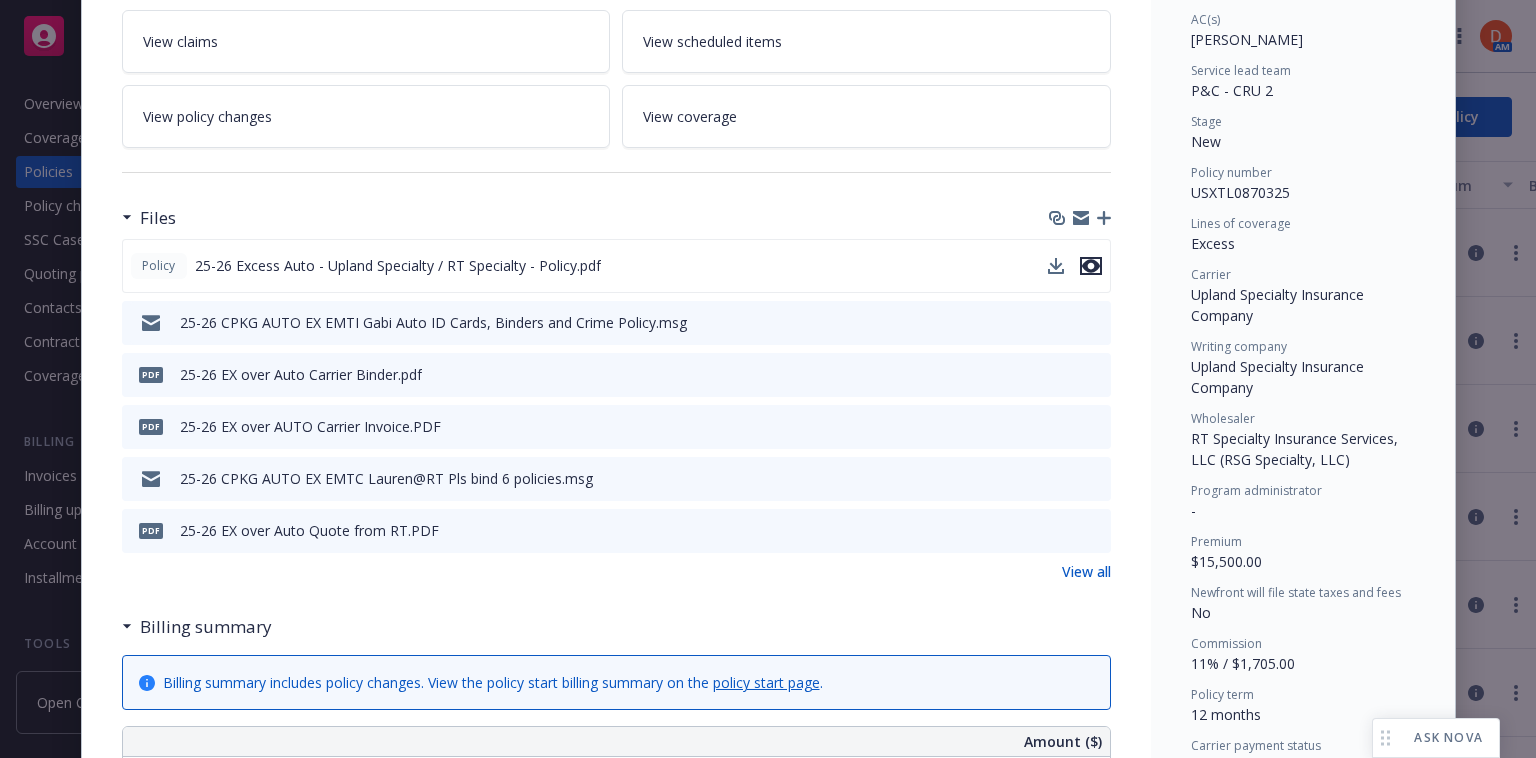 click 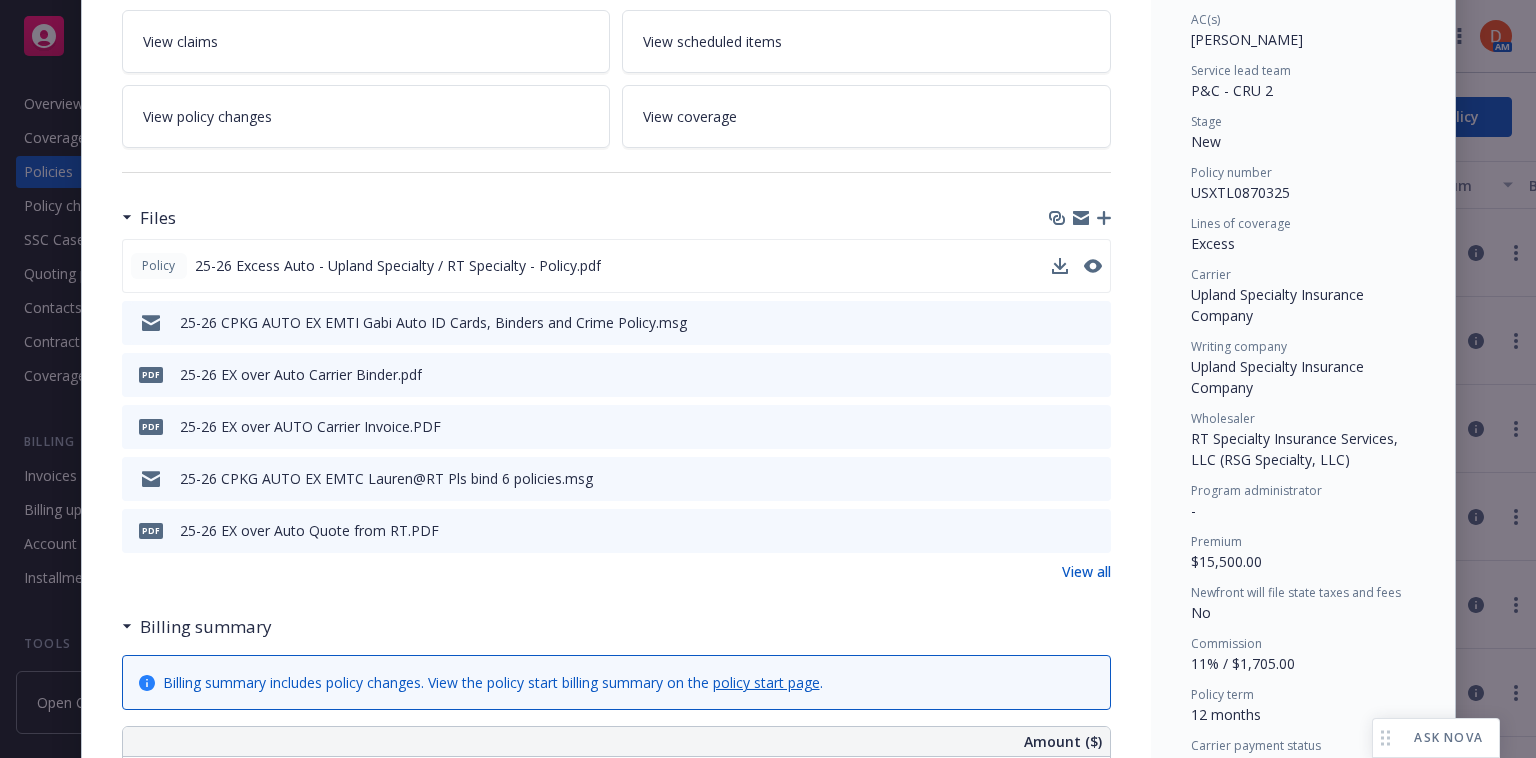 scroll, scrollTop: 0, scrollLeft: 0, axis: both 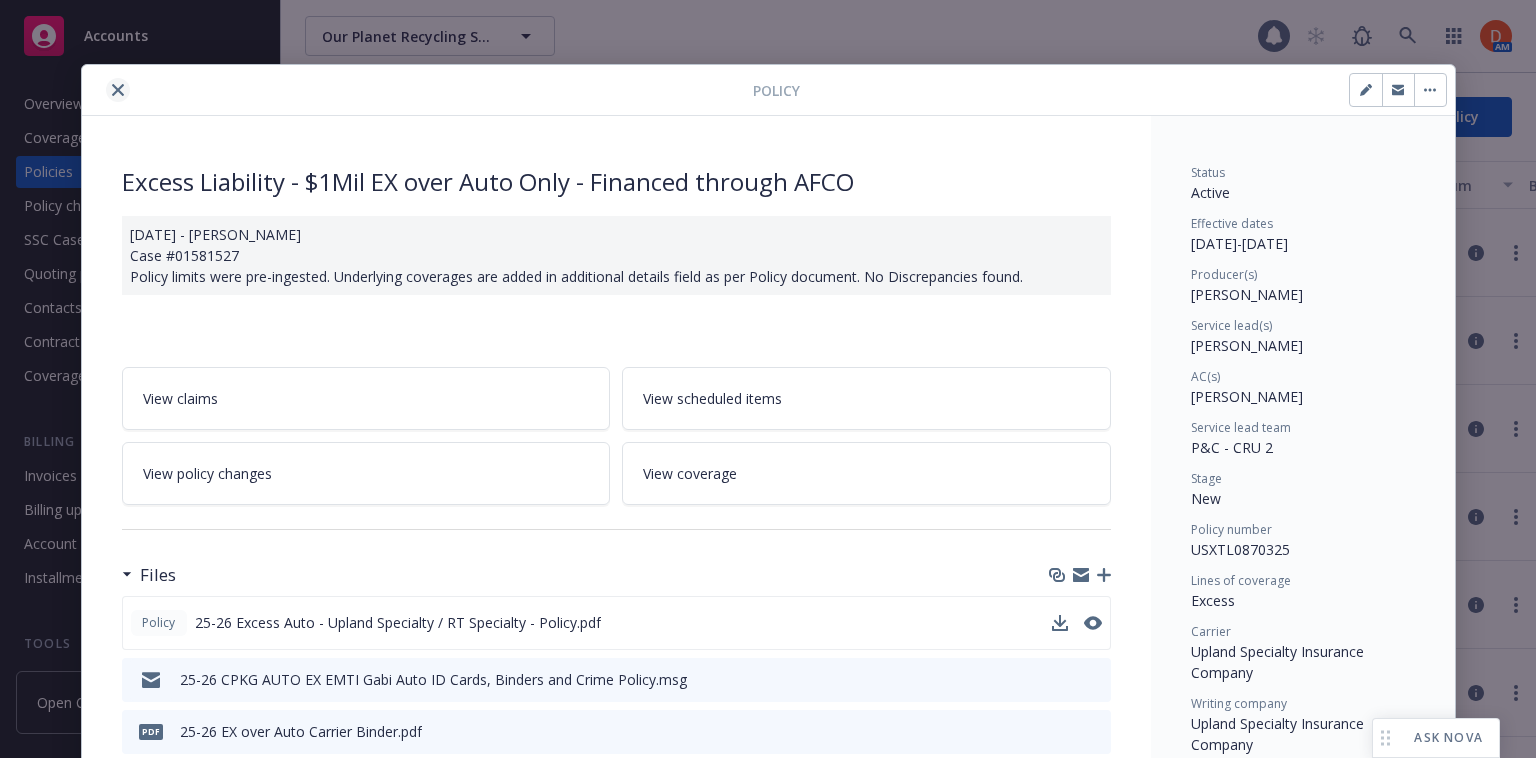click at bounding box center (118, 90) 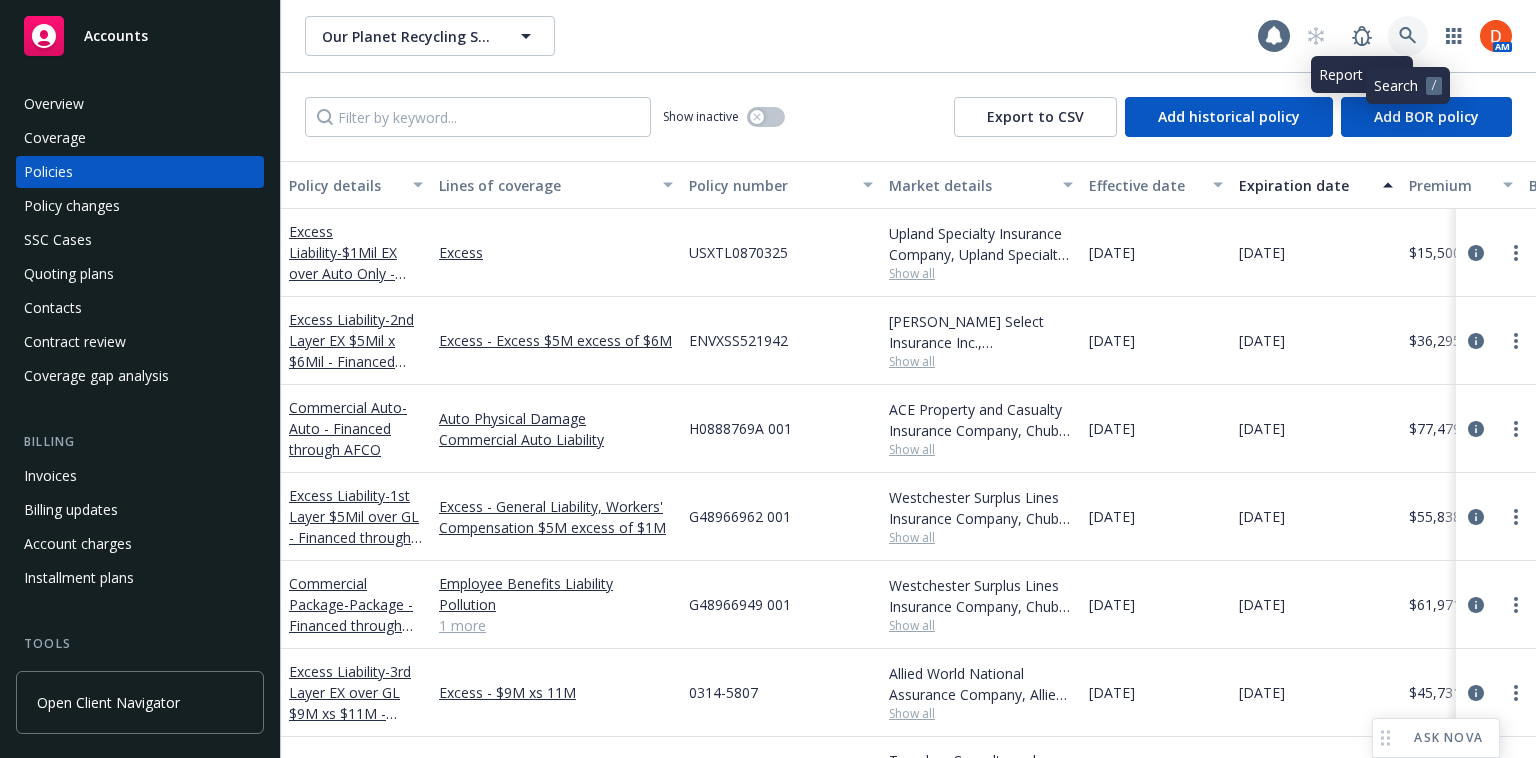 click at bounding box center (1408, 36) 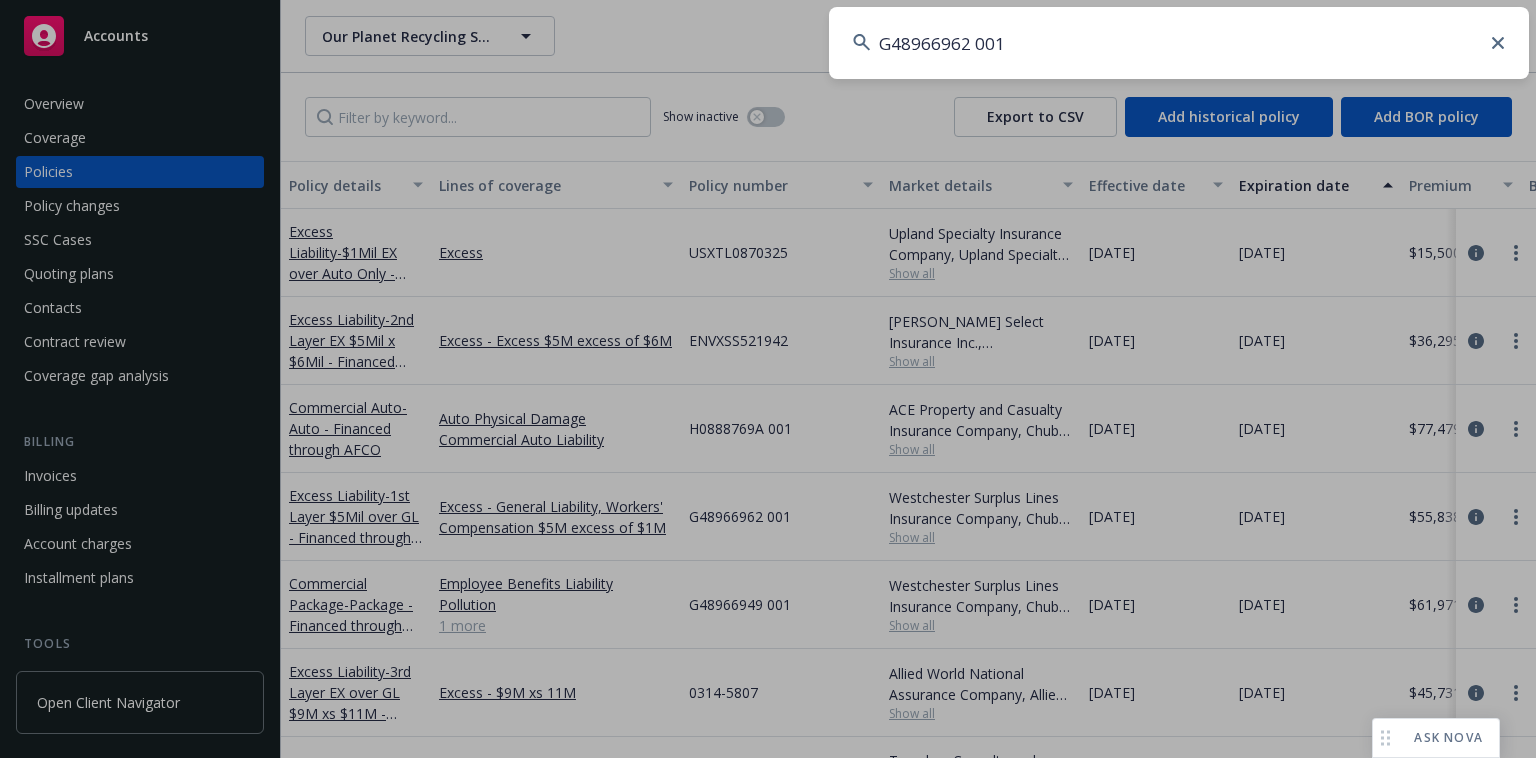 type on "G48966962 001" 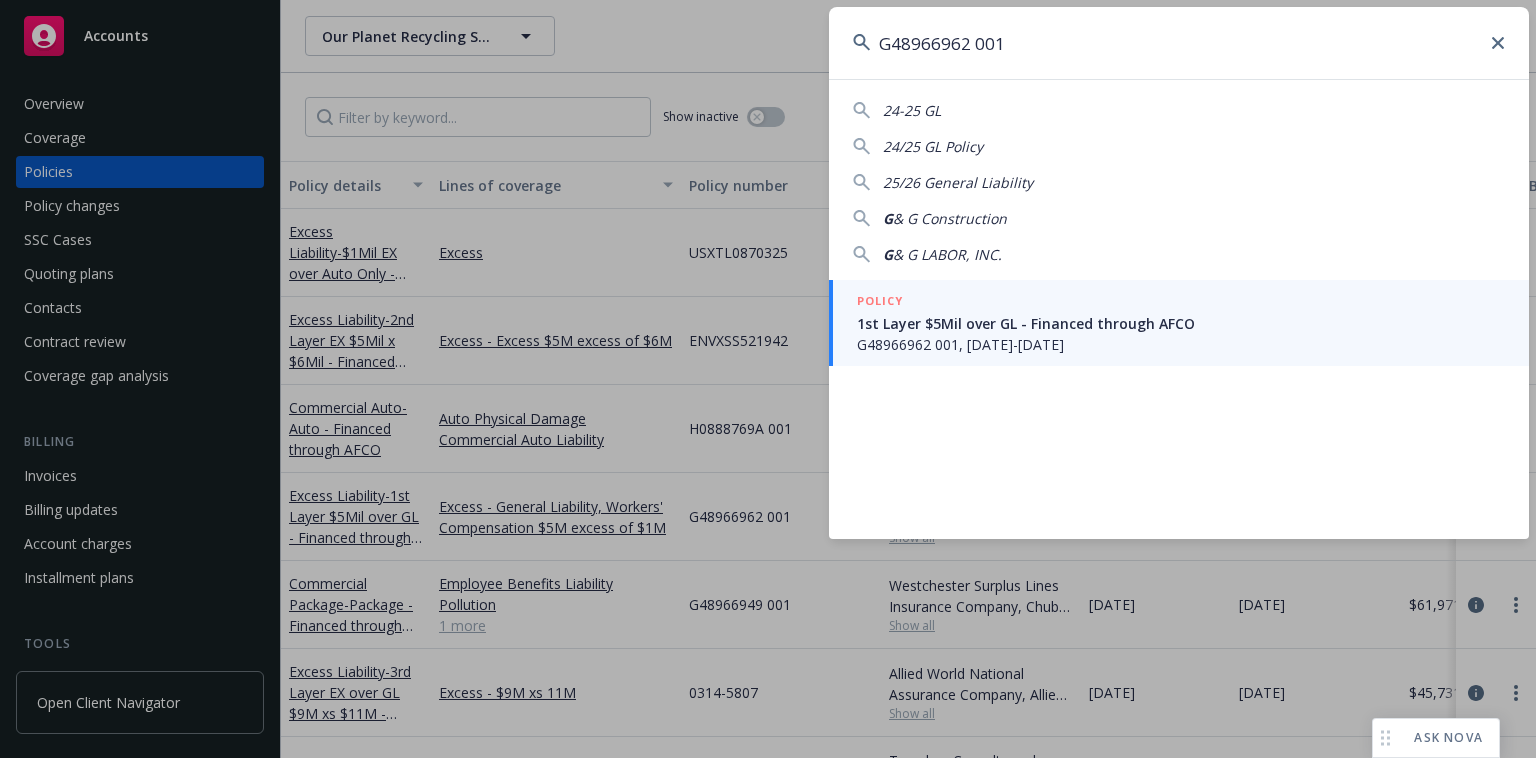 click on "1st Layer $5Mil over GL - Financed through AFCO" at bounding box center (1181, 323) 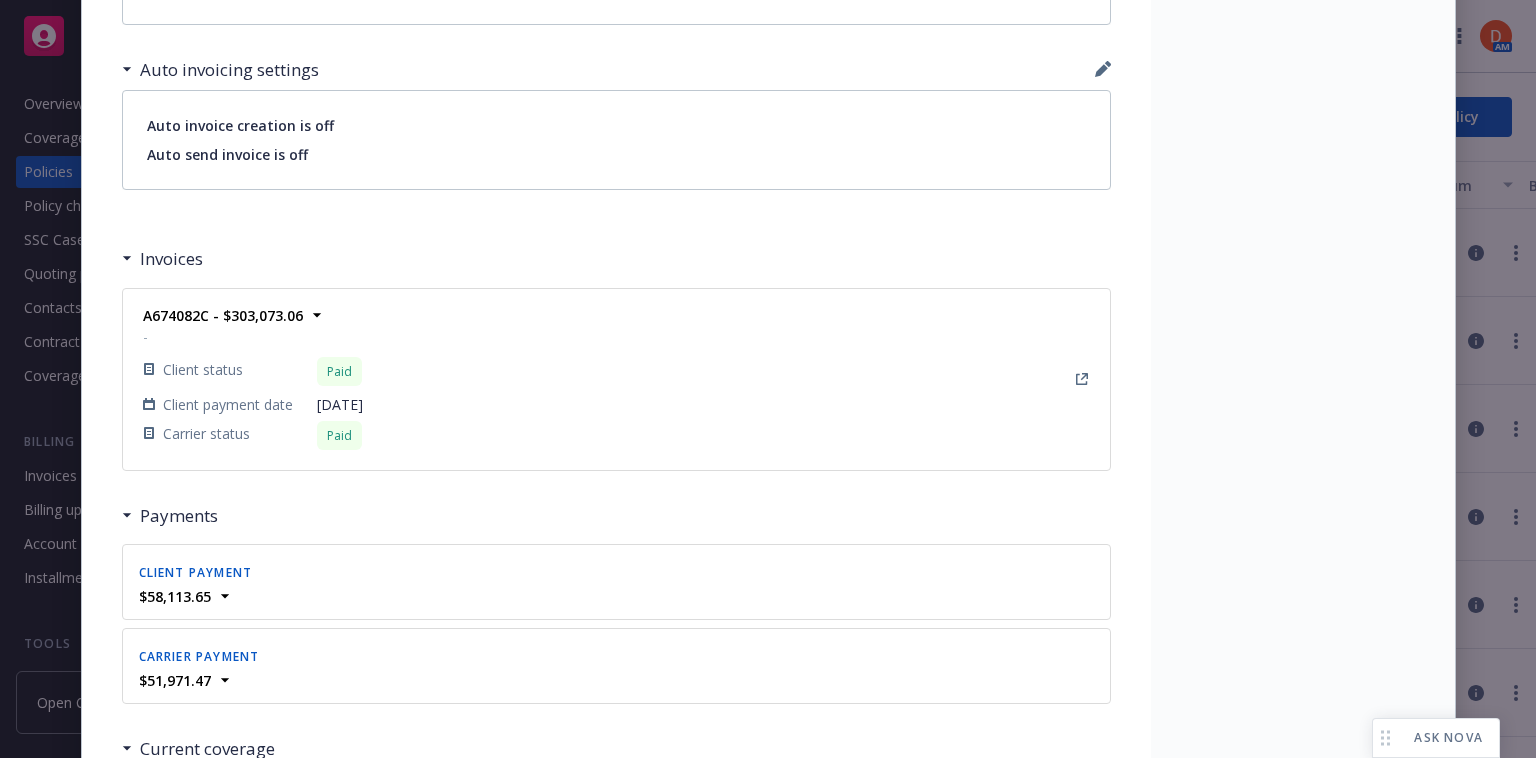 scroll, scrollTop: 1794, scrollLeft: 0, axis: vertical 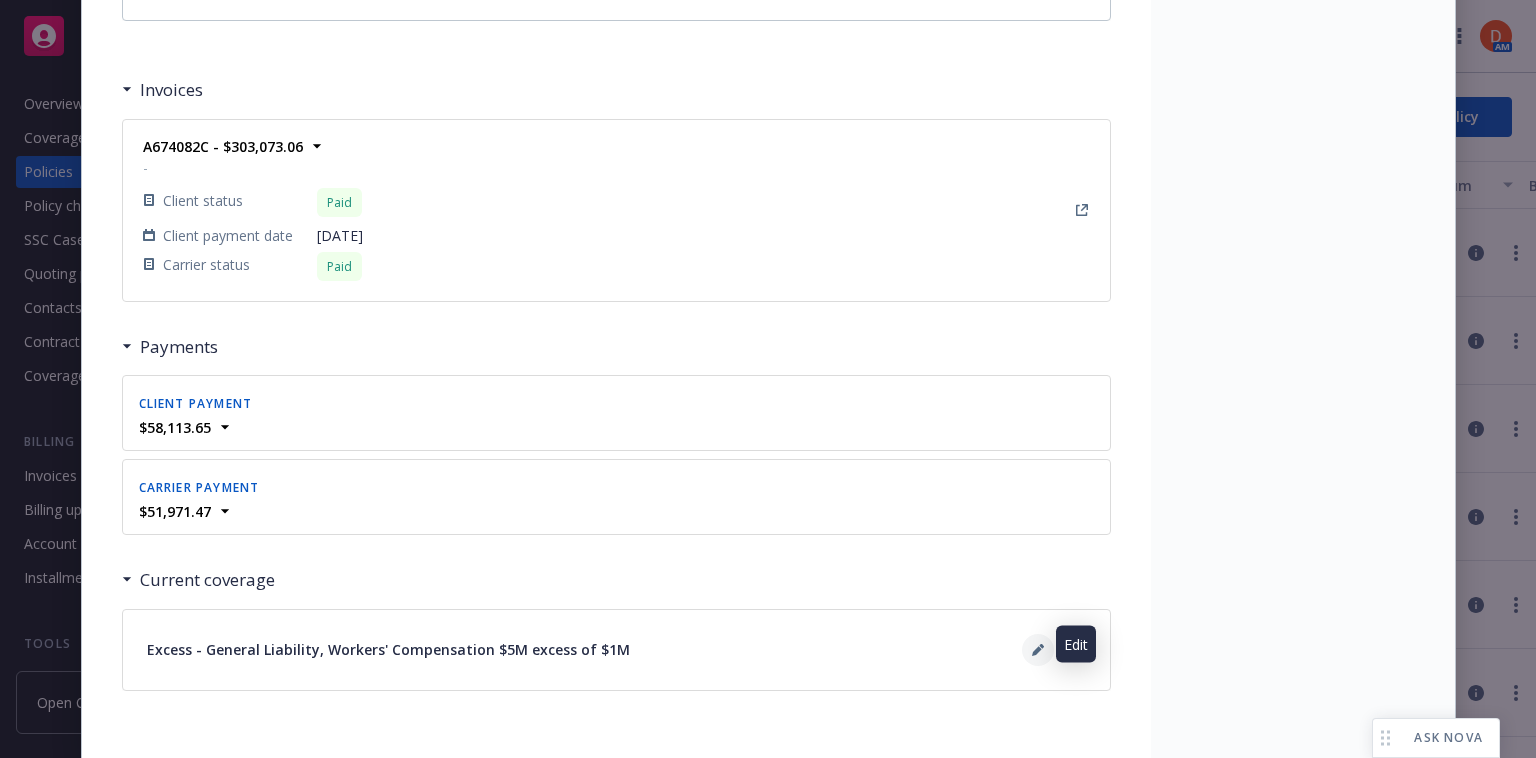 click at bounding box center (1038, 650) 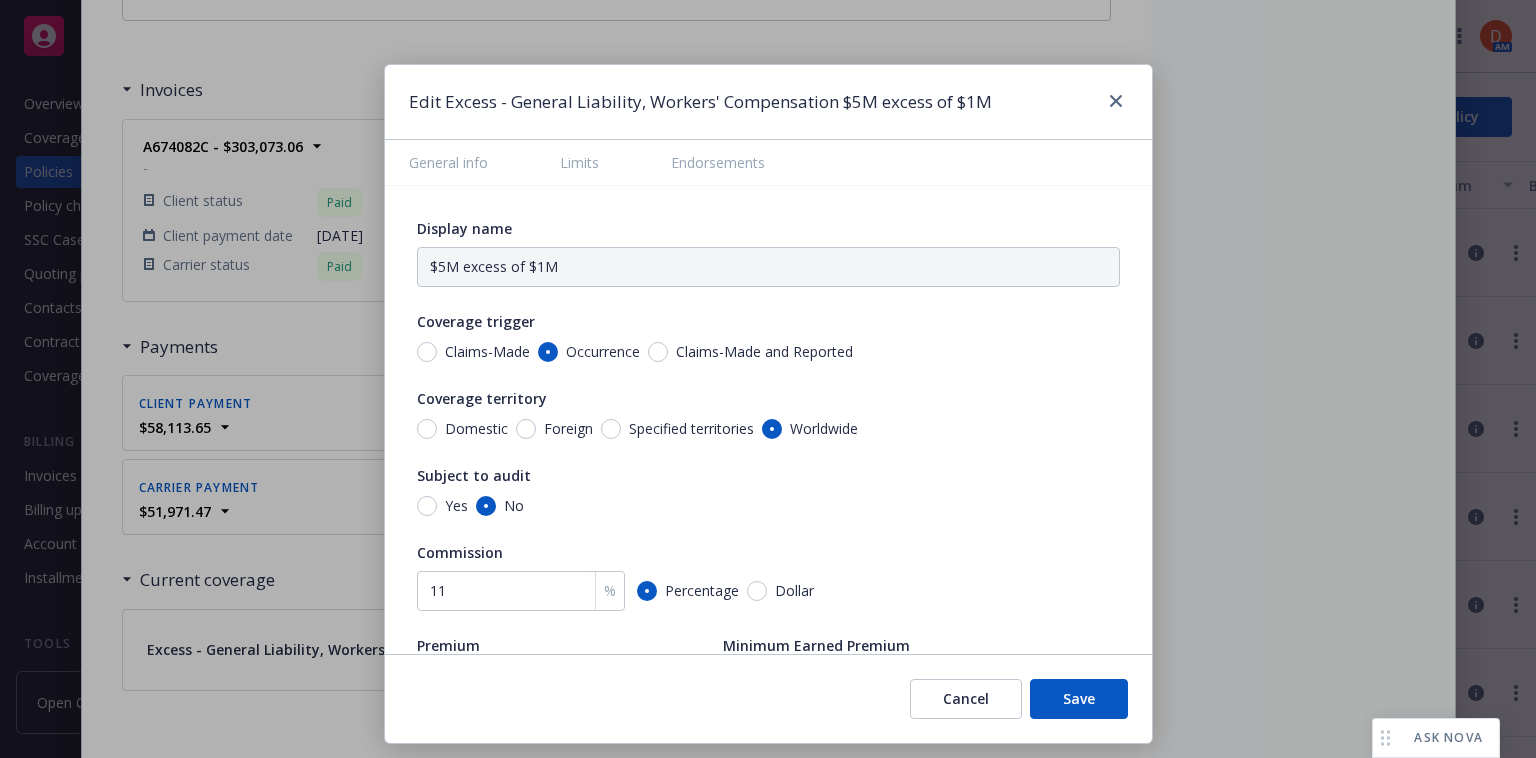 type on "x" 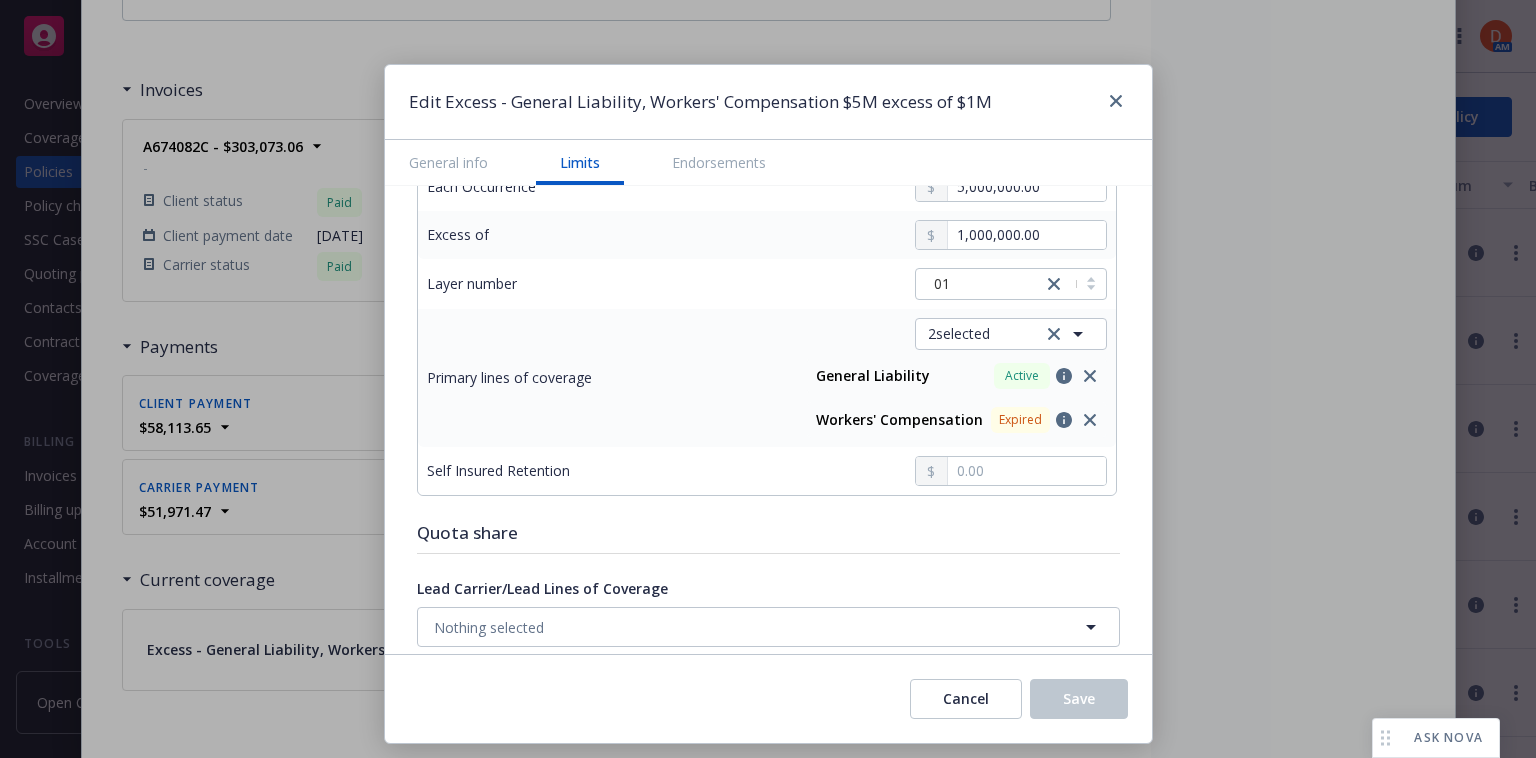 scroll, scrollTop: 620, scrollLeft: 0, axis: vertical 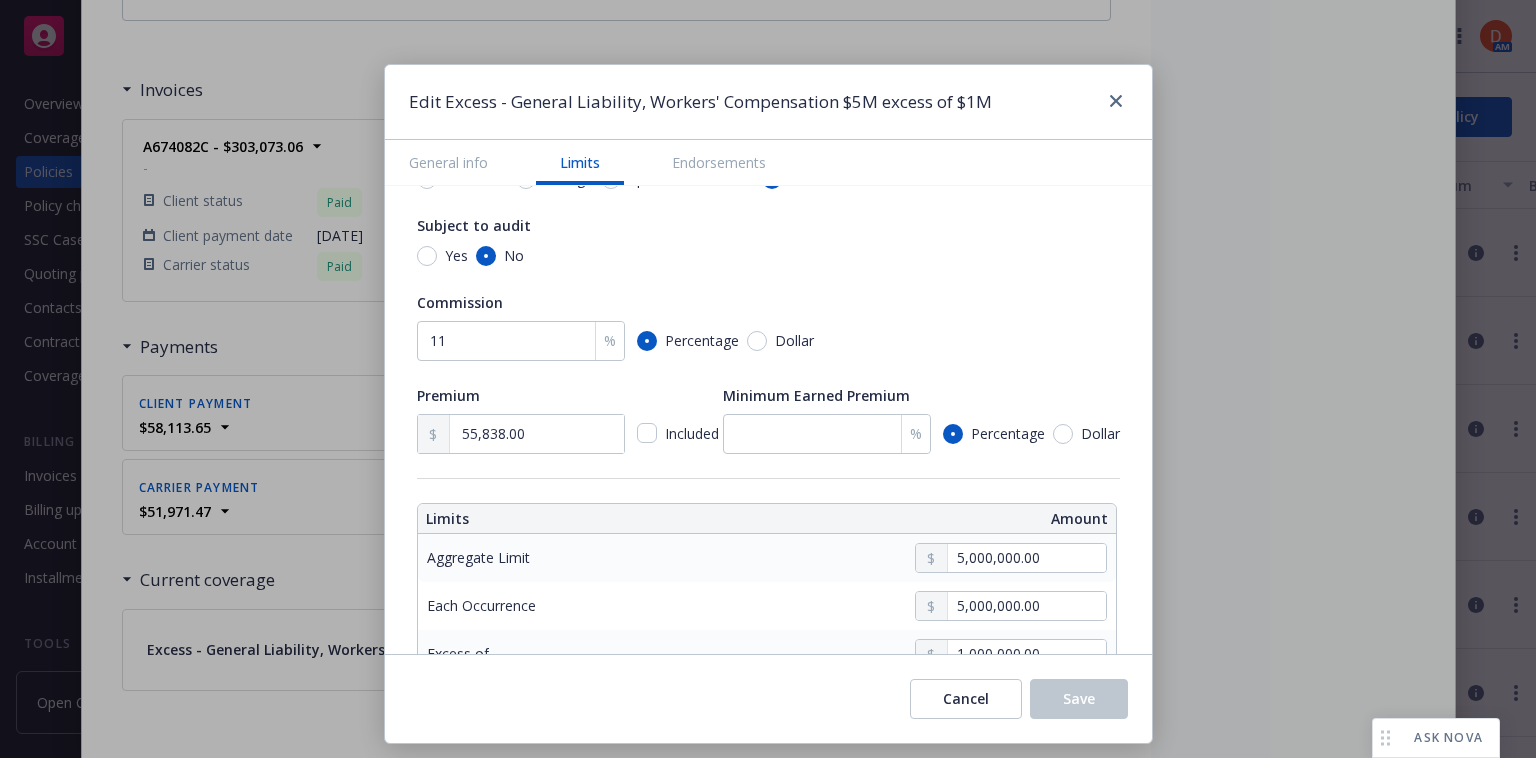 type on "x" 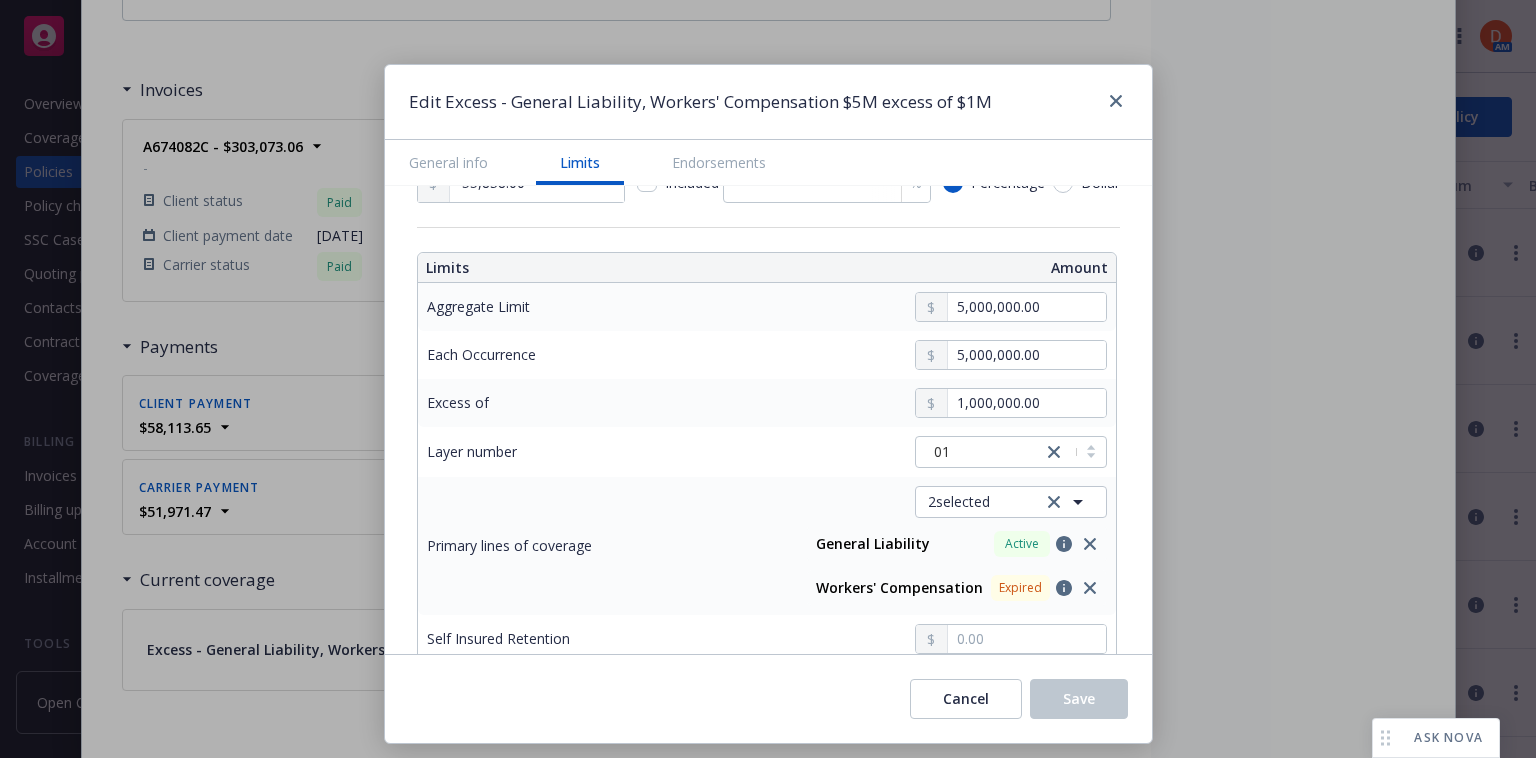 scroll, scrollTop: 484, scrollLeft: 0, axis: vertical 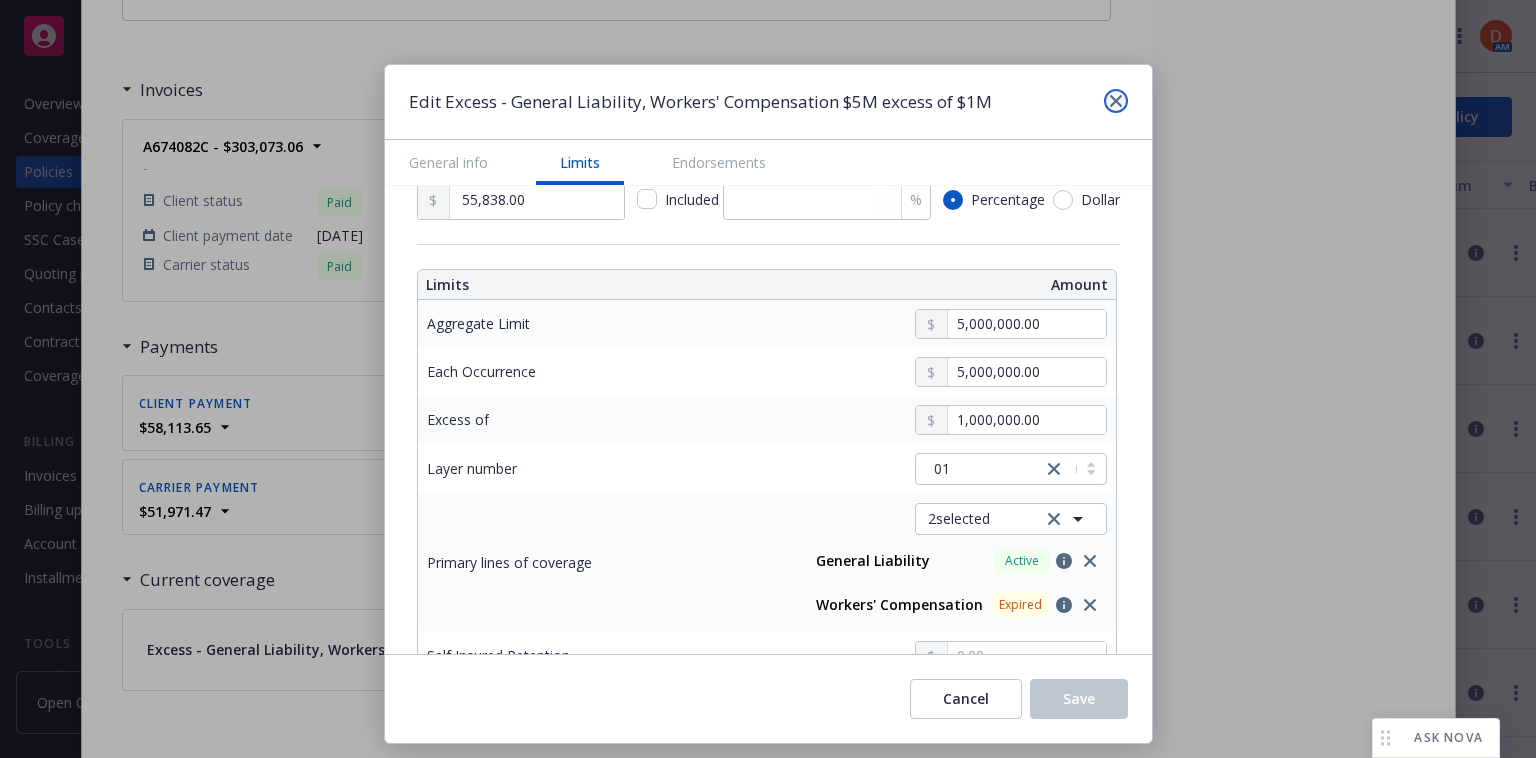 click at bounding box center [1116, 101] 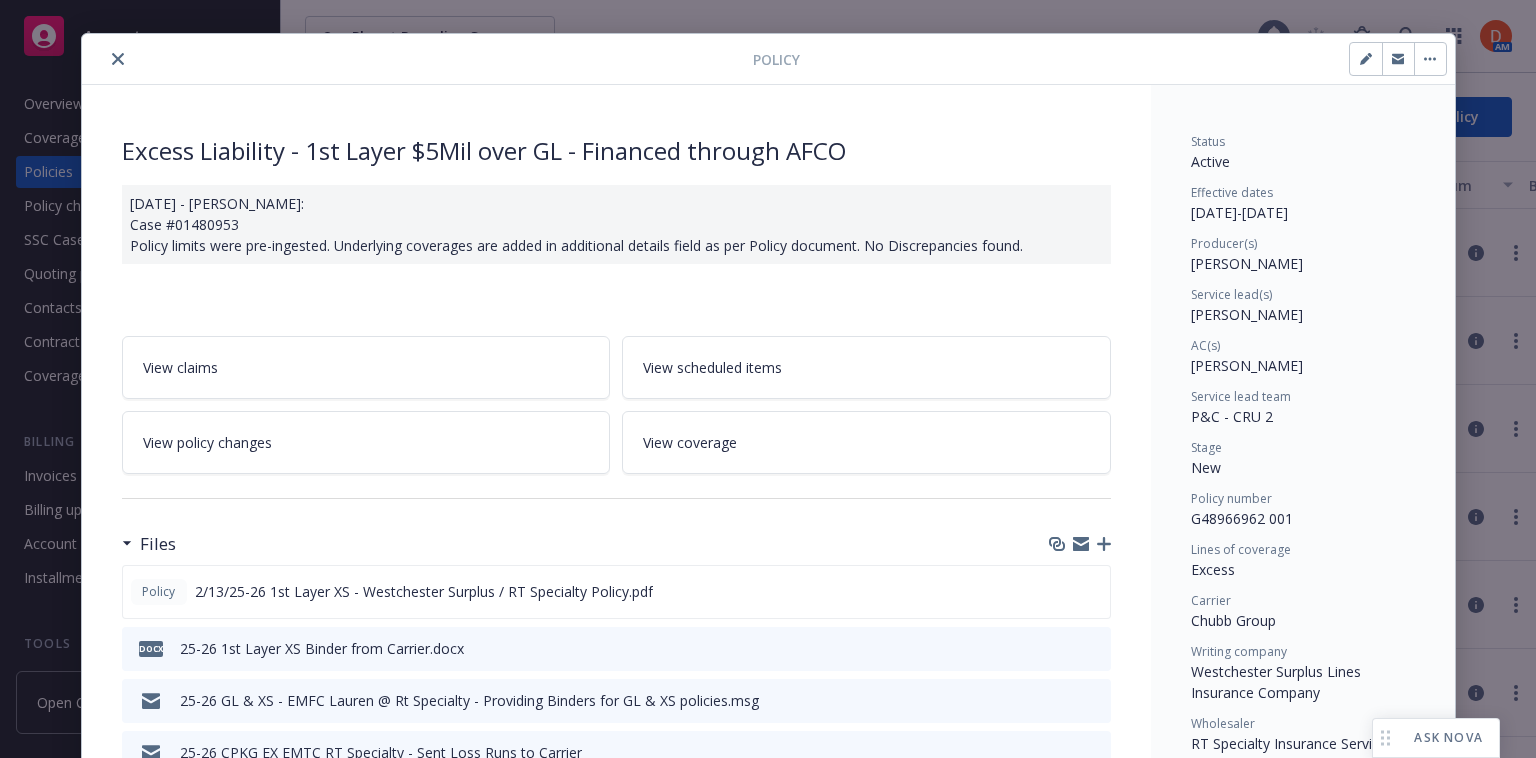 scroll, scrollTop: 0, scrollLeft: 0, axis: both 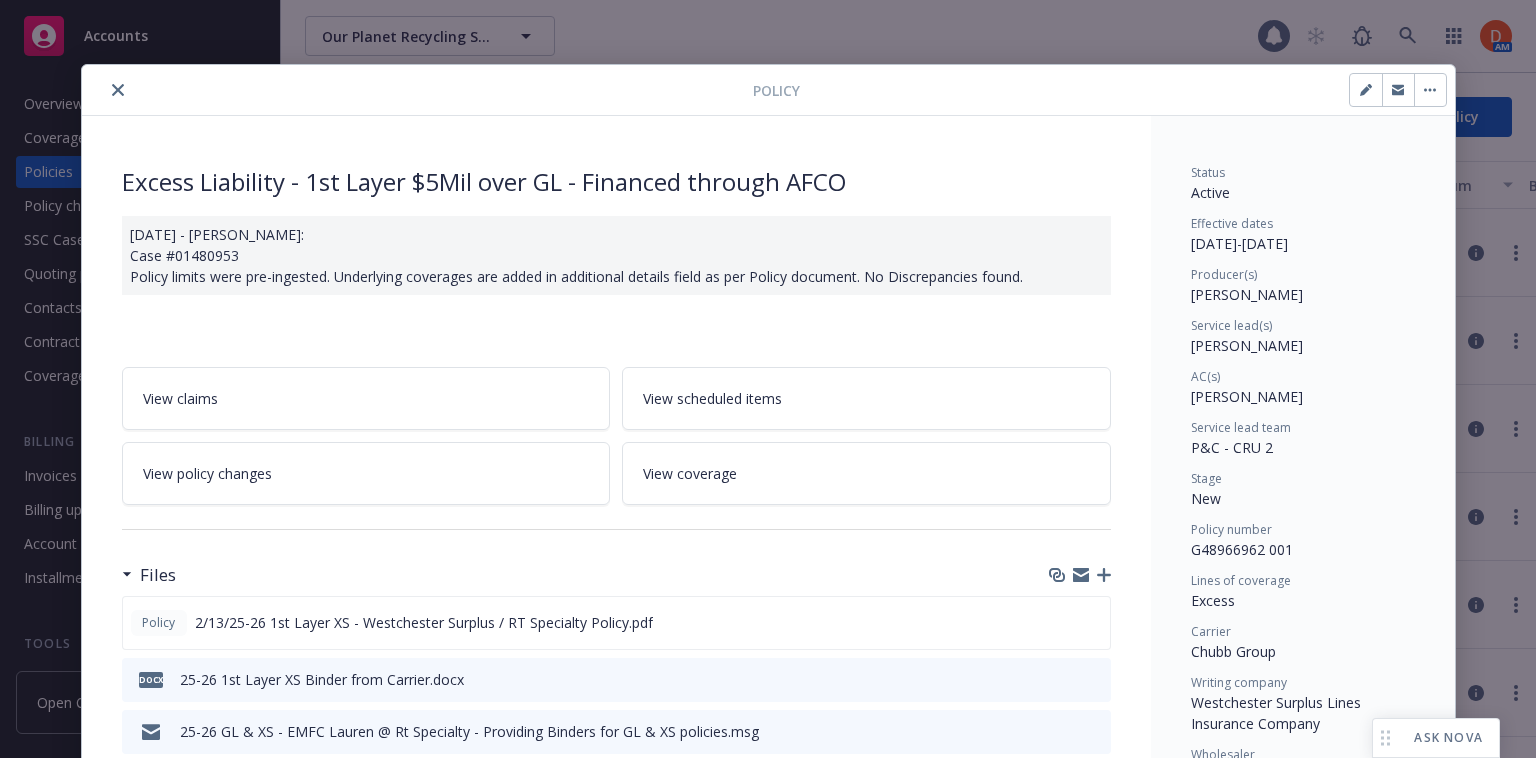 click on "Policy" at bounding box center (768, 90) 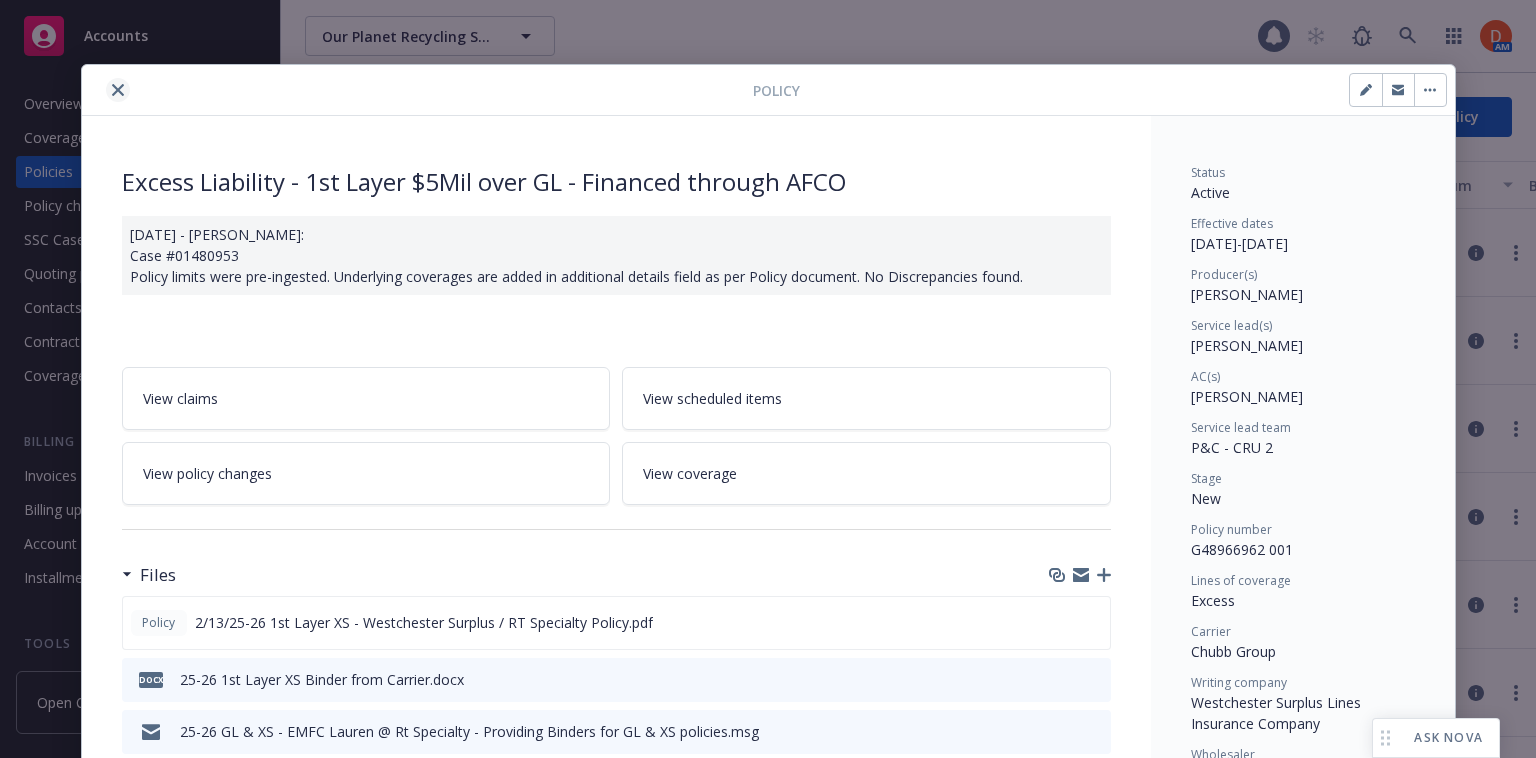click 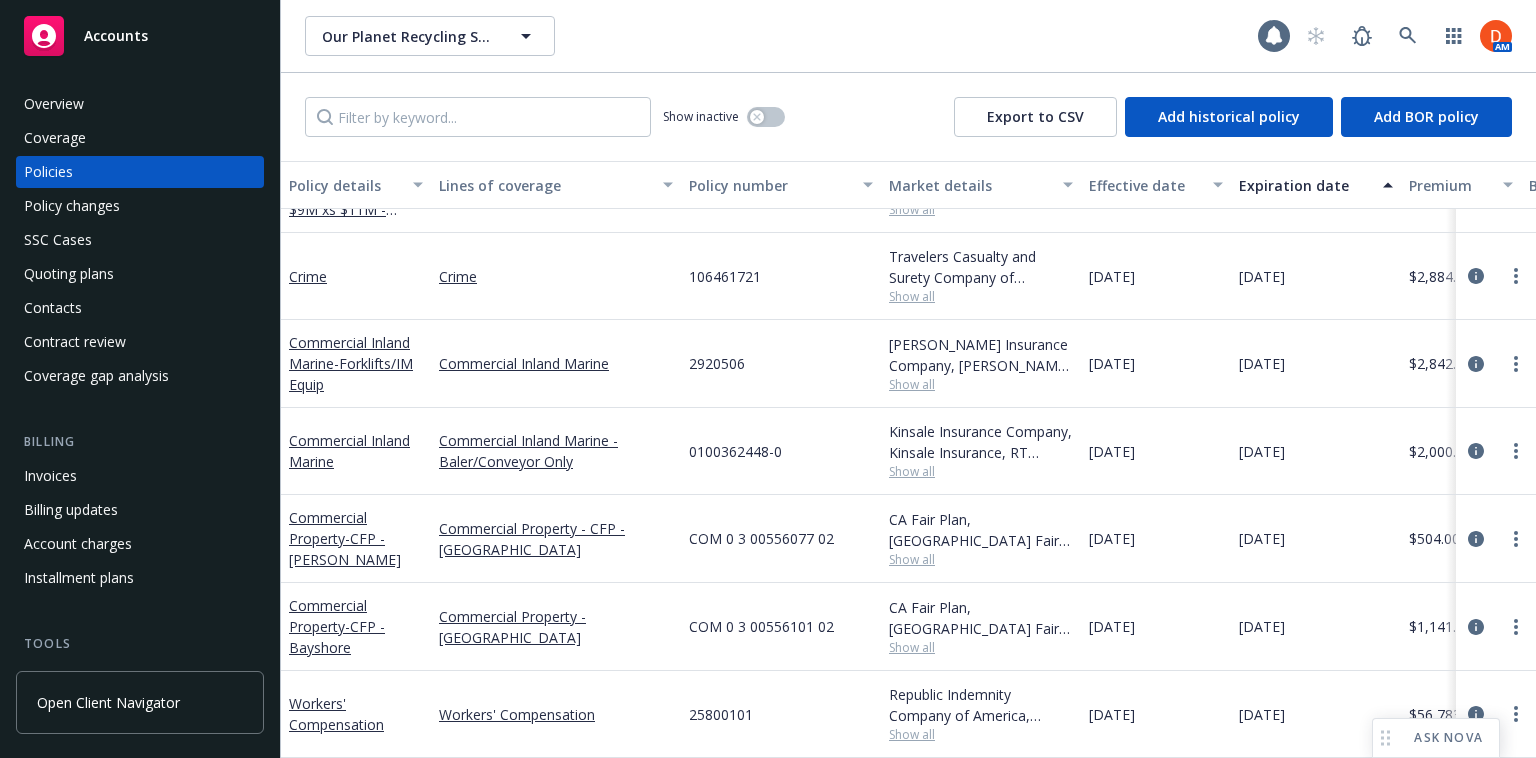 scroll, scrollTop: 477, scrollLeft: 0, axis: vertical 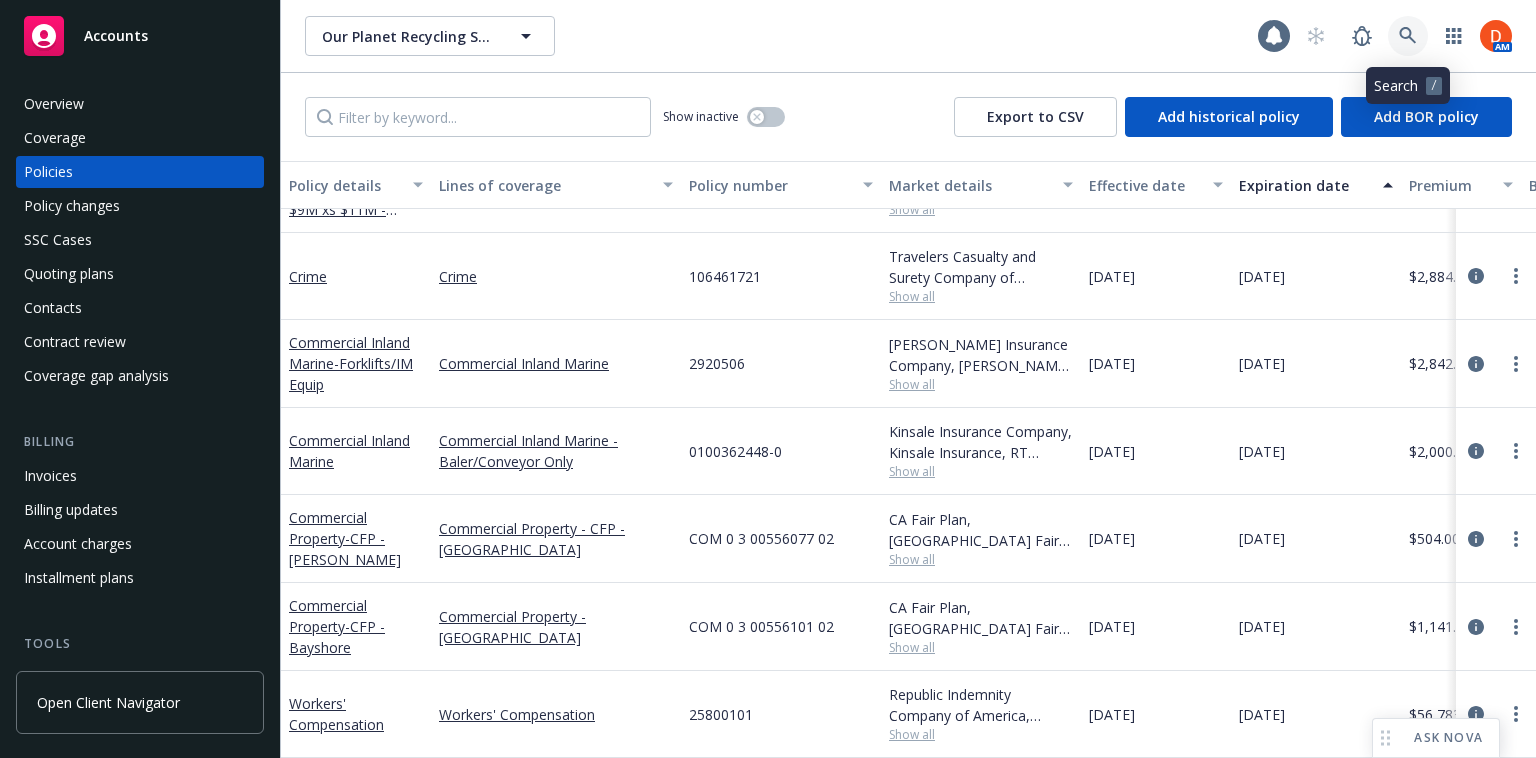 click 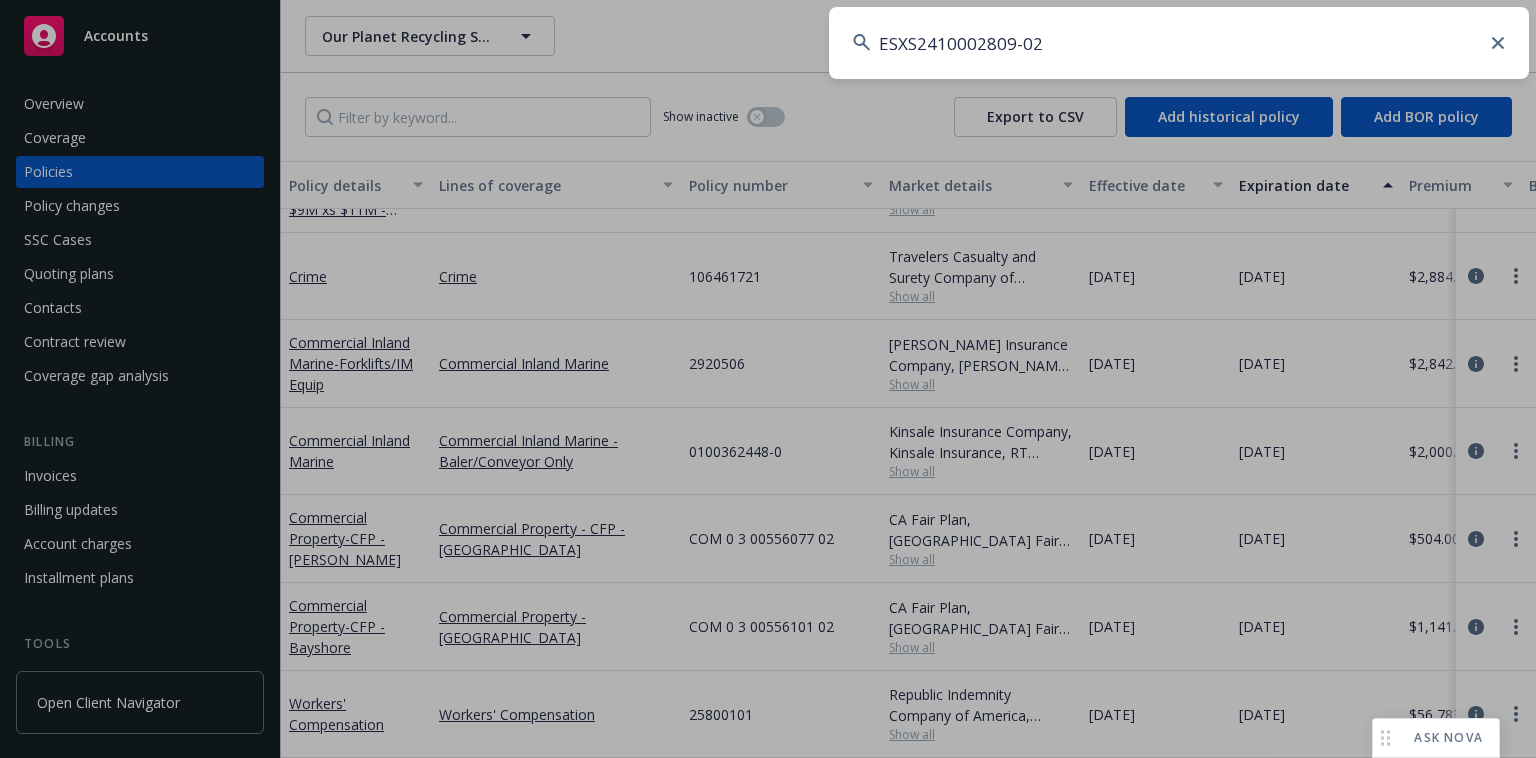 type on "ESXS2410002809-02" 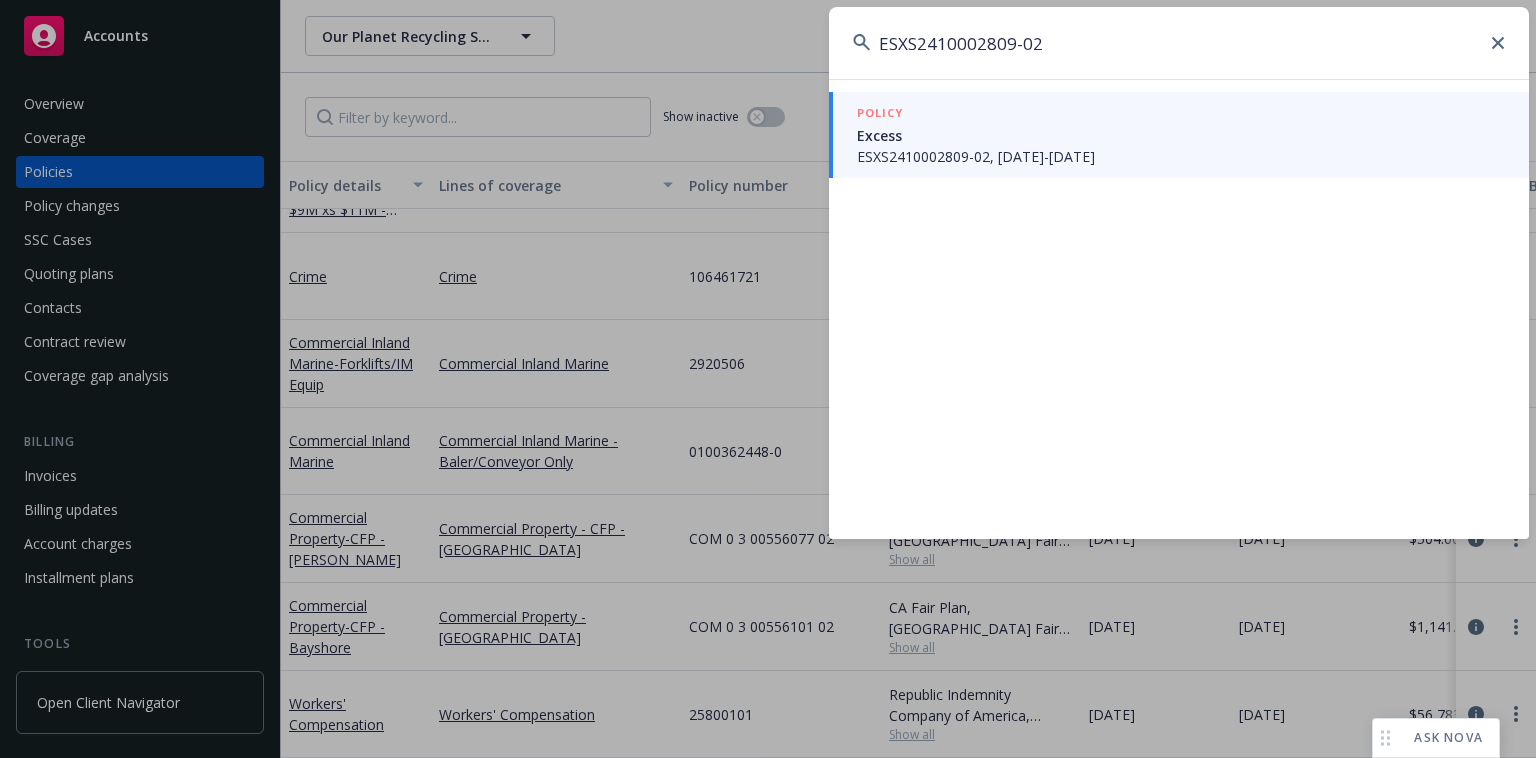 click on "ESXS2410002809-02, [DATE]-[DATE]" at bounding box center [1181, 156] 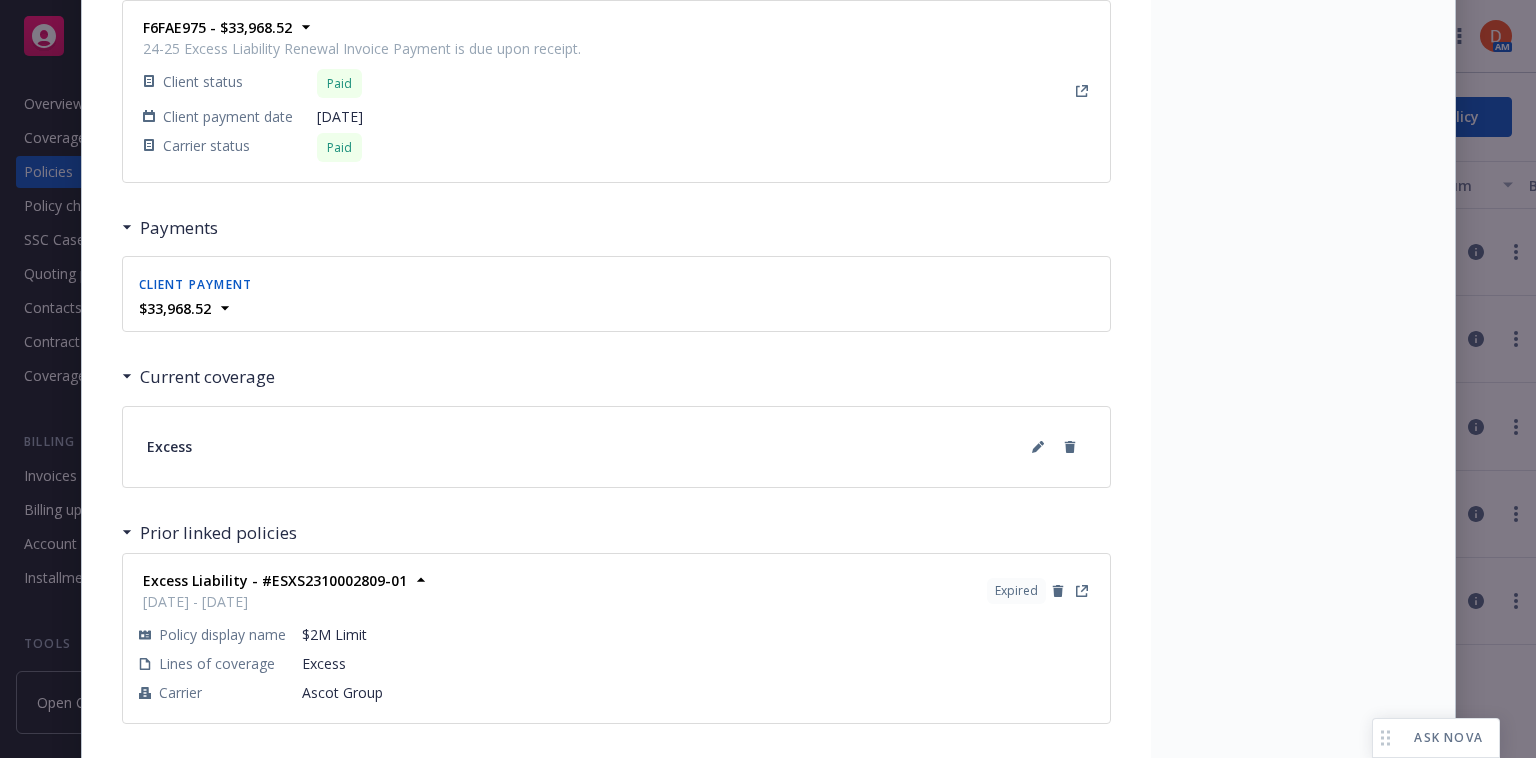 scroll, scrollTop: 1918, scrollLeft: 0, axis: vertical 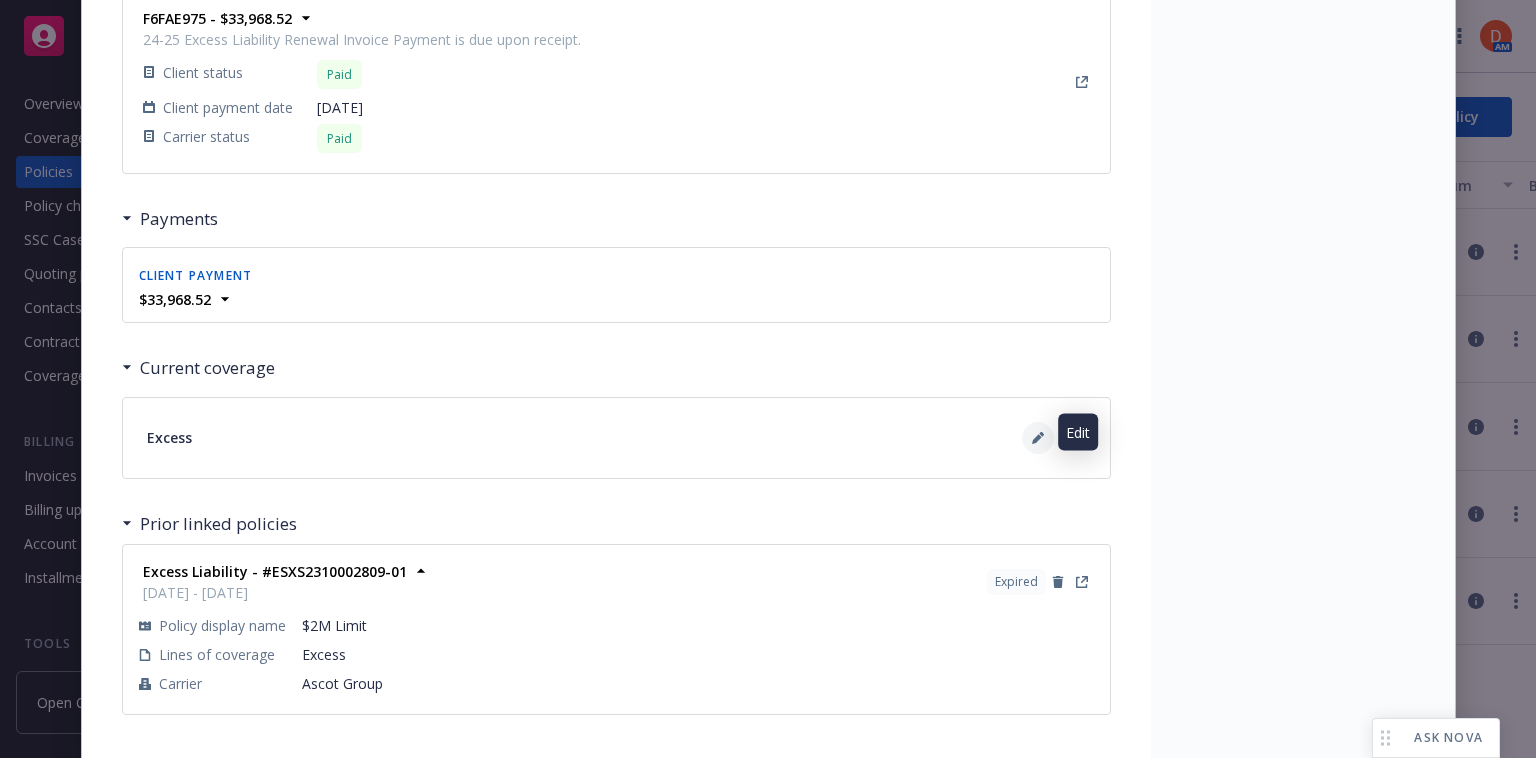 click at bounding box center [1038, 438] 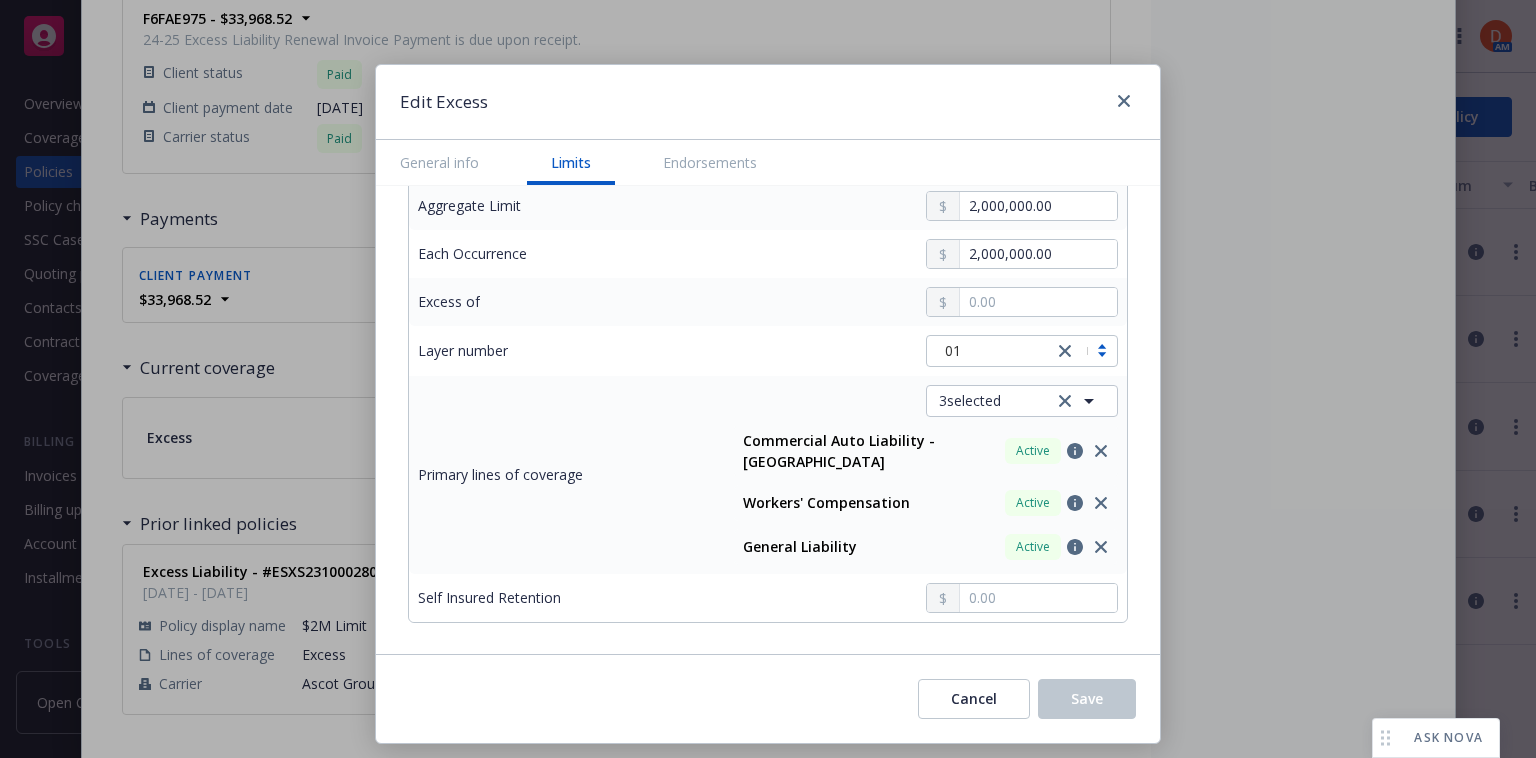 scroll, scrollTop: 603, scrollLeft: 0, axis: vertical 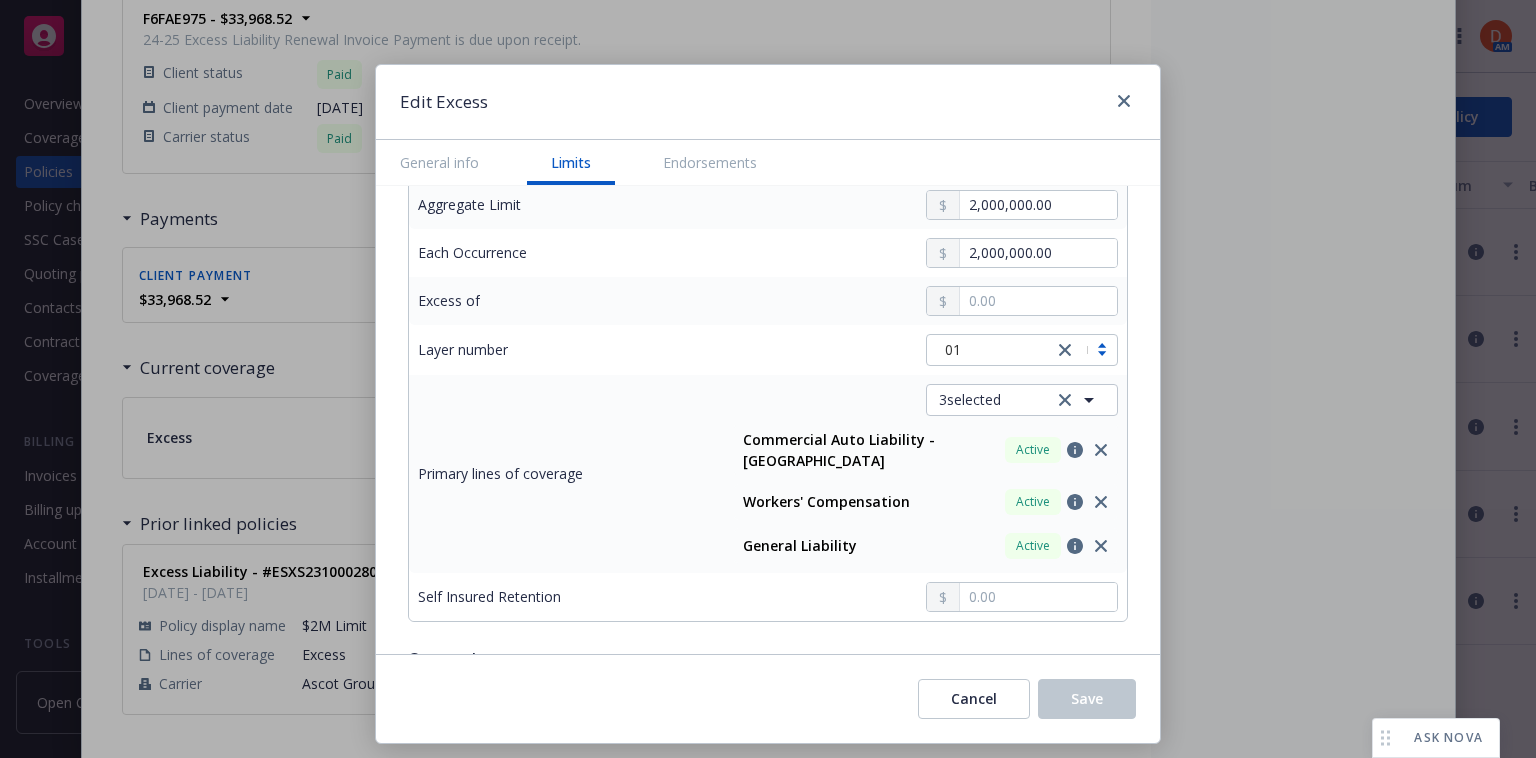 drag, startPoint x: 1122, startPoint y: 427, endPoint x: 1115, endPoint y: 513, distance: 86.28442 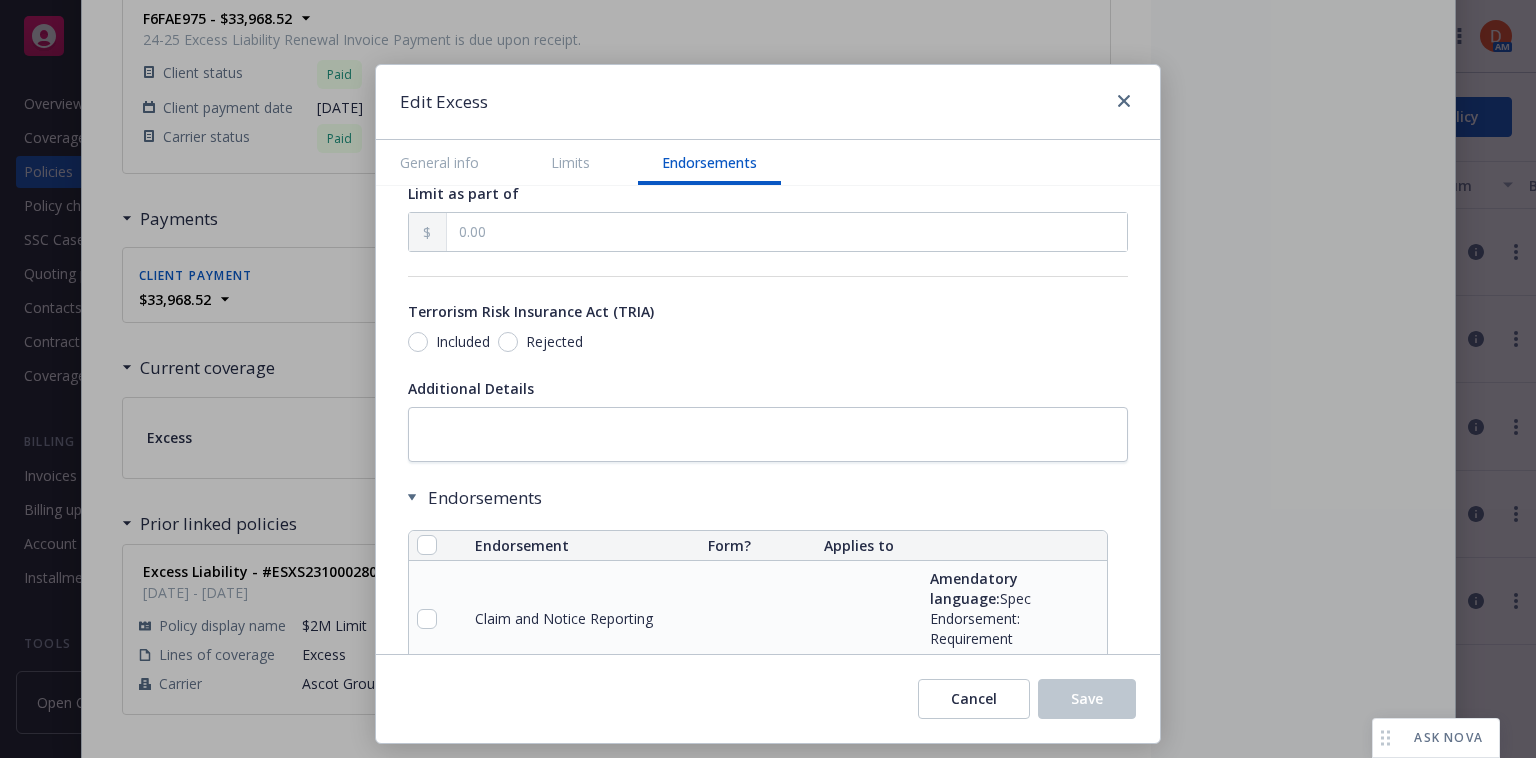 scroll, scrollTop: 1317, scrollLeft: 0, axis: vertical 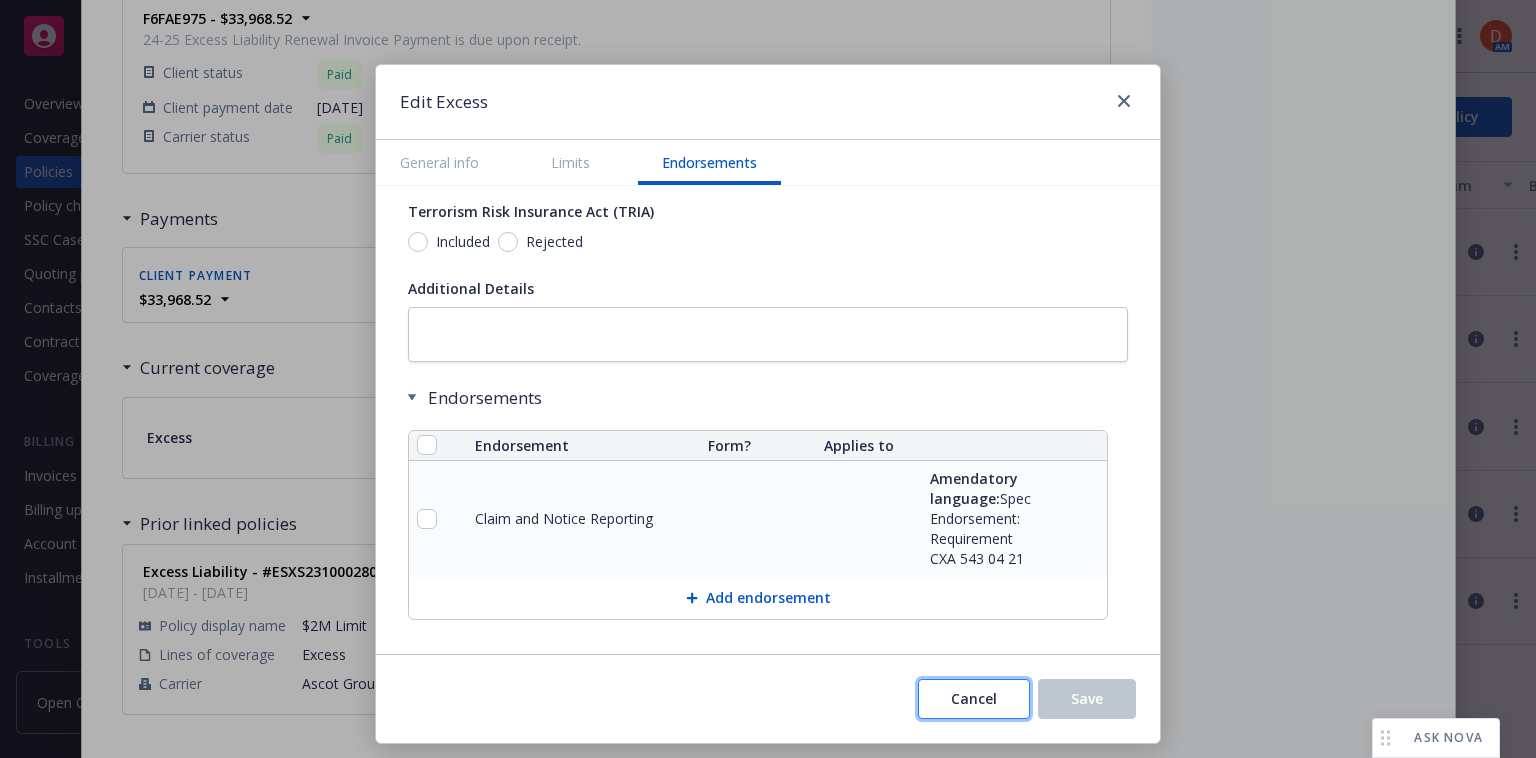 click on "Cancel" at bounding box center [974, 698] 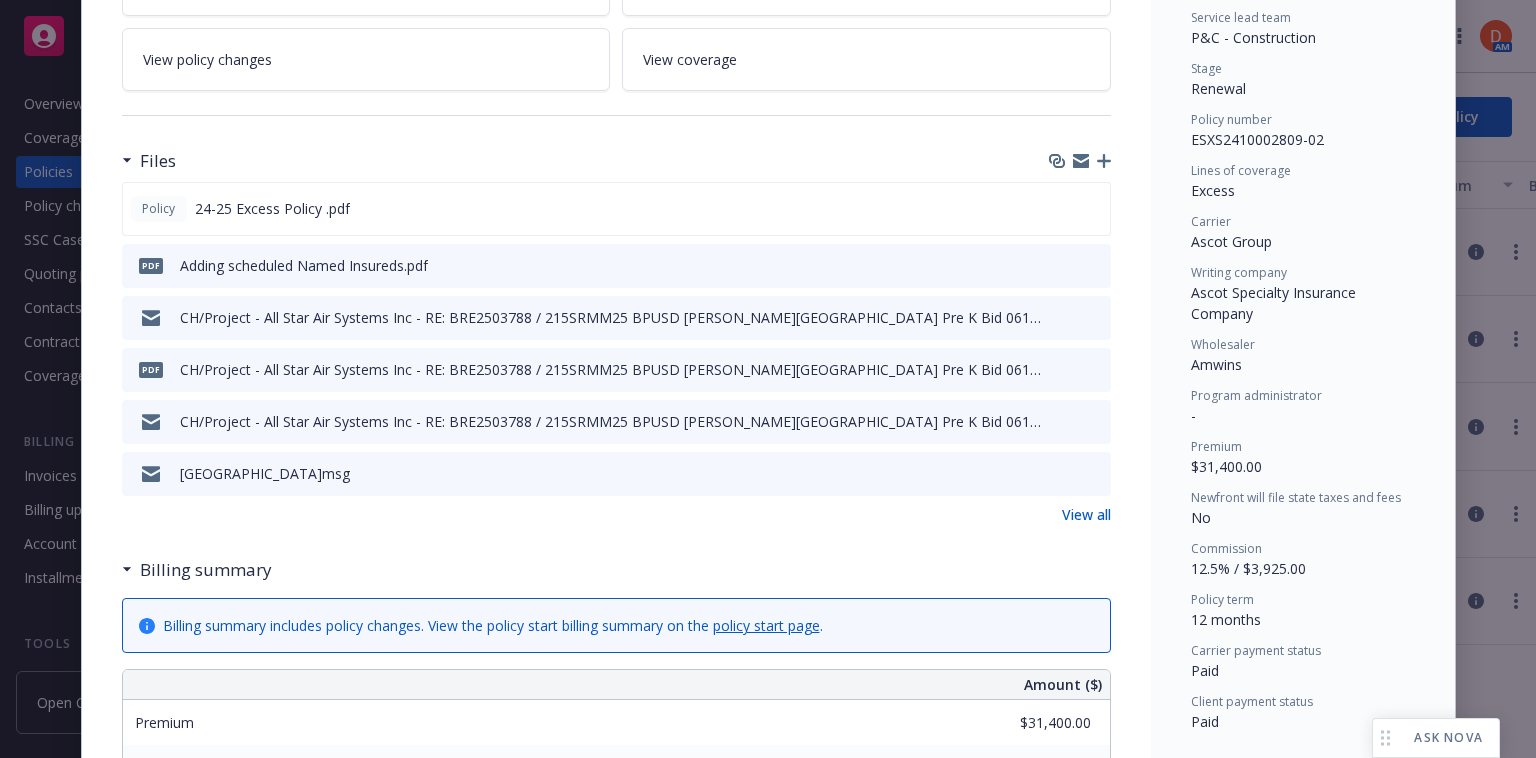 scroll, scrollTop: 0, scrollLeft: 0, axis: both 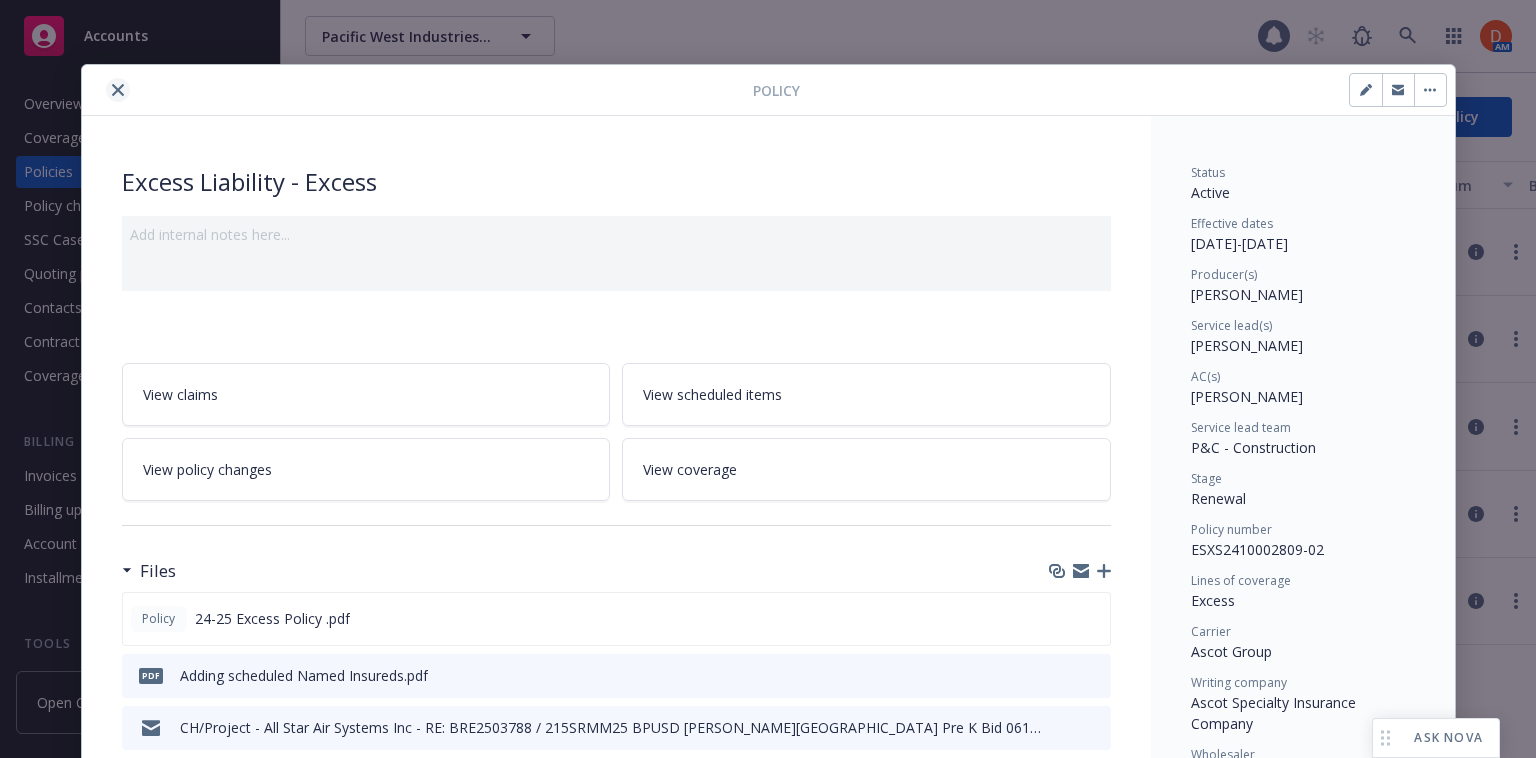 click at bounding box center [118, 90] 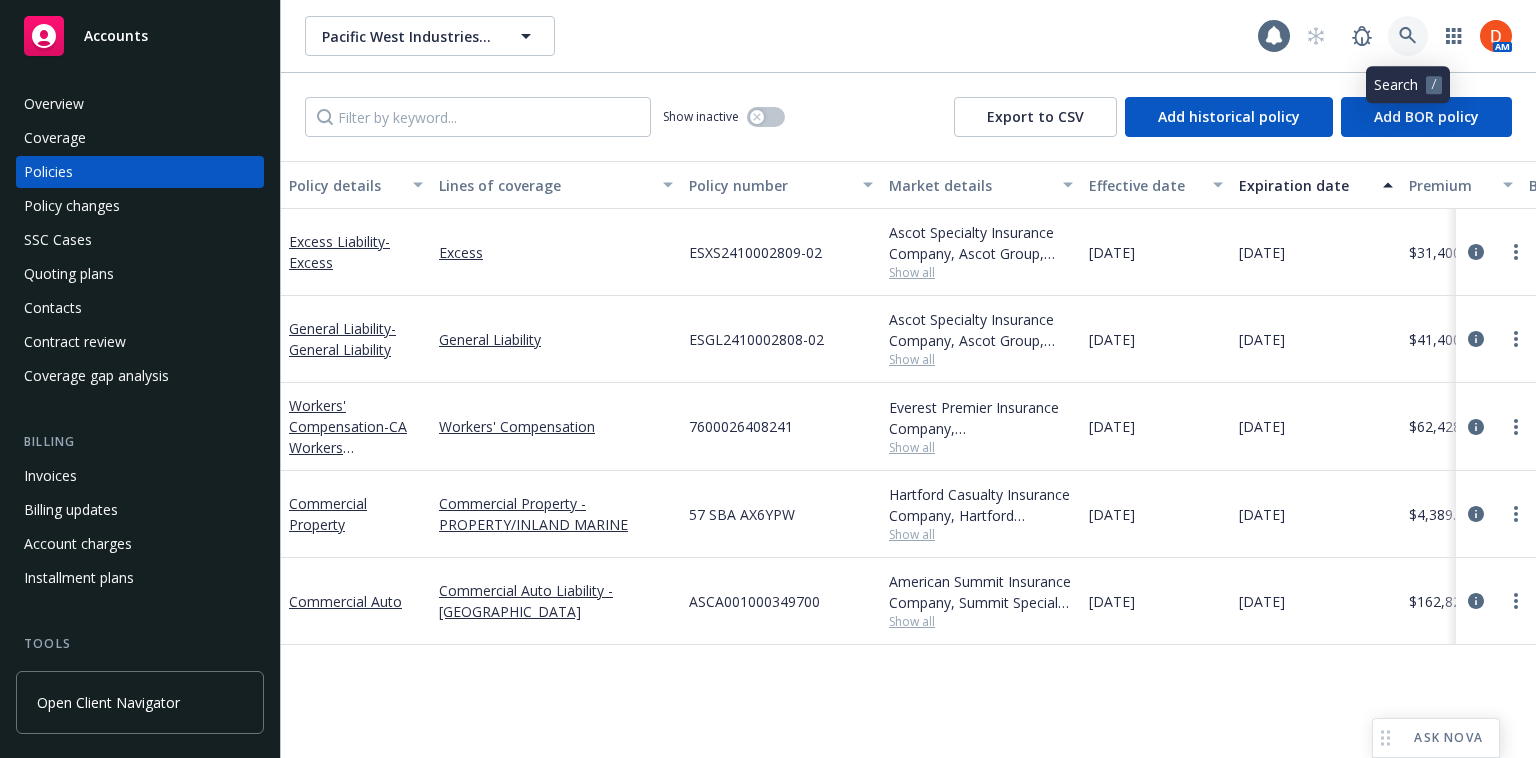 click 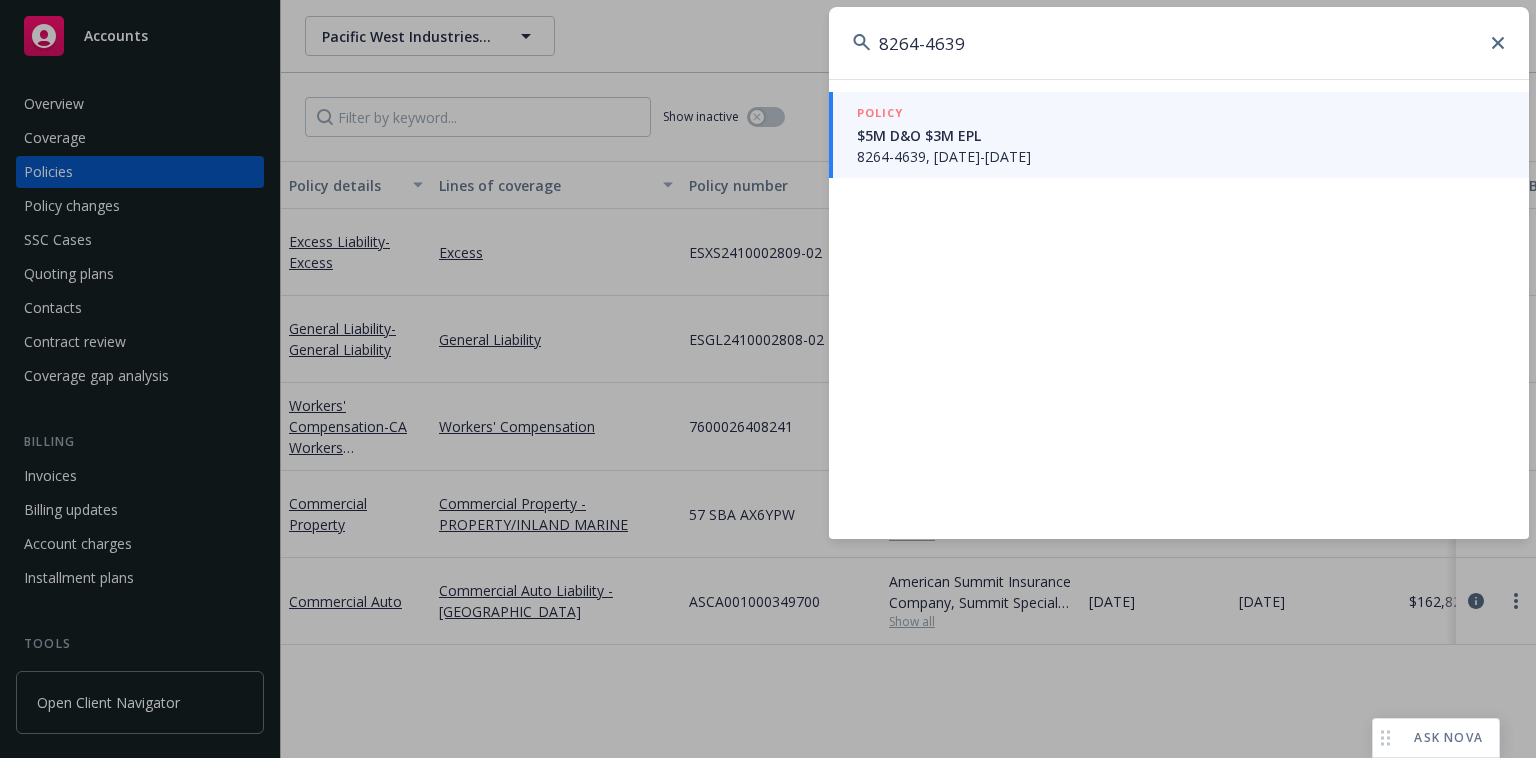 type on "8264-4639" 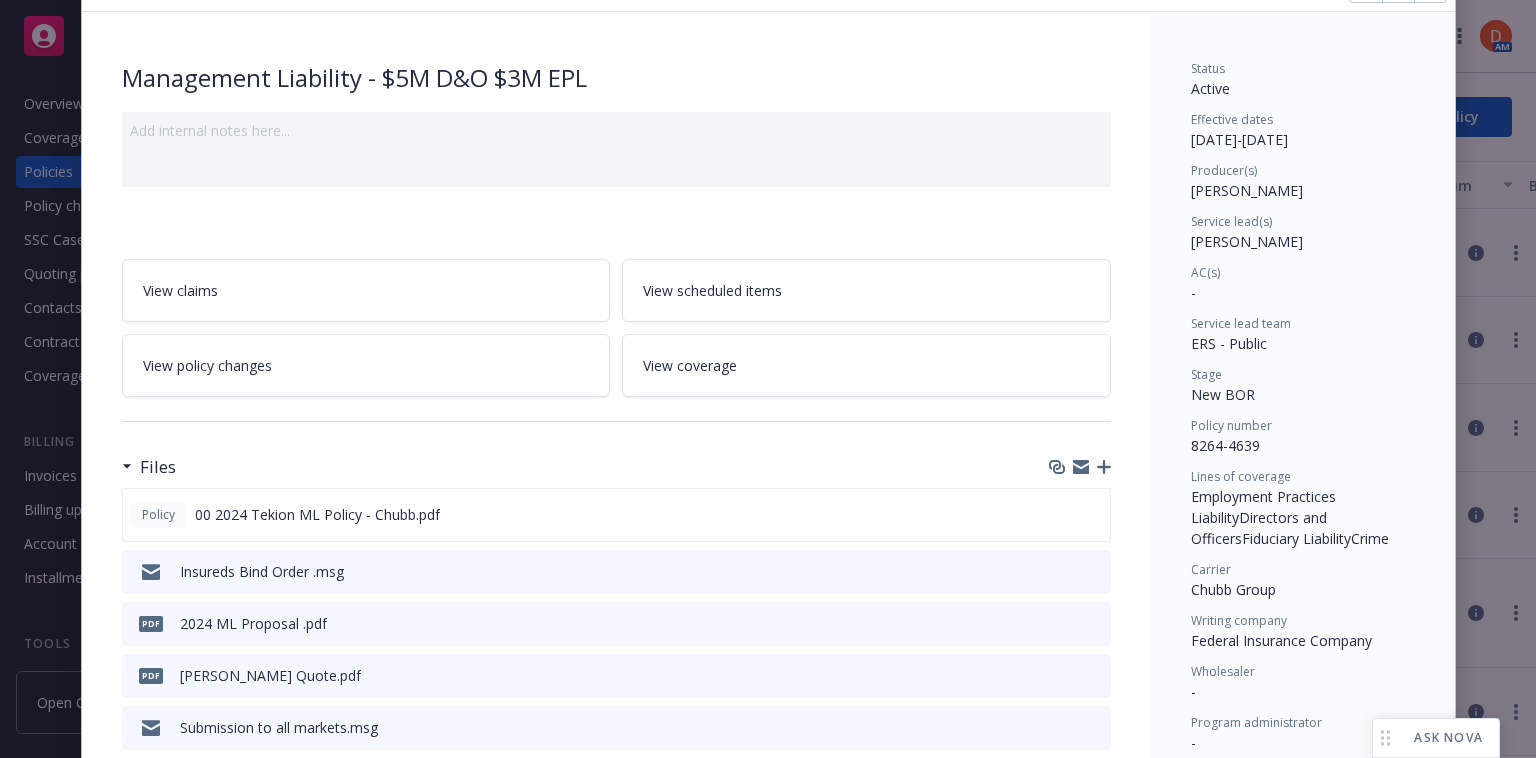 scroll, scrollTop: 0, scrollLeft: 0, axis: both 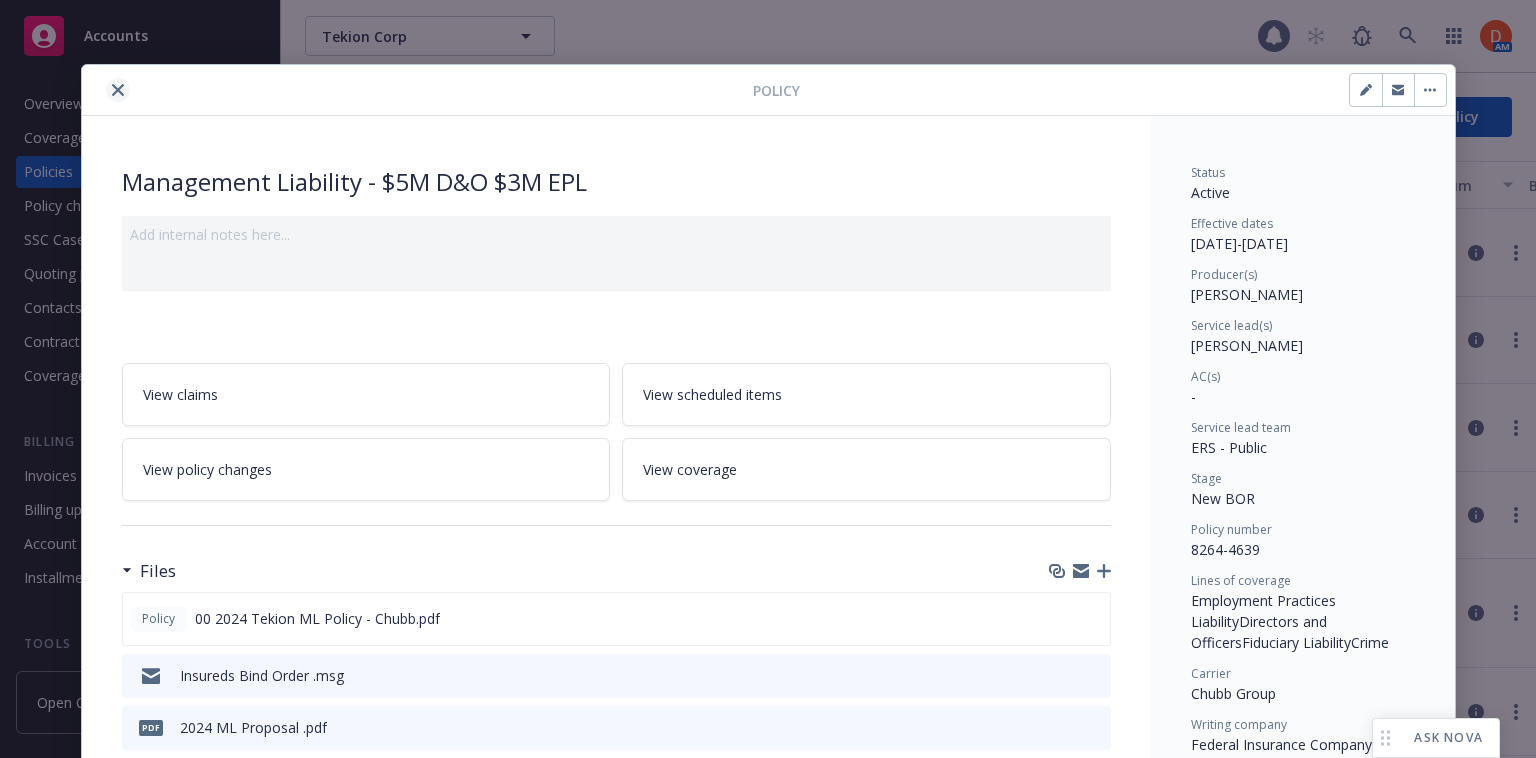 click 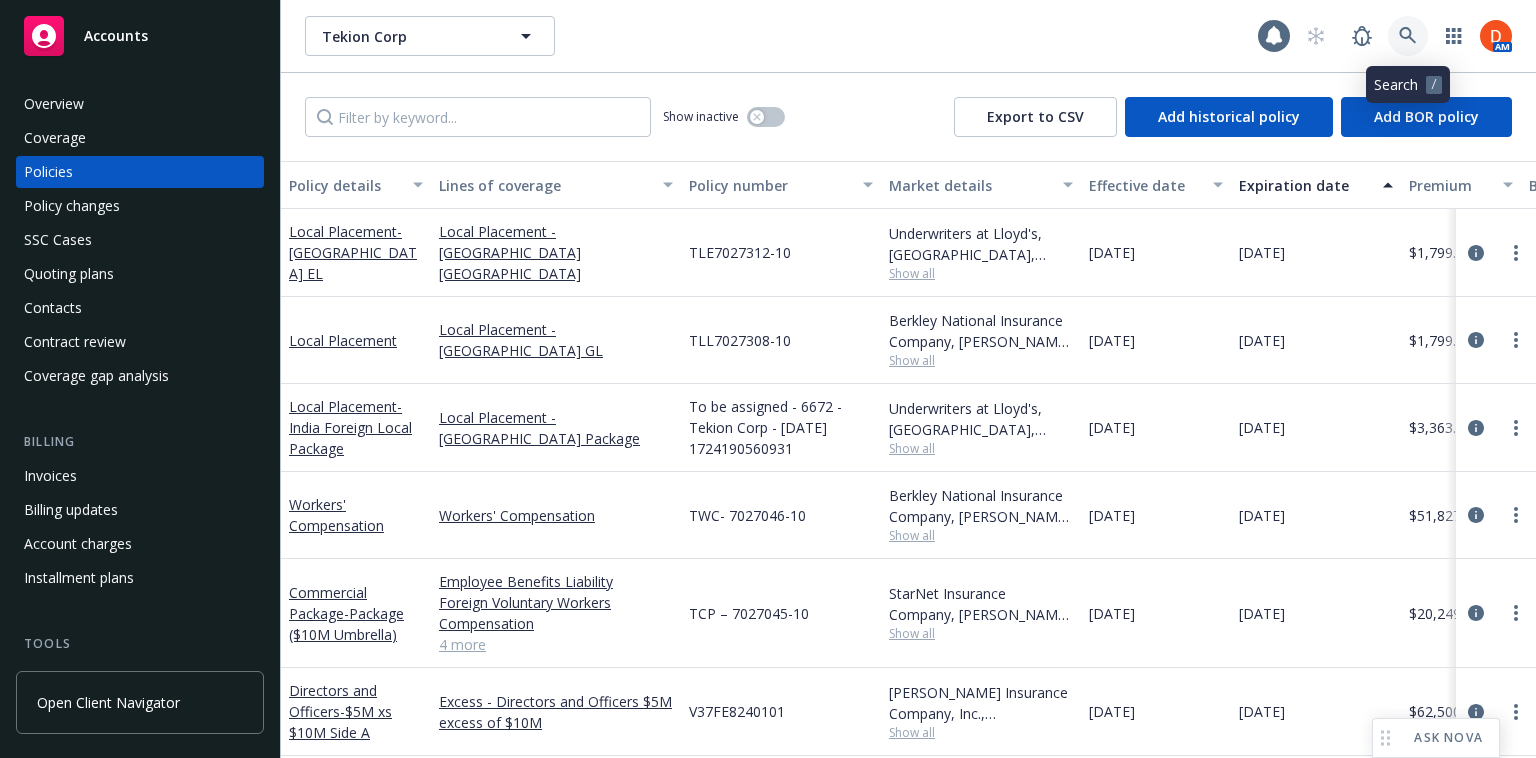 click at bounding box center [1408, 36] 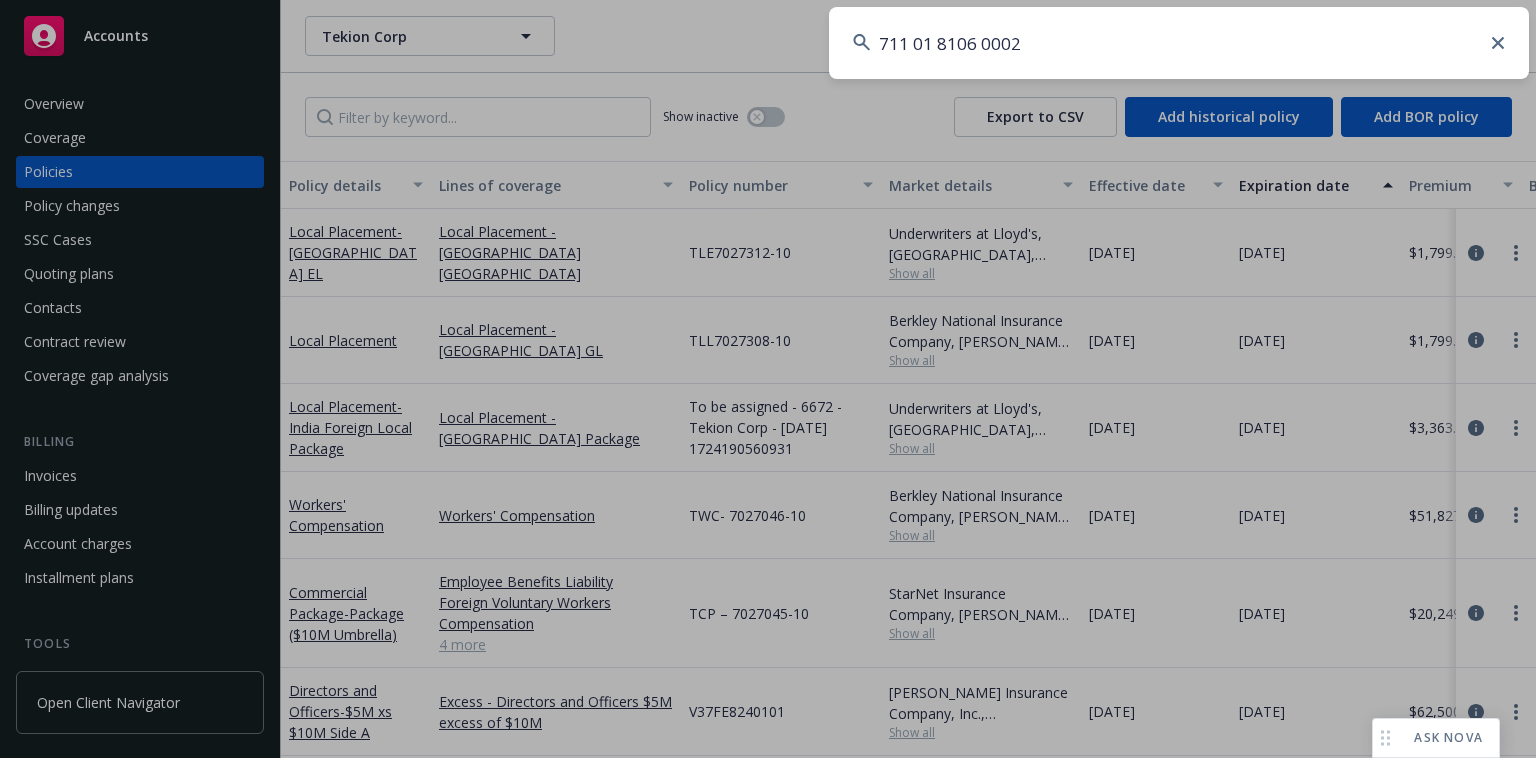 type on "711 01 8106 0002" 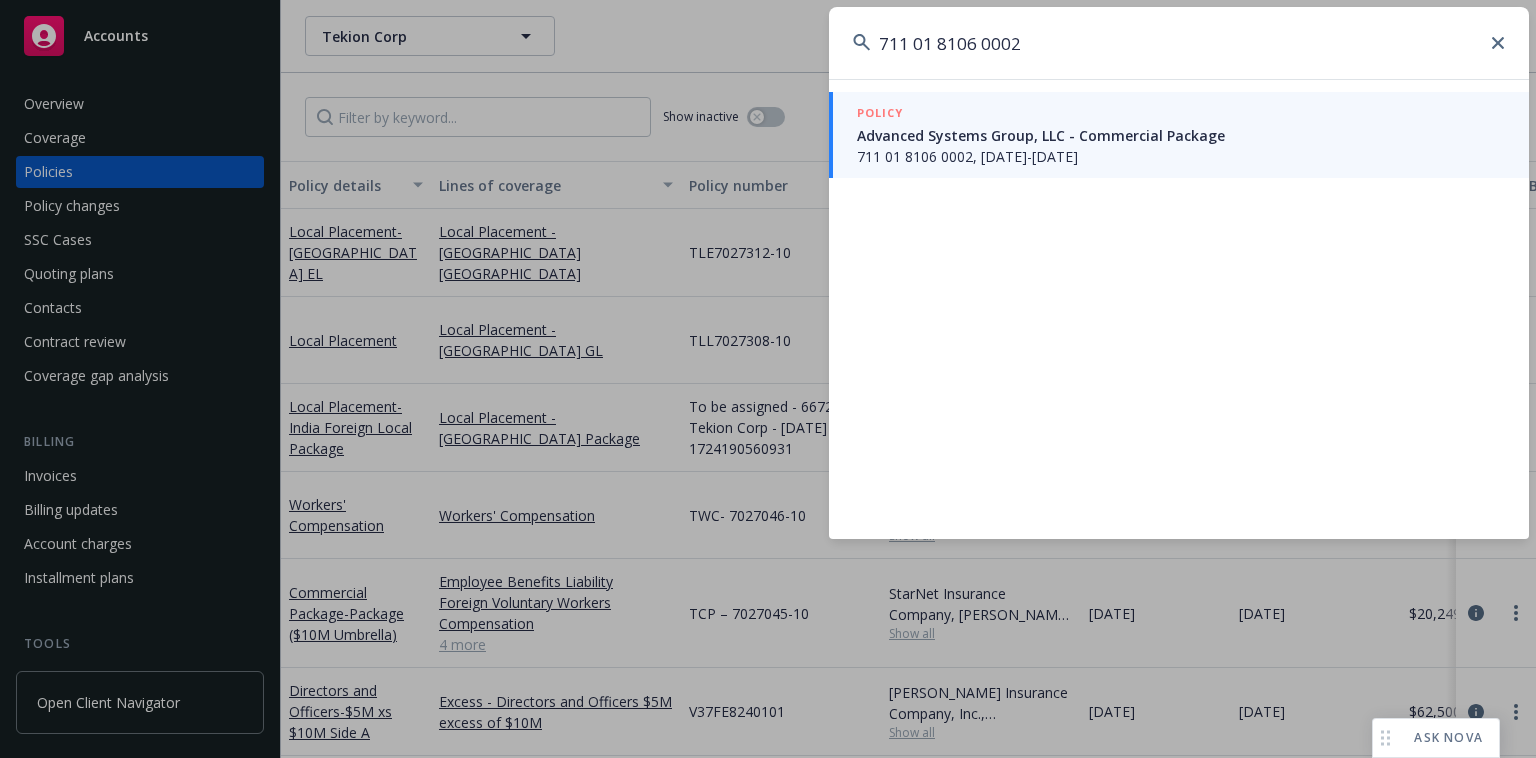 click on "Advanced Systems Group, LLC - Commercial Package" at bounding box center [1181, 135] 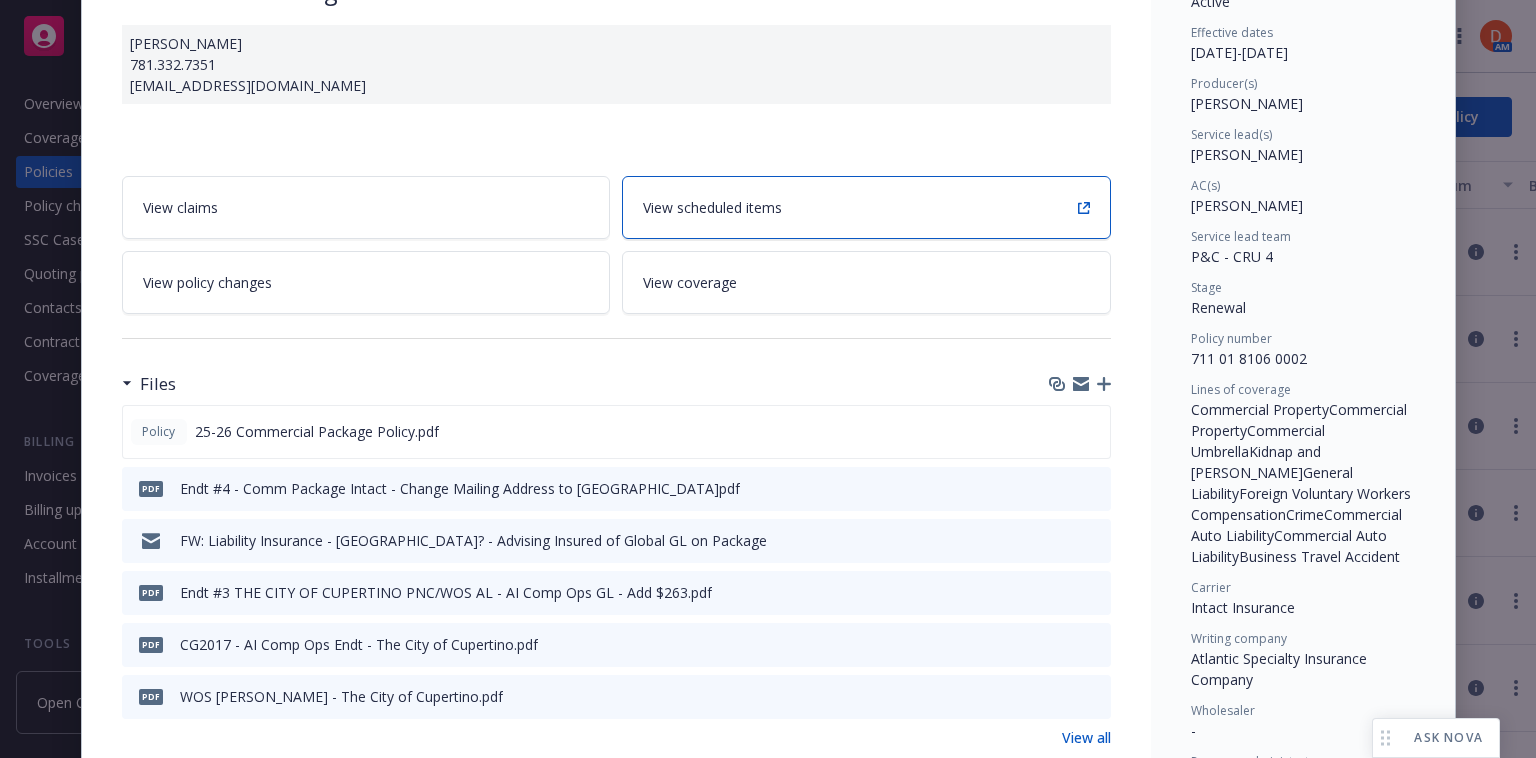 scroll, scrollTop: 200, scrollLeft: 0, axis: vertical 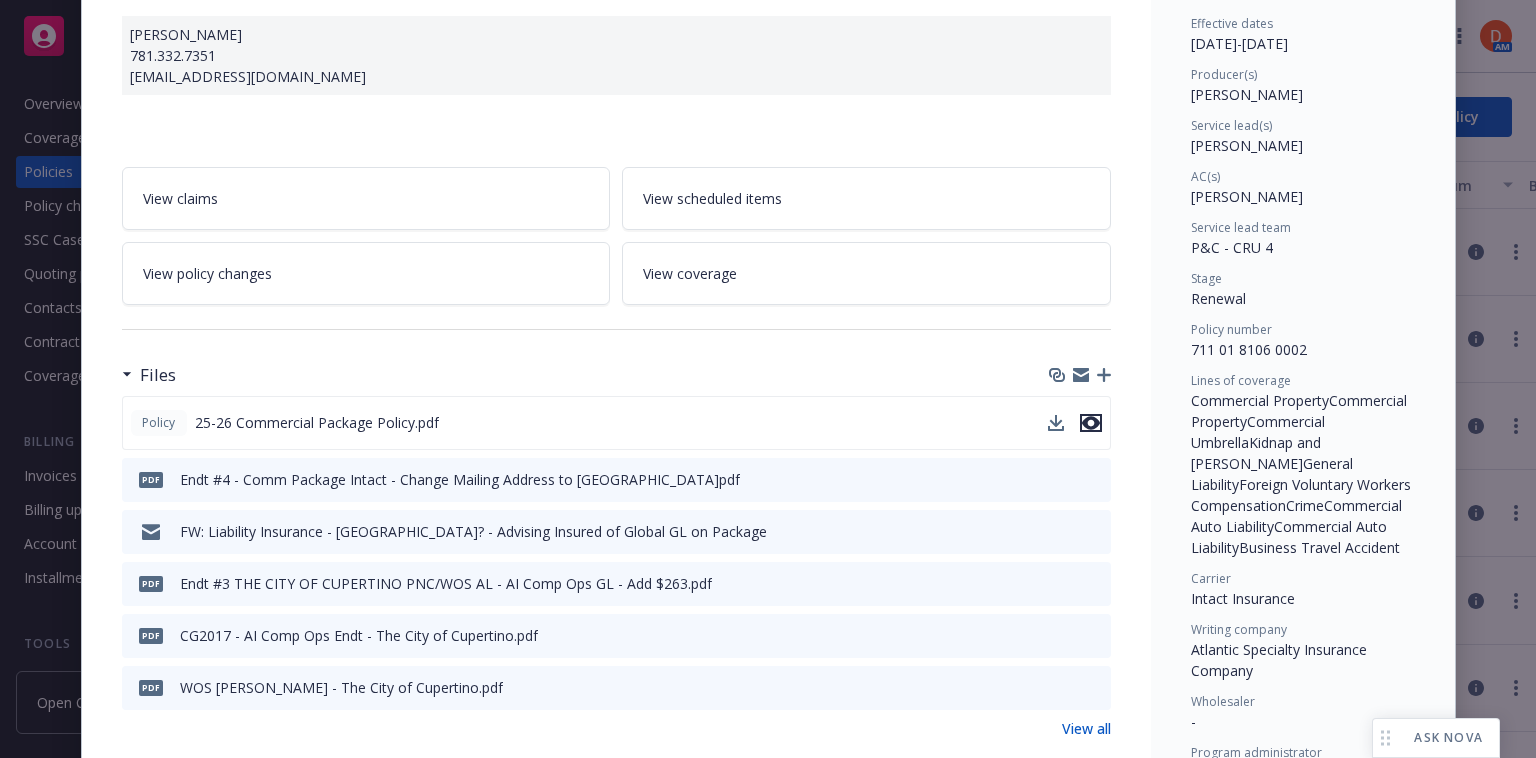 click 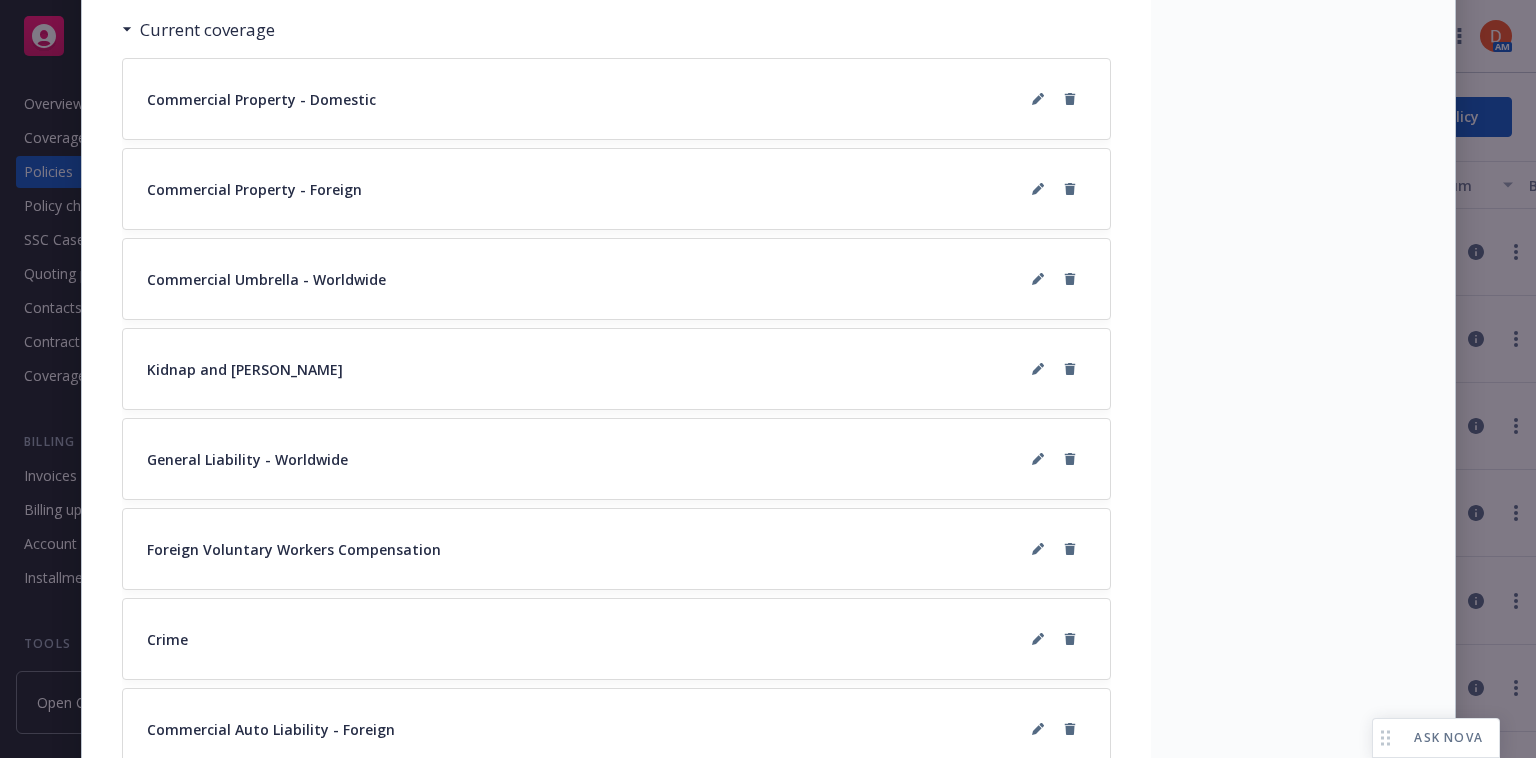 scroll, scrollTop: 1679, scrollLeft: 0, axis: vertical 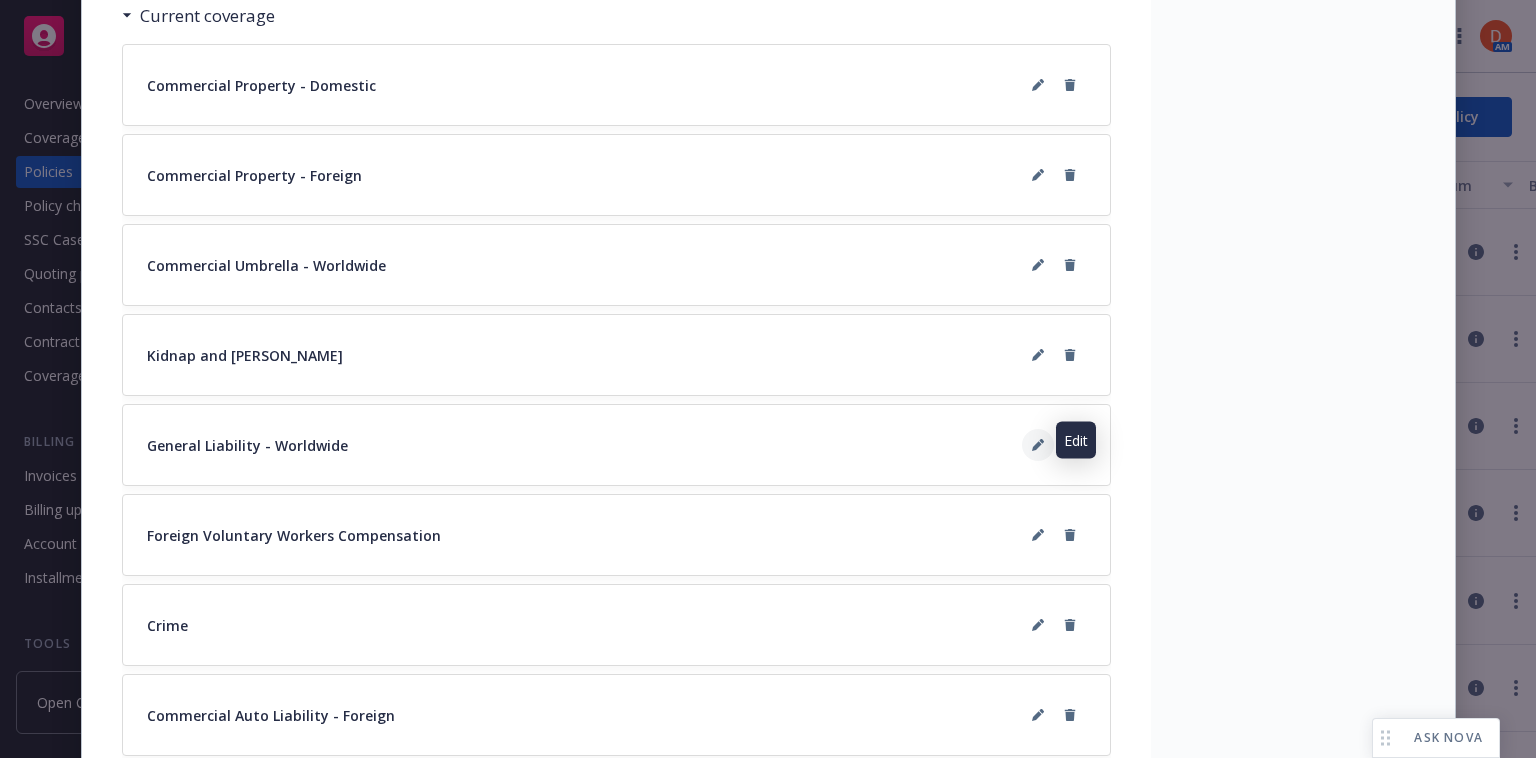 click at bounding box center (1038, 445) 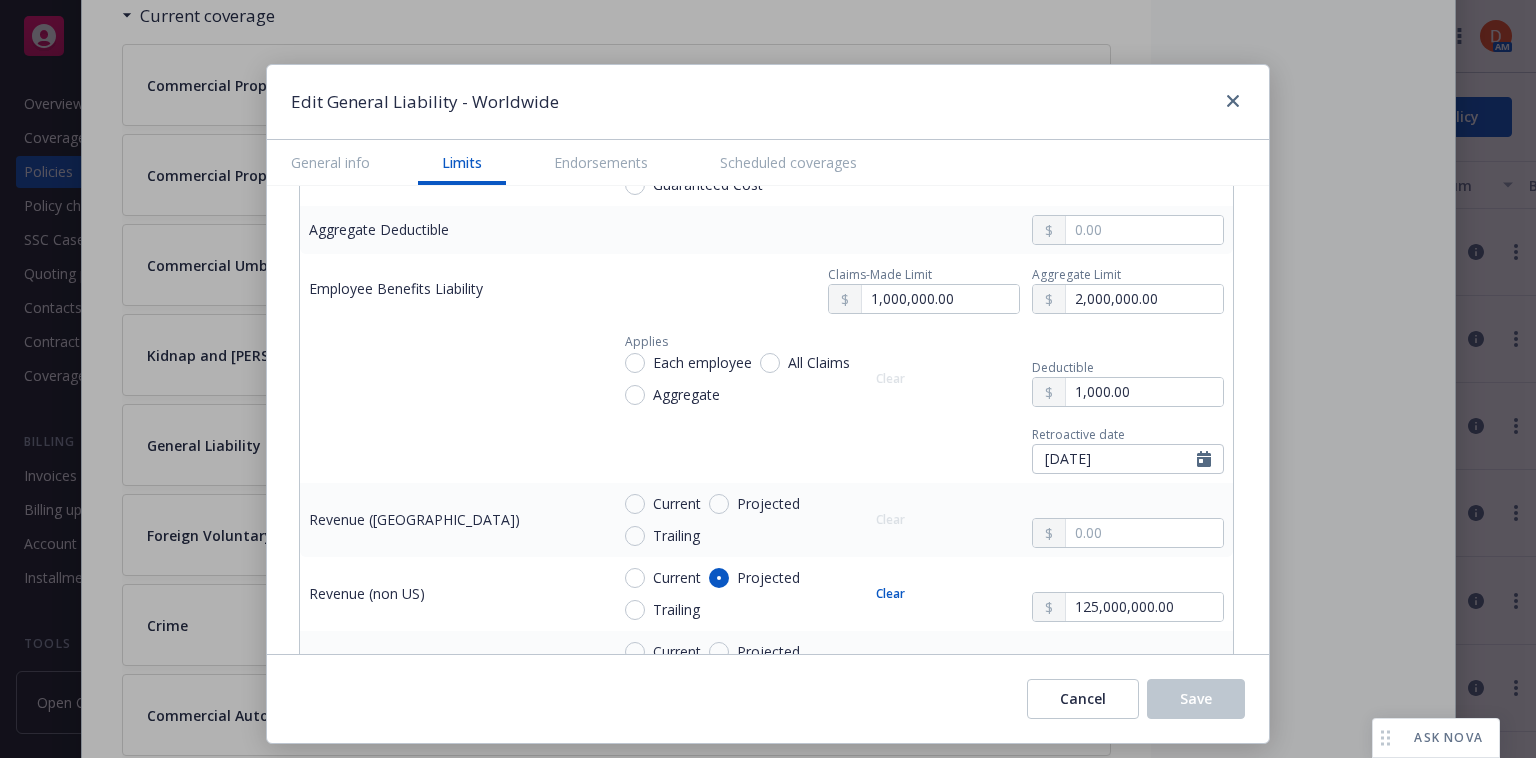 scroll, scrollTop: 1142, scrollLeft: 0, axis: vertical 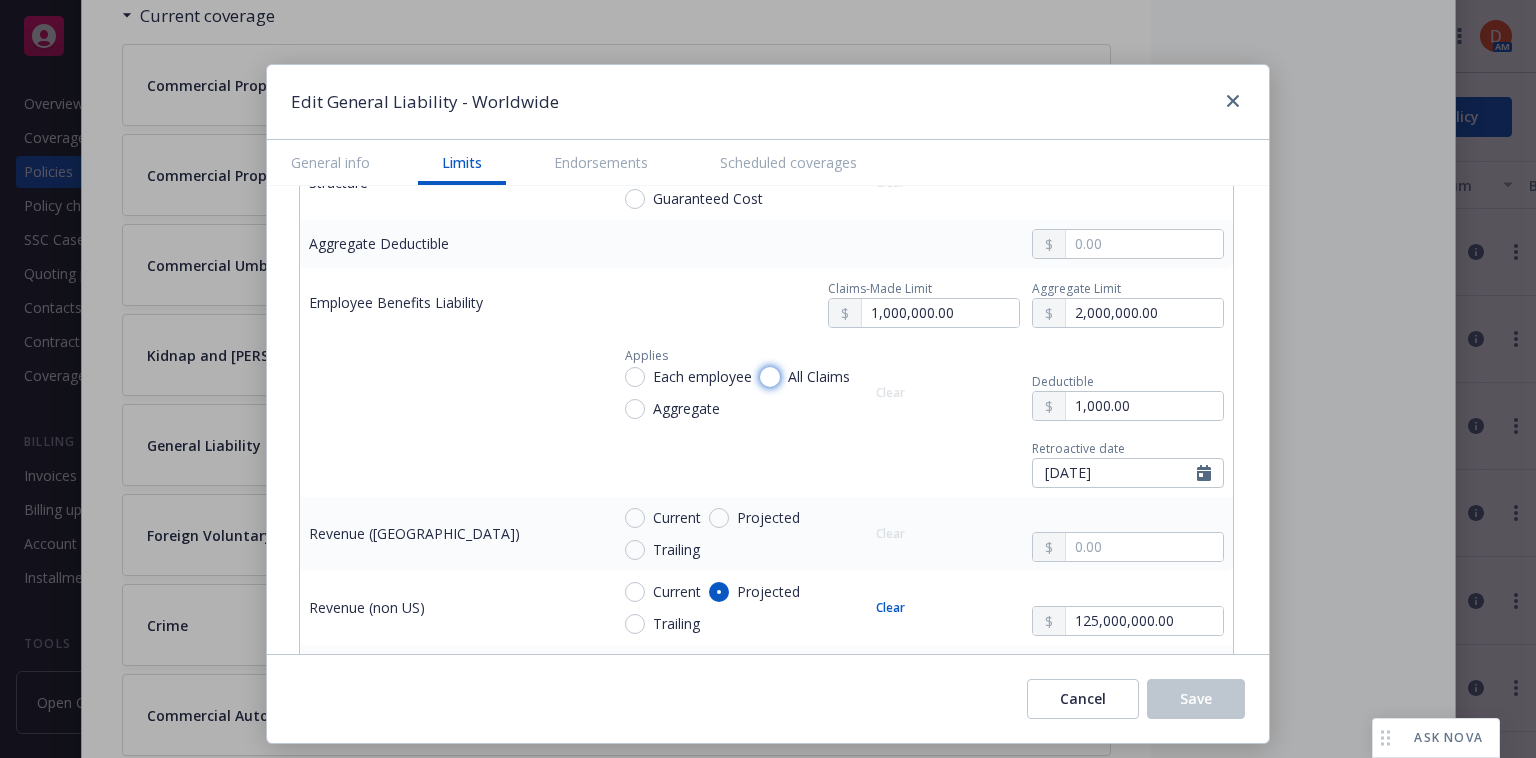 click on "All Claims" at bounding box center (770, 377) 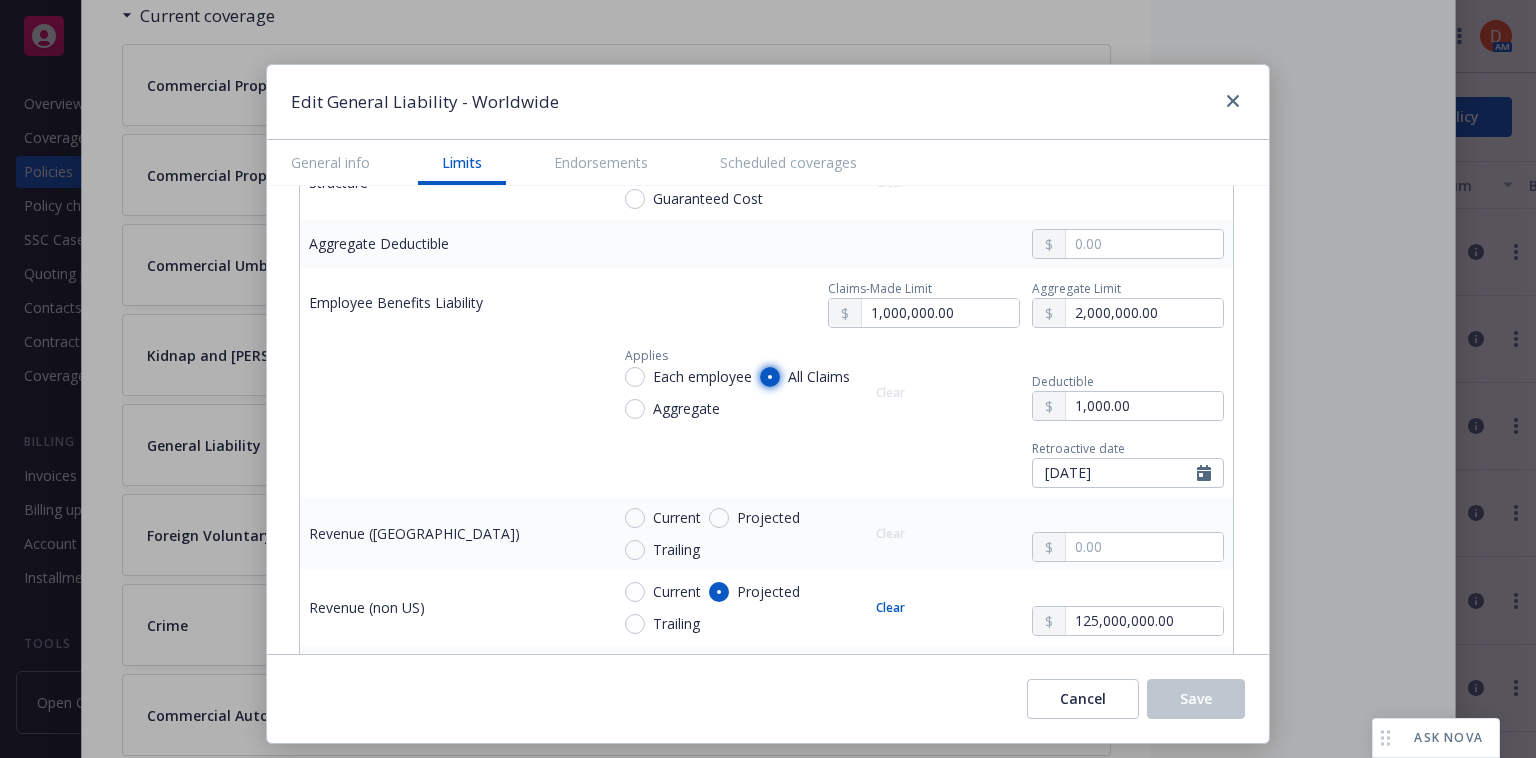 radio on "true" 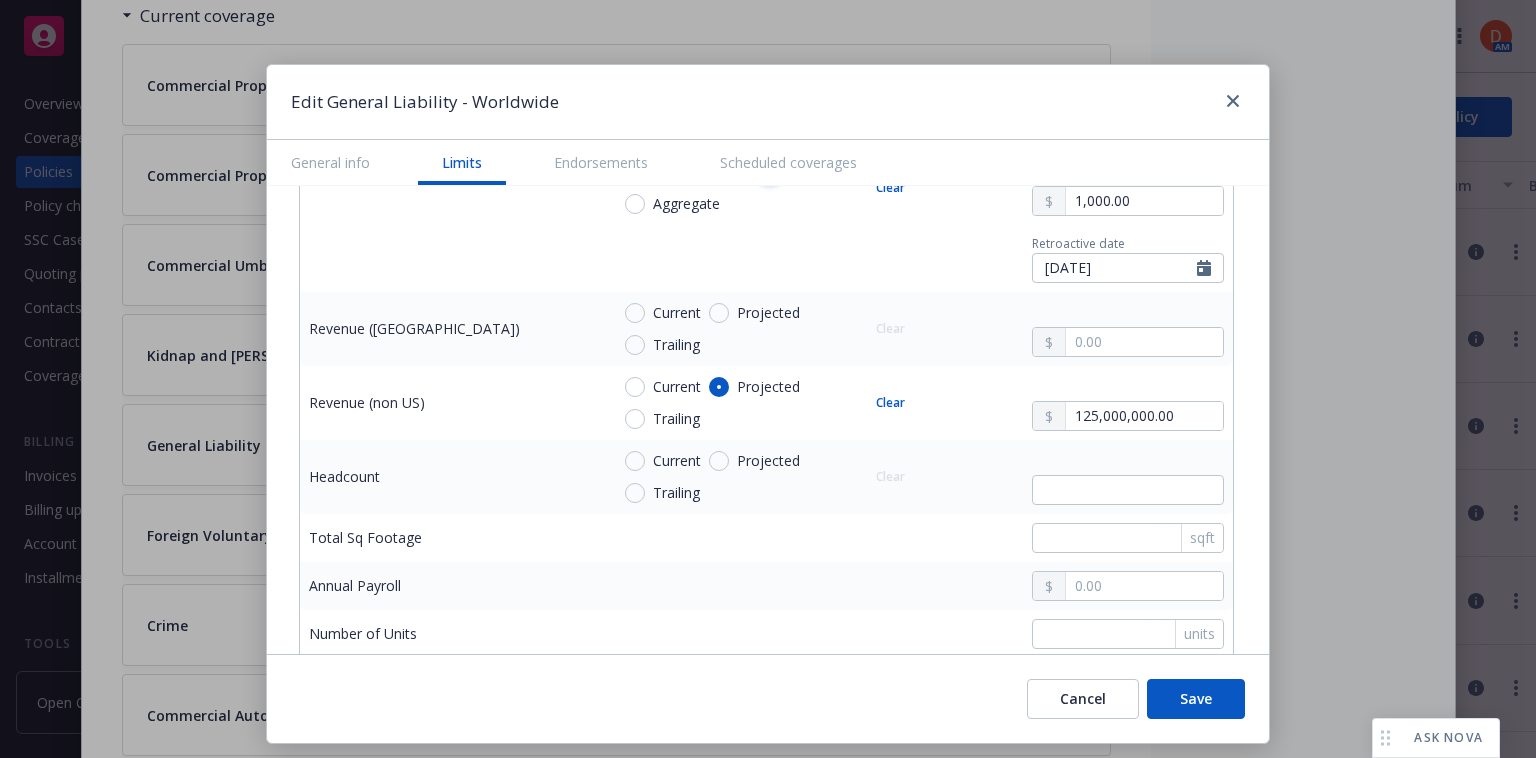 scroll, scrollTop: 1333, scrollLeft: 0, axis: vertical 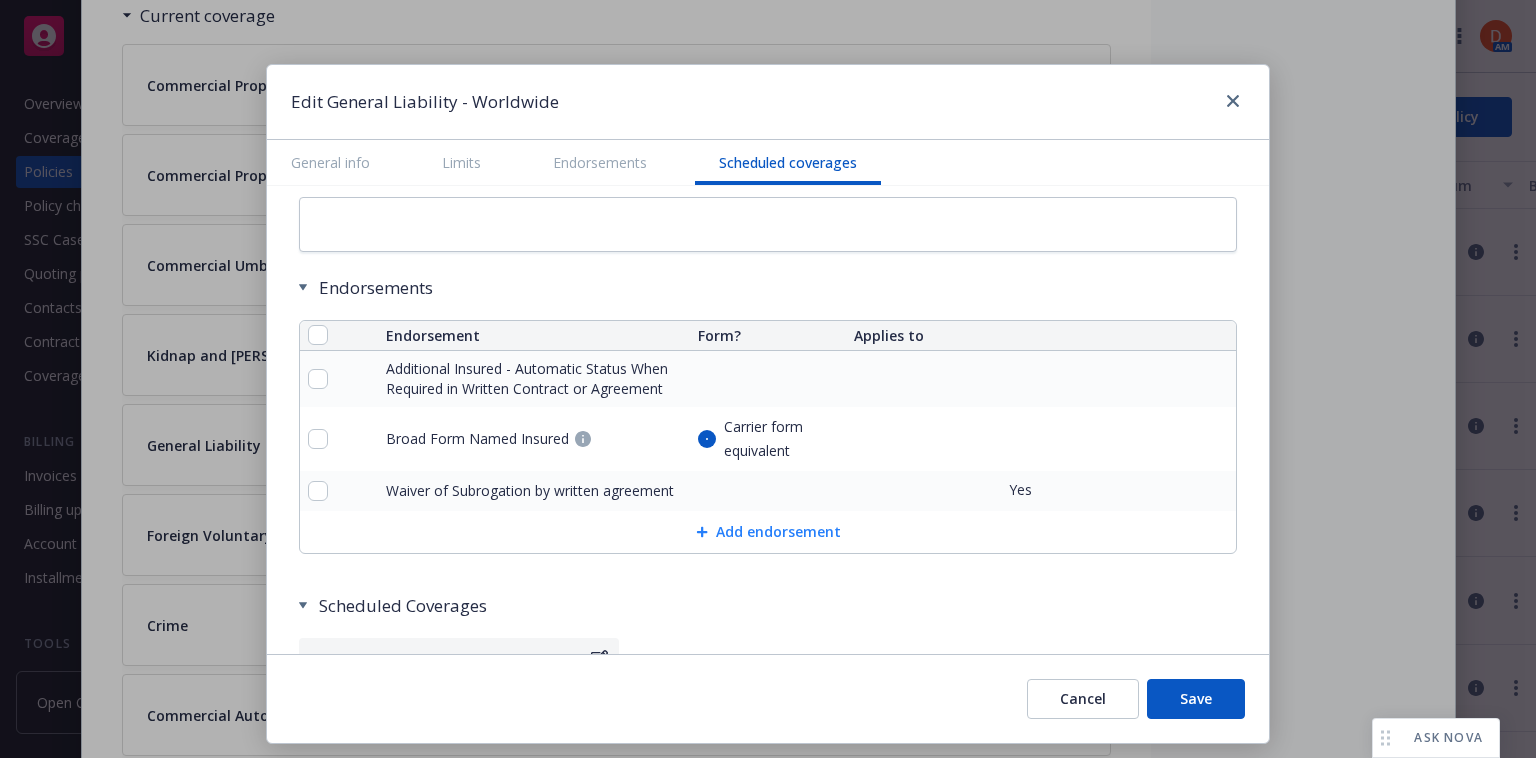 click on "Add endorsement" at bounding box center (768, 532) 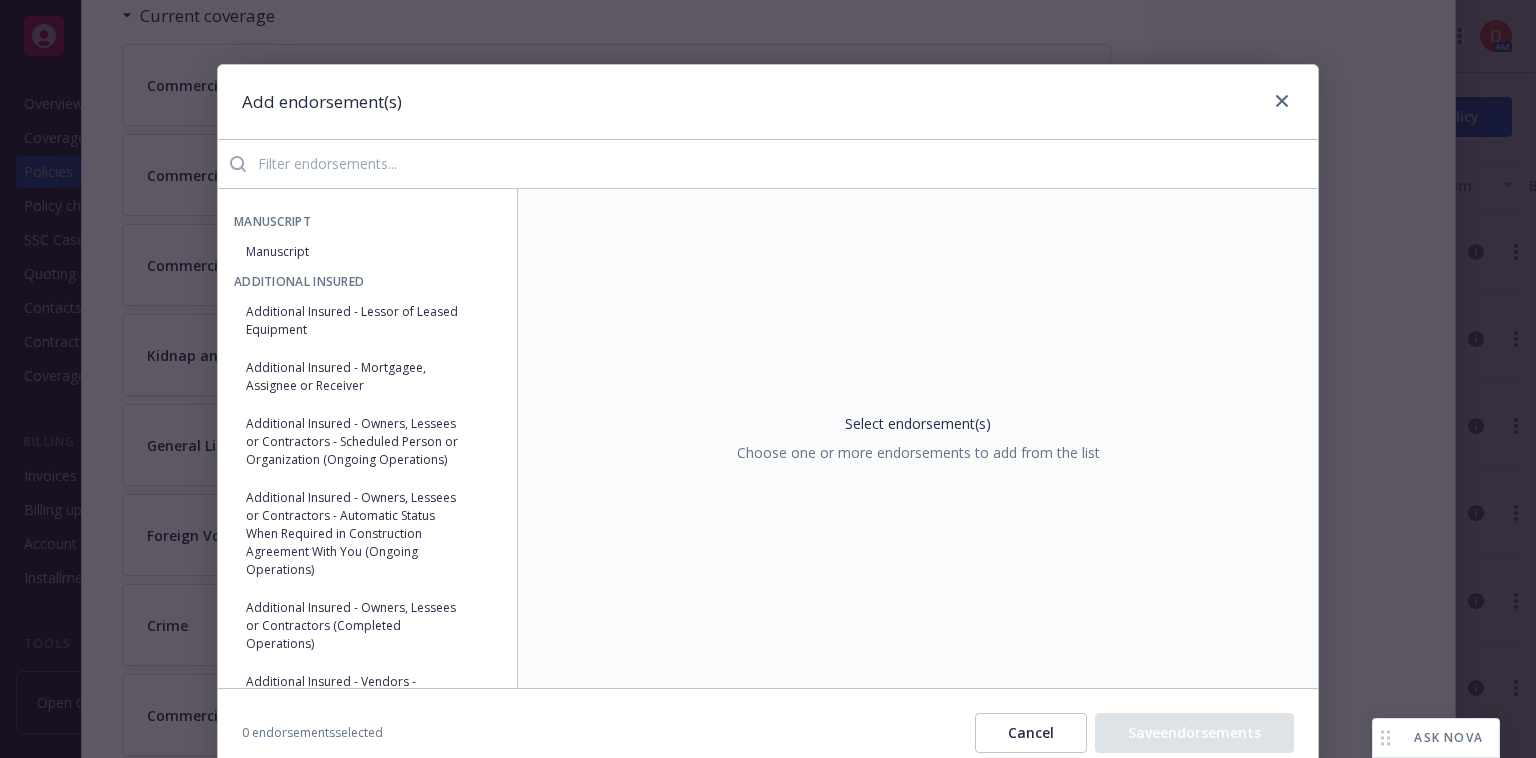 click at bounding box center (782, 164) 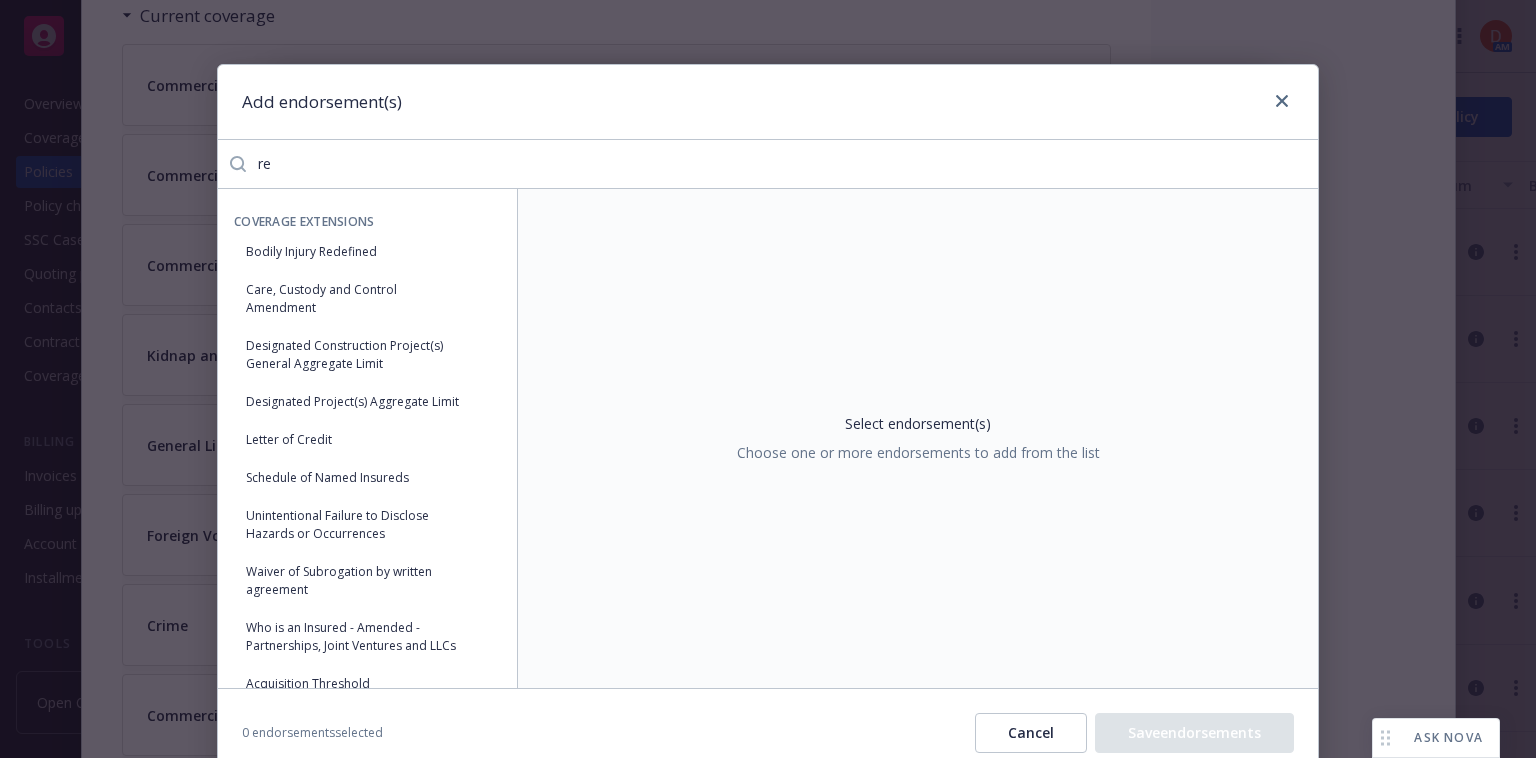 type on "r" 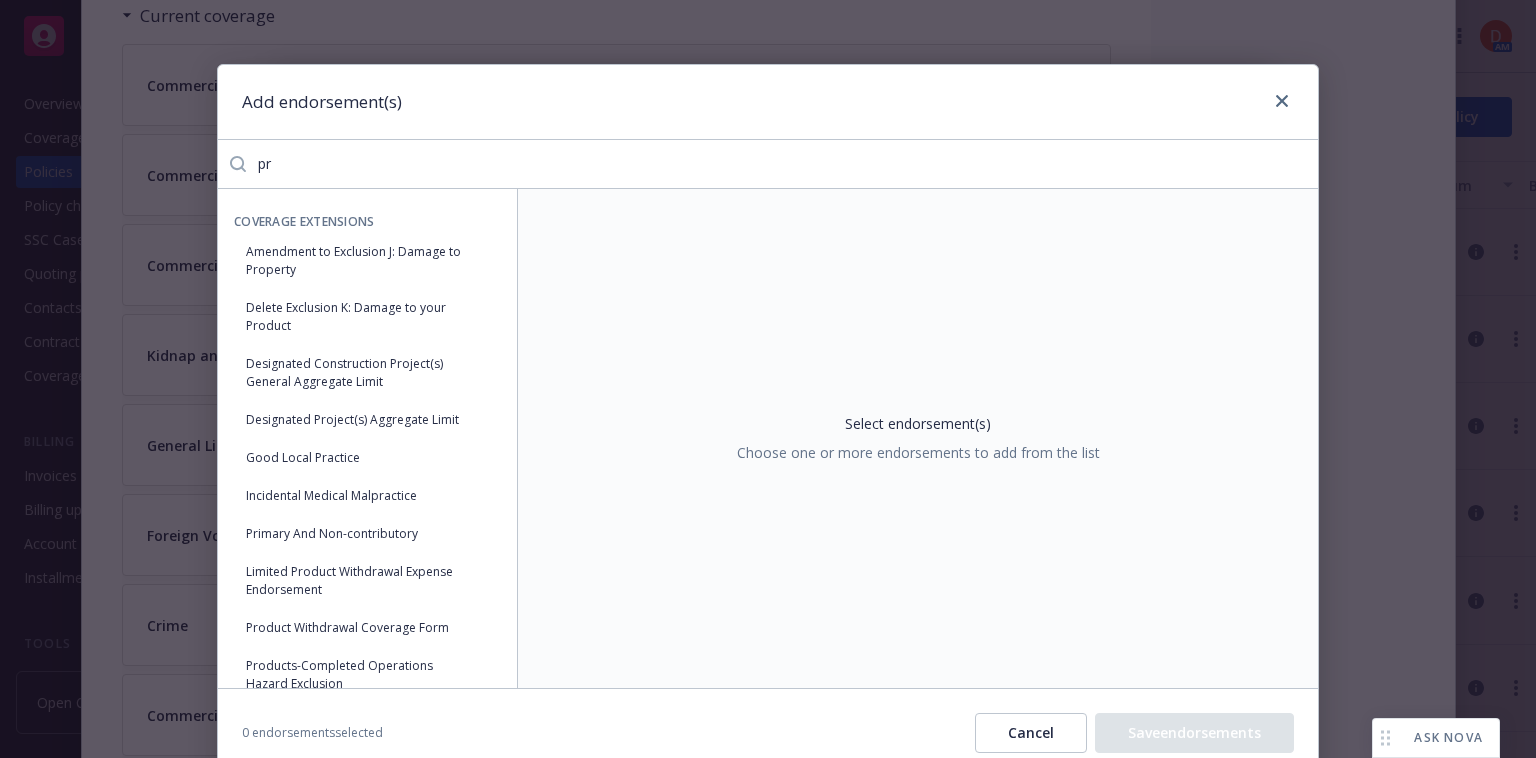 type on "p" 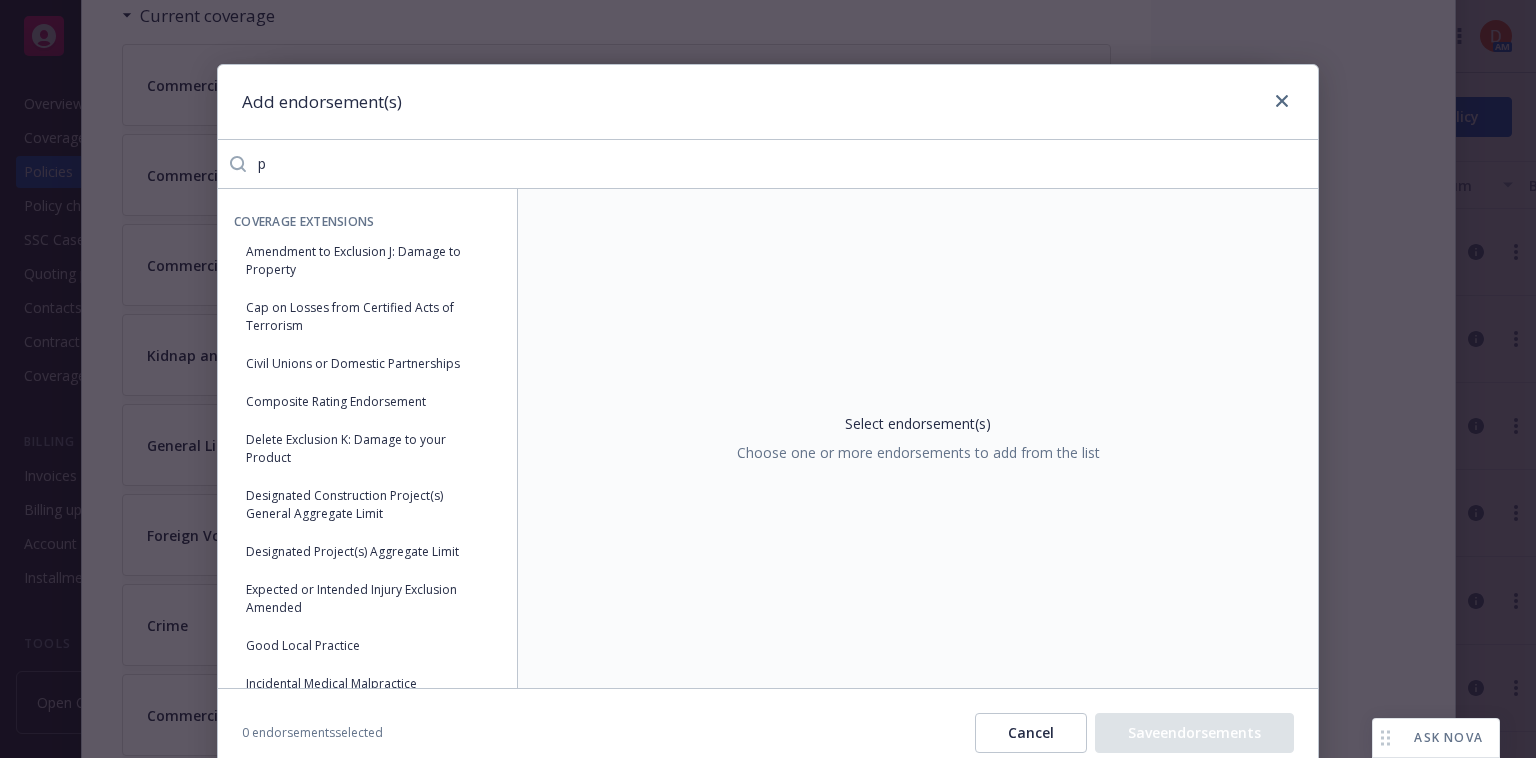 type 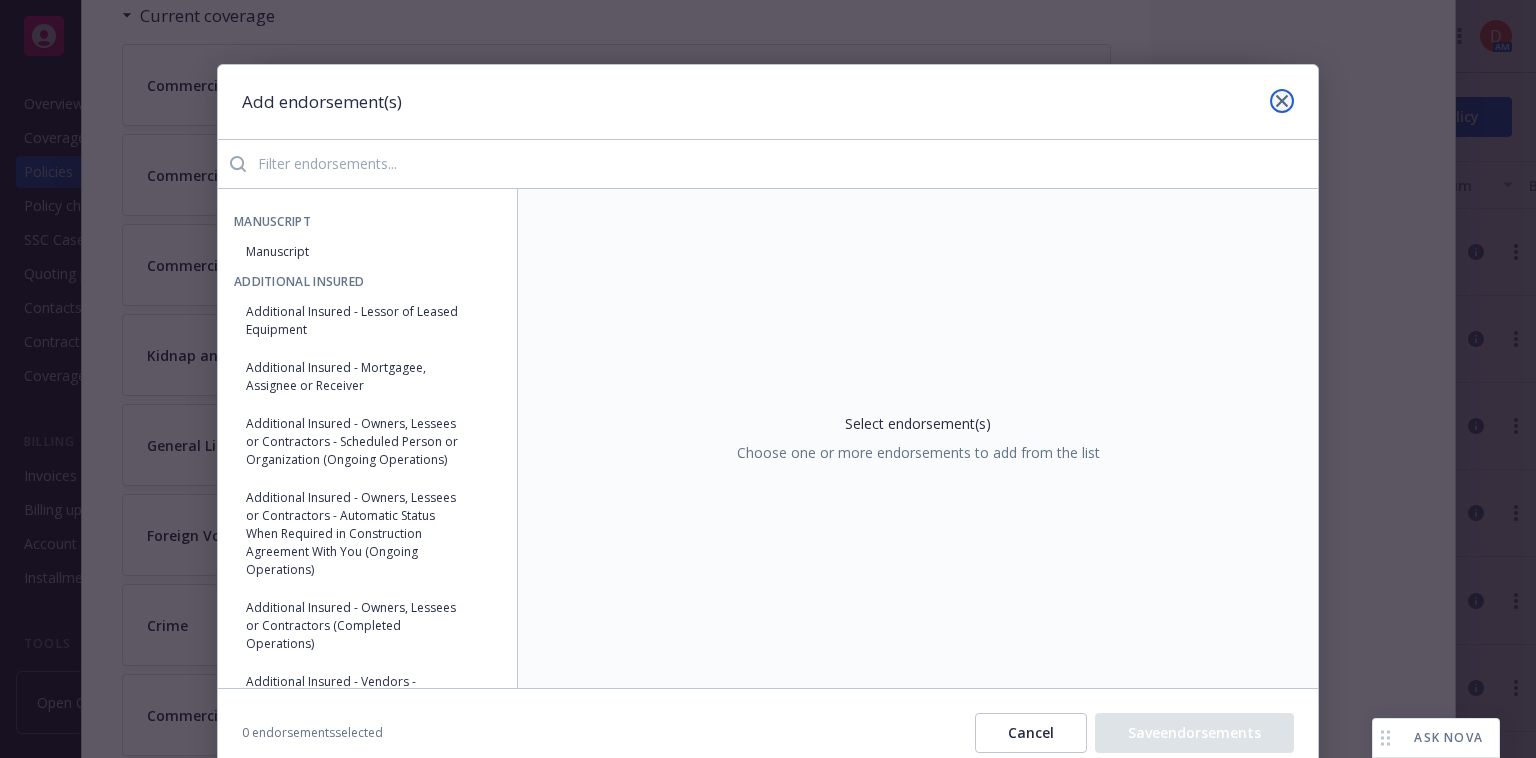 click 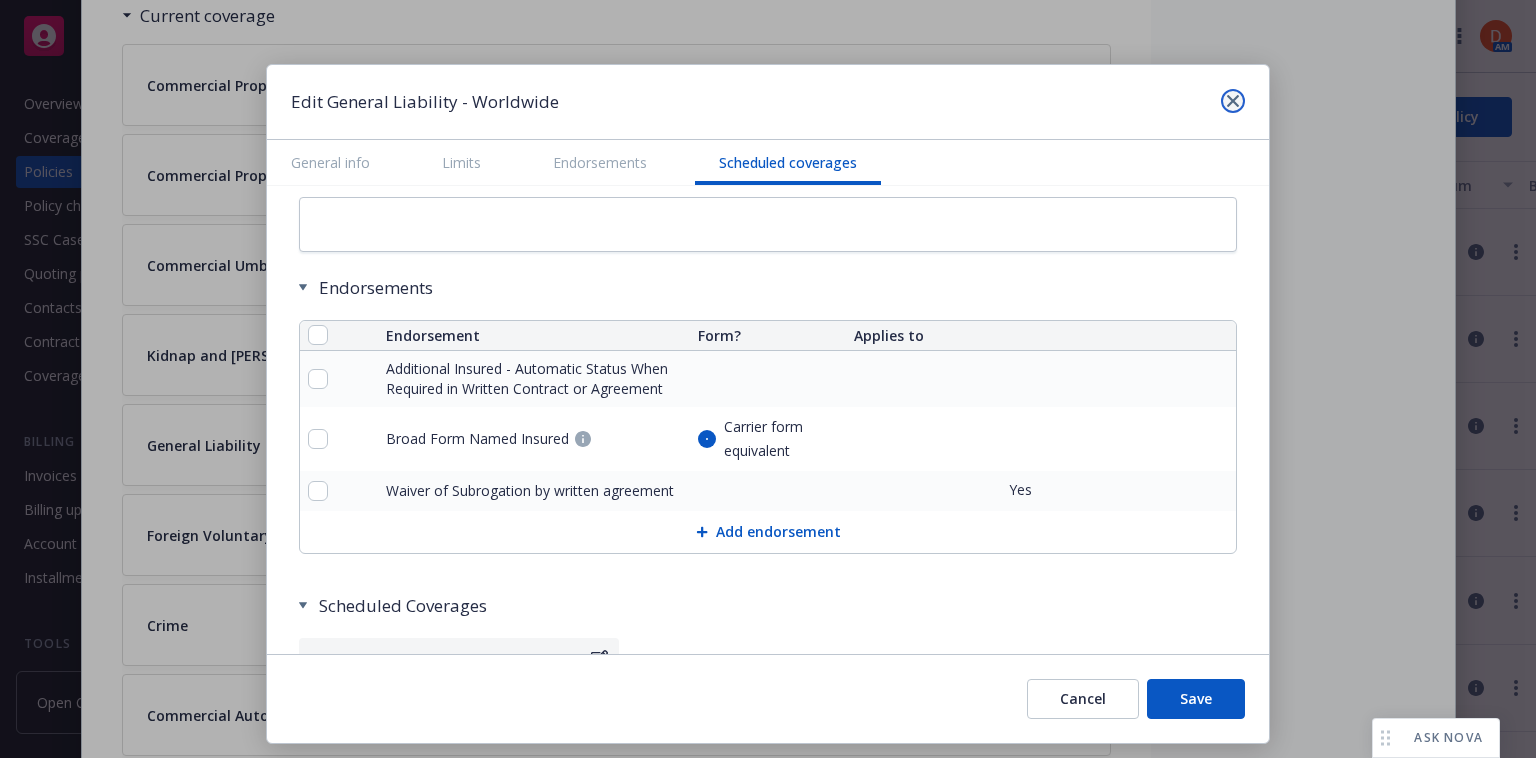 click 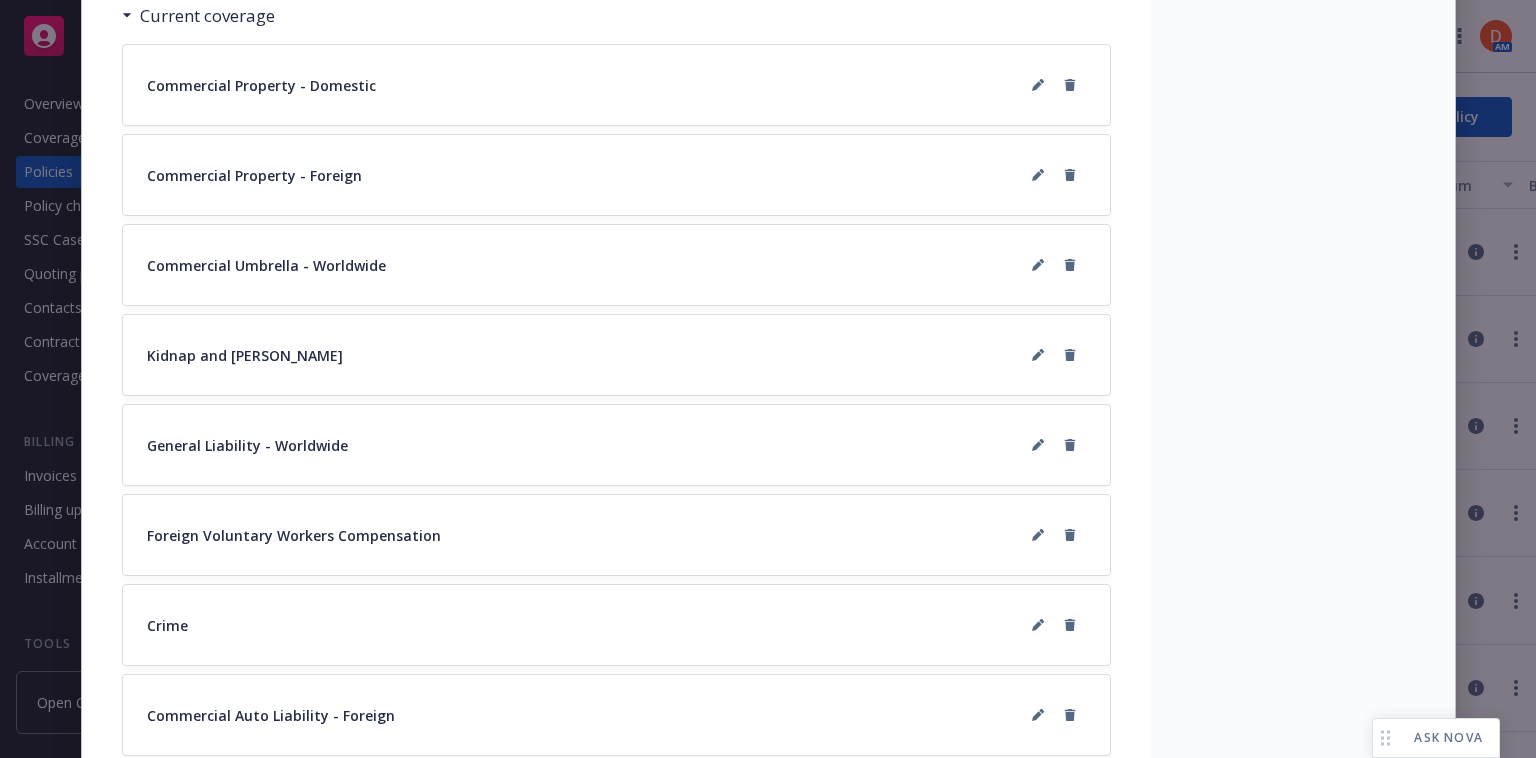 click on "Status Active Effective dates [DATE]  -  [DATE] Producer(s) [PERSON_NAME] Service lead(s) [PERSON_NAME] AC(s) [PERSON_NAME] Service lead team P&C - CRU 4 Stage Renewal Policy number 711 01 8106 0002 Lines of coverage Commercial Property Commercial Property Commercial Umbrella Kidnap and [PERSON_NAME] General Liability Foreign Voluntary Workers Compensation Crime Commercial Auto Liability Commercial Auto Liability Business Travel Accident Carrier Intact Insurance Writing company Atlantic Specialty Insurance Company Wholesaler - Program administrator - Premium $49,669.00 Newfront will file state taxes and fees No Commission 15% / $7,450.35 Policy term 12 months Carrier payment status - Client payment status -" at bounding box center (1303, -150) 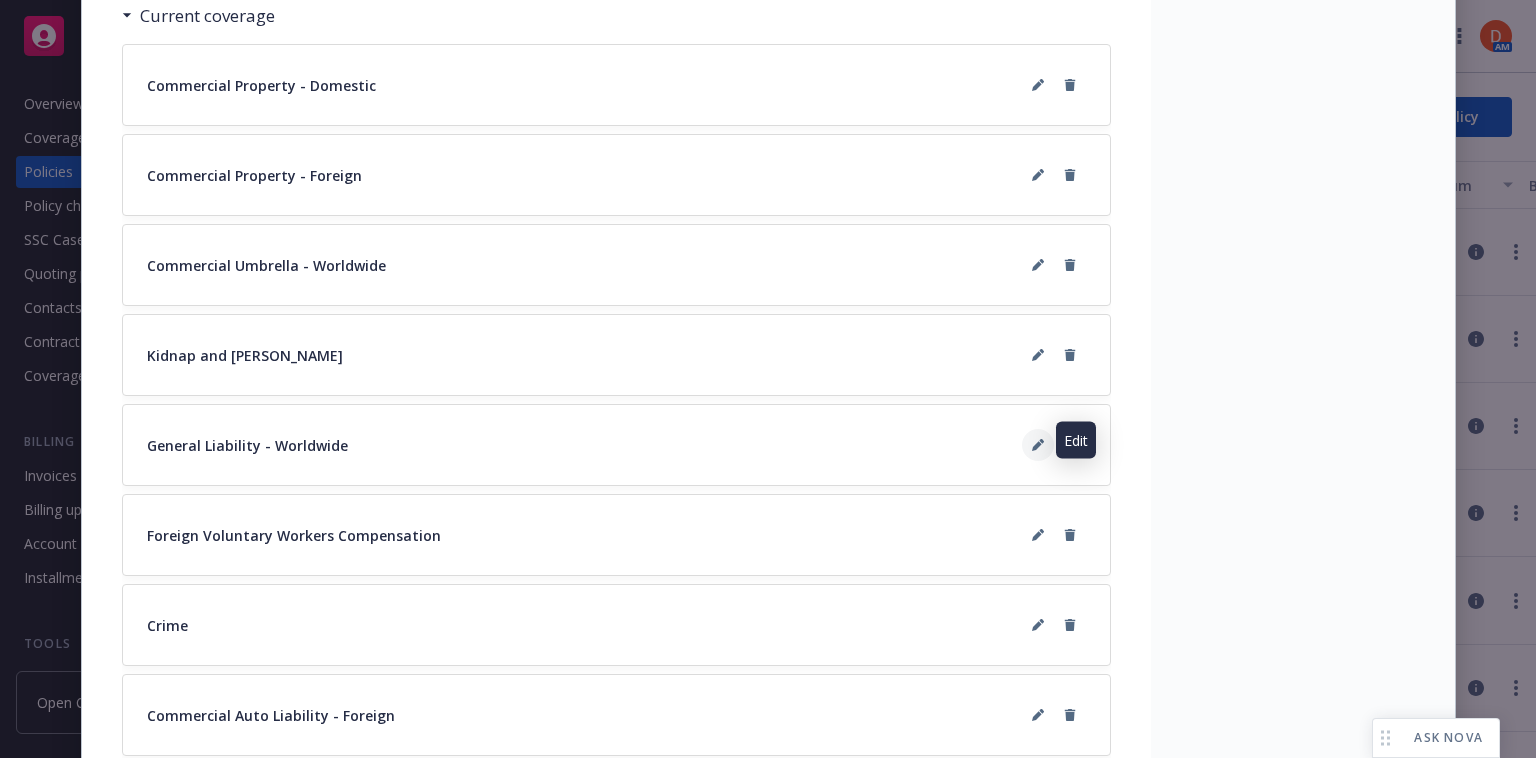 click at bounding box center [1038, 445] 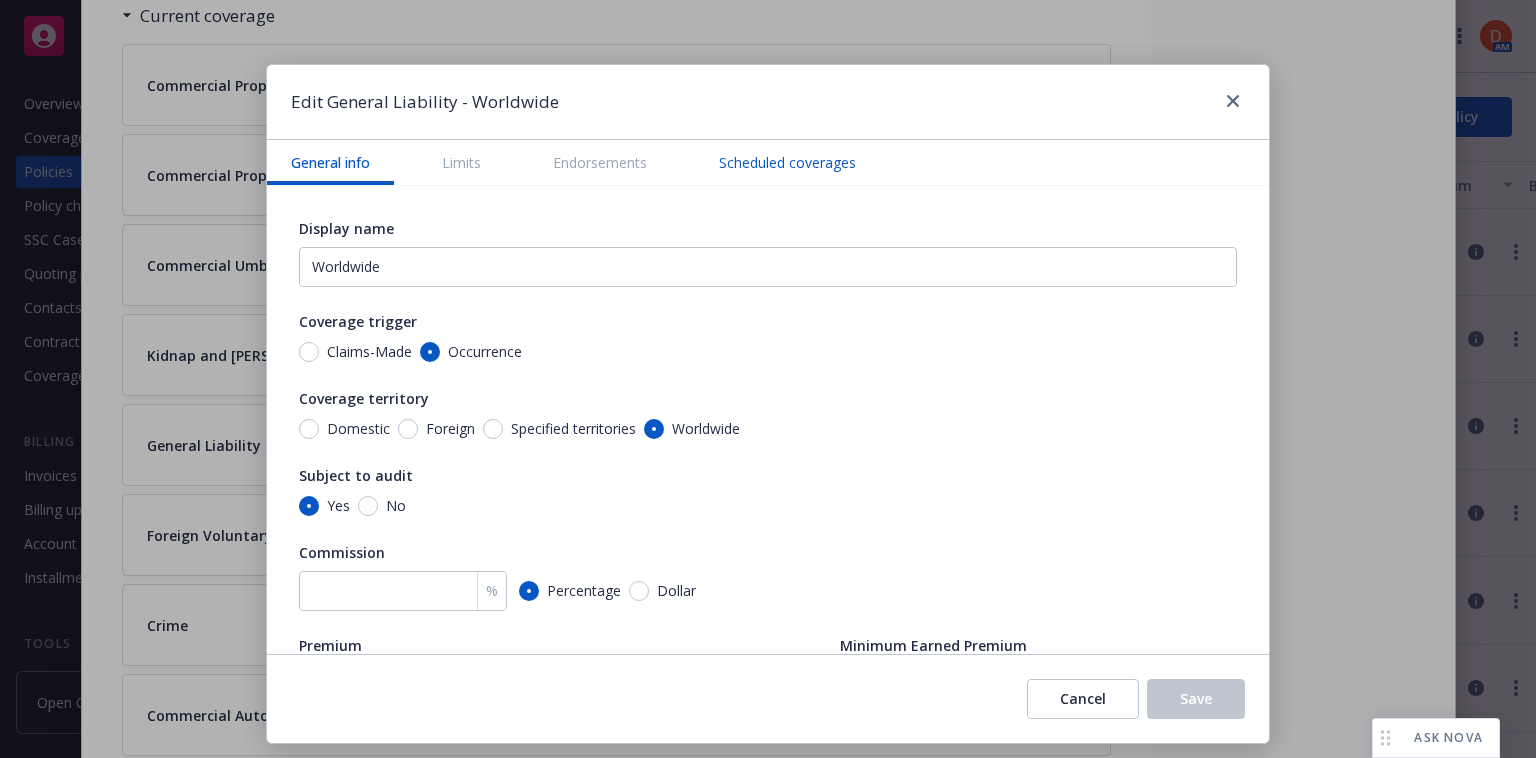 click on "Scheduled coverages" at bounding box center (787, 162) 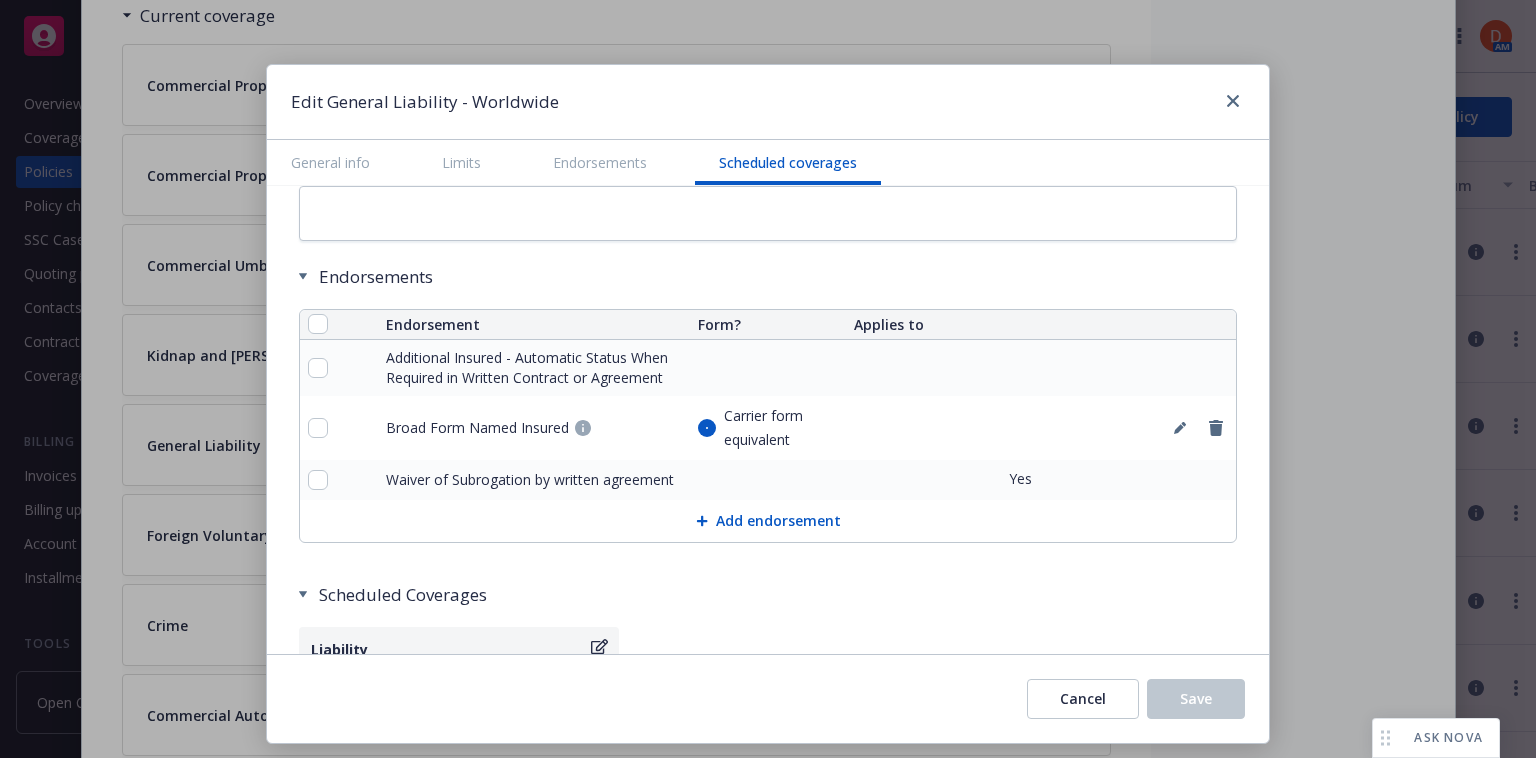 scroll, scrollTop: 2676, scrollLeft: 0, axis: vertical 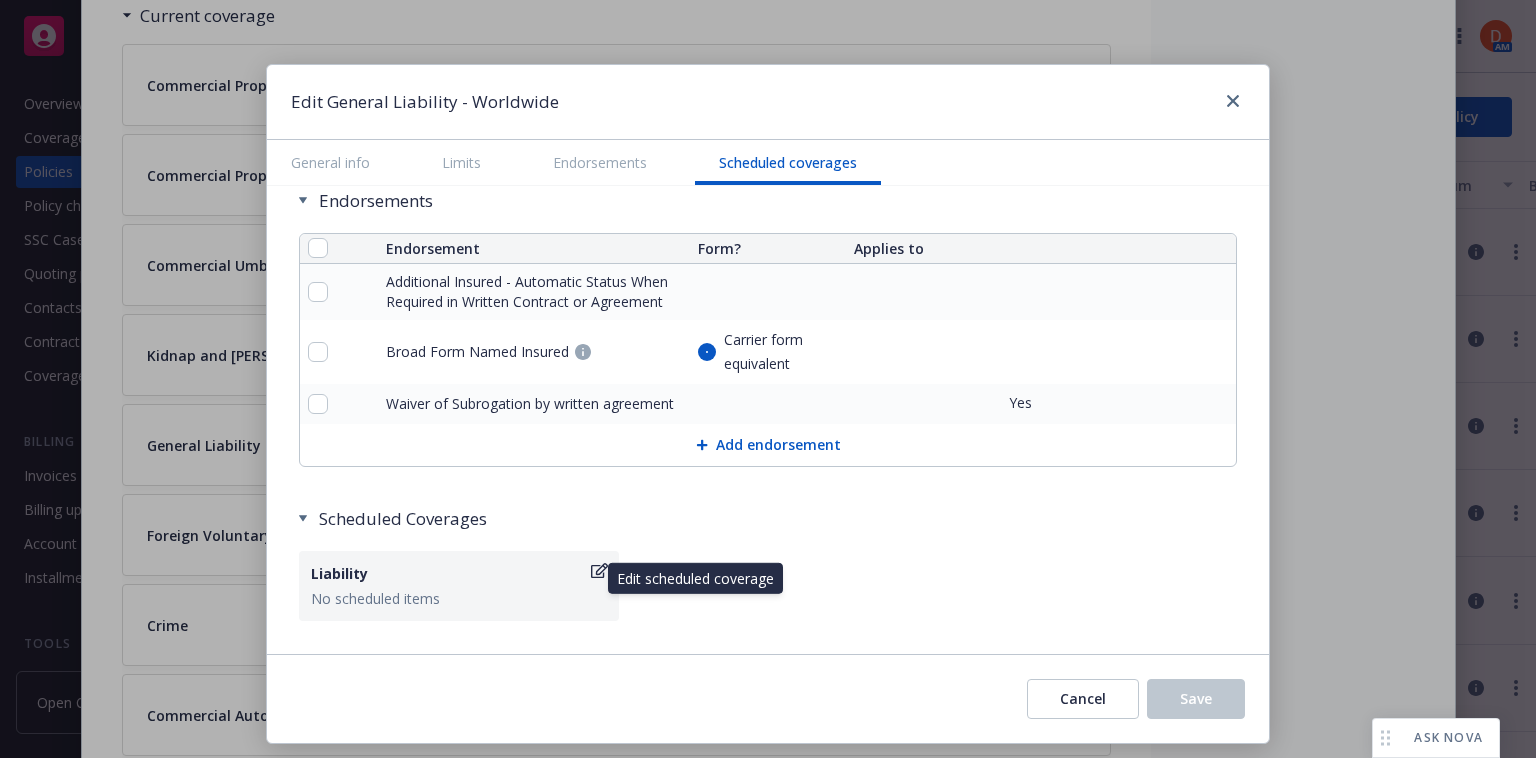 click on "Liability" at bounding box center [449, 573] 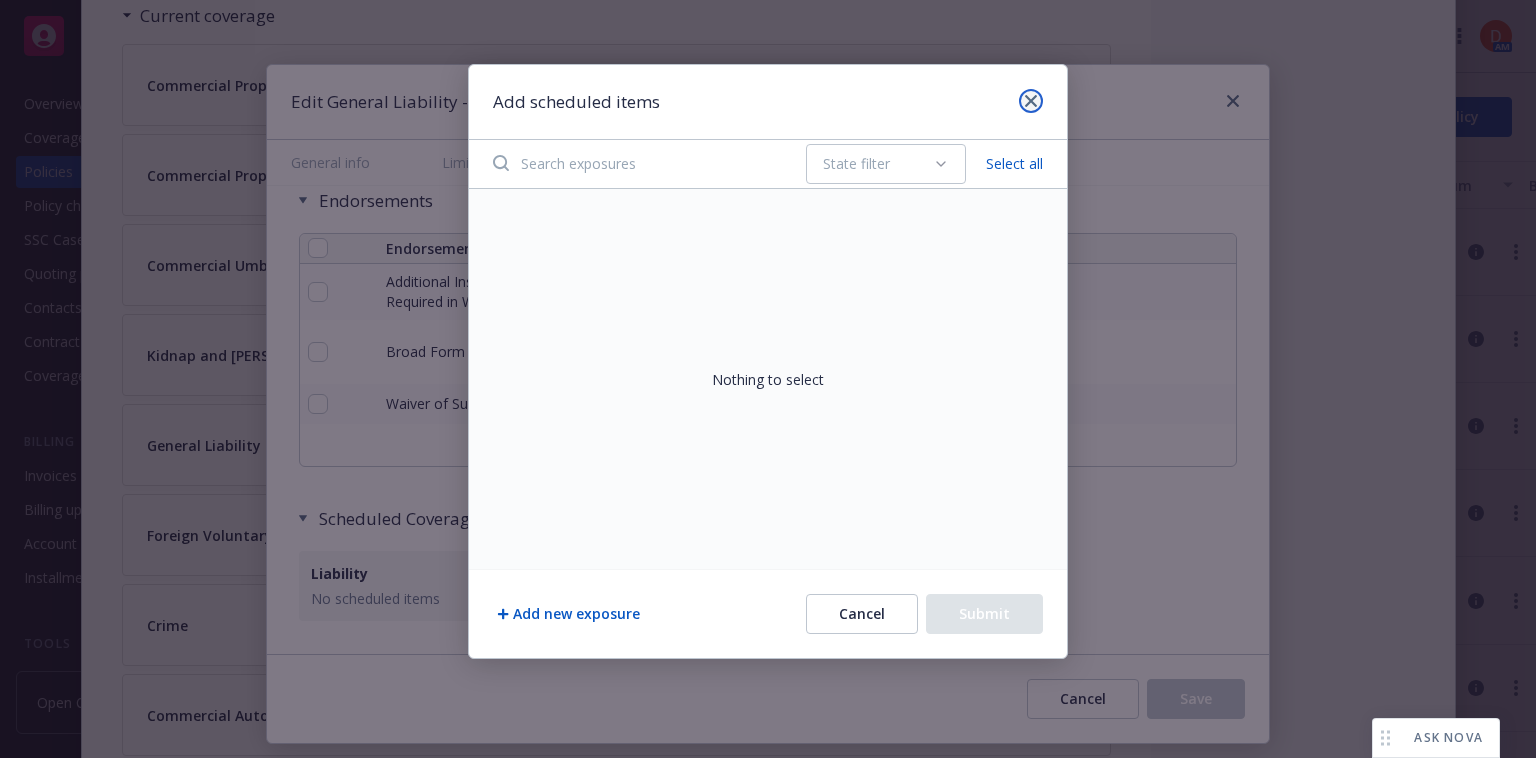click 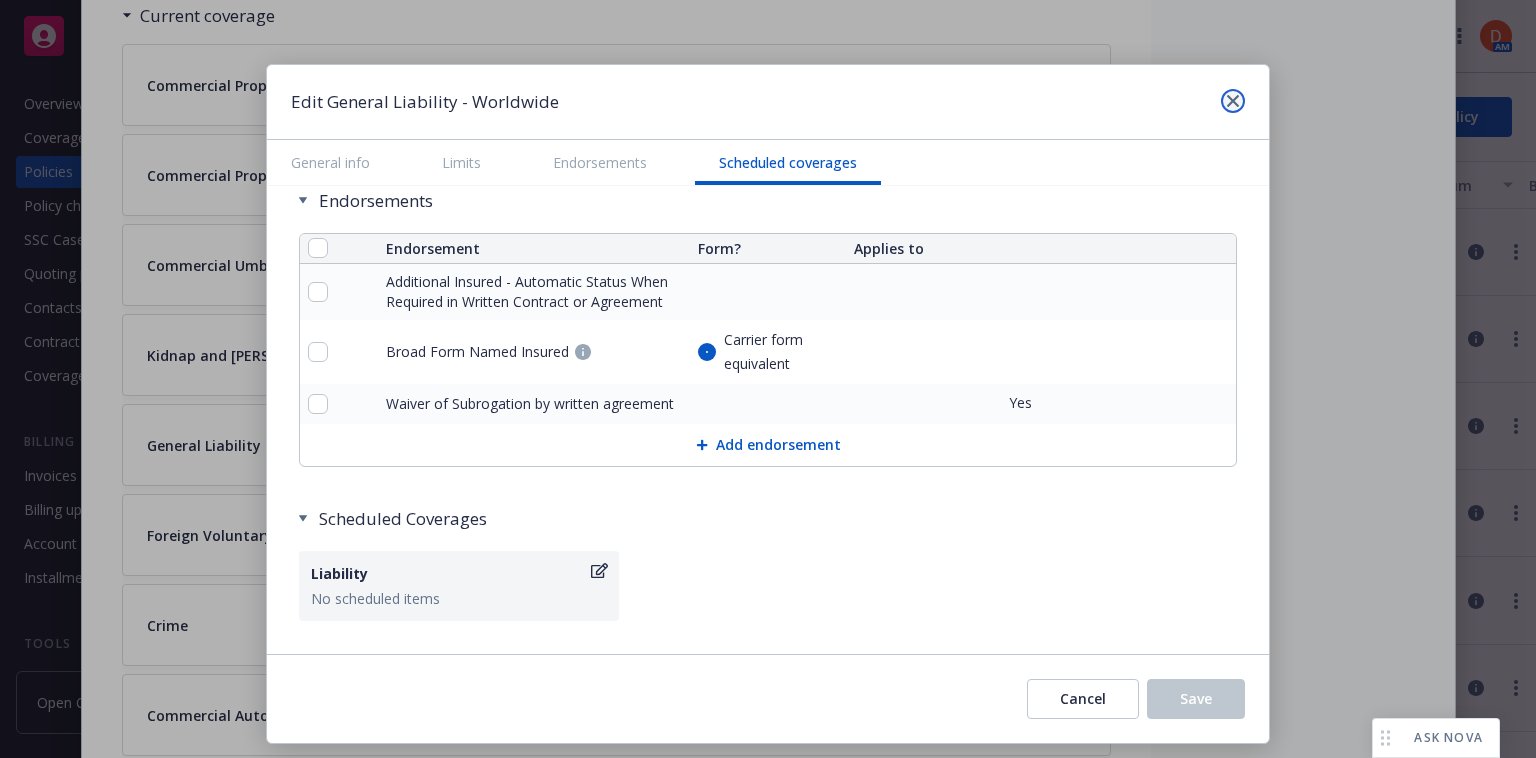 click 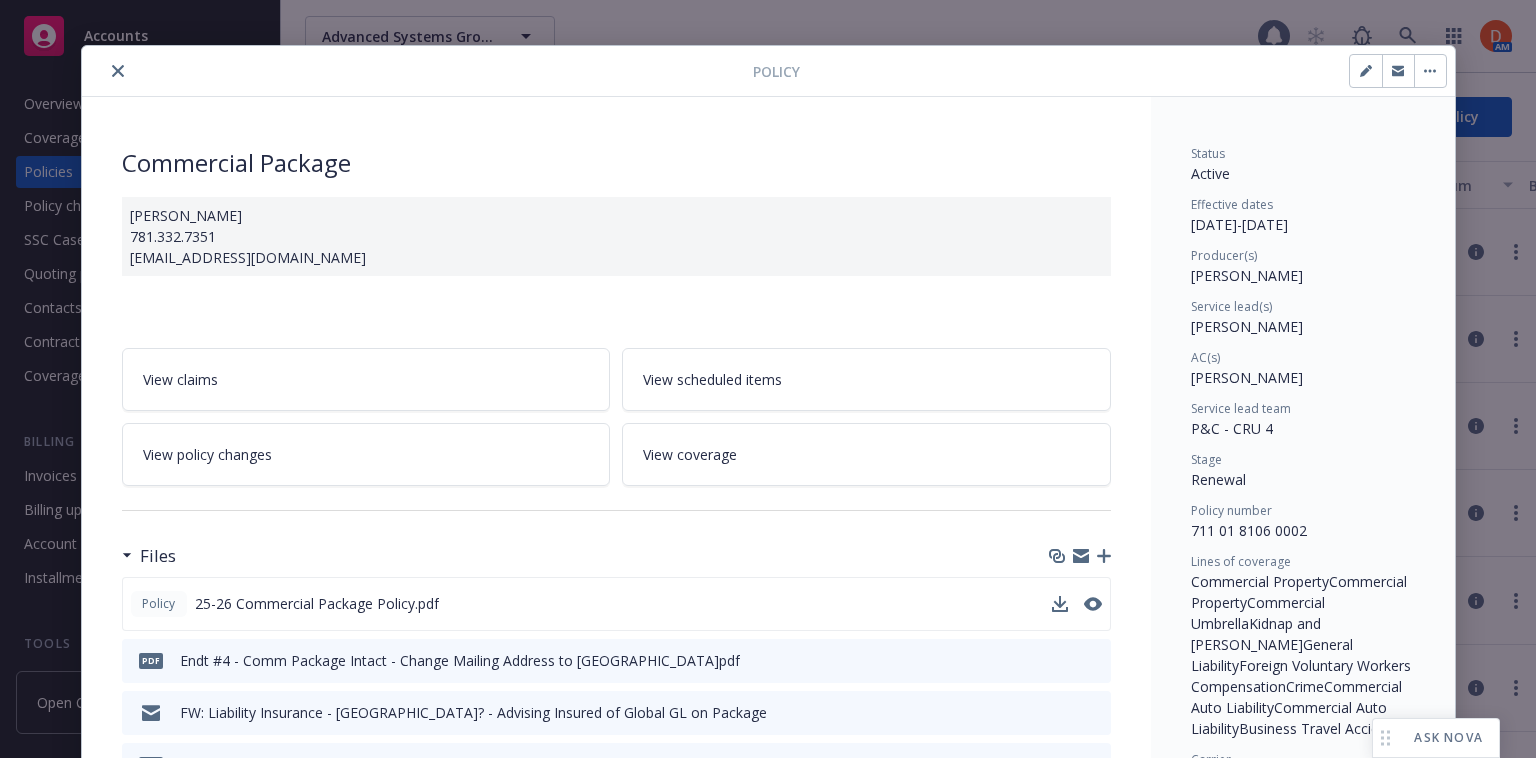 scroll, scrollTop: 0, scrollLeft: 0, axis: both 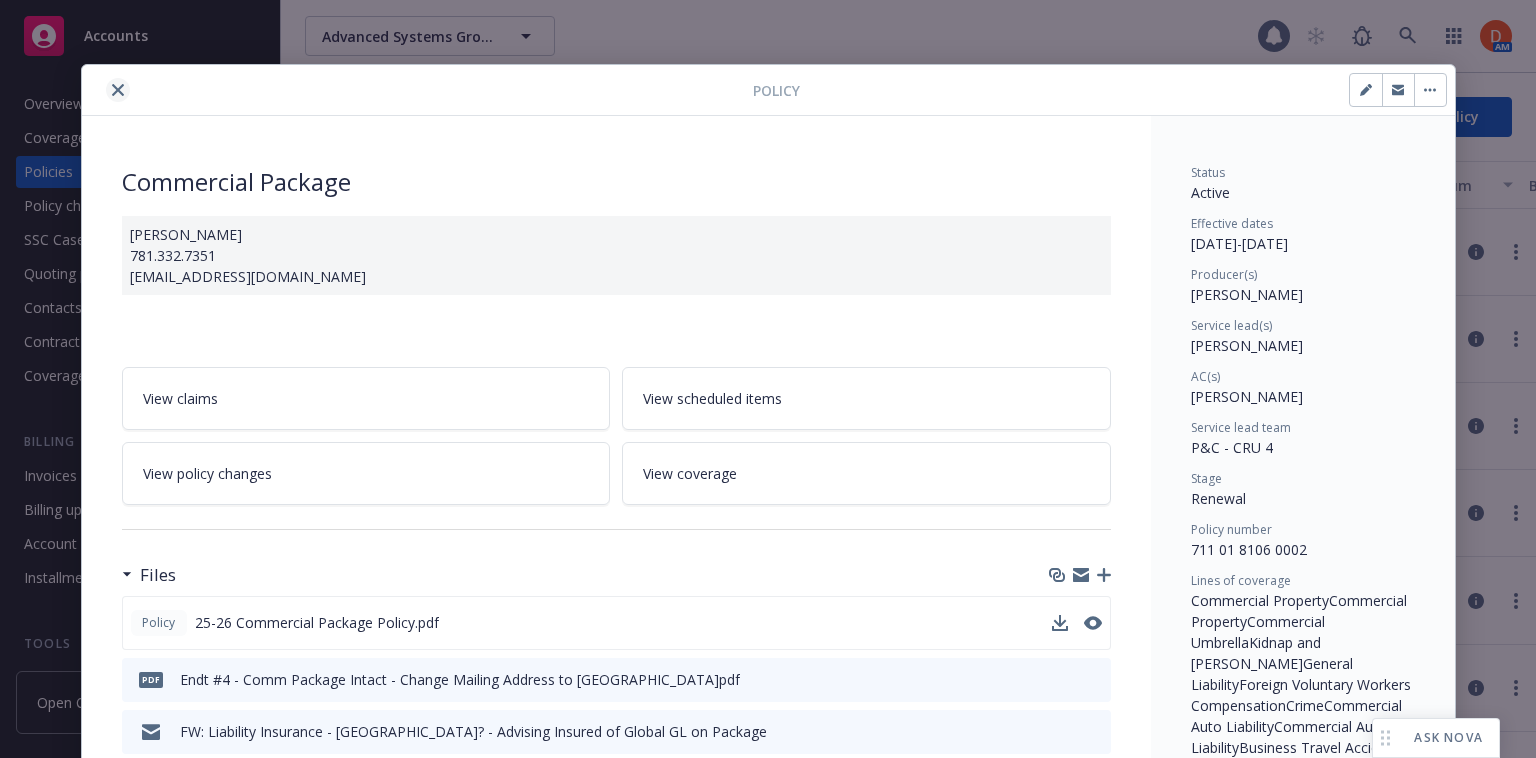 click at bounding box center [118, 90] 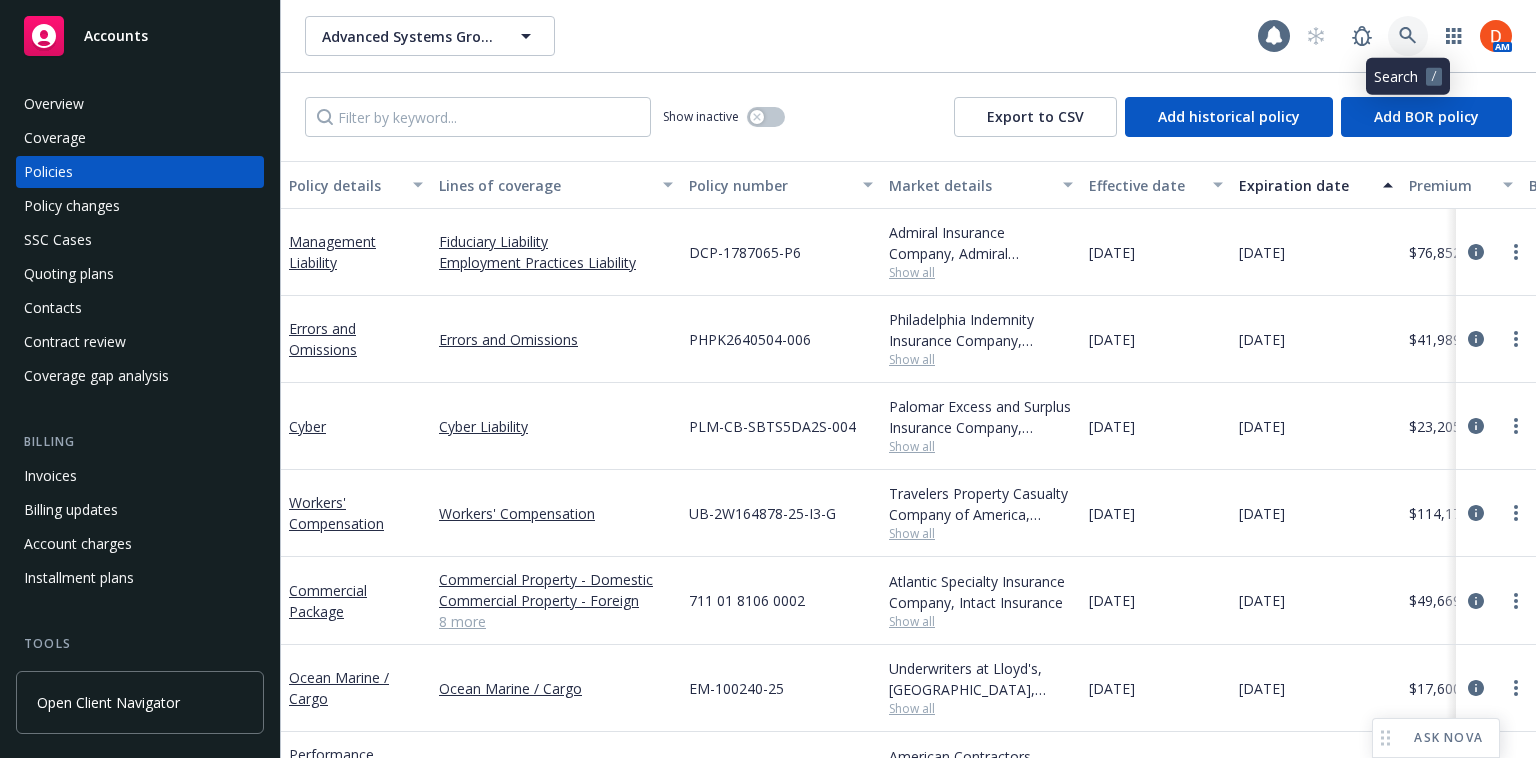 click at bounding box center [1408, 36] 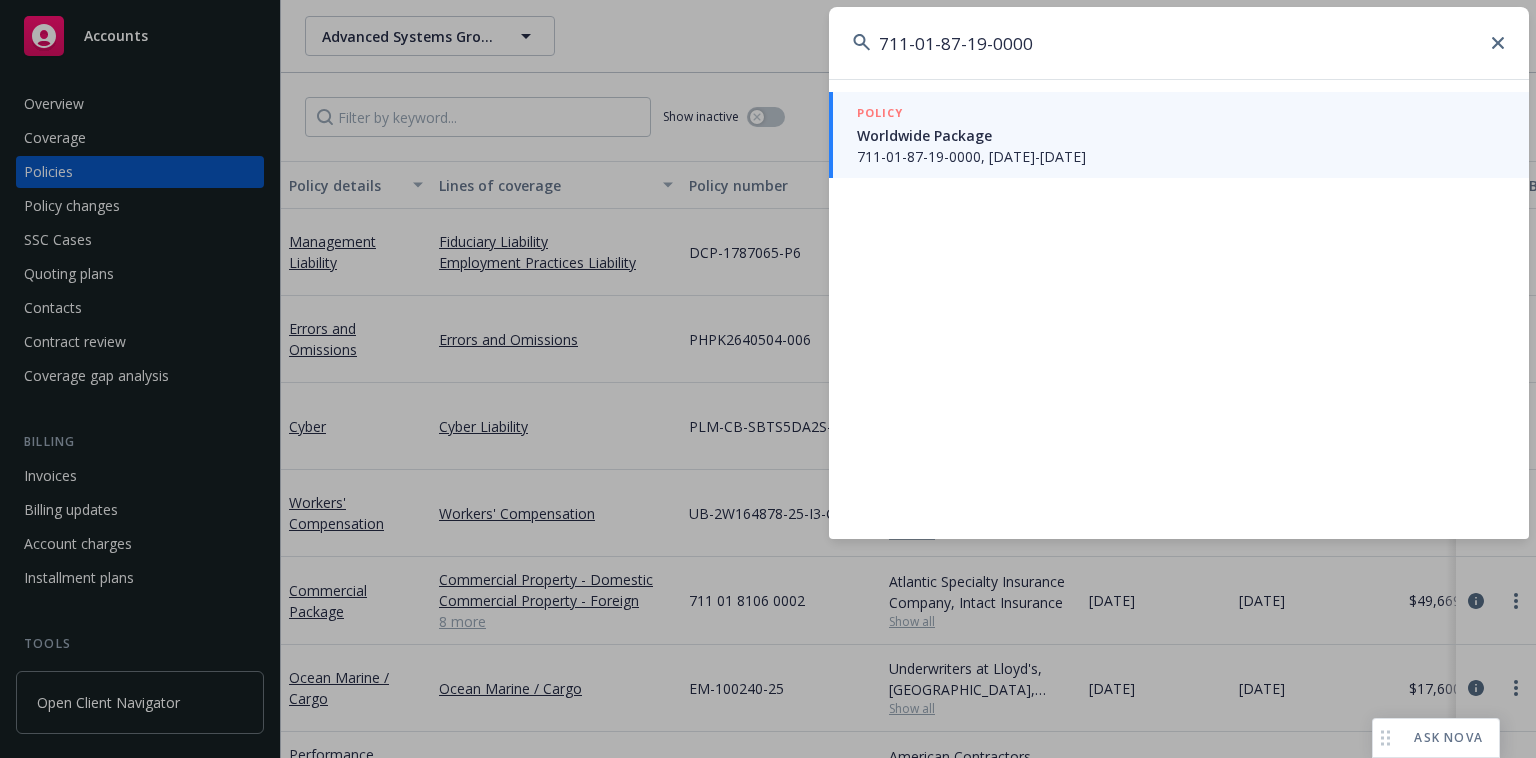 type on "711-01-87-19-0000" 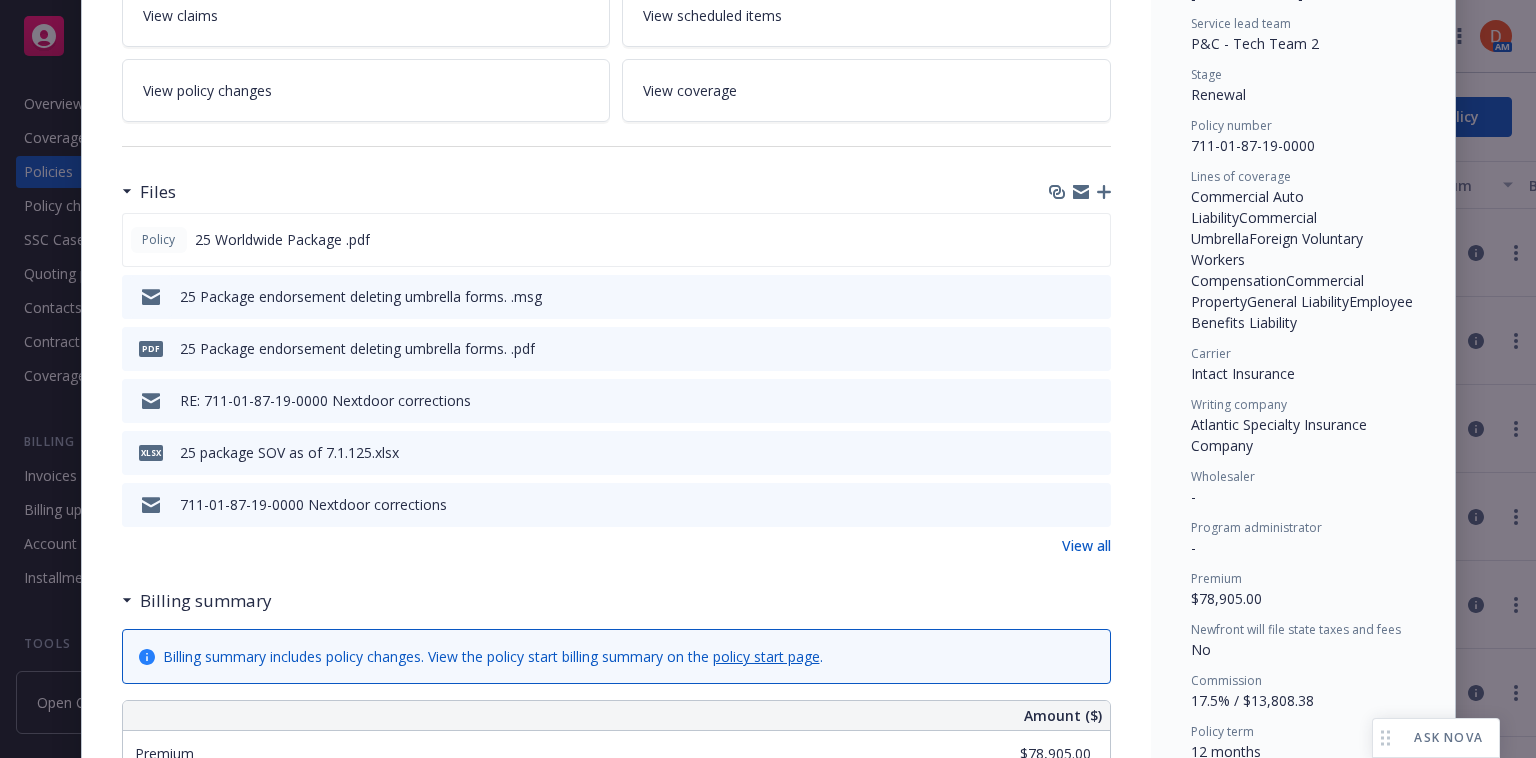 scroll, scrollTop: 403, scrollLeft: 0, axis: vertical 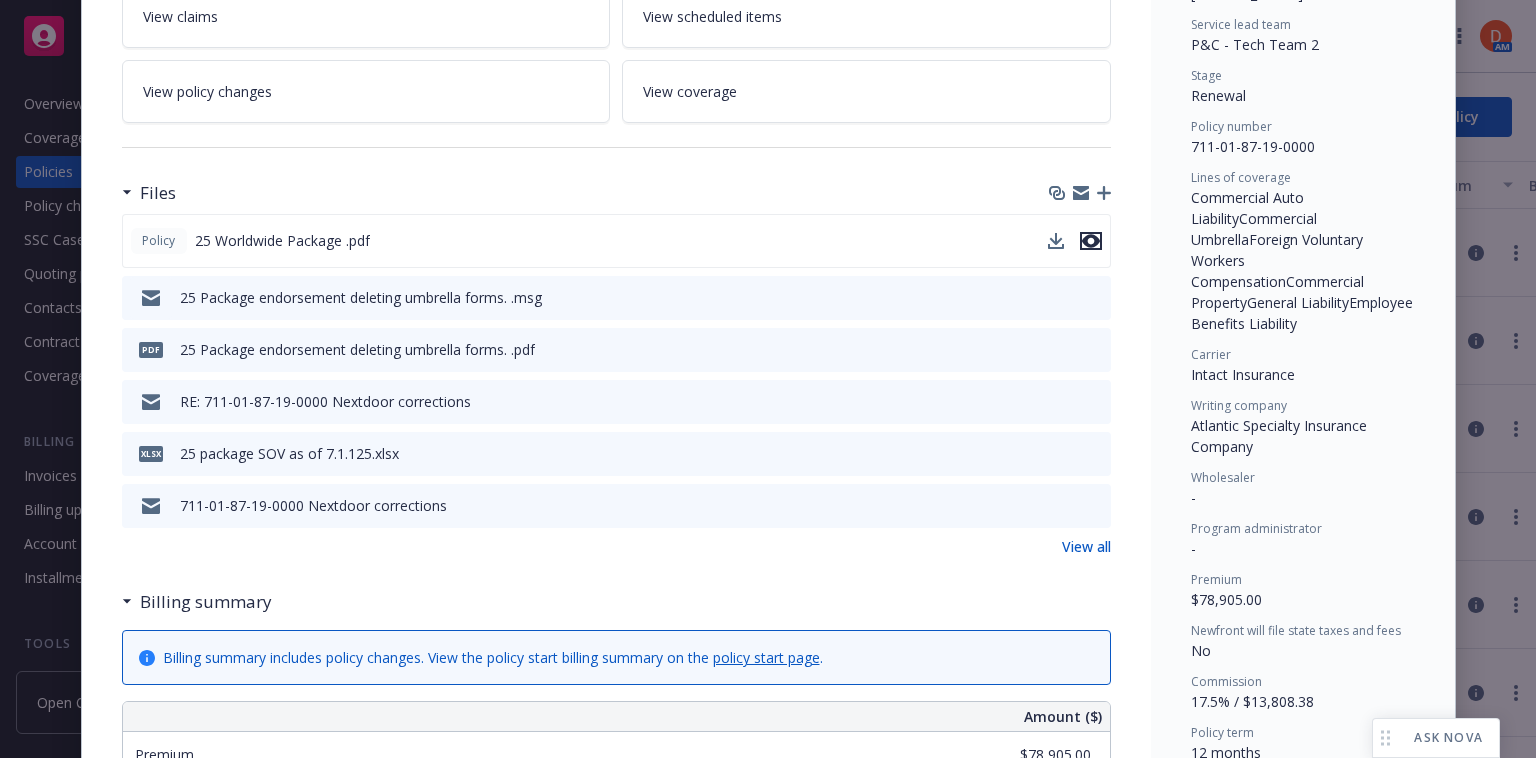 click 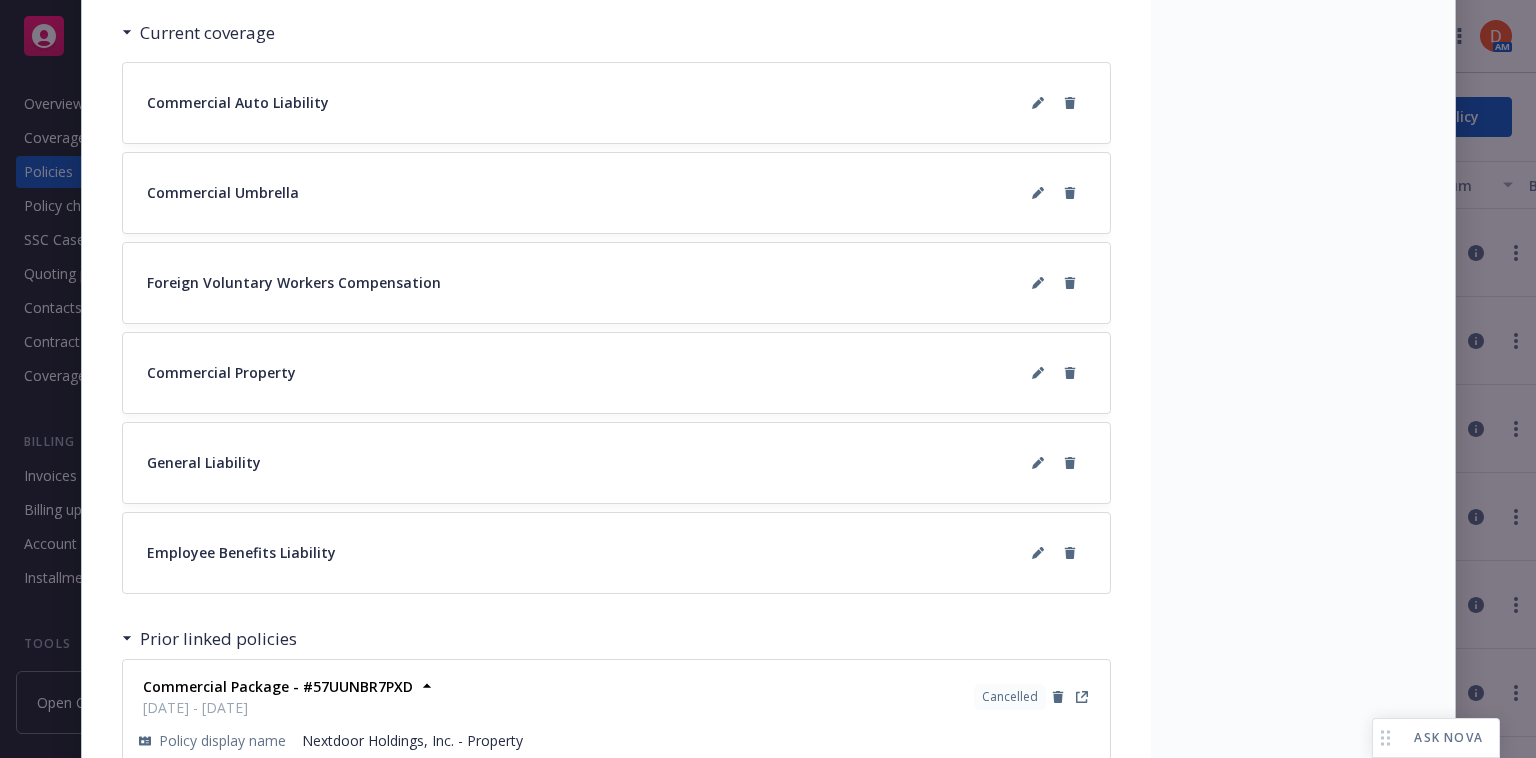 scroll, scrollTop: 2363, scrollLeft: 0, axis: vertical 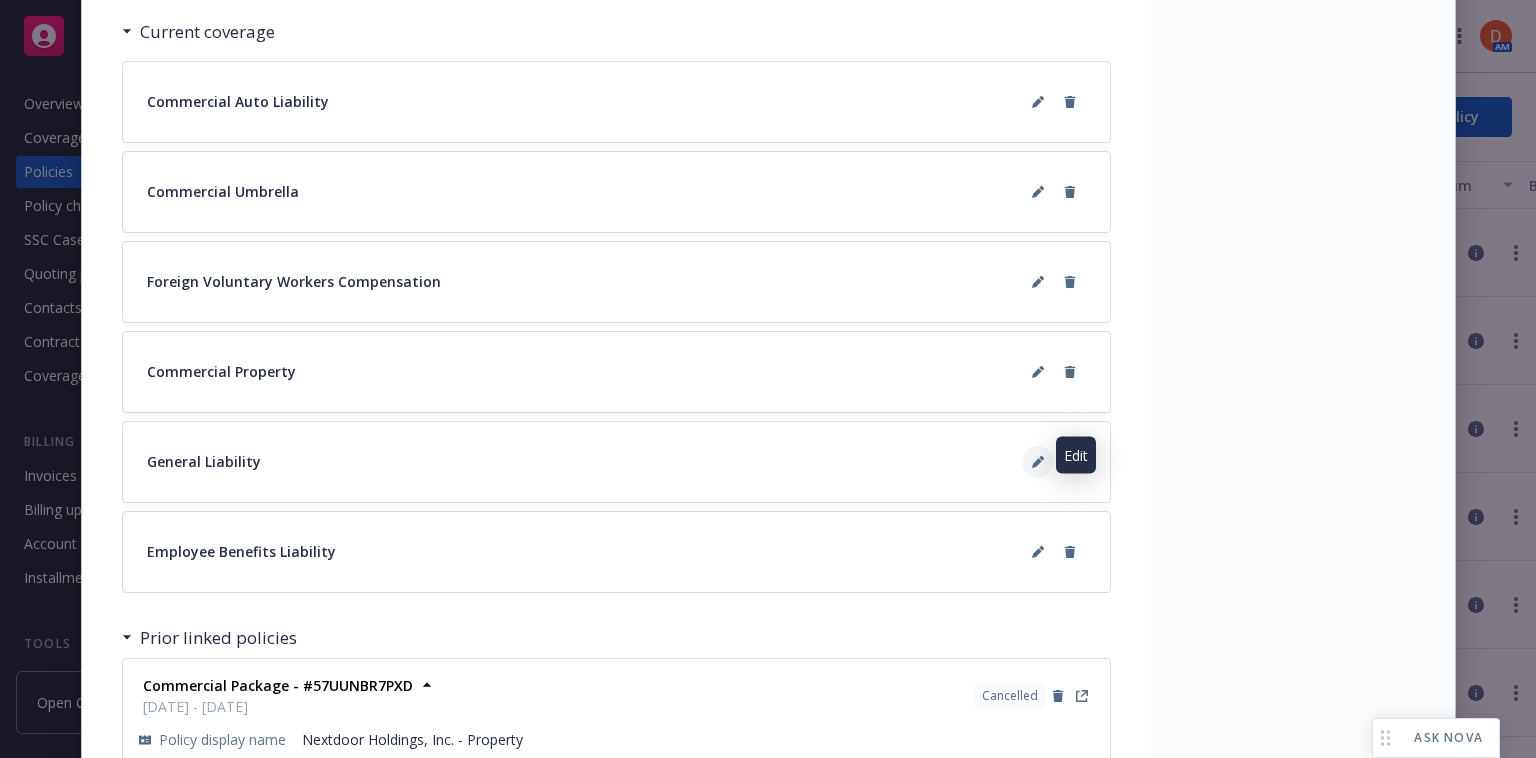 click 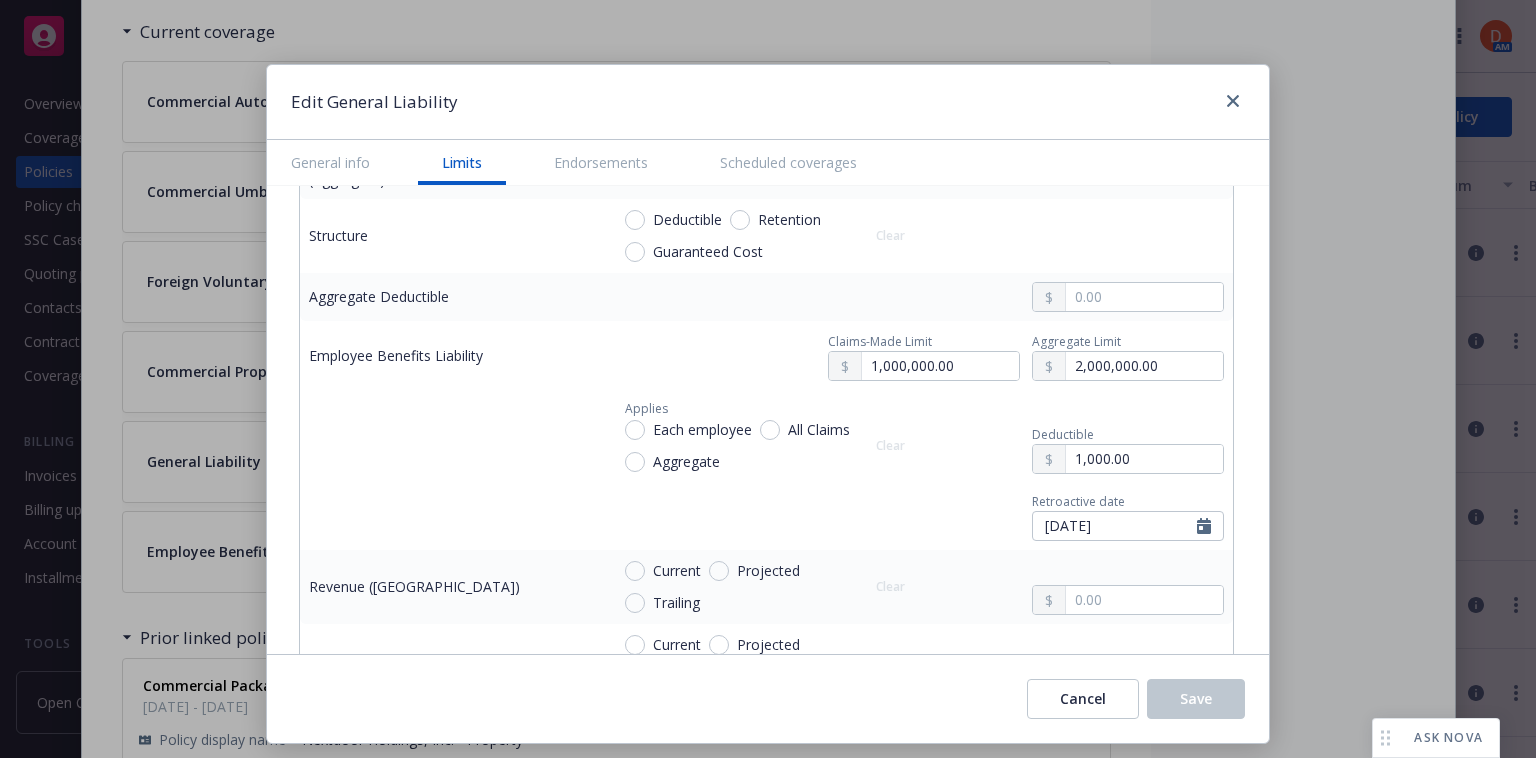 scroll, scrollTop: 1075, scrollLeft: 0, axis: vertical 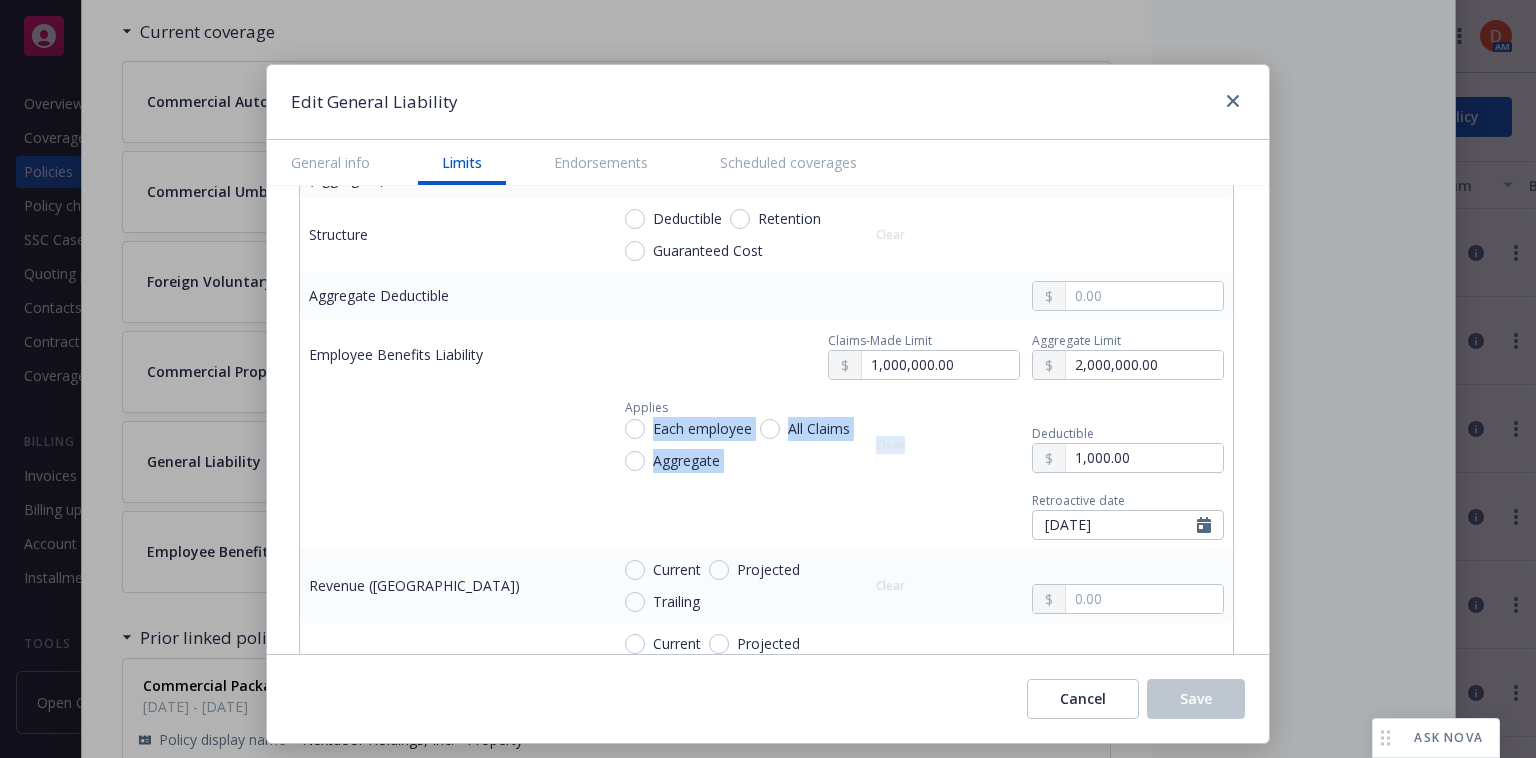 drag, startPoint x: 921, startPoint y: 395, endPoint x: 962, endPoint y: 402, distance: 41.59327 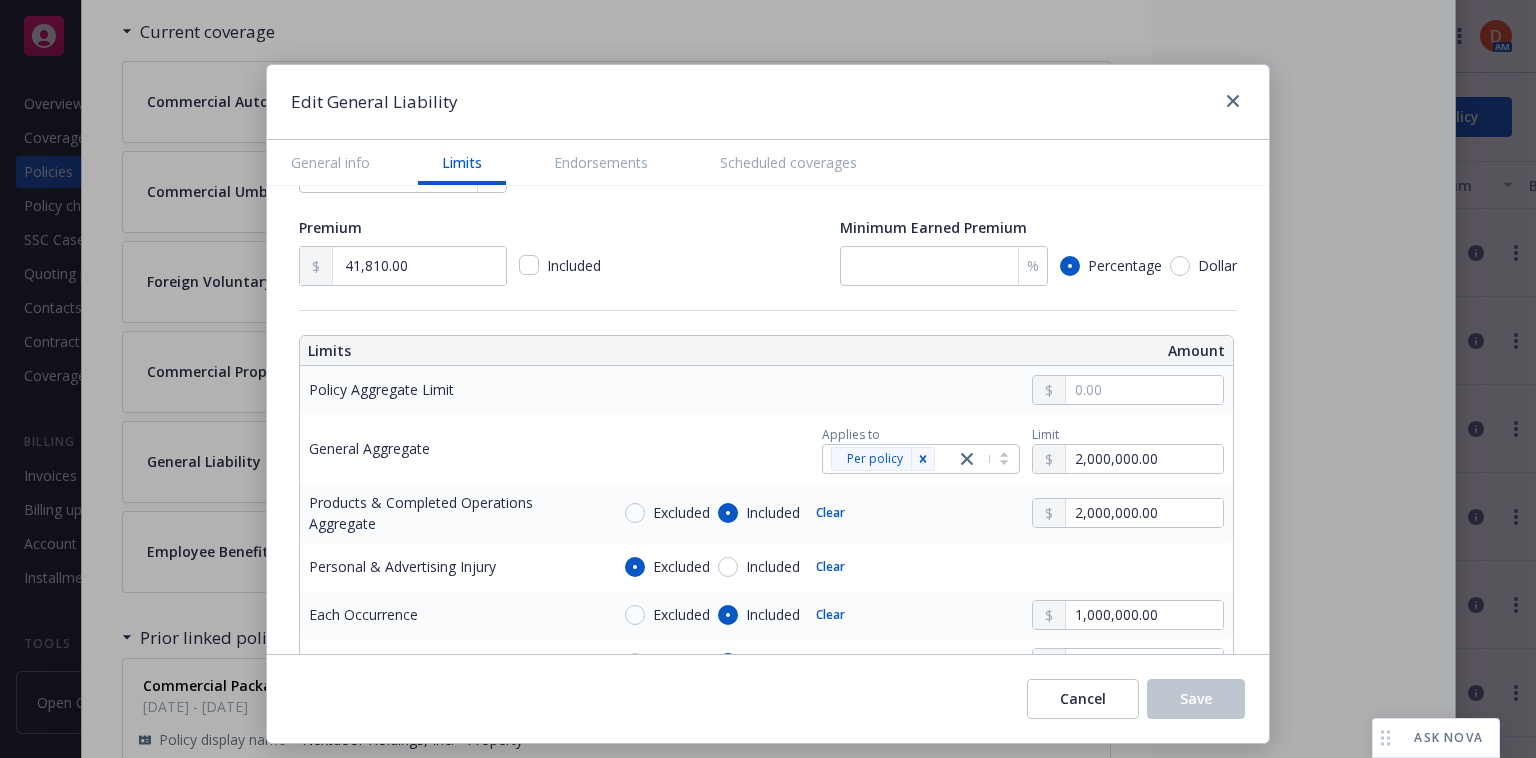 scroll, scrollTop: 519, scrollLeft: 0, axis: vertical 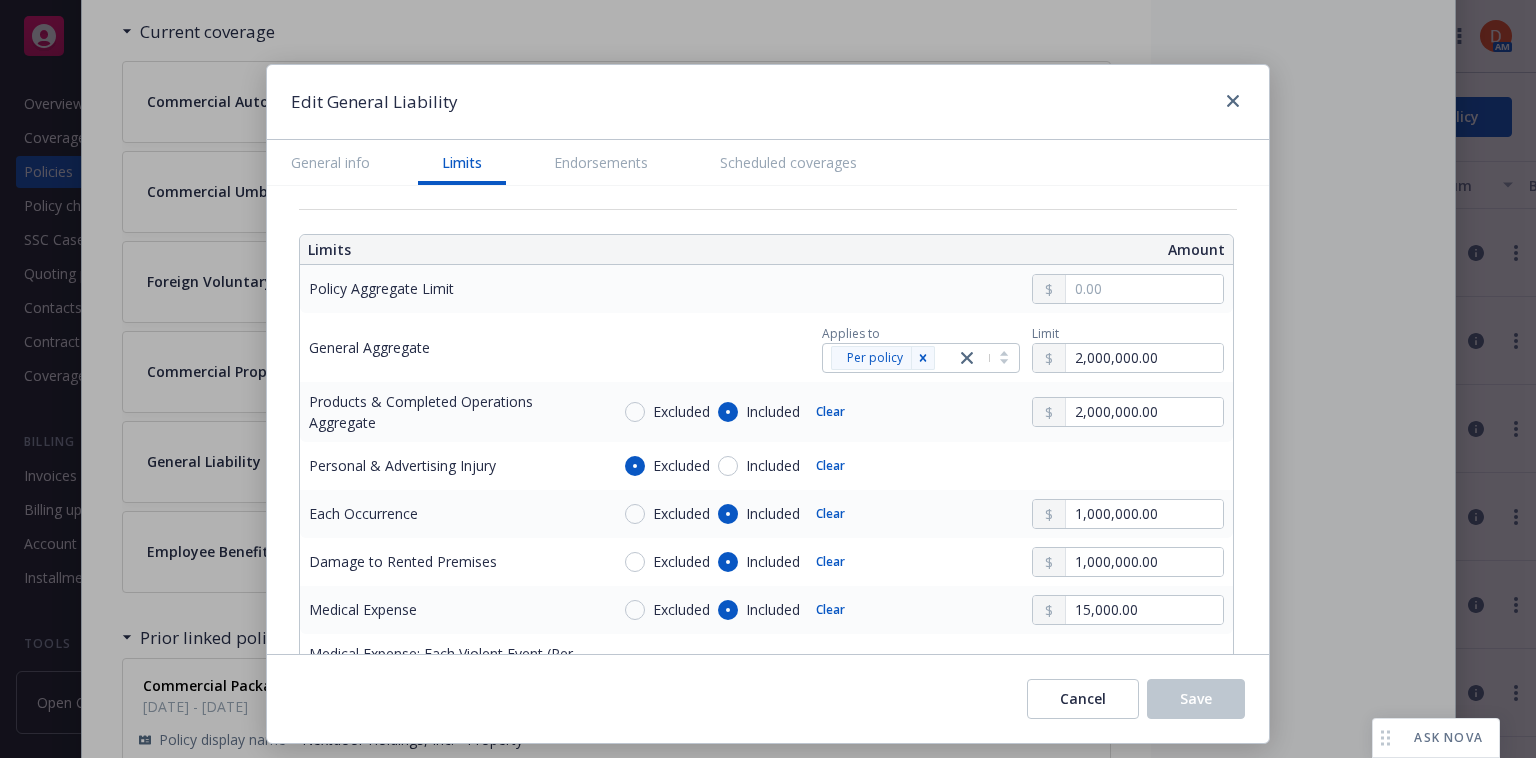 type on "x" 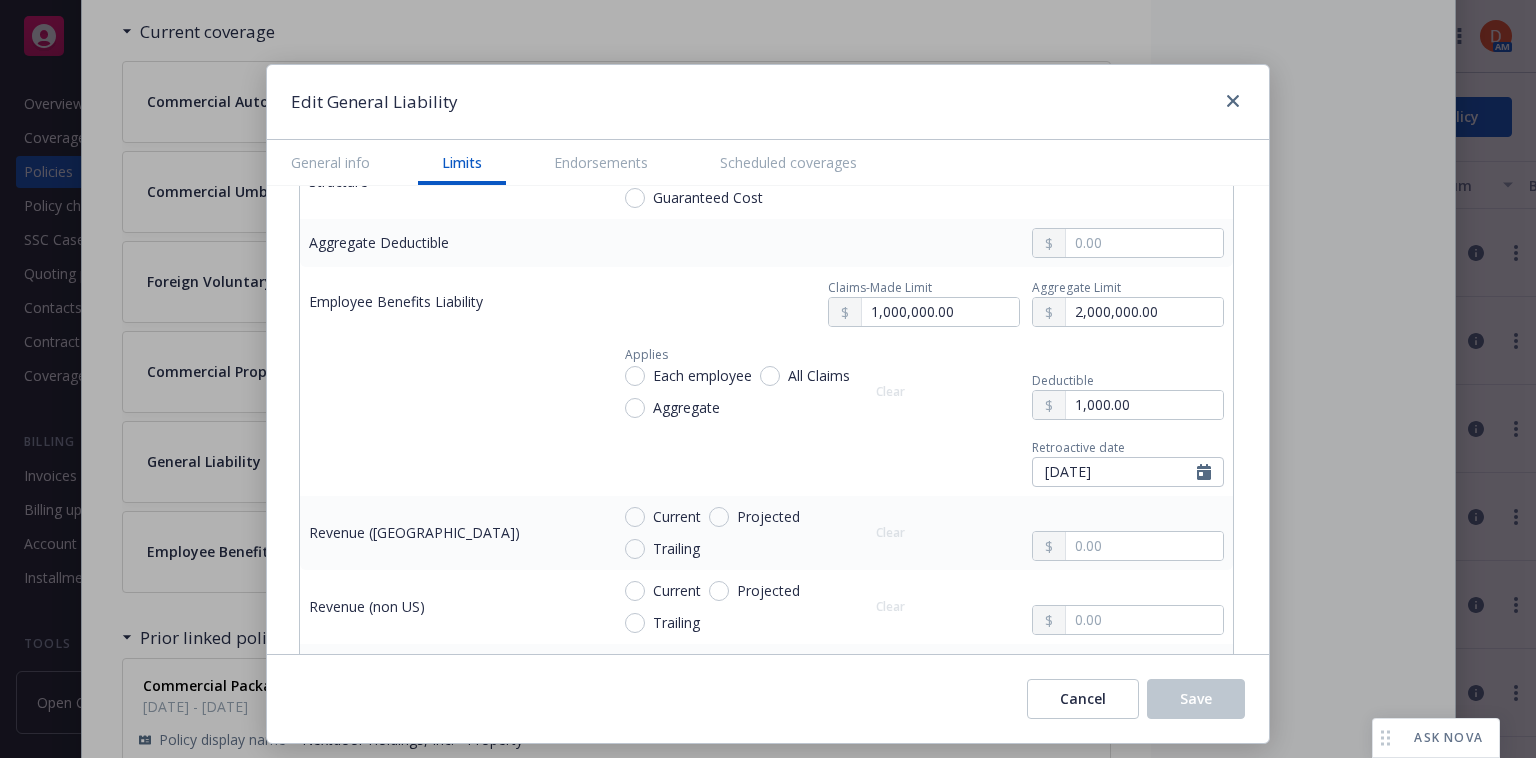 scroll, scrollTop: 1137, scrollLeft: 0, axis: vertical 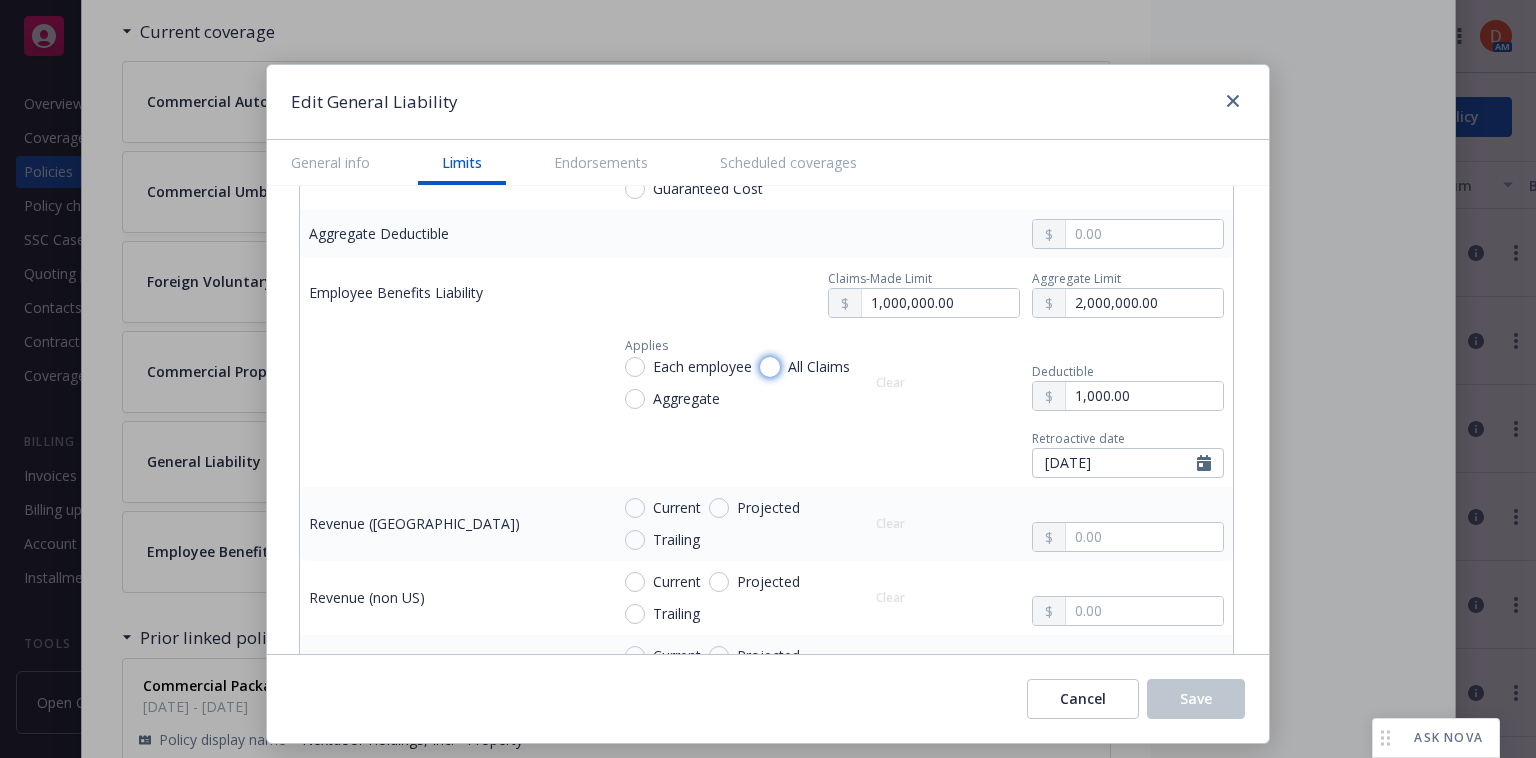 click on "All Claims" at bounding box center (770, 367) 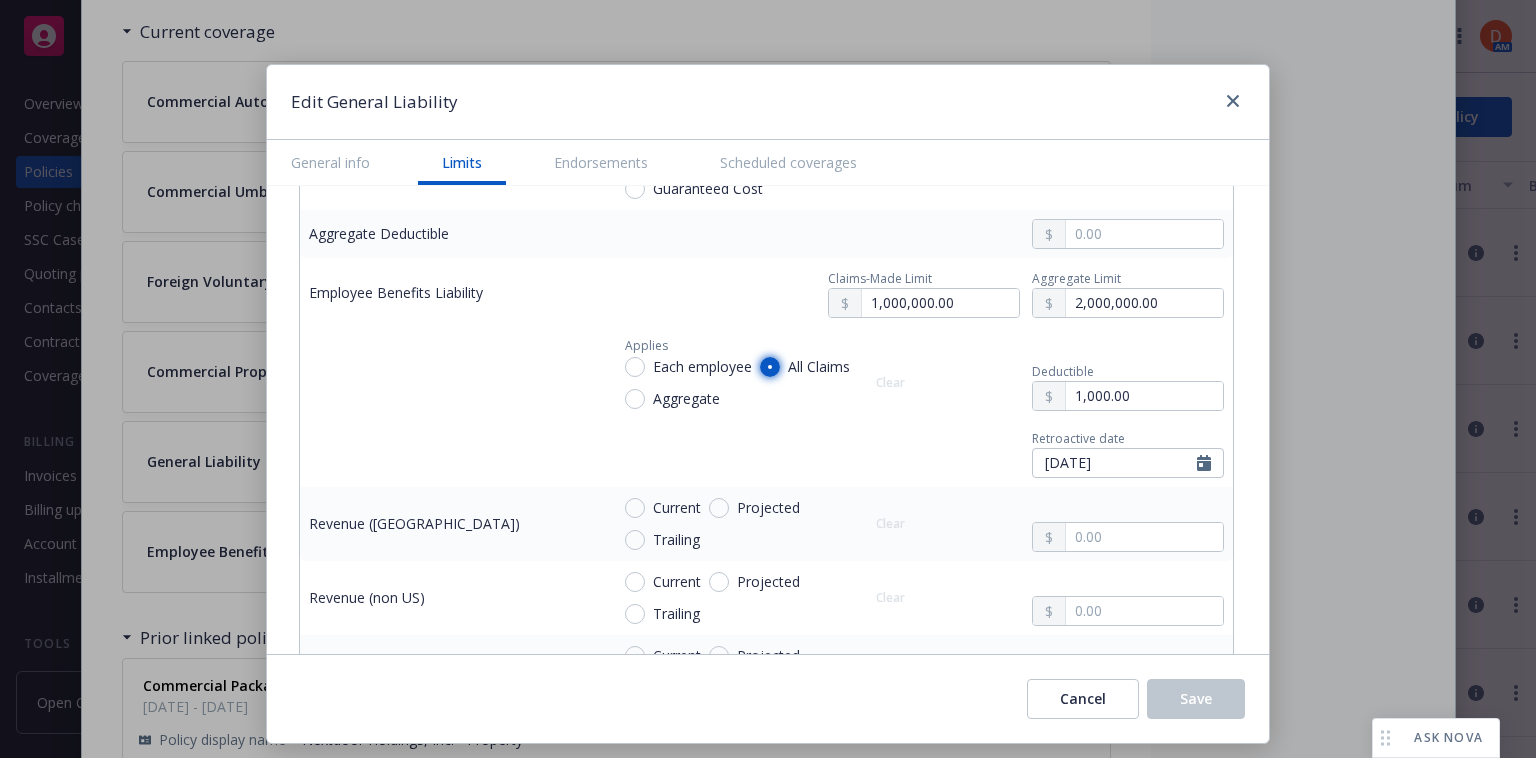 radio on "true" 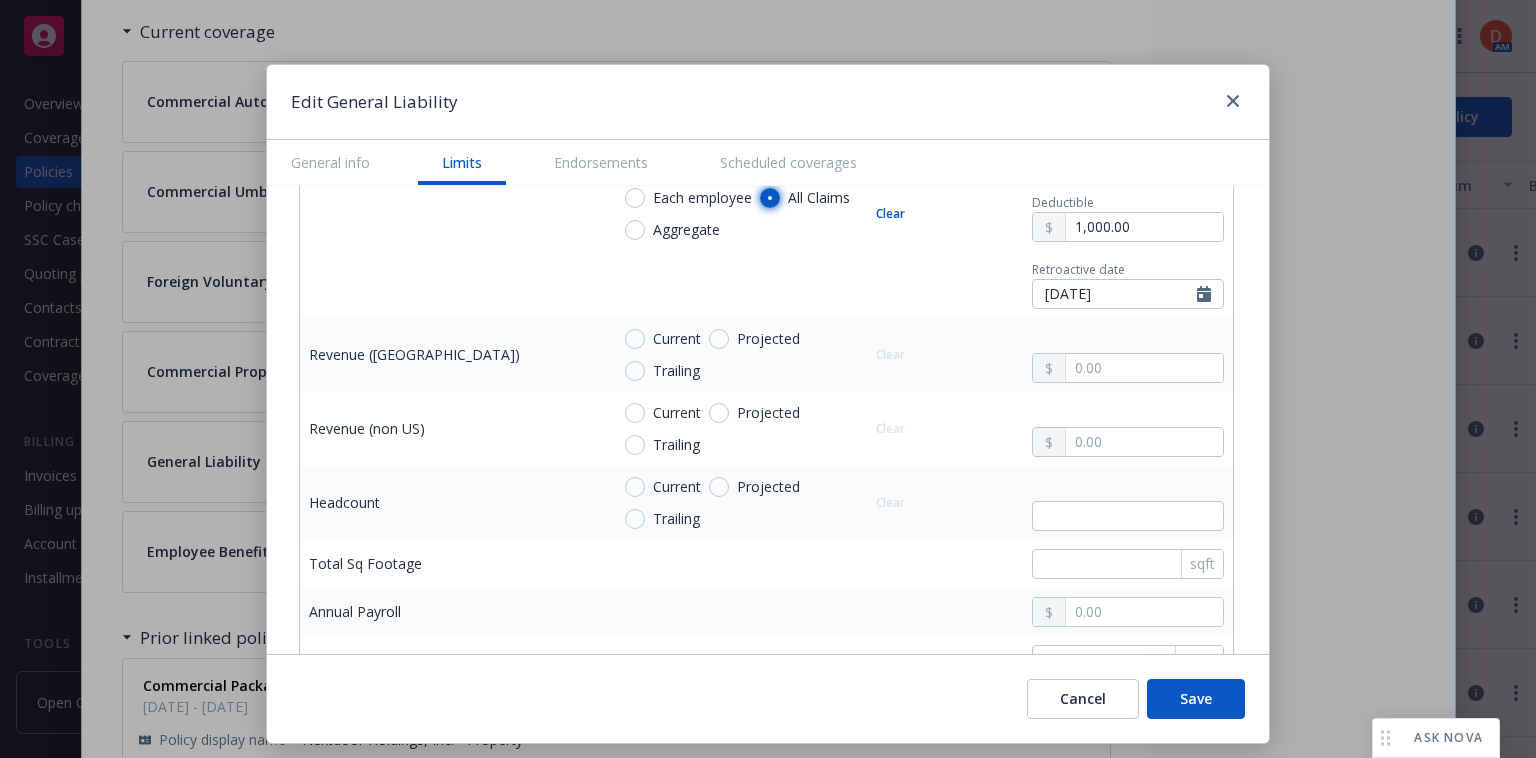 scroll, scrollTop: 1307, scrollLeft: 0, axis: vertical 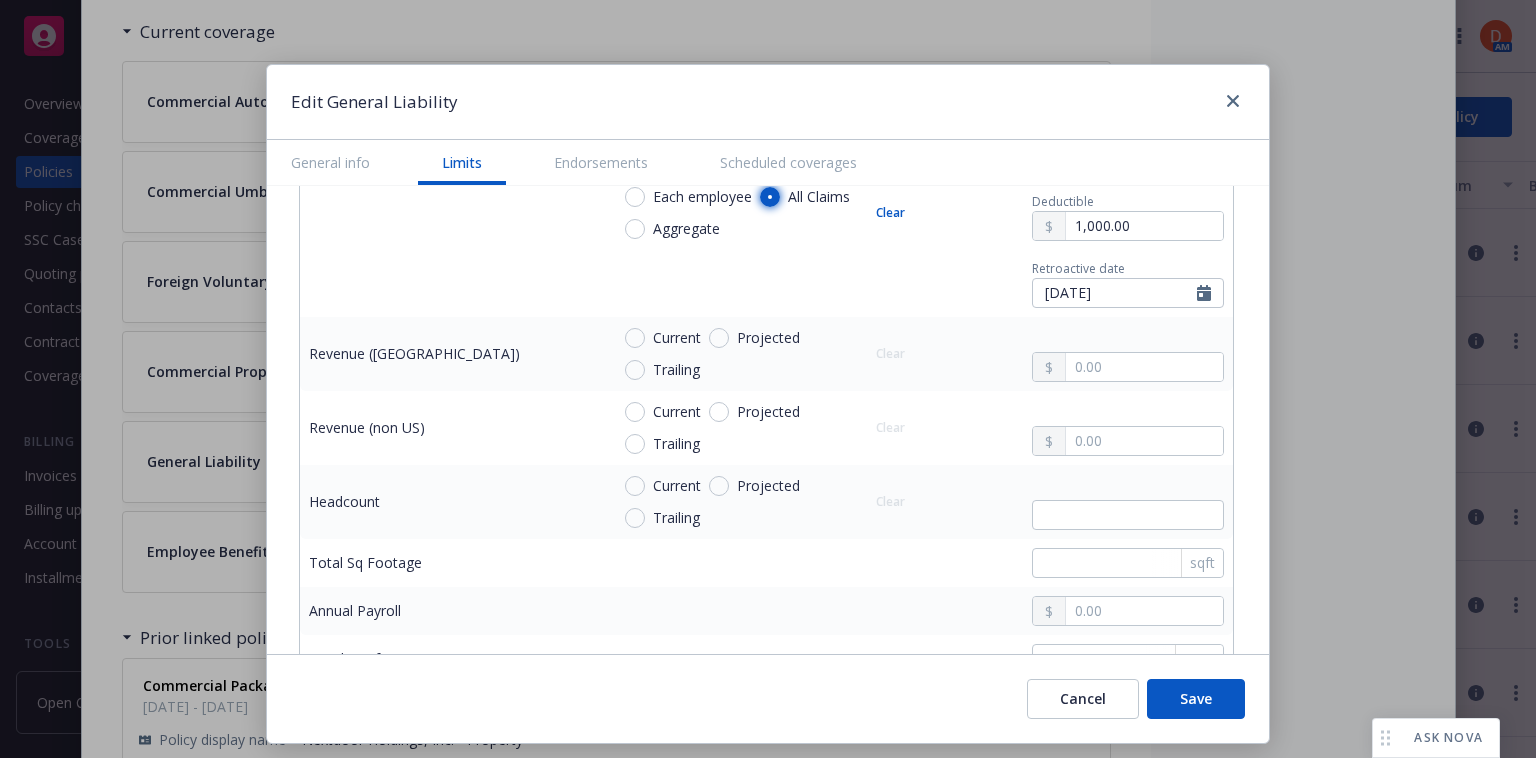 type on "x" 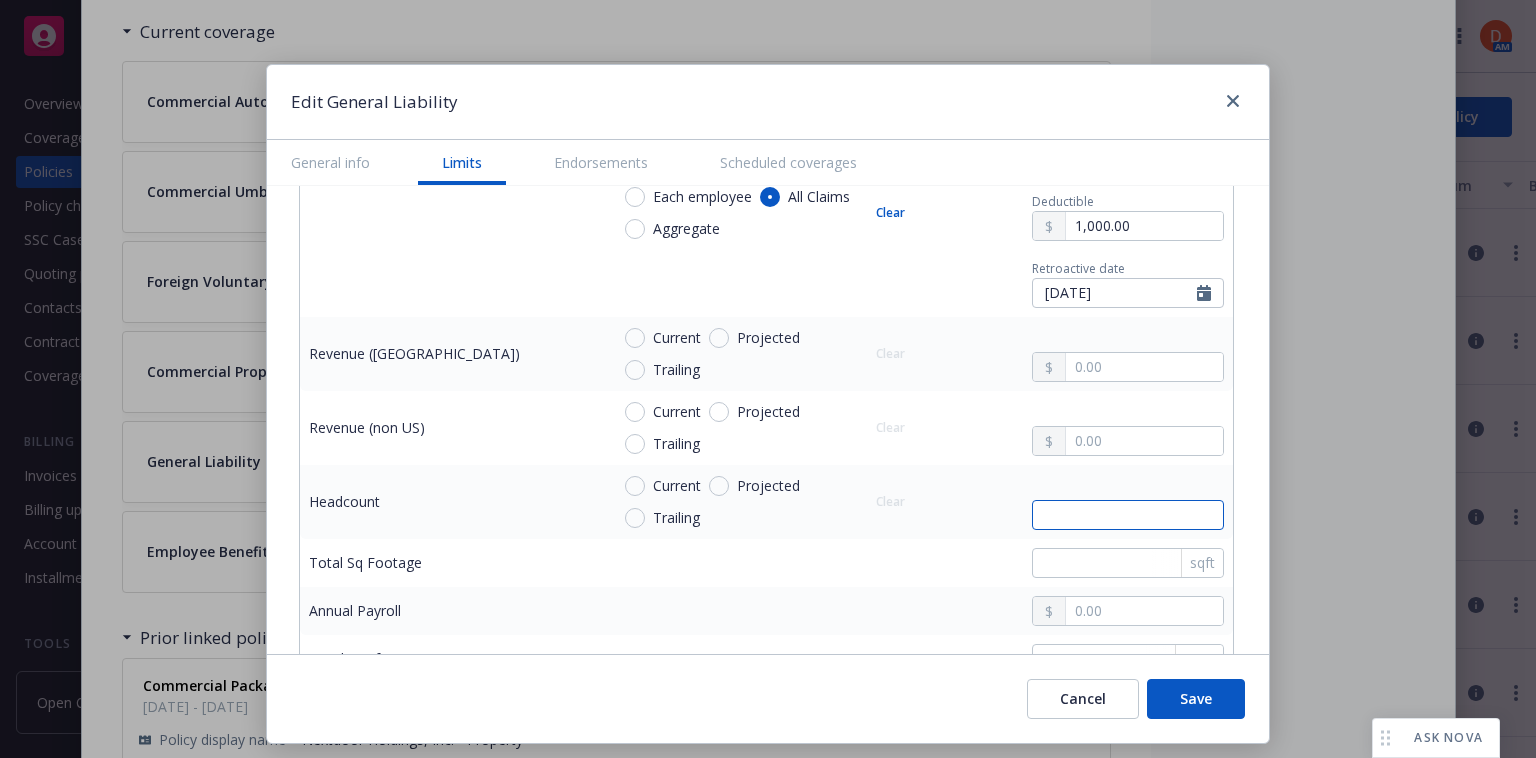 click at bounding box center (1128, 515) 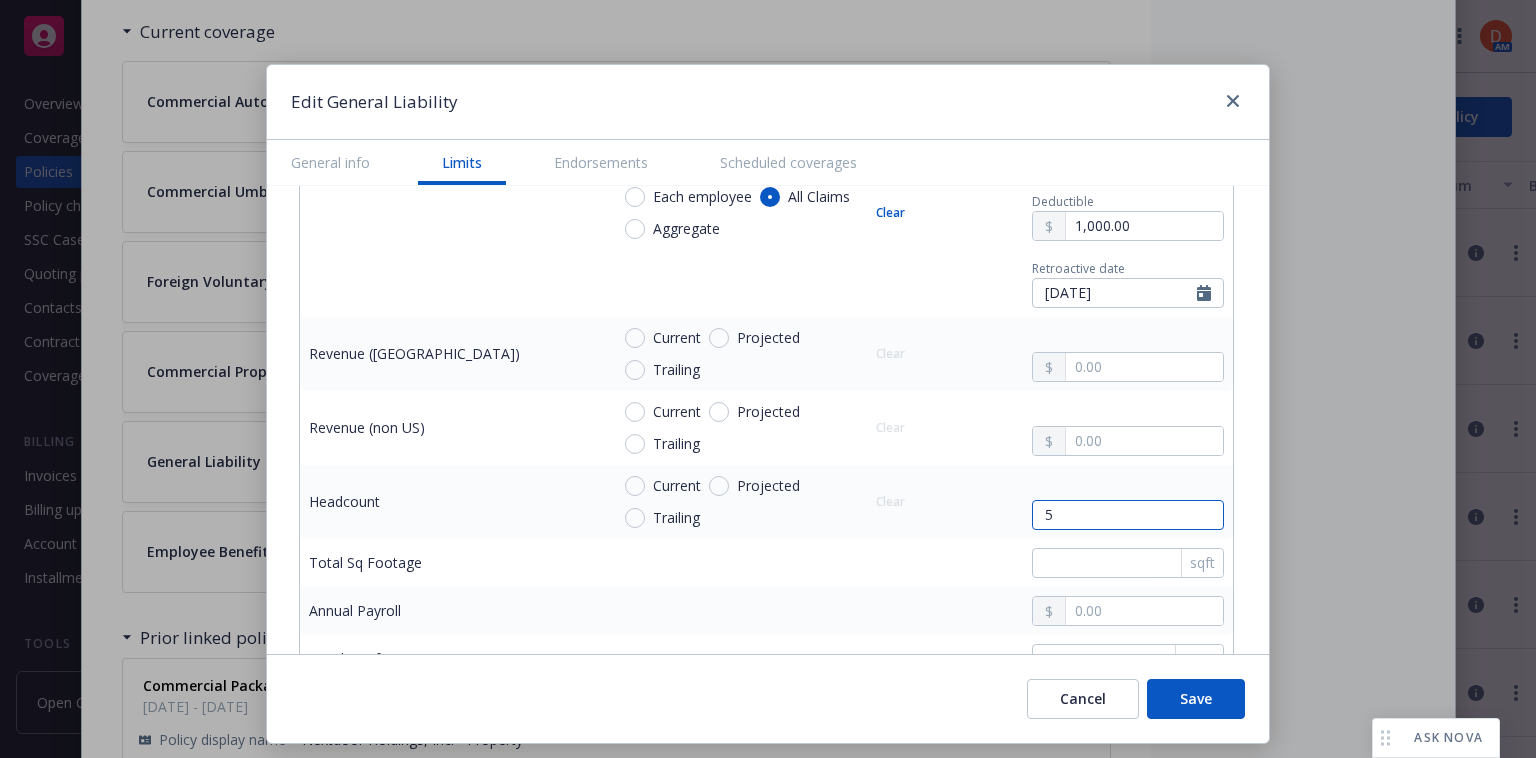 type on "x" 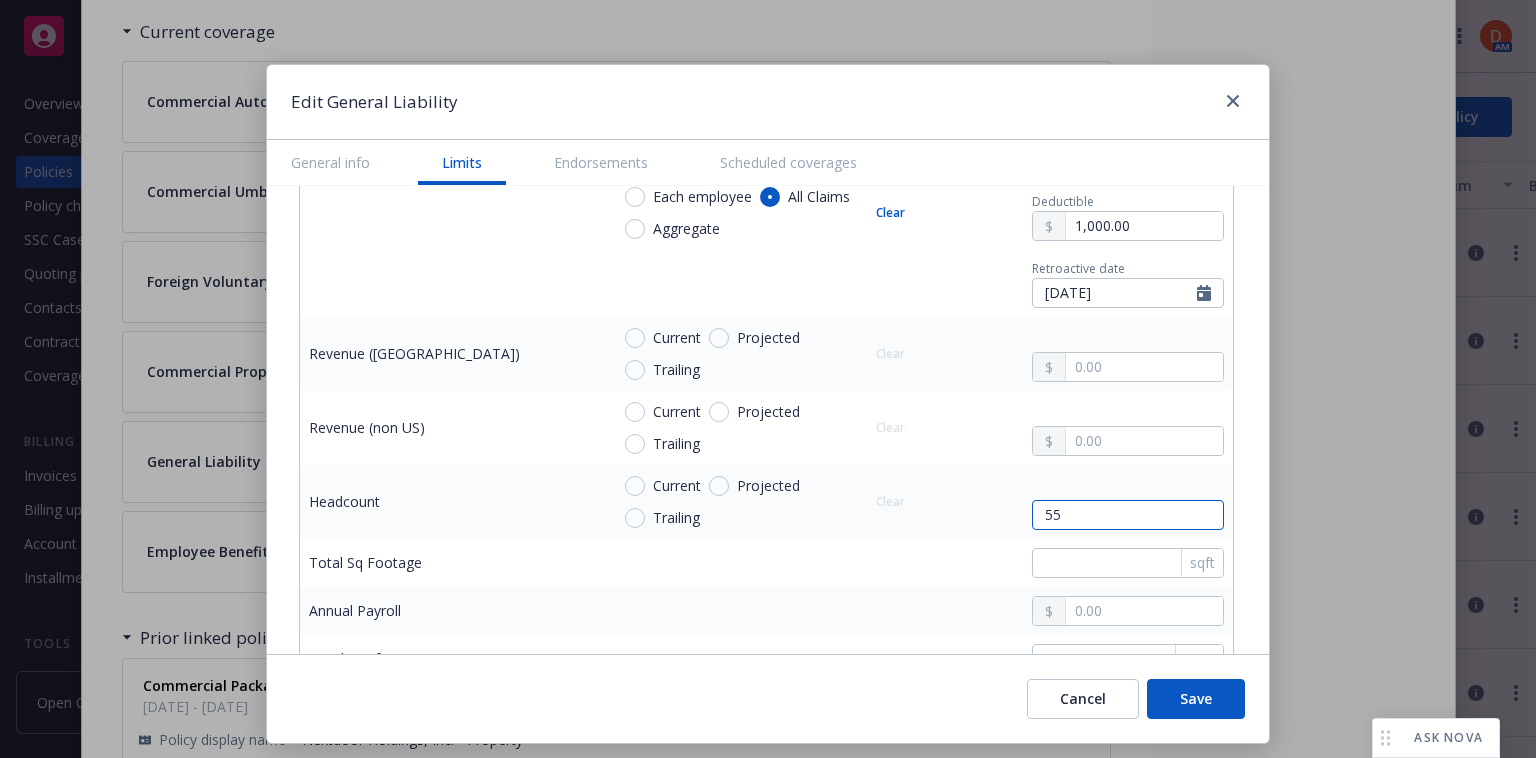 type on "x" 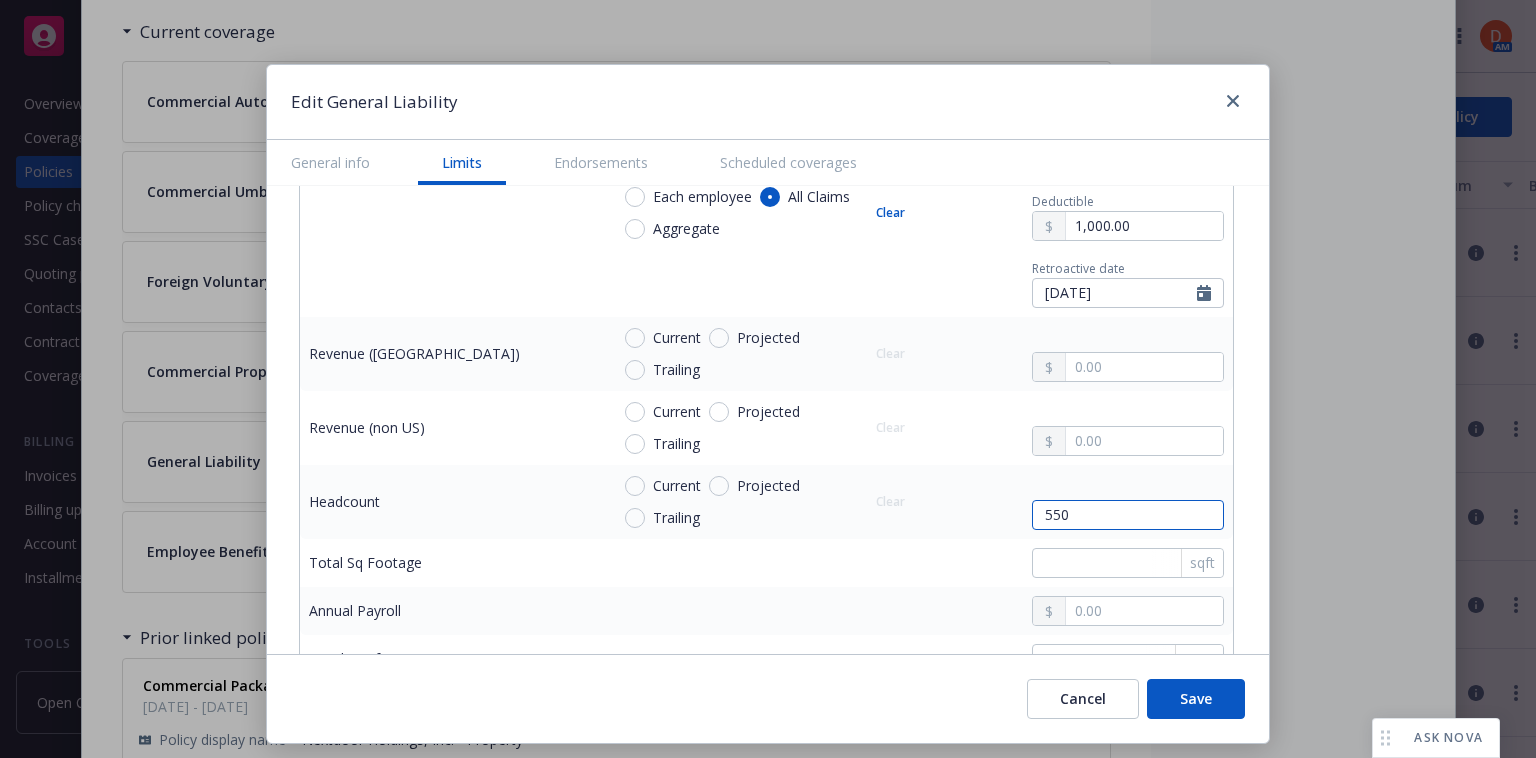 type on "550" 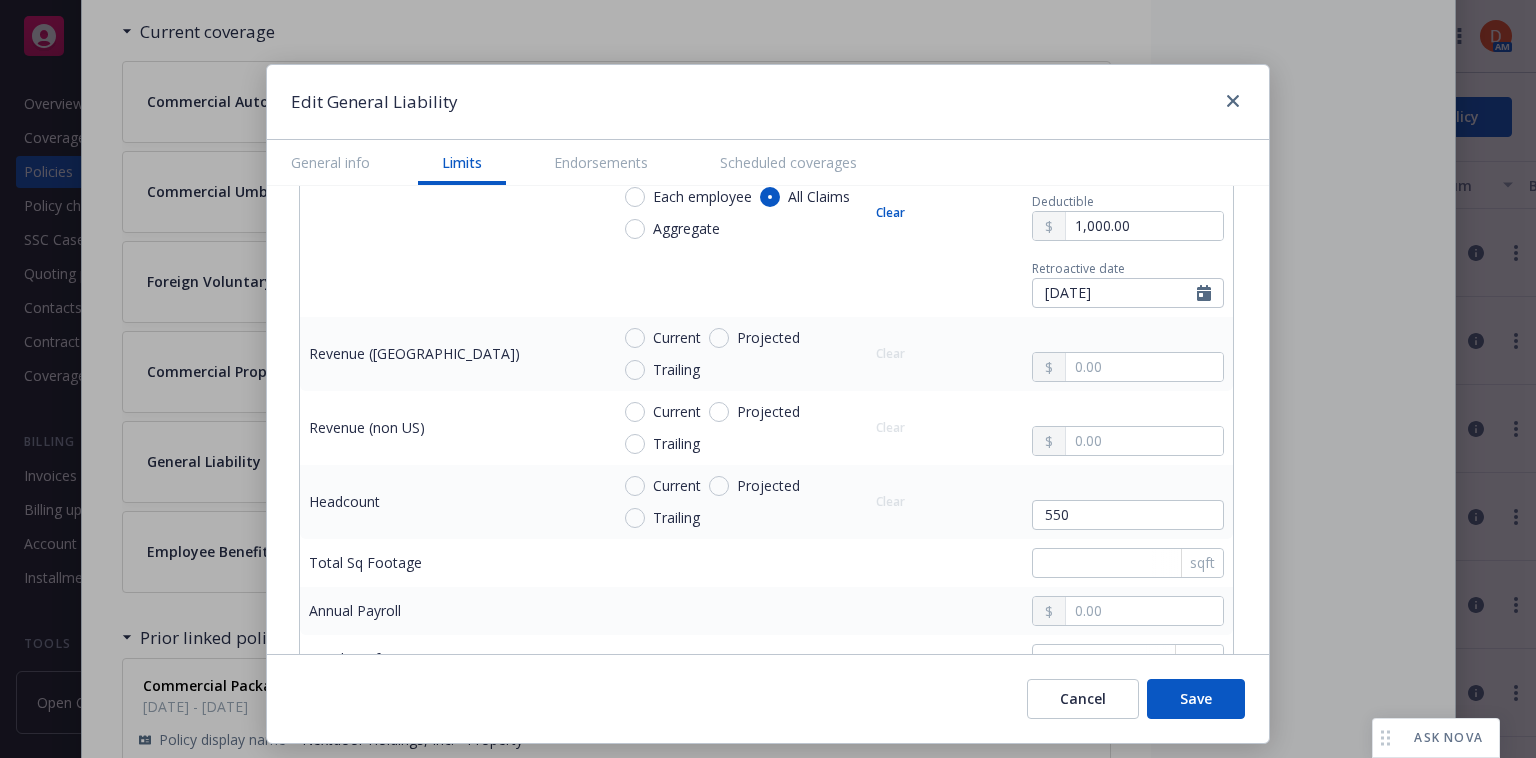 type on "x" 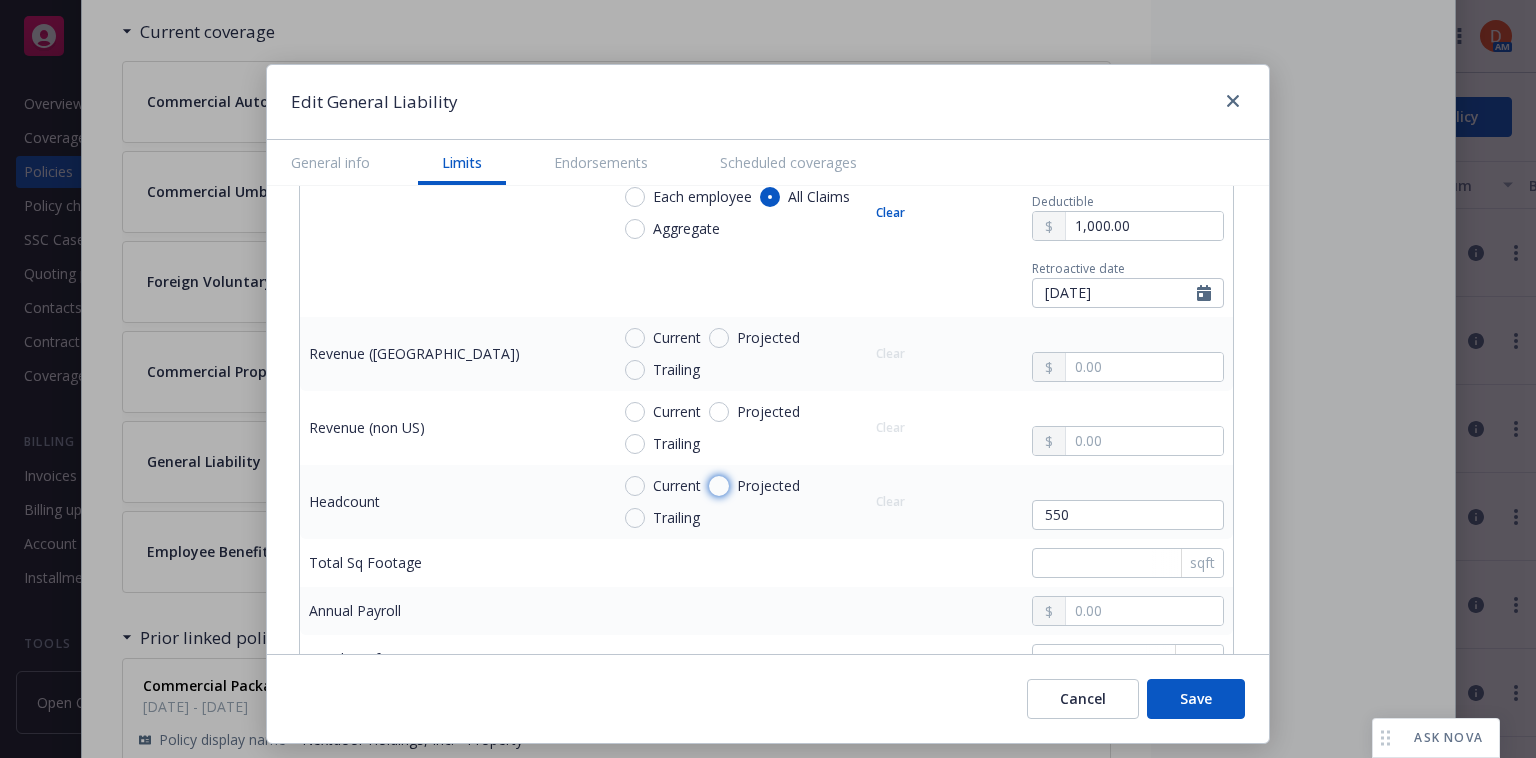 click on "Projected" at bounding box center (719, 486) 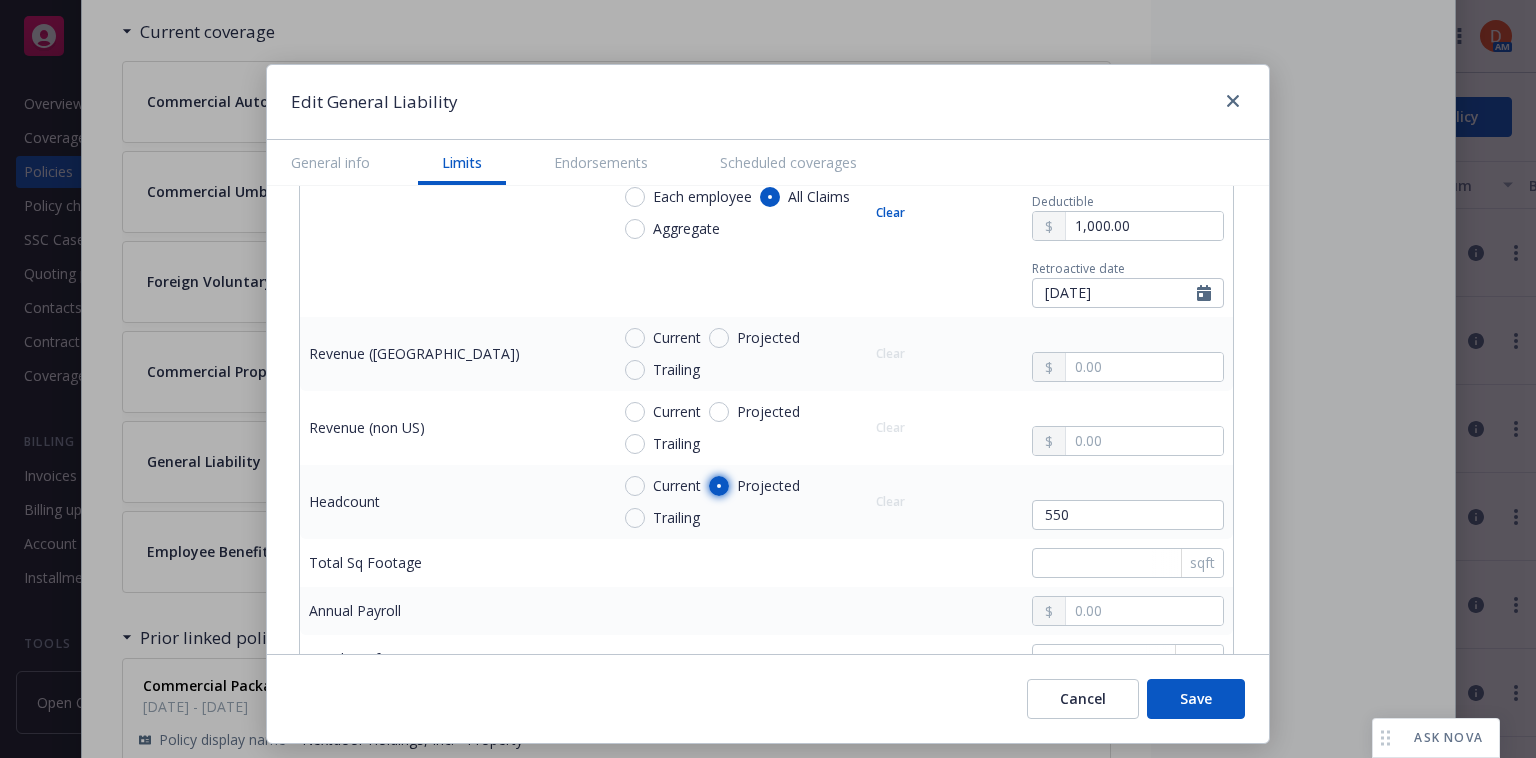 radio on "true" 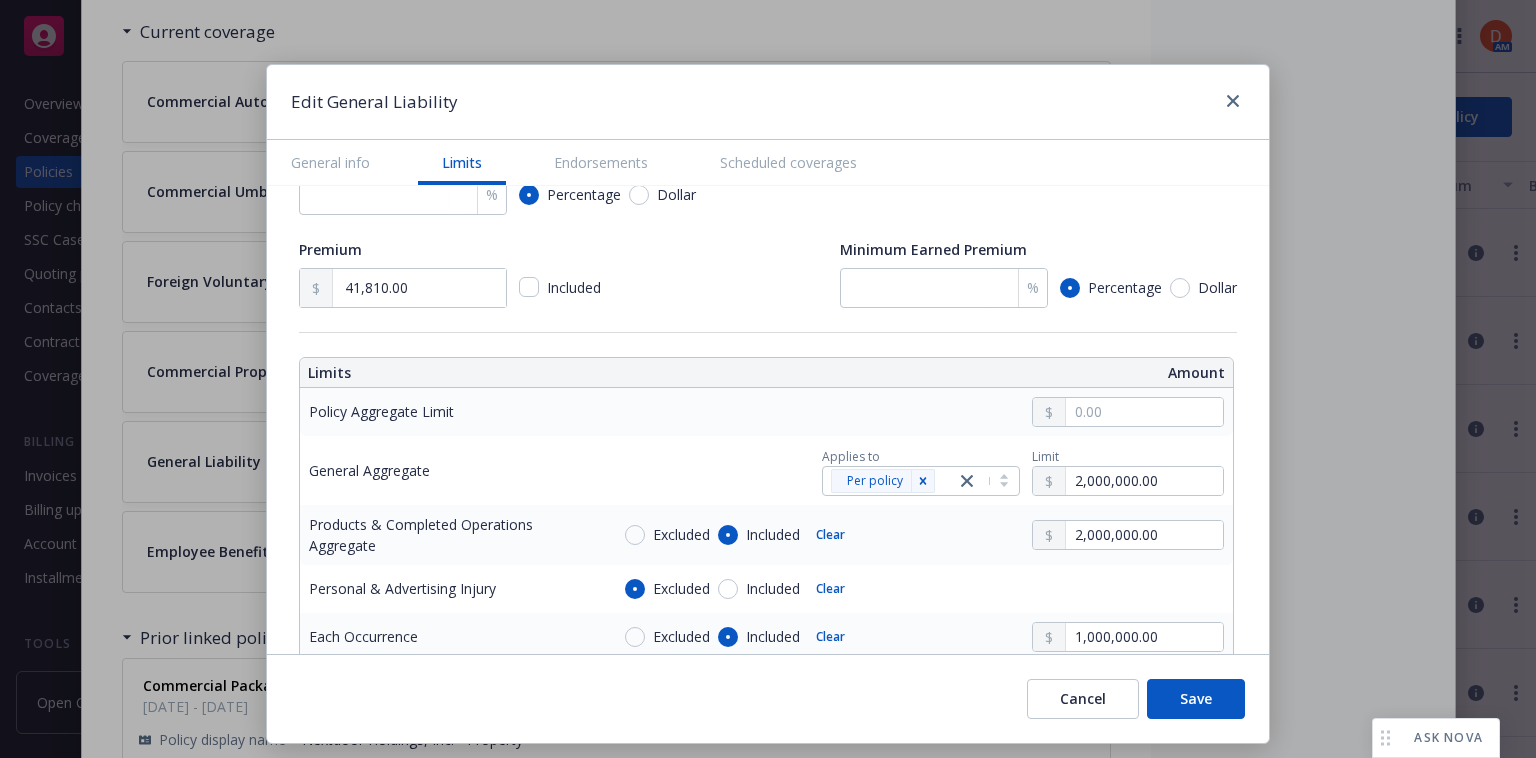 scroll, scrollTop: 399, scrollLeft: 0, axis: vertical 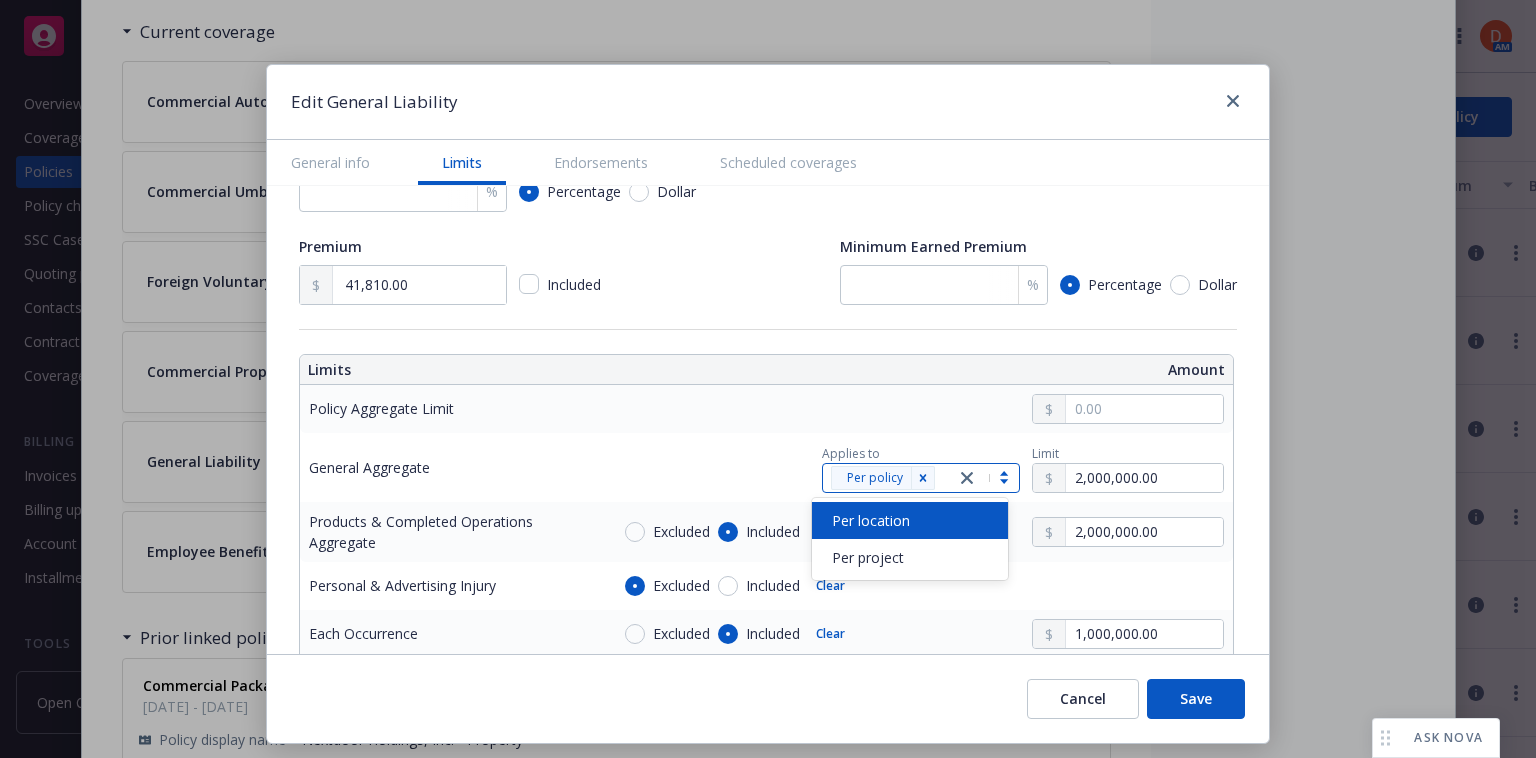 click on "Per policy" at bounding box center (889, 478) 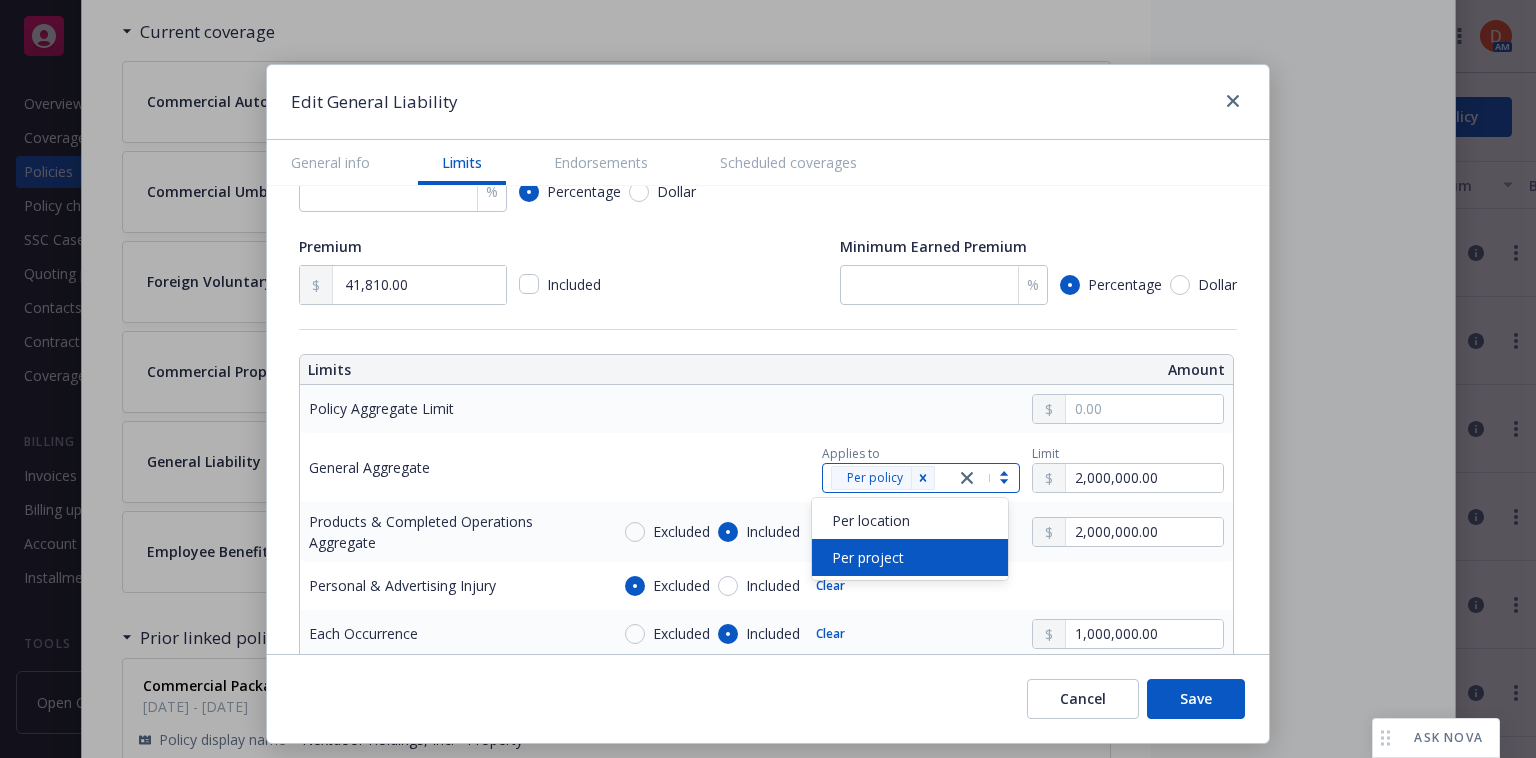 click on "Per project" at bounding box center [868, 557] 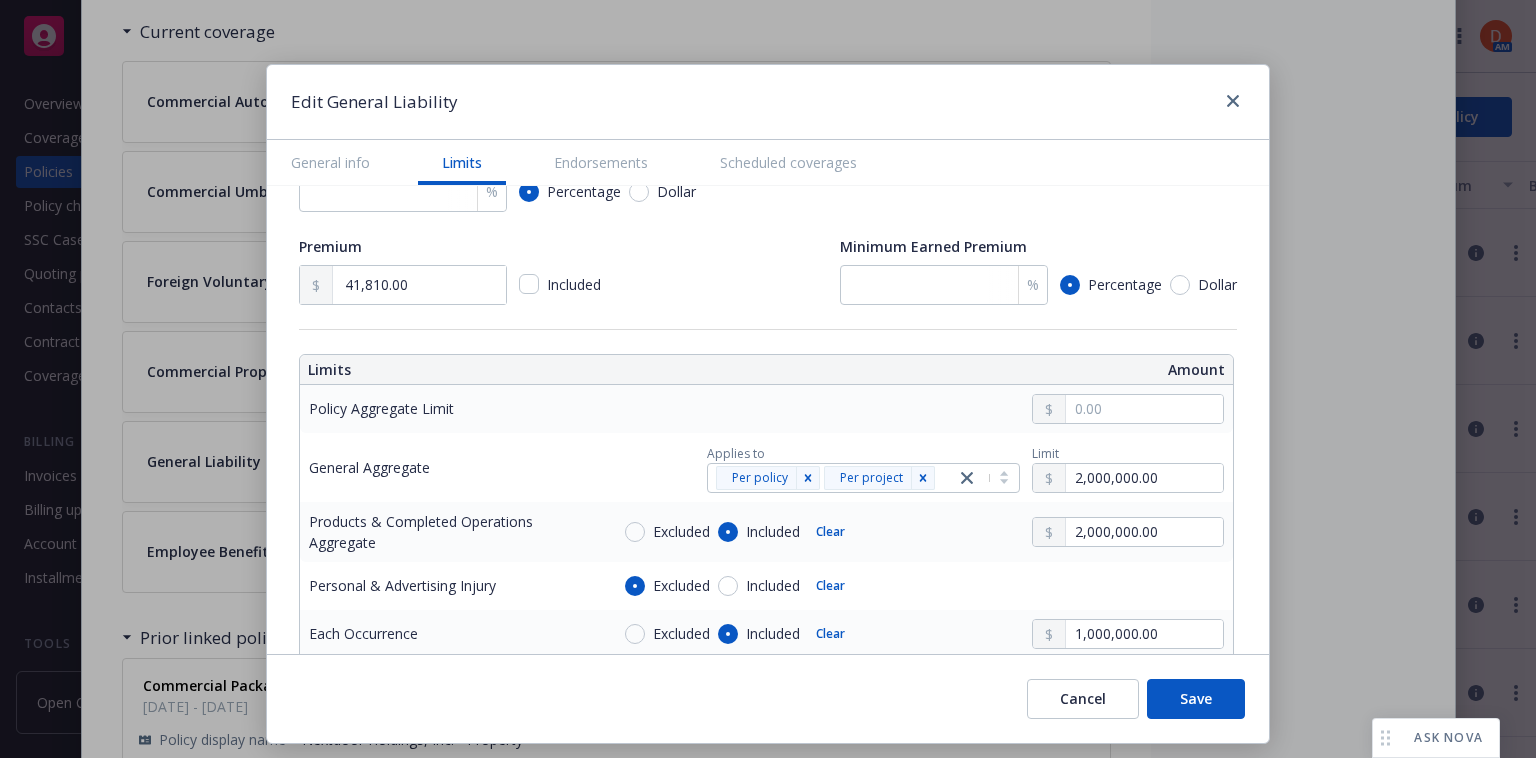 click at bounding box center (916, 409) 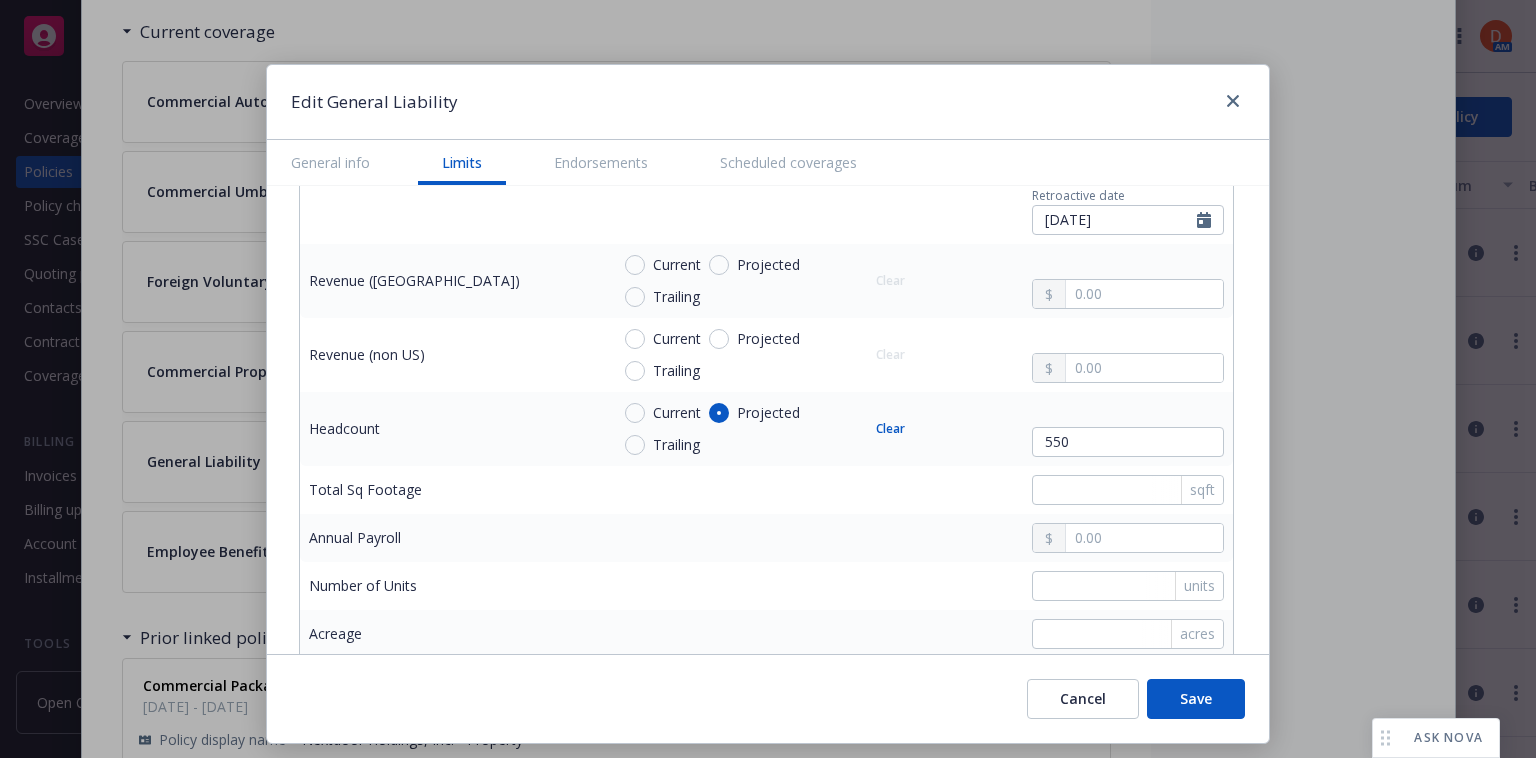 scroll, scrollTop: 1379, scrollLeft: 0, axis: vertical 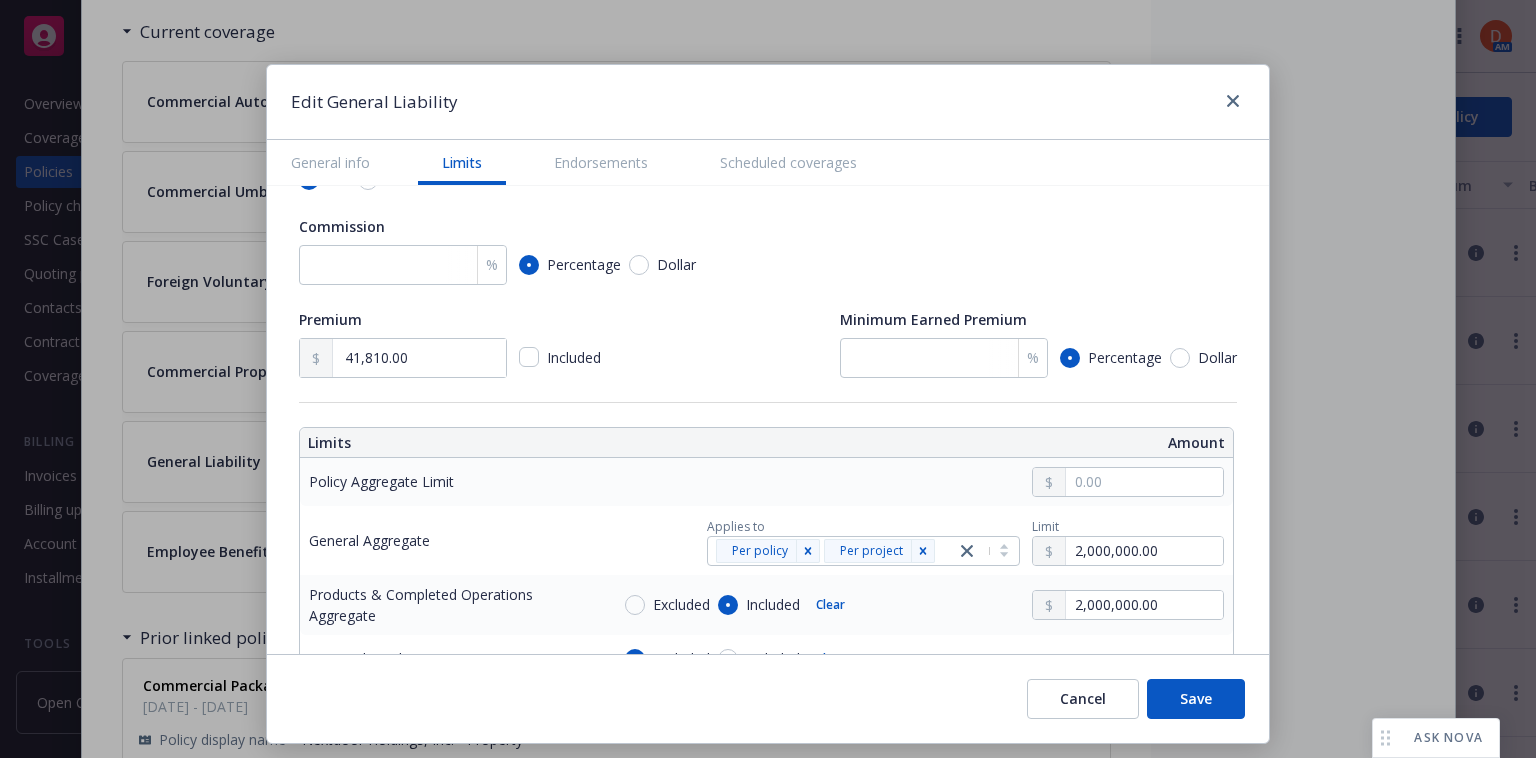 type on "x" 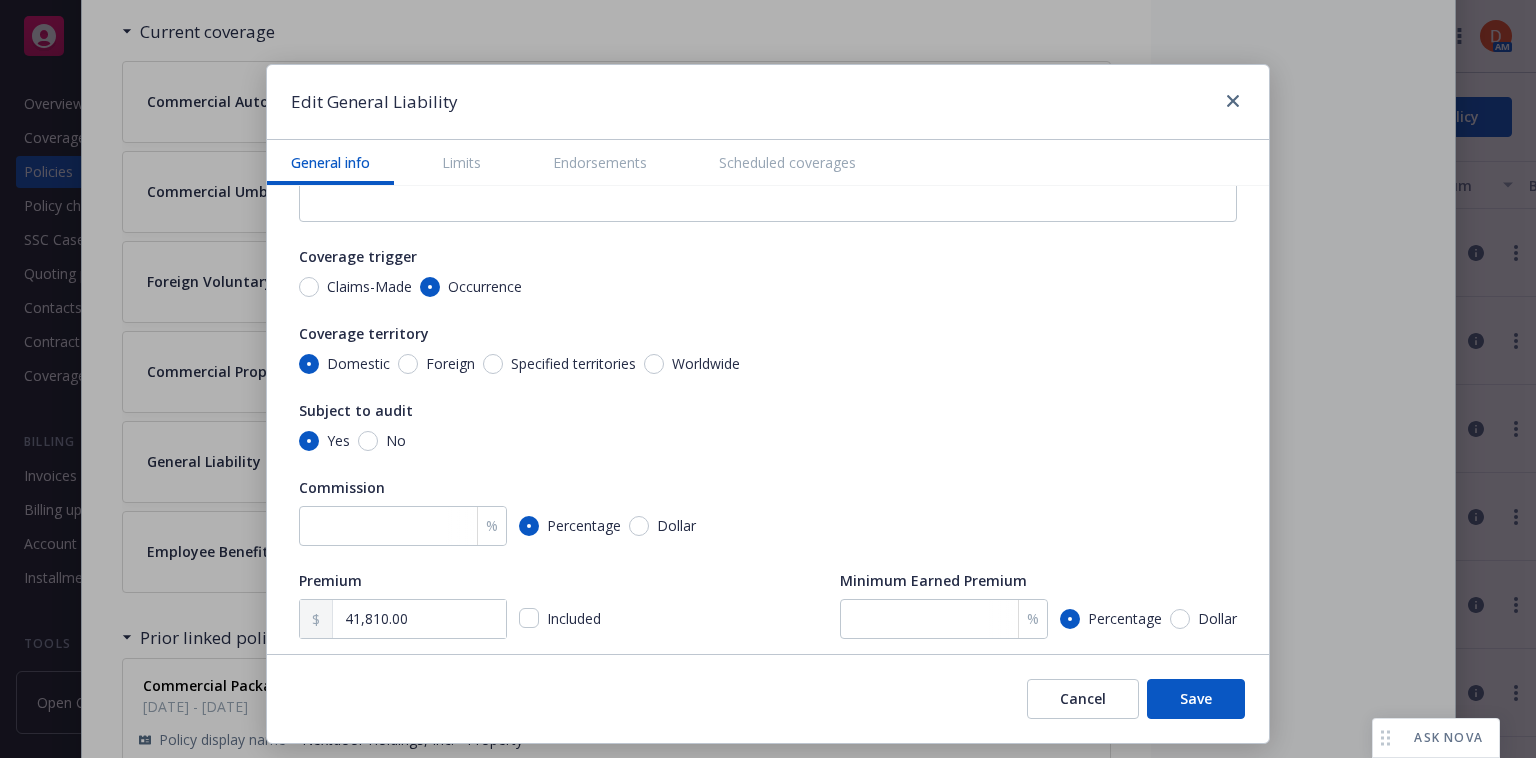 scroll, scrollTop: 0, scrollLeft: 0, axis: both 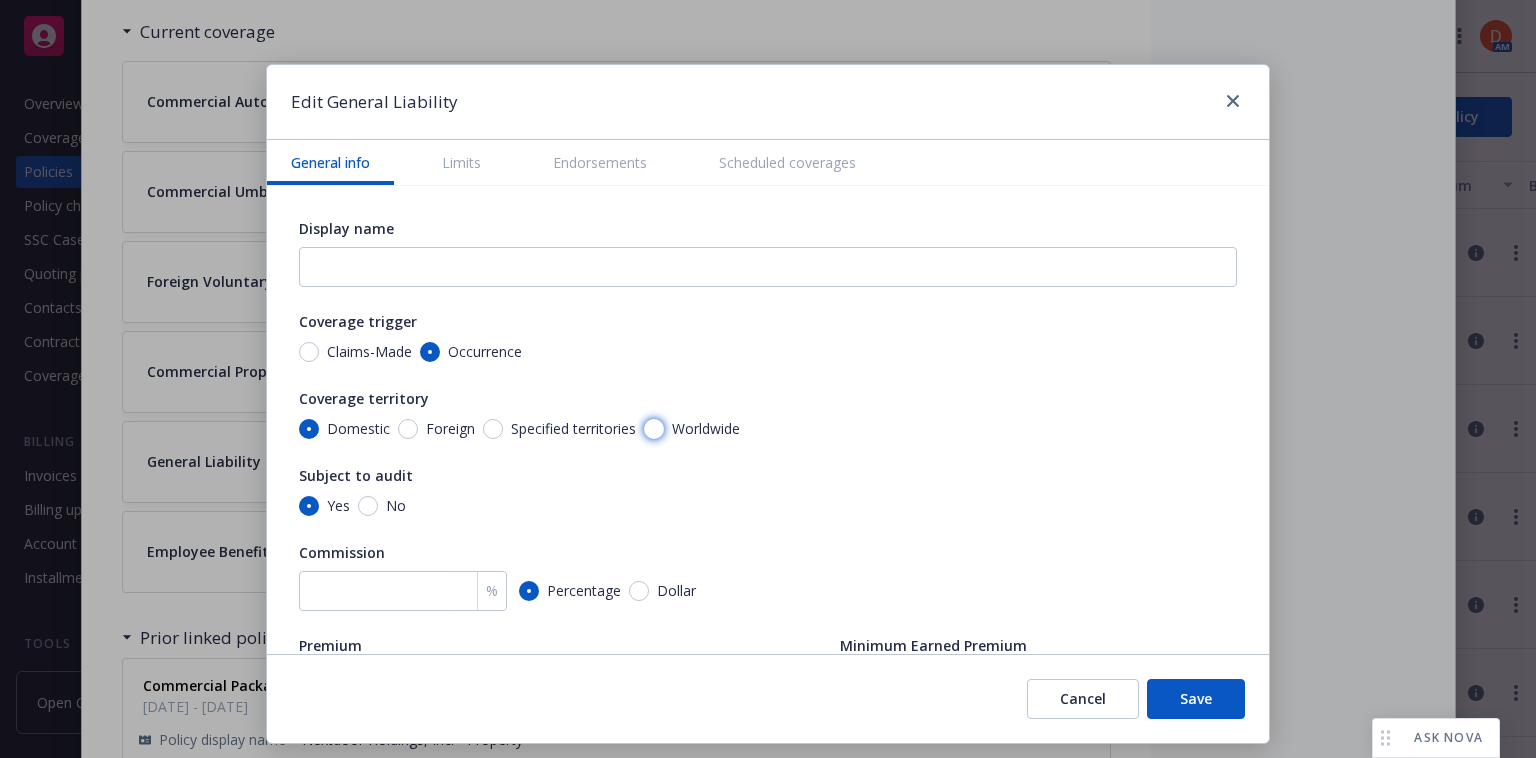 click on "Worldwide" at bounding box center (654, 429) 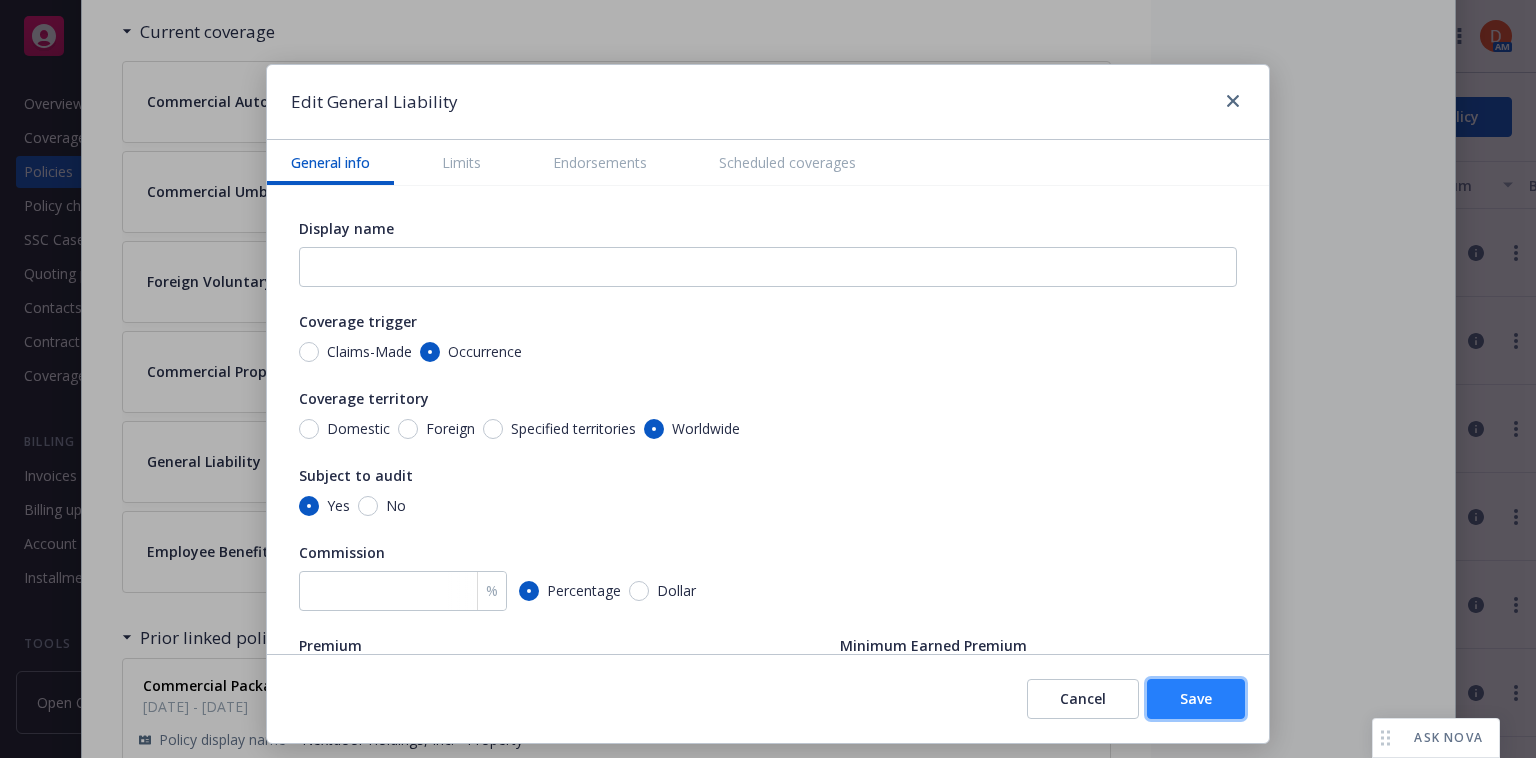 click on "Save" at bounding box center [1196, 699] 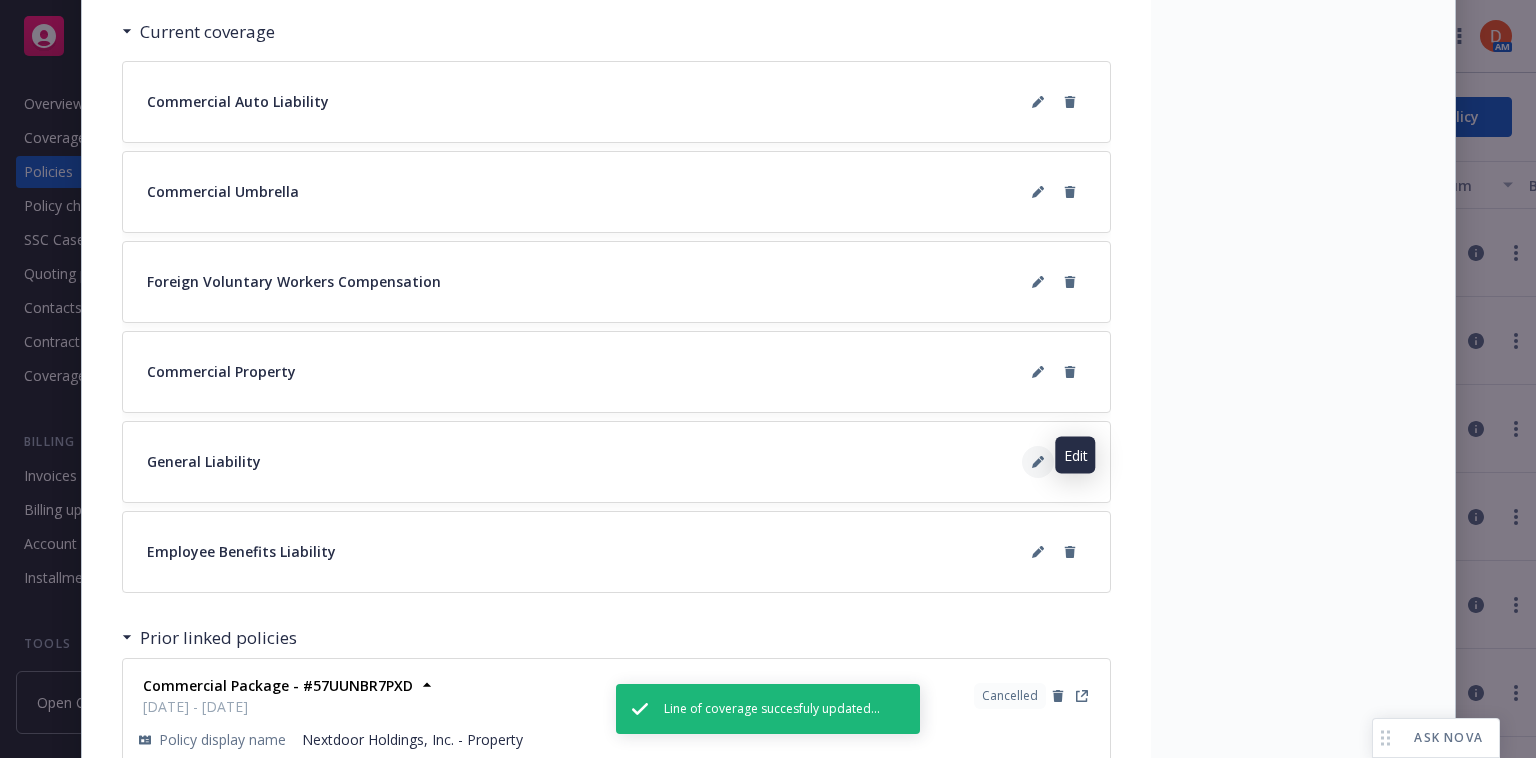 click at bounding box center (1038, 462) 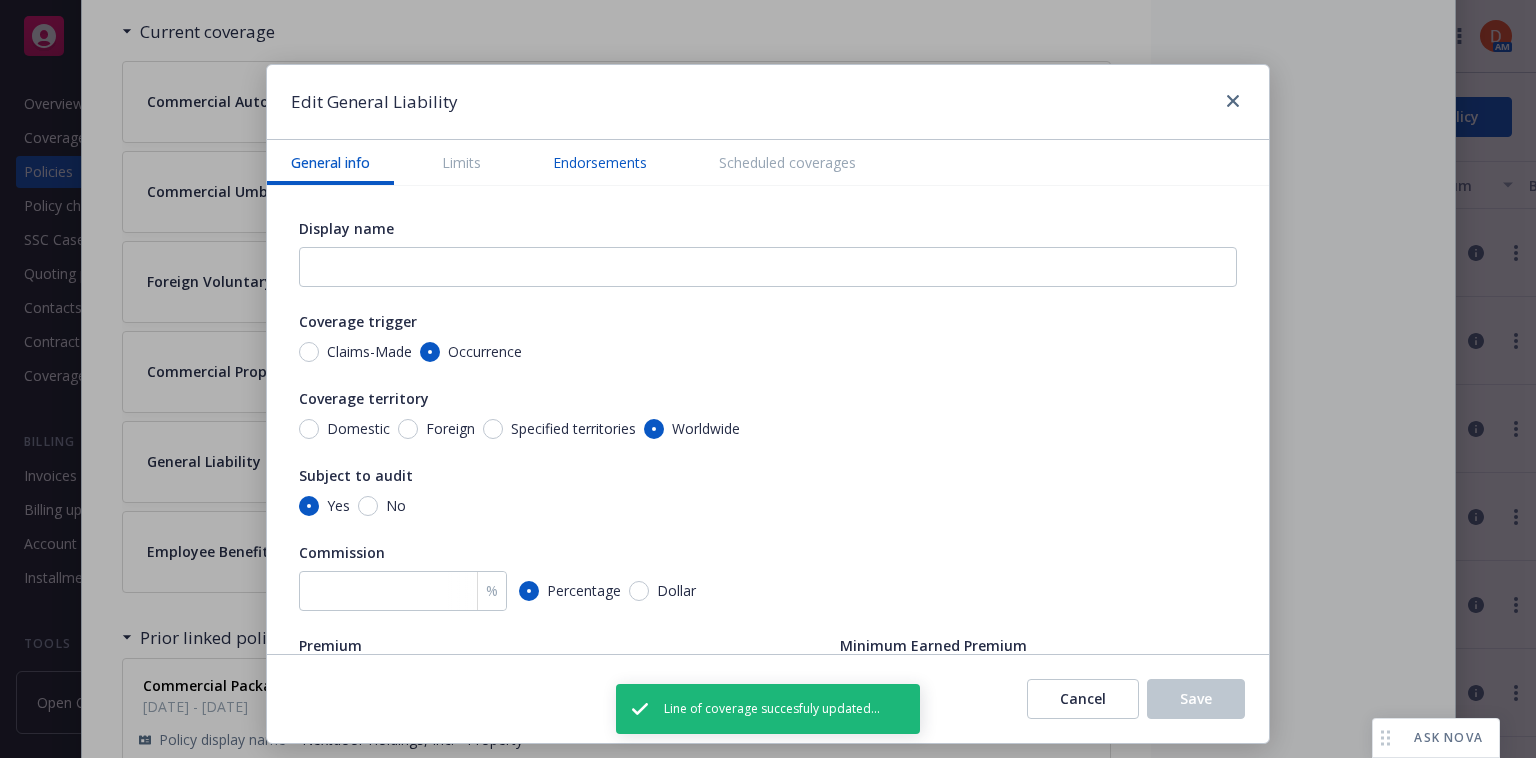 click on "Endorsements" at bounding box center (600, 162) 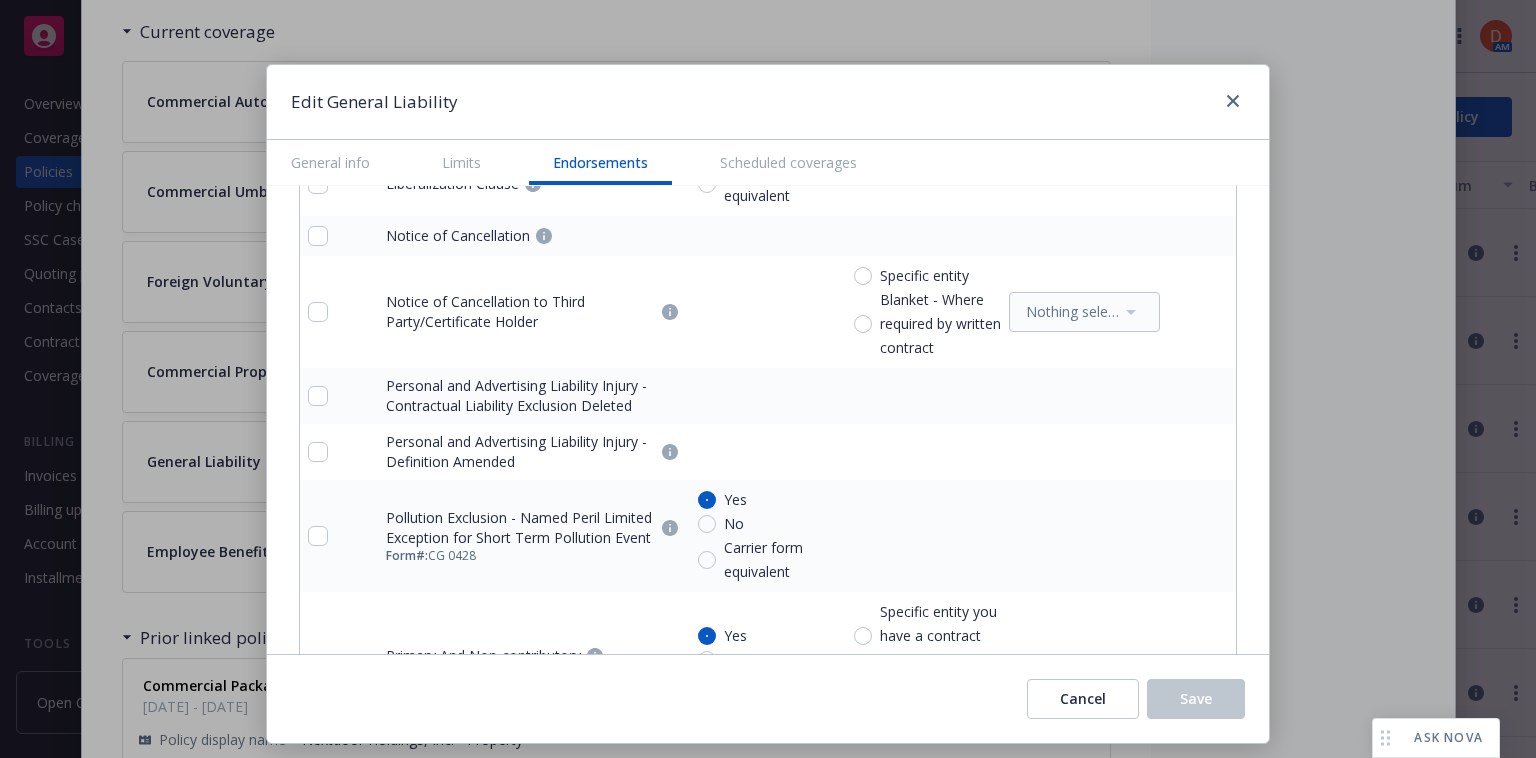 scroll, scrollTop: 3928, scrollLeft: 0, axis: vertical 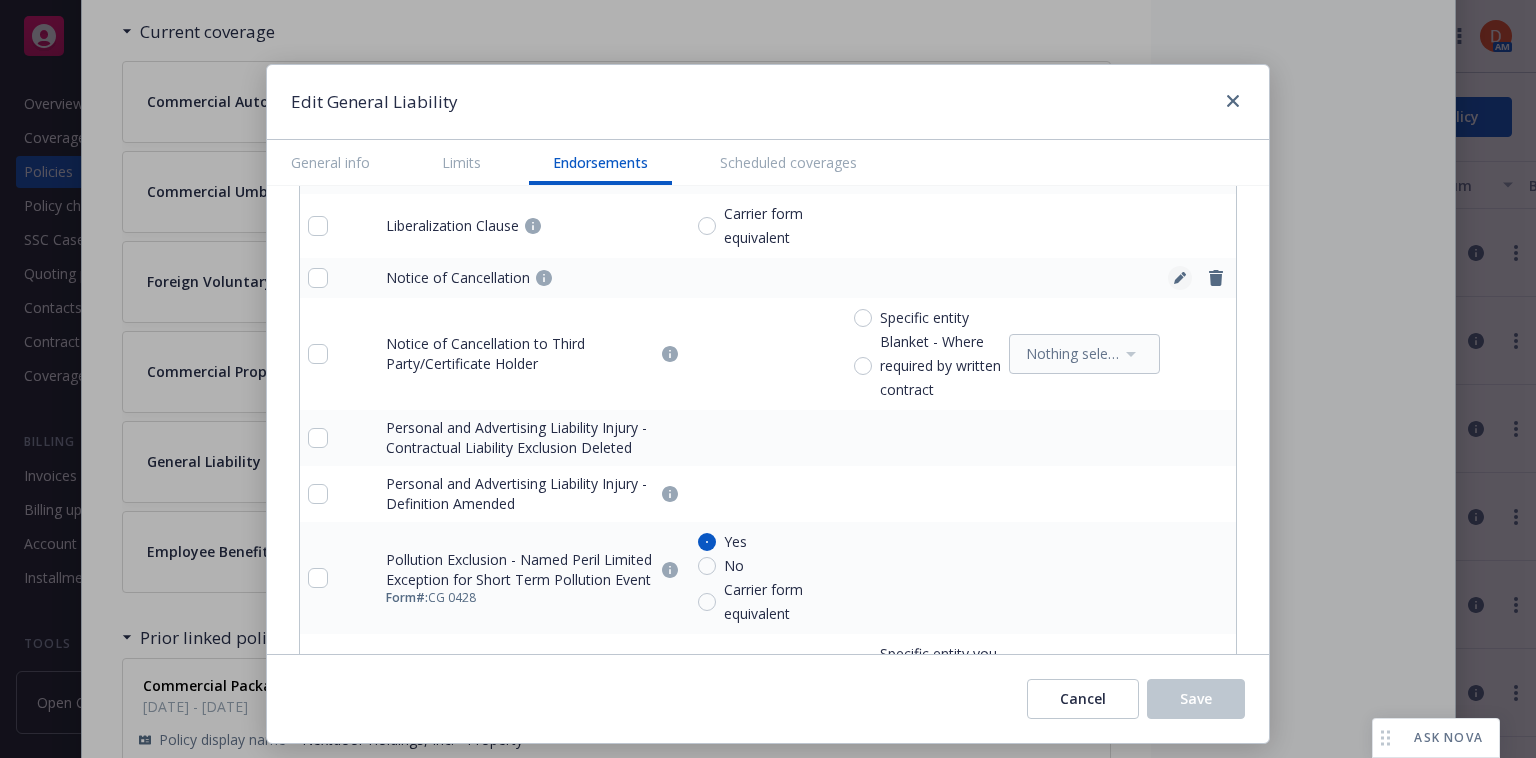 click 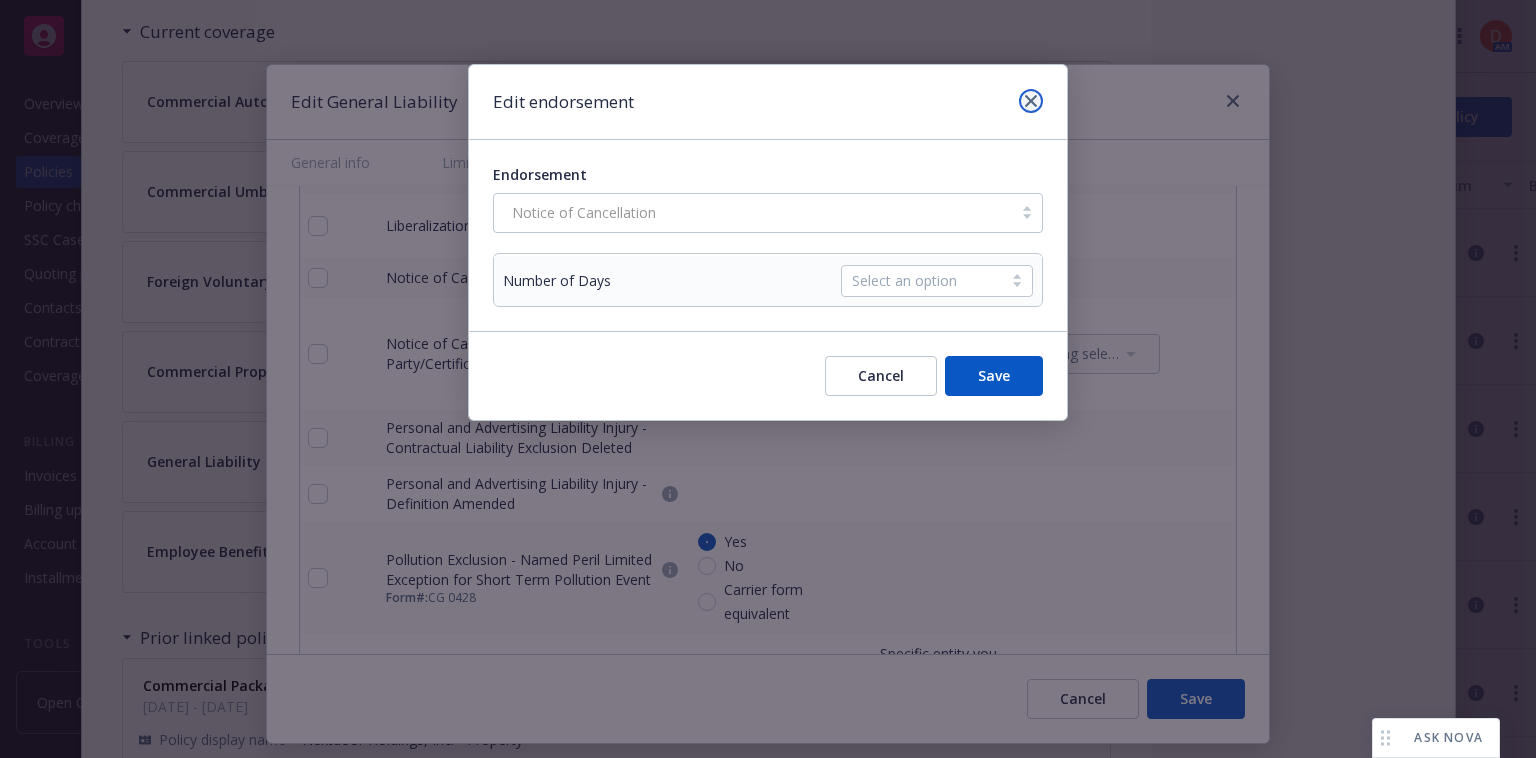 click at bounding box center [1031, 101] 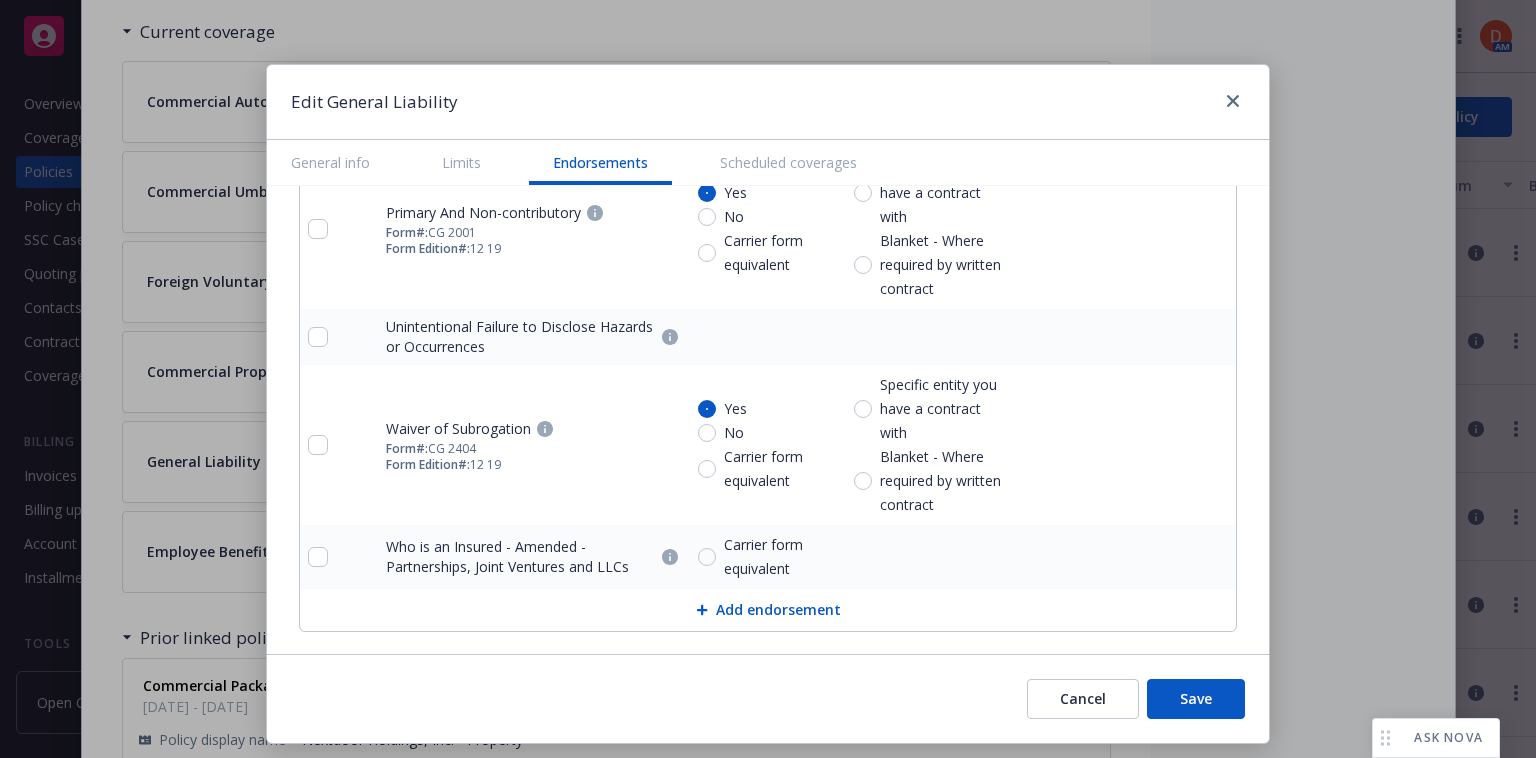 type on "x" 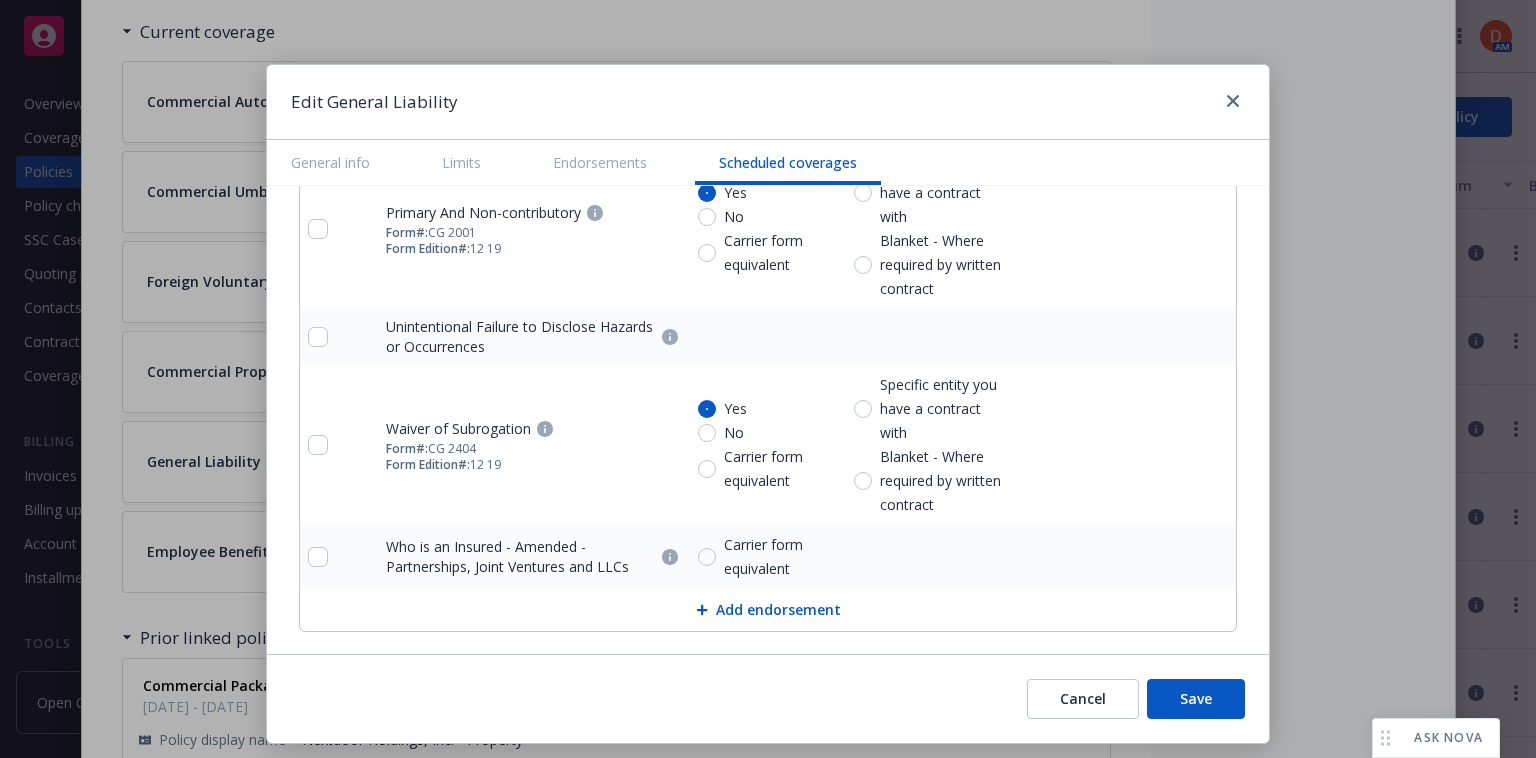 scroll, scrollTop: 4610, scrollLeft: 0, axis: vertical 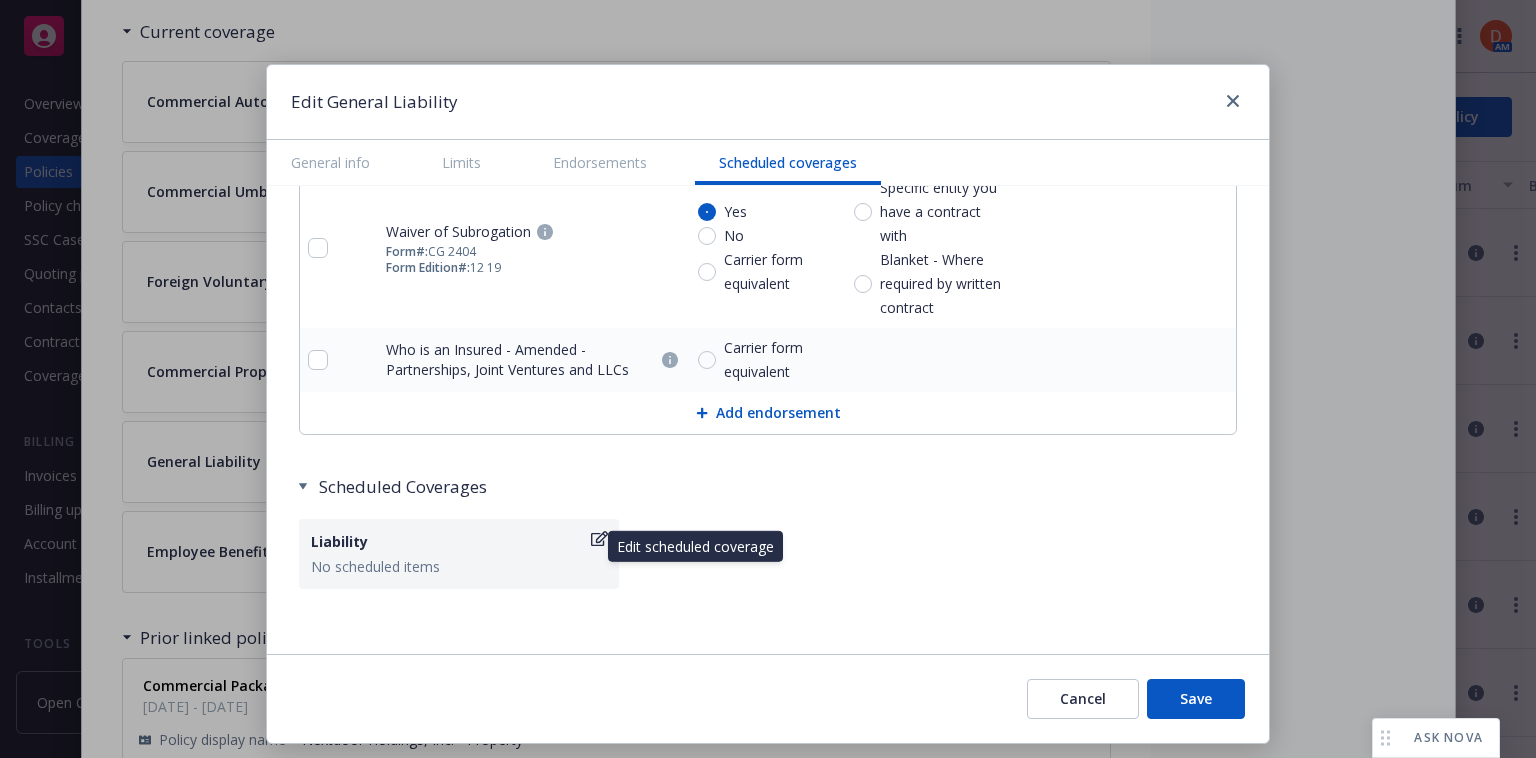 click 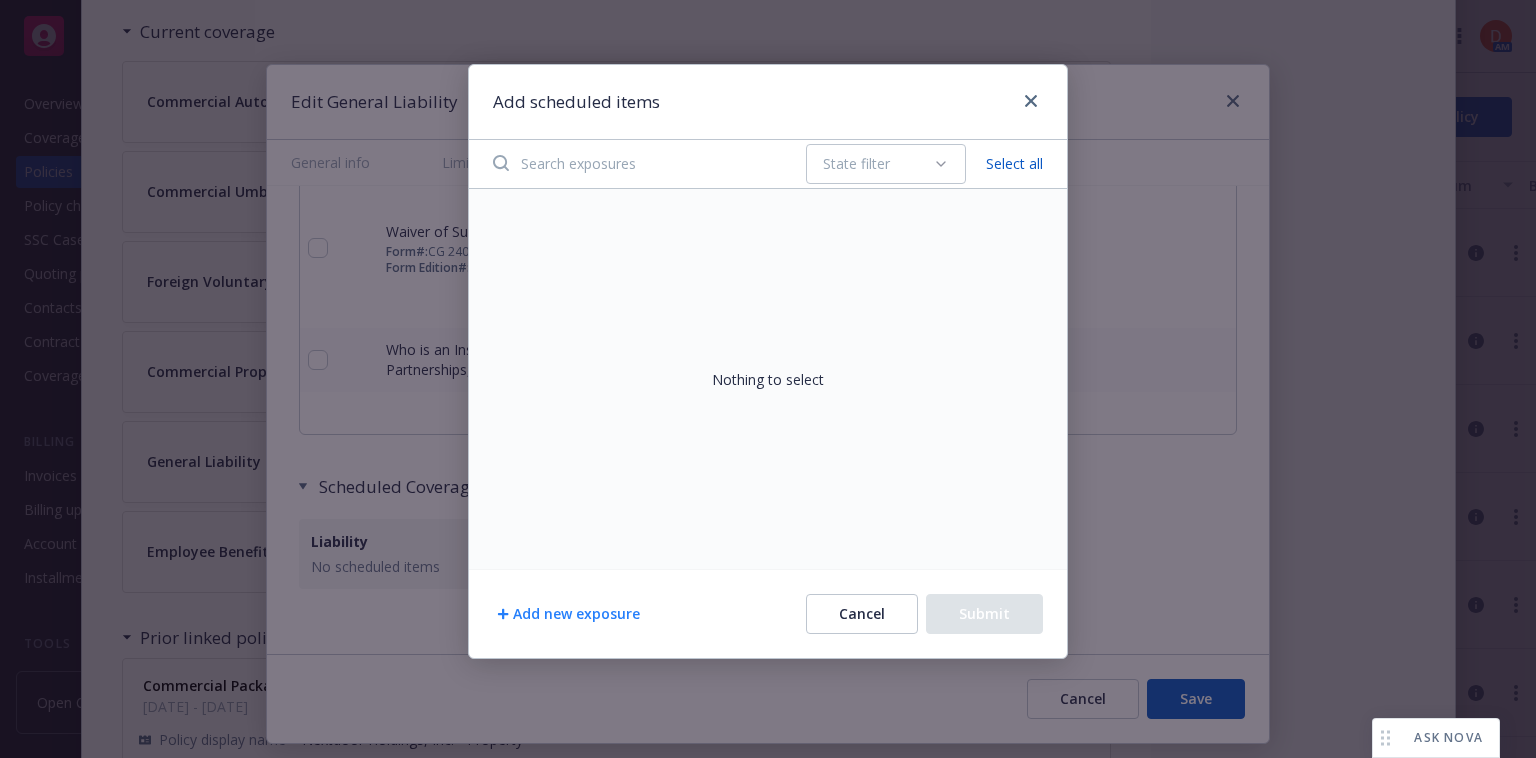click on "Add new exposure" at bounding box center [568, 614] 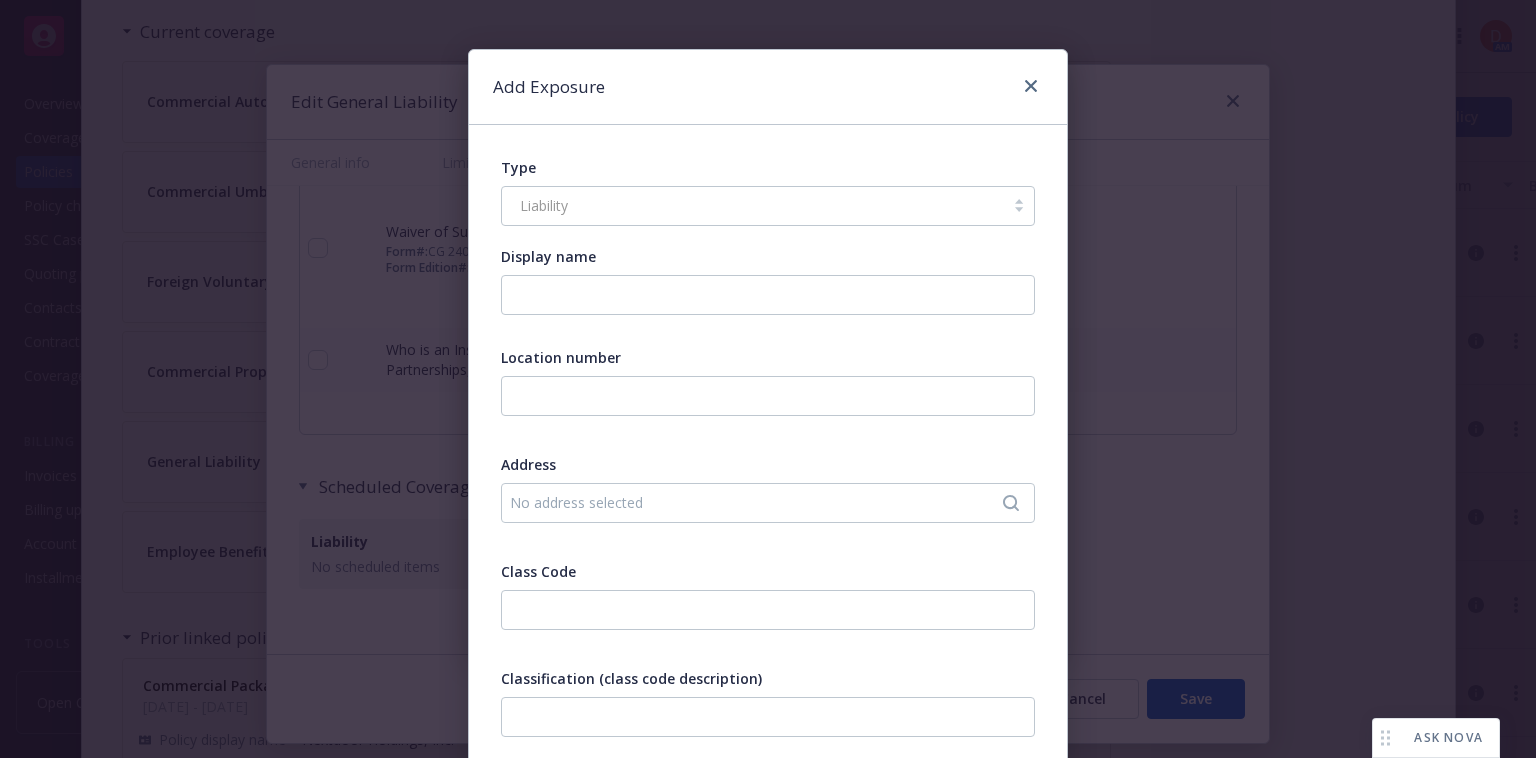 scroll, scrollTop: 14, scrollLeft: 0, axis: vertical 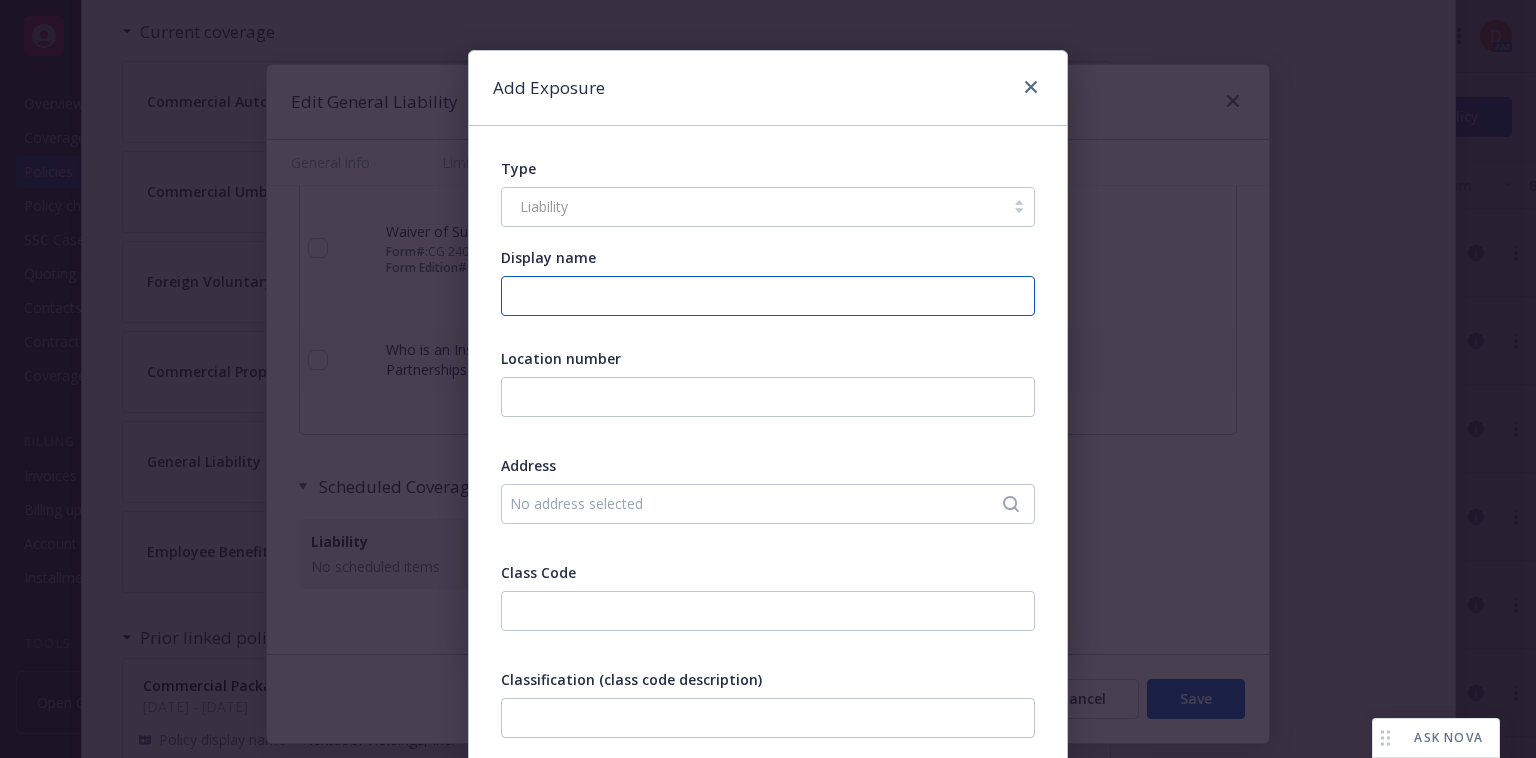 click on "Display name" at bounding box center [768, 296] 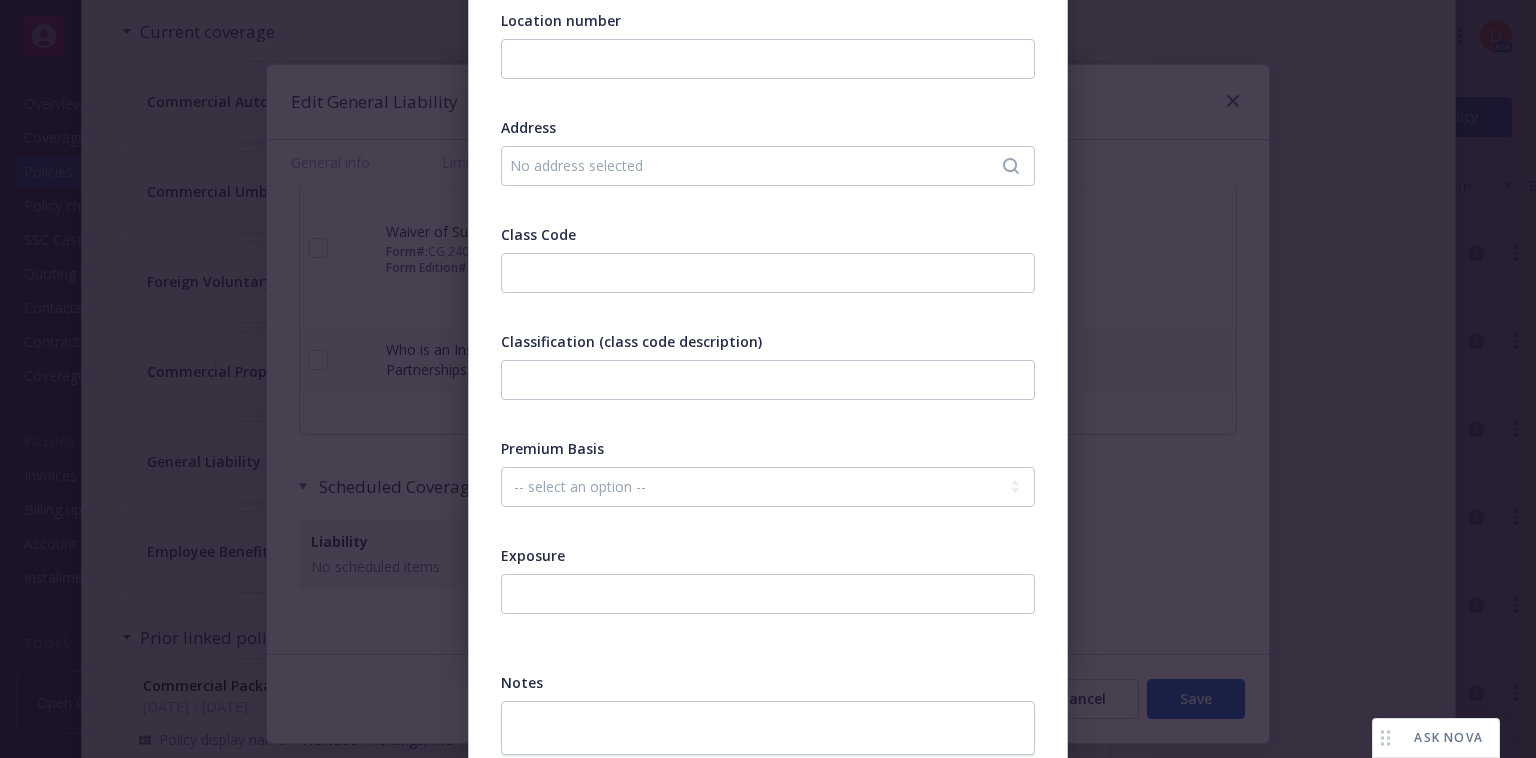 scroll, scrollTop: 451, scrollLeft: 0, axis: vertical 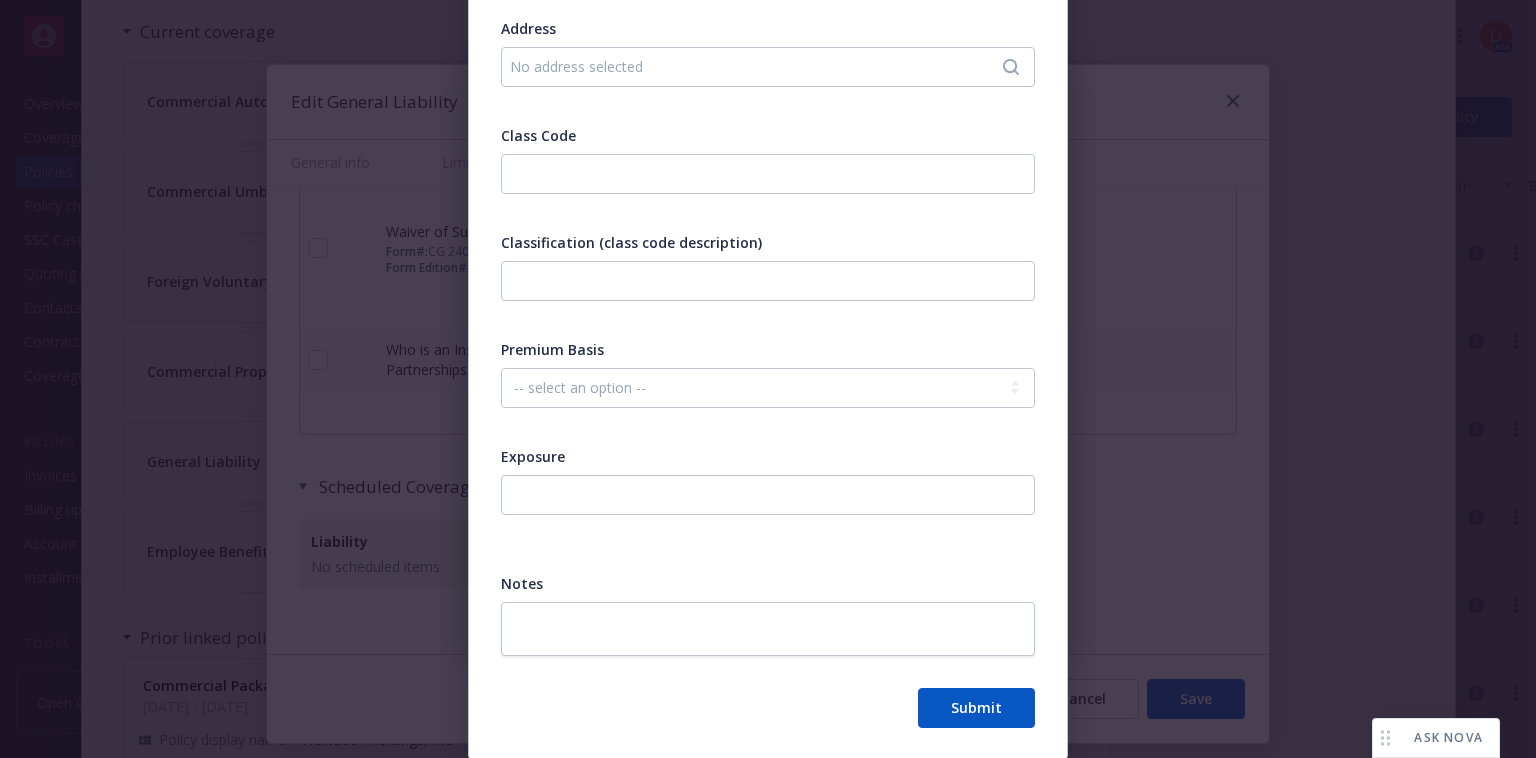 type on "Gross Sales" 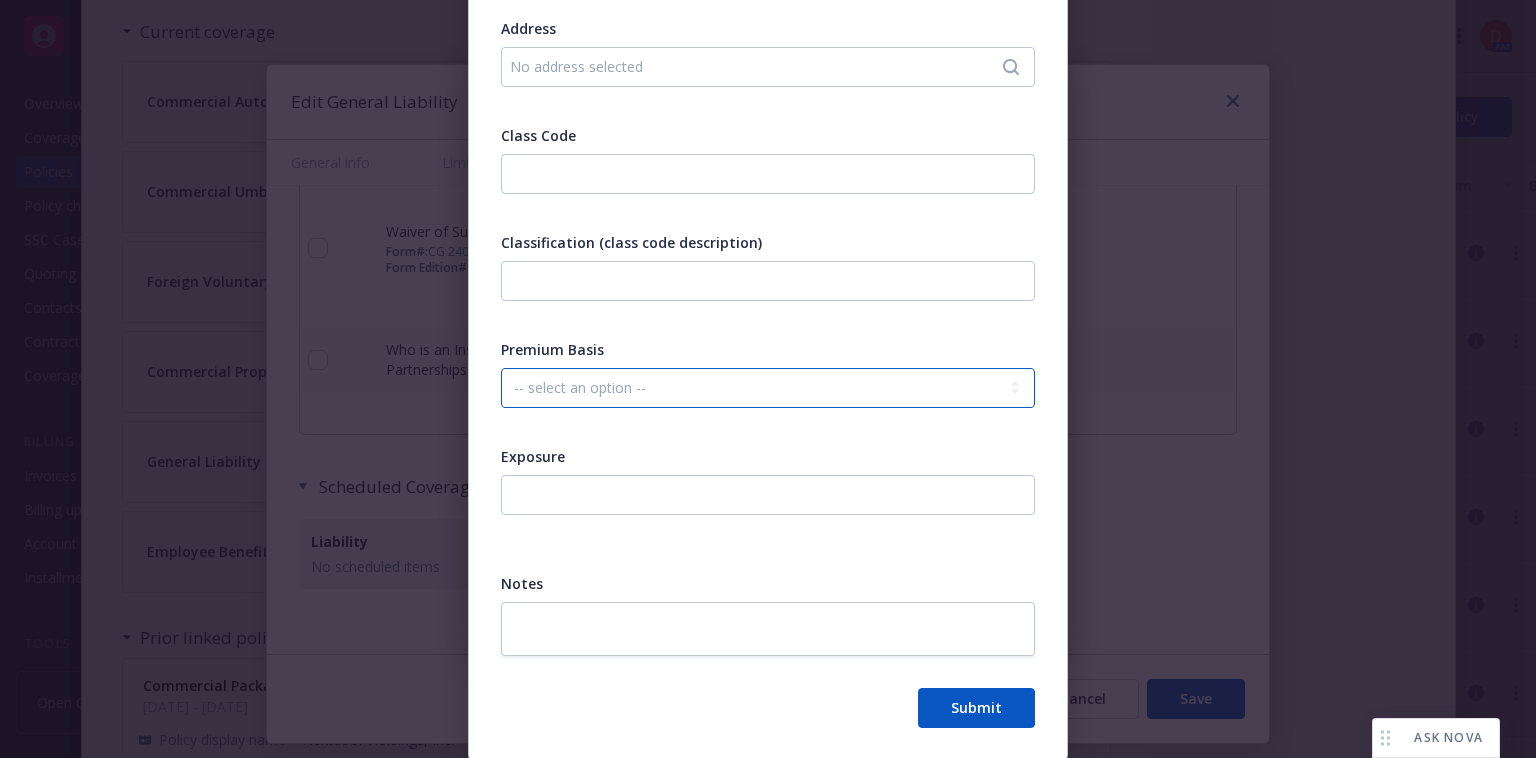 click on "-- select an option -- Revenue ($) Payroll ($) Square footage Headcount Unit Acreage Other" at bounding box center [768, 388] 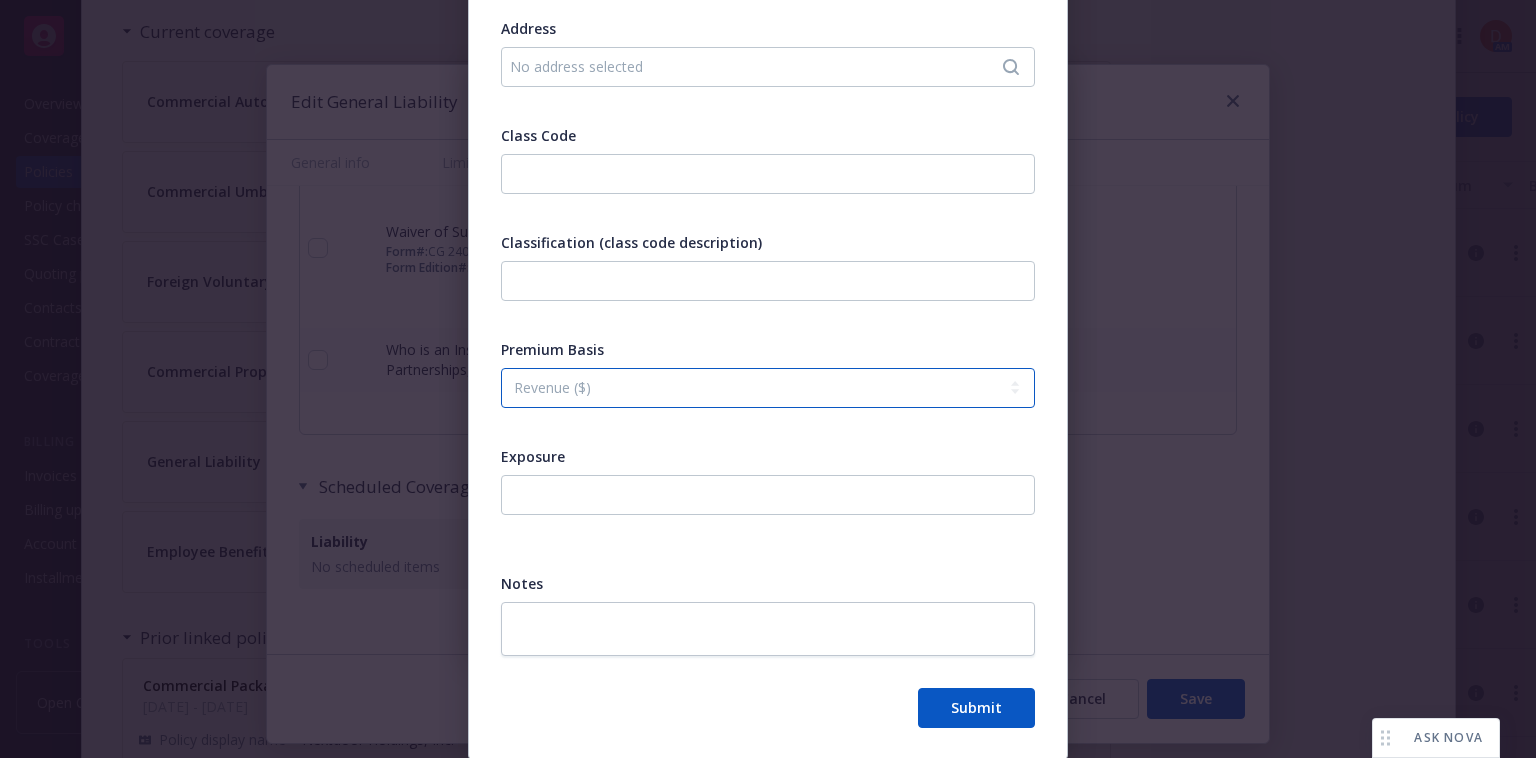 click on "-- select an option -- Revenue ($) Payroll ($) Square footage Headcount Unit Acreage Other" at bounding box center [768, 388] 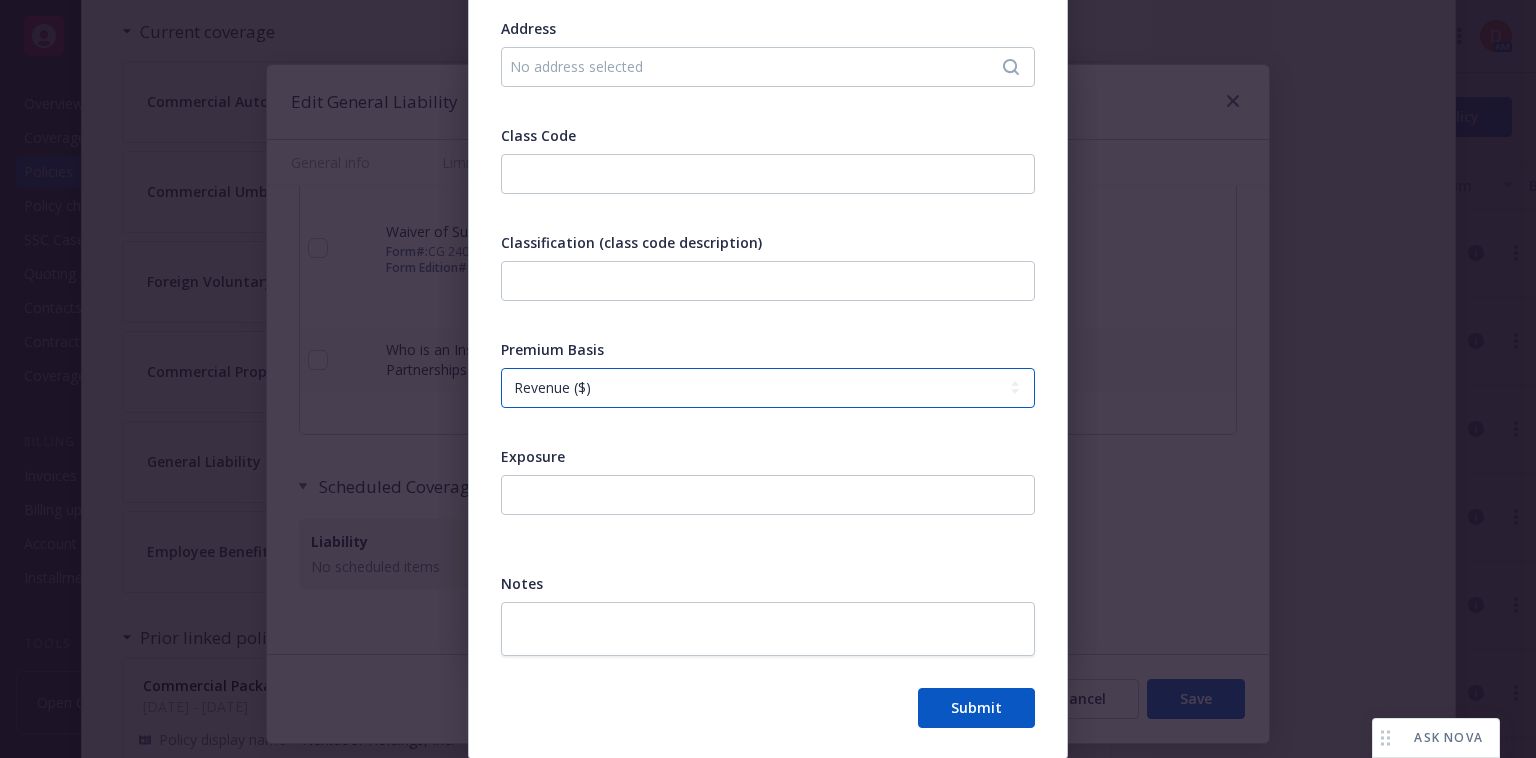 type on "x" 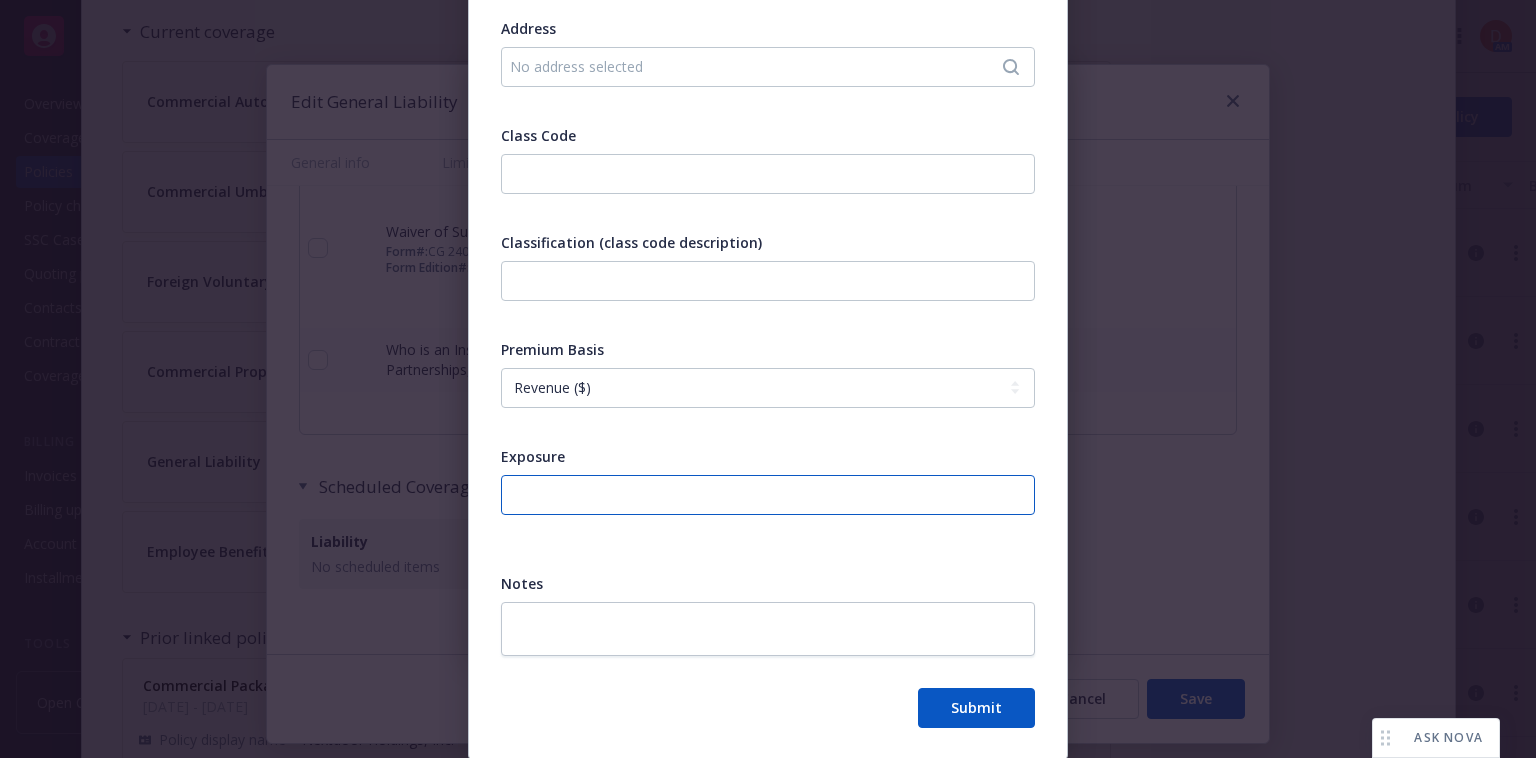 click at bounding box center (768, 495) 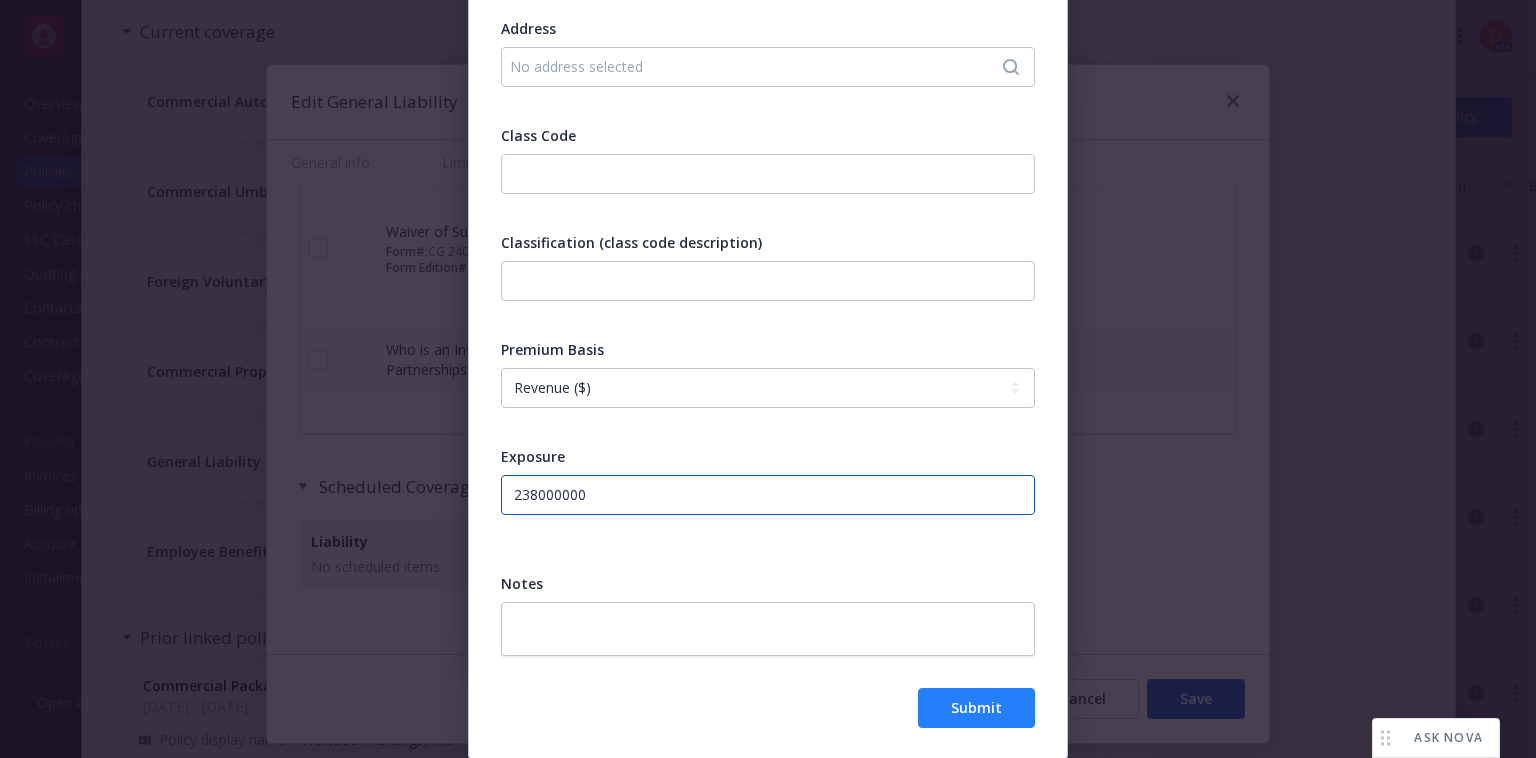 type on "238000000" 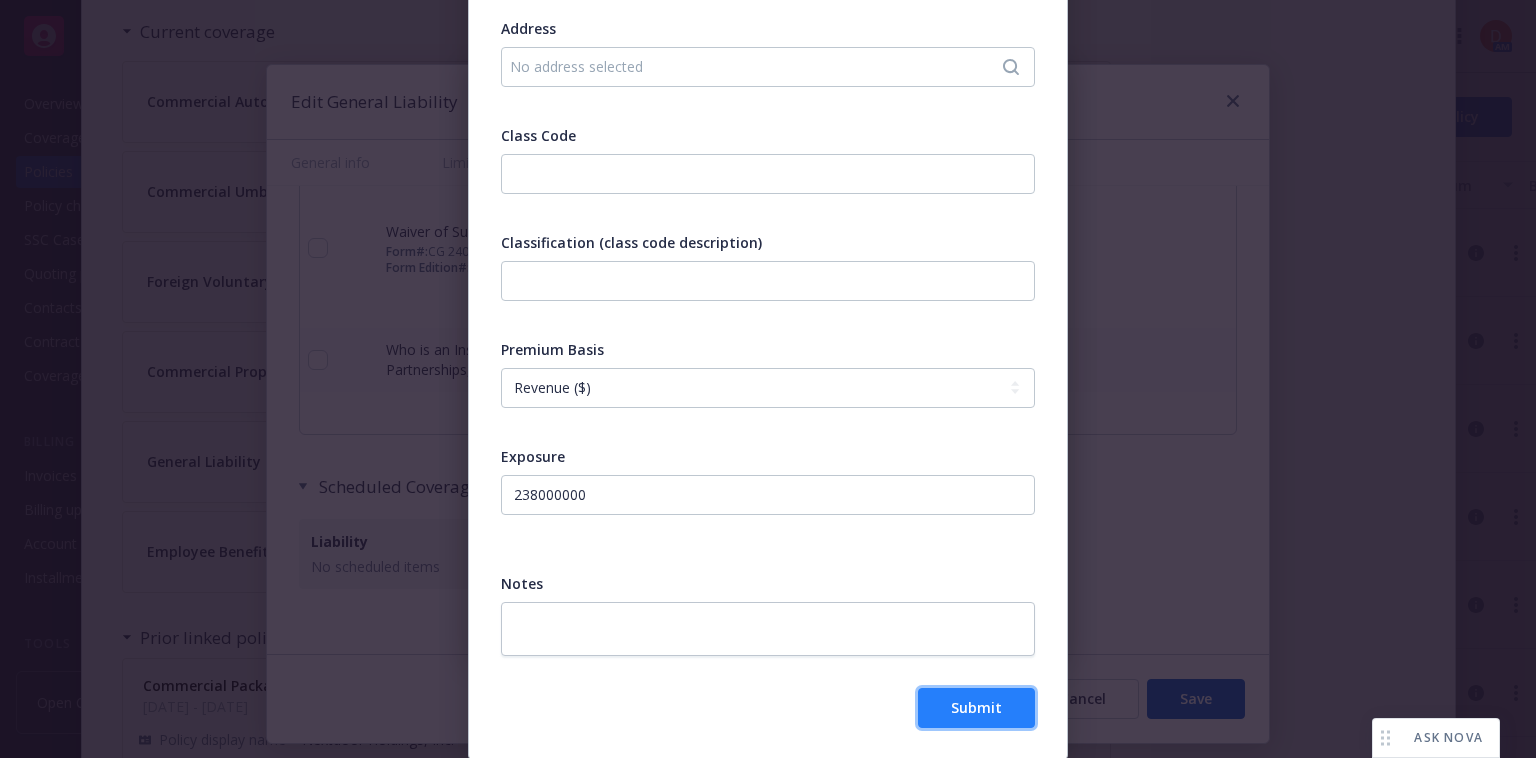 click on "Submit" at bounding box center (976, 707) 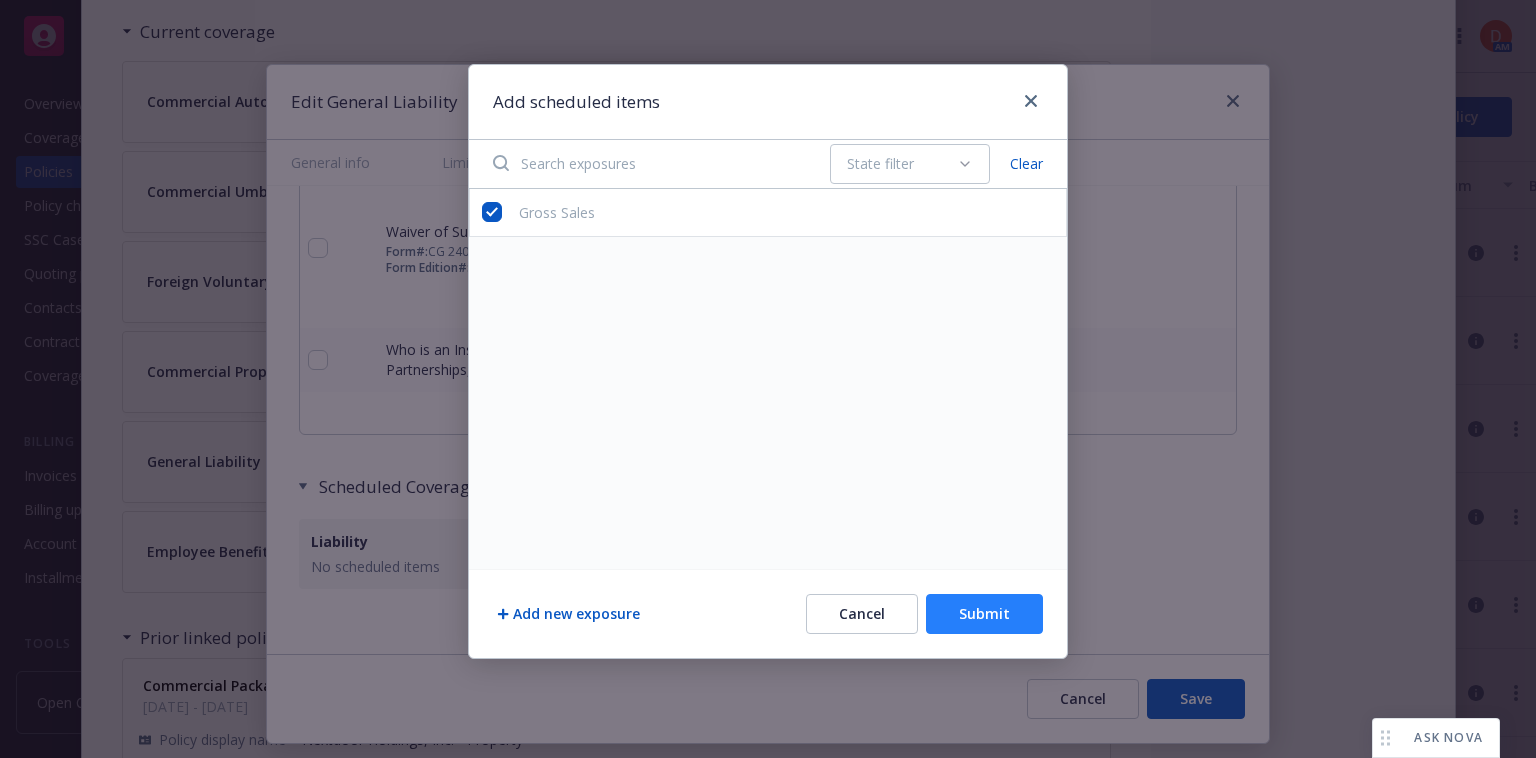 click on "Submit" at bounding box center [984, 614] 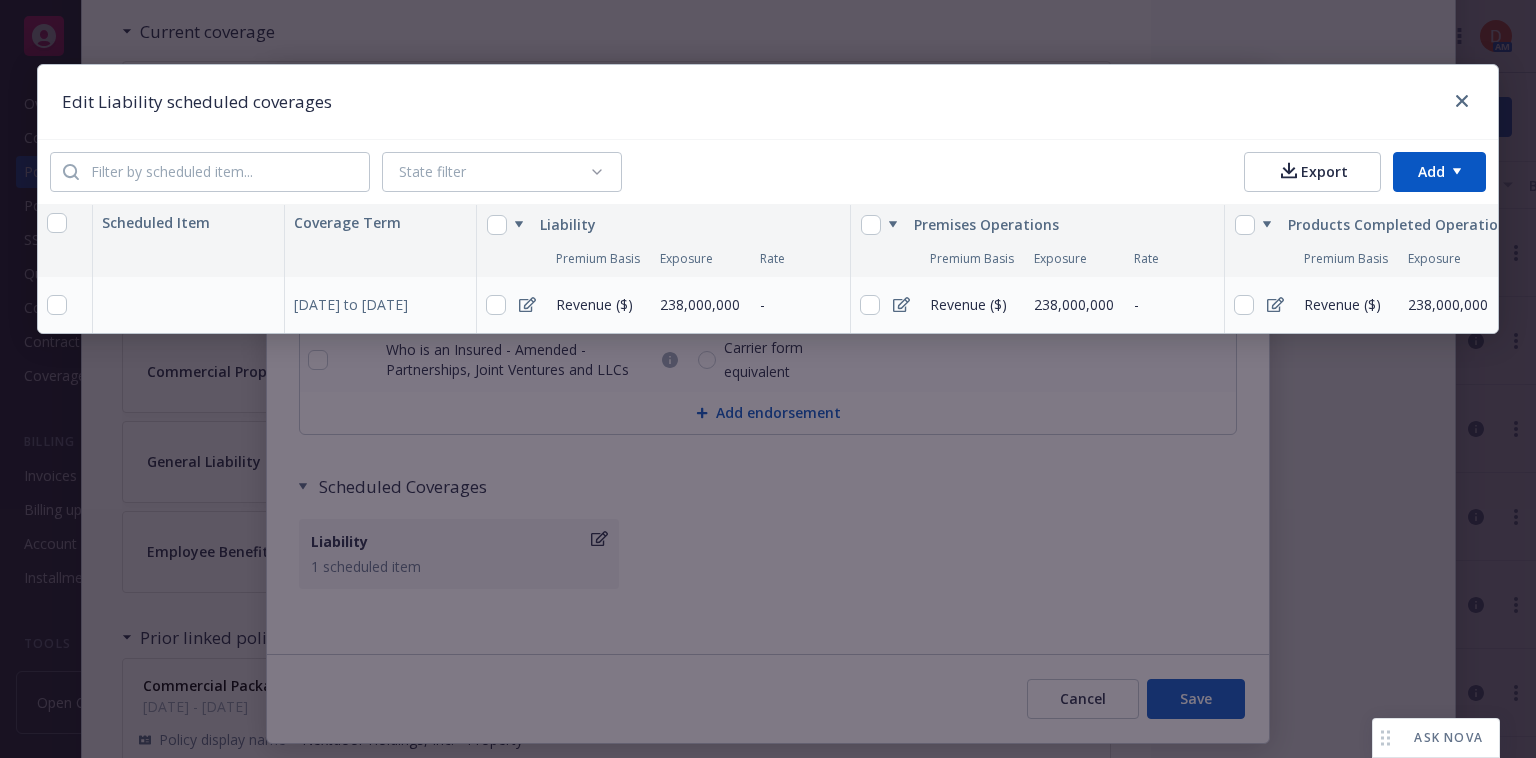 type on "x" 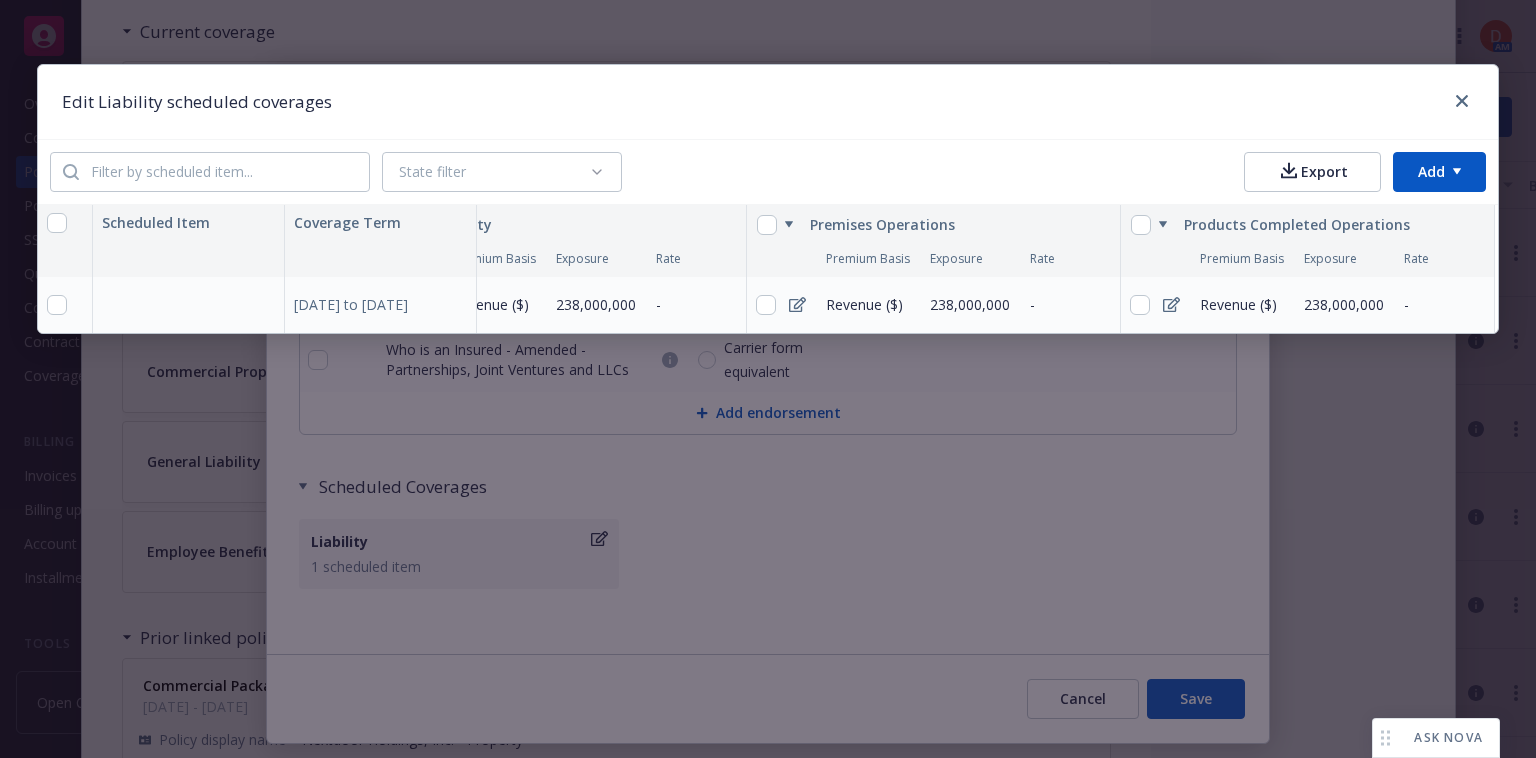 scroll, scrollTop: 0, scrollLeft: 0, axis: both 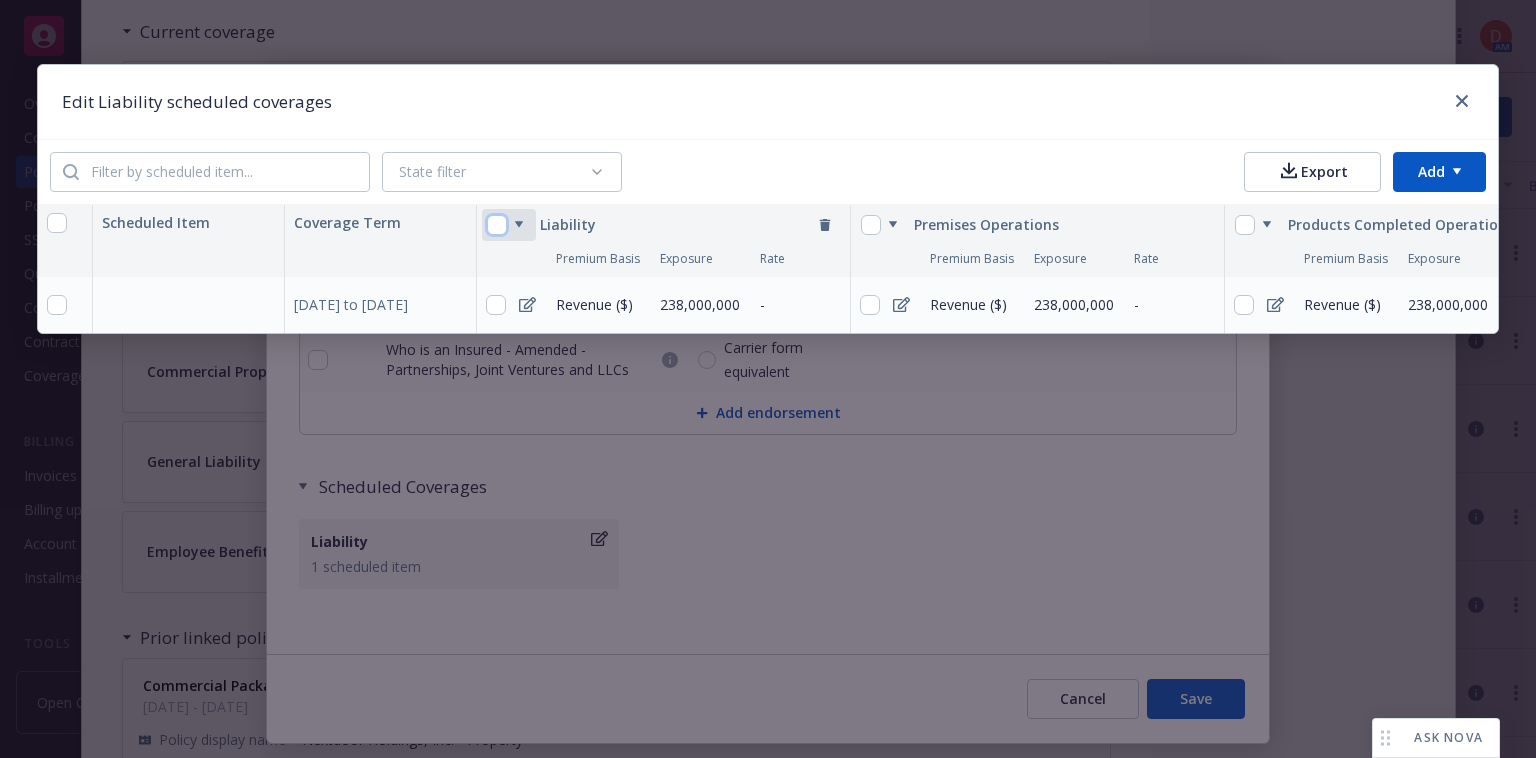 click at bounding box center [497, 225] 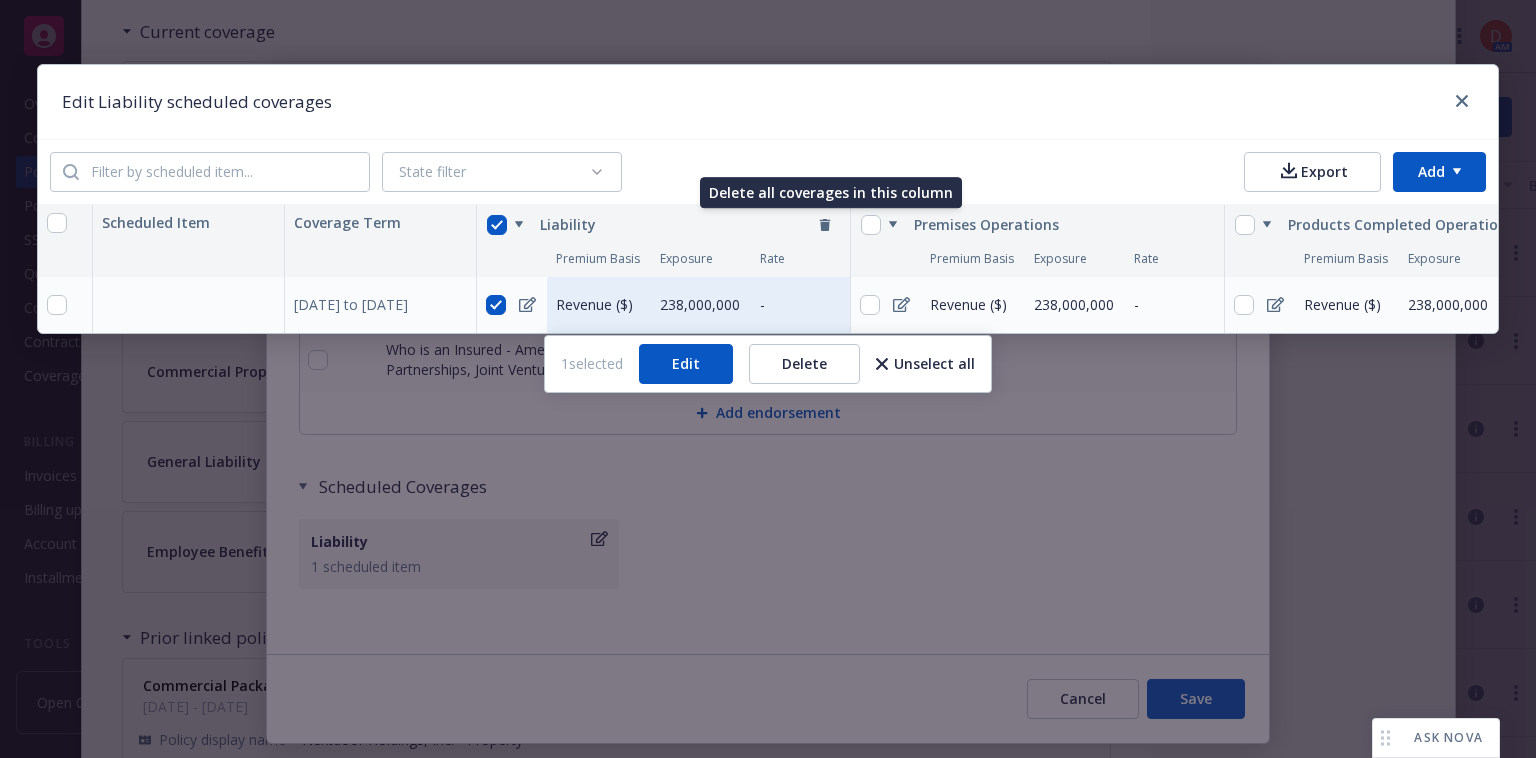 click at bounding box center [825, 225] 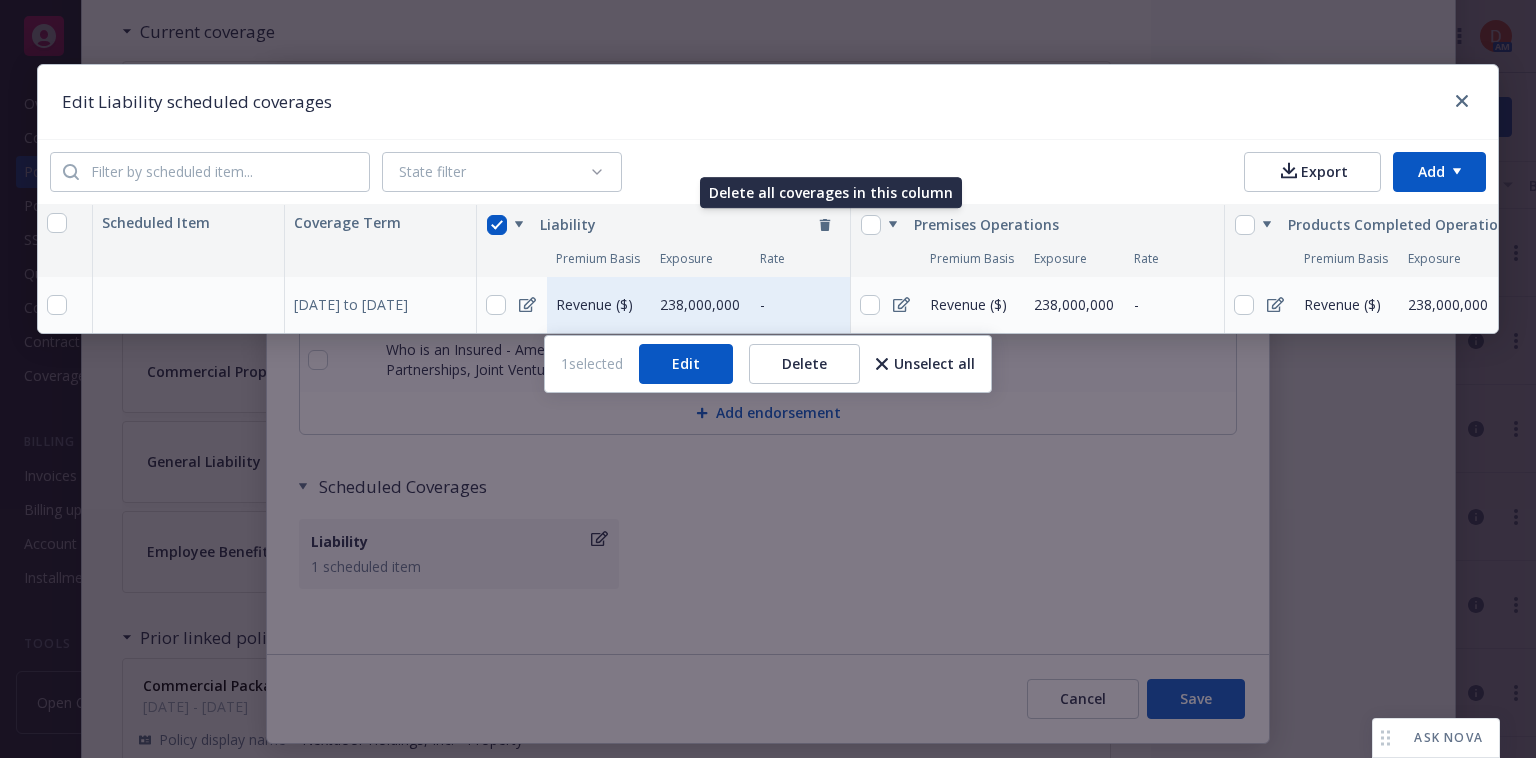 checkbox on "false" 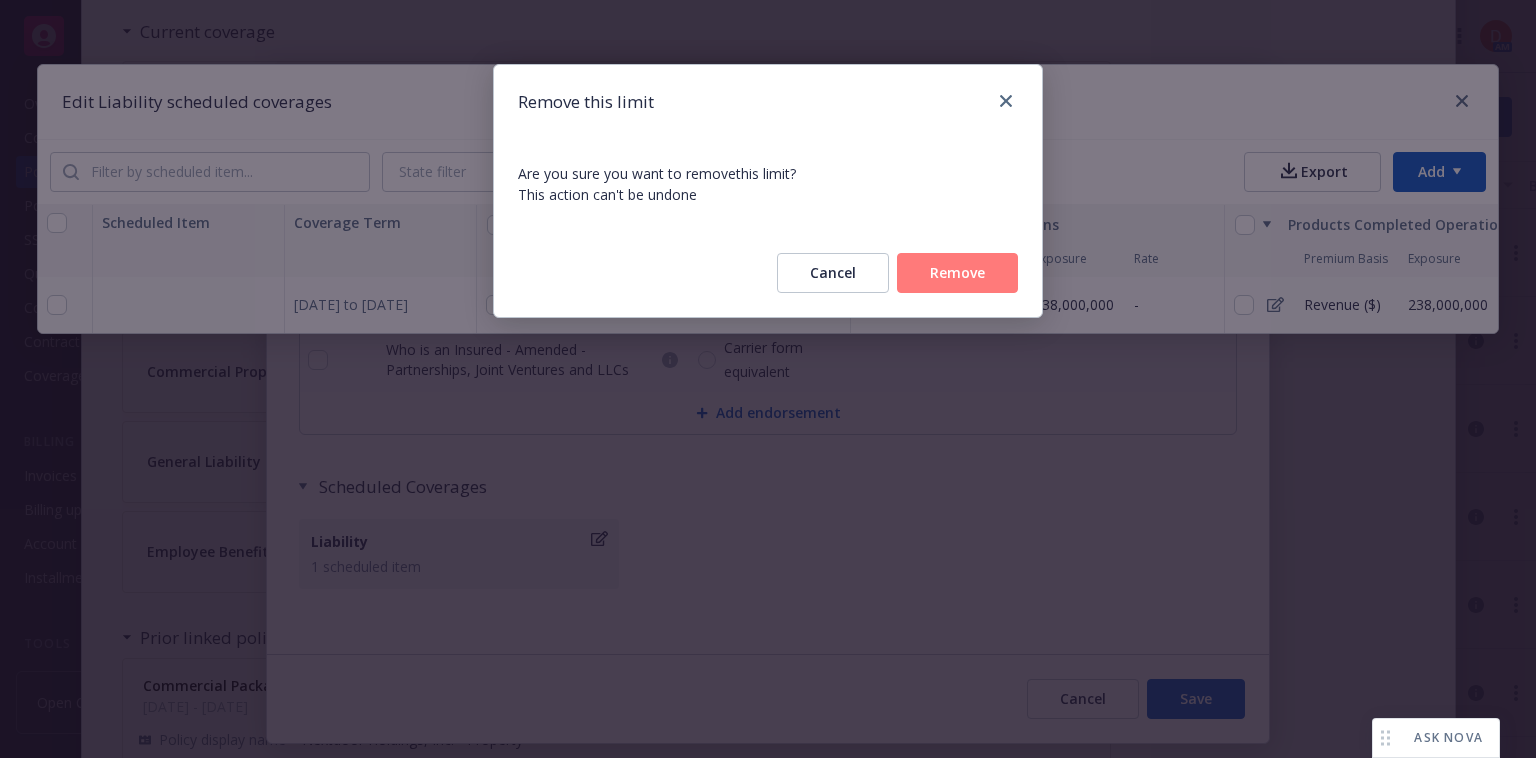 click on "Remove" at bounding box center [957, 273] 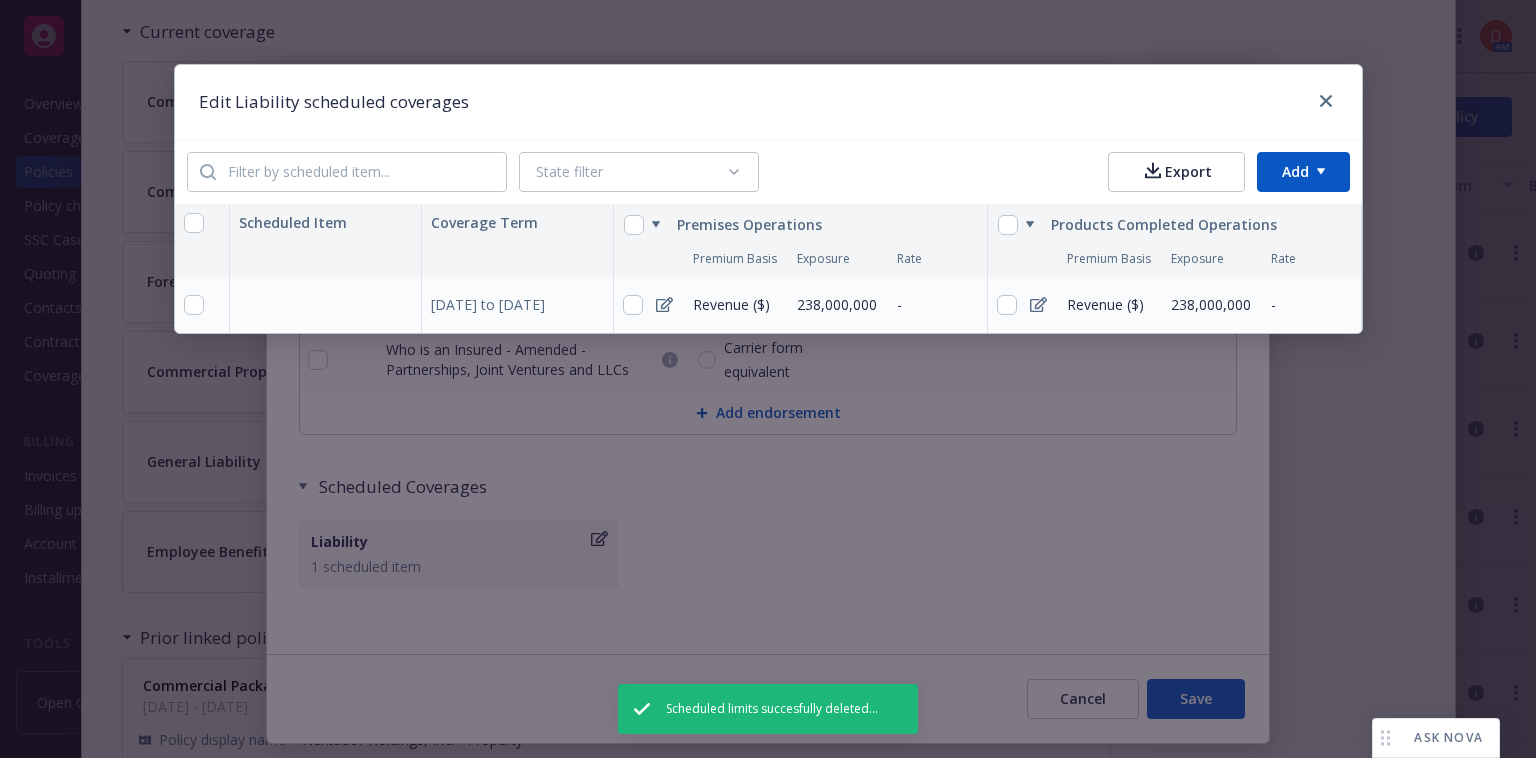 type on "x" 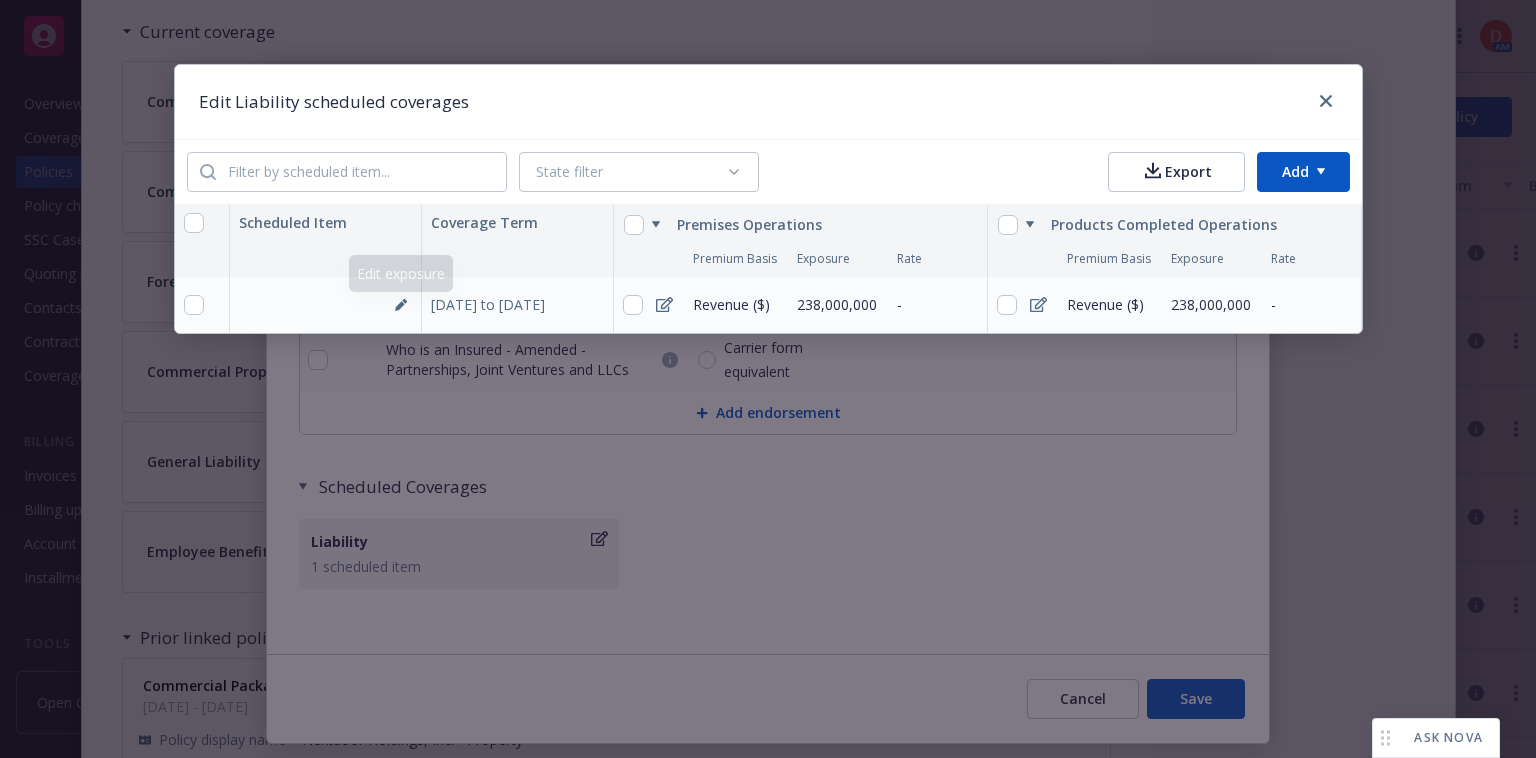 click at bounding box center (326, 305) 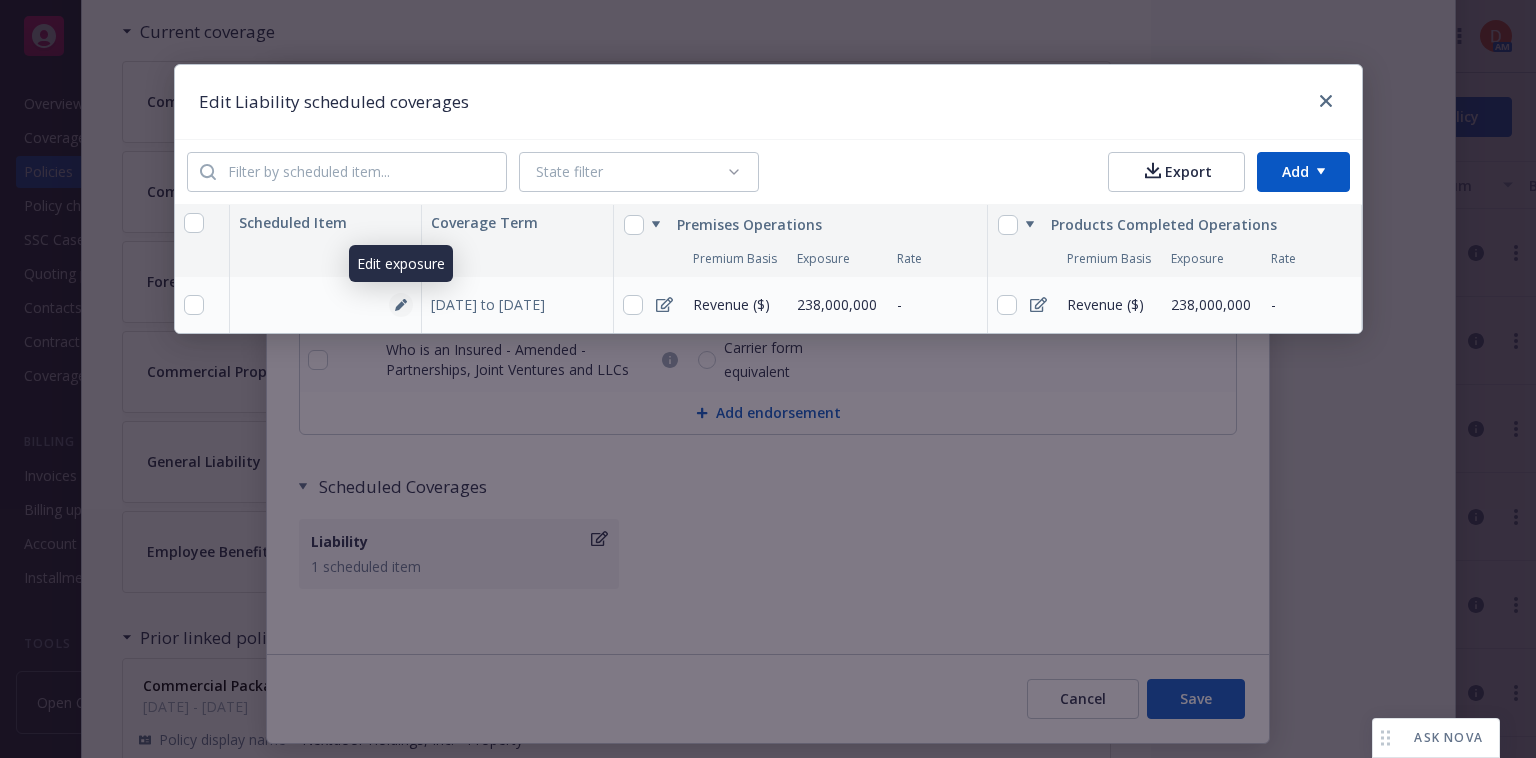 click 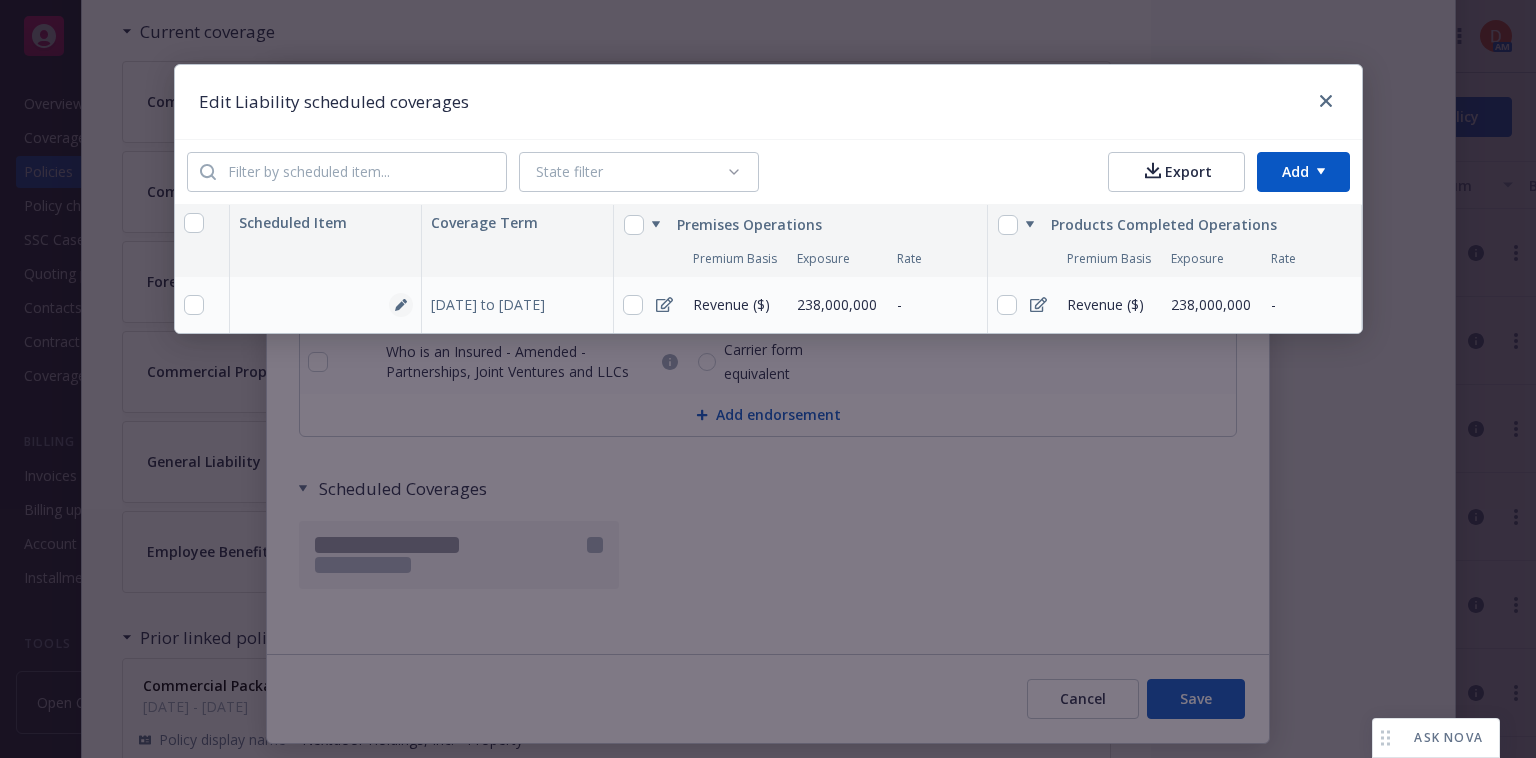 select on "REVENUE" 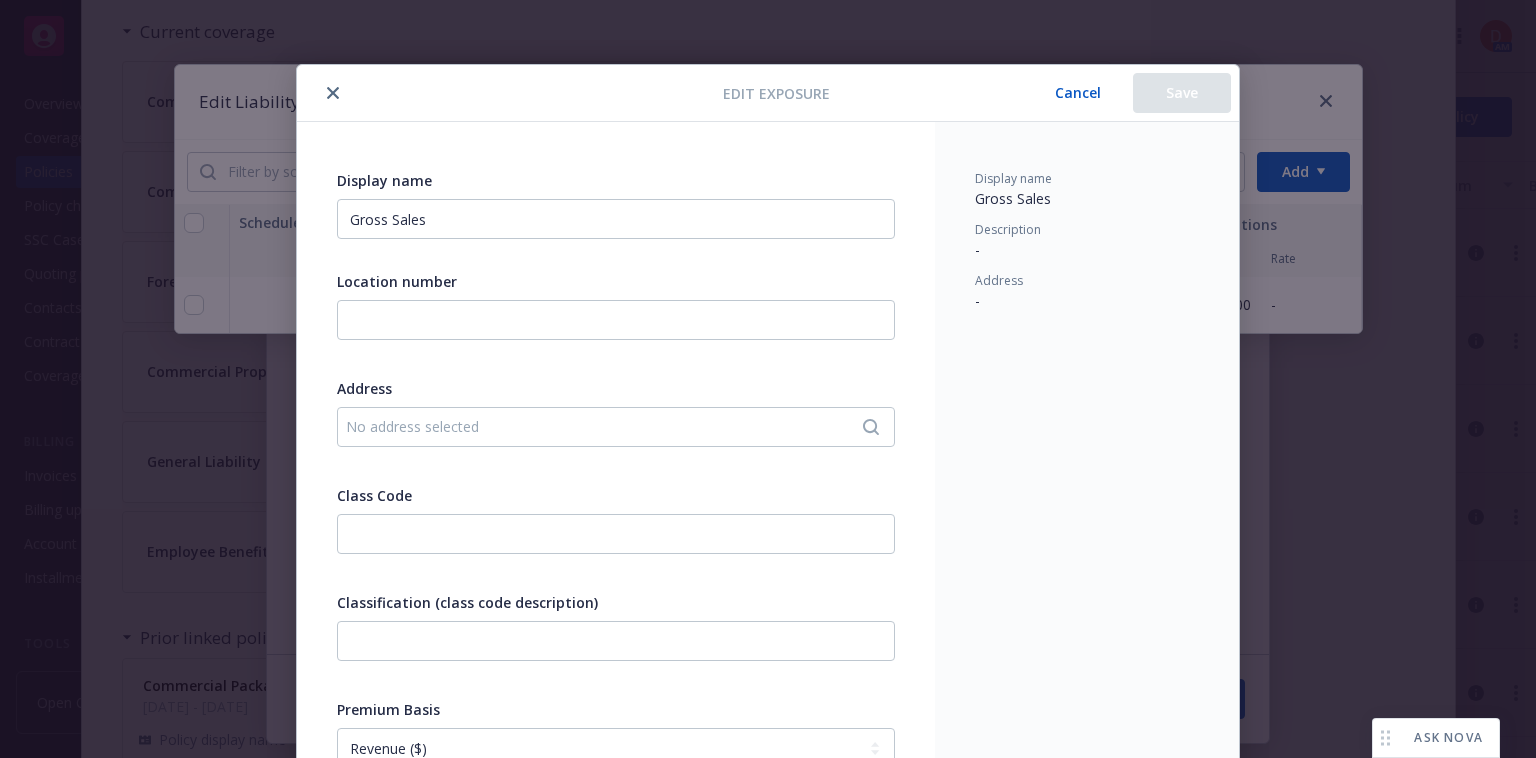 scroll, scrollTop: 4610, scrollLeft: 0, axis: vertical 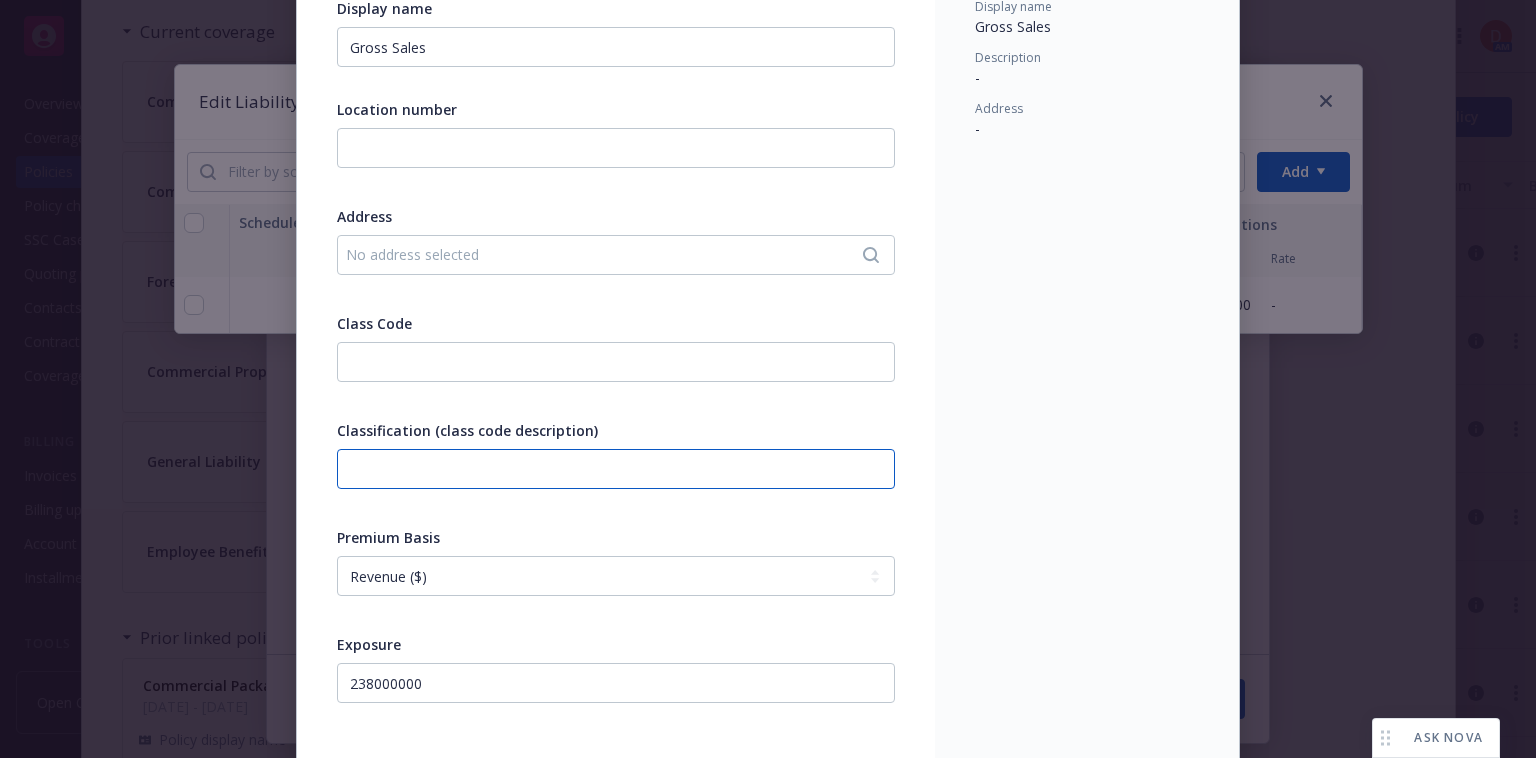 click at bounding box center (616, 469) 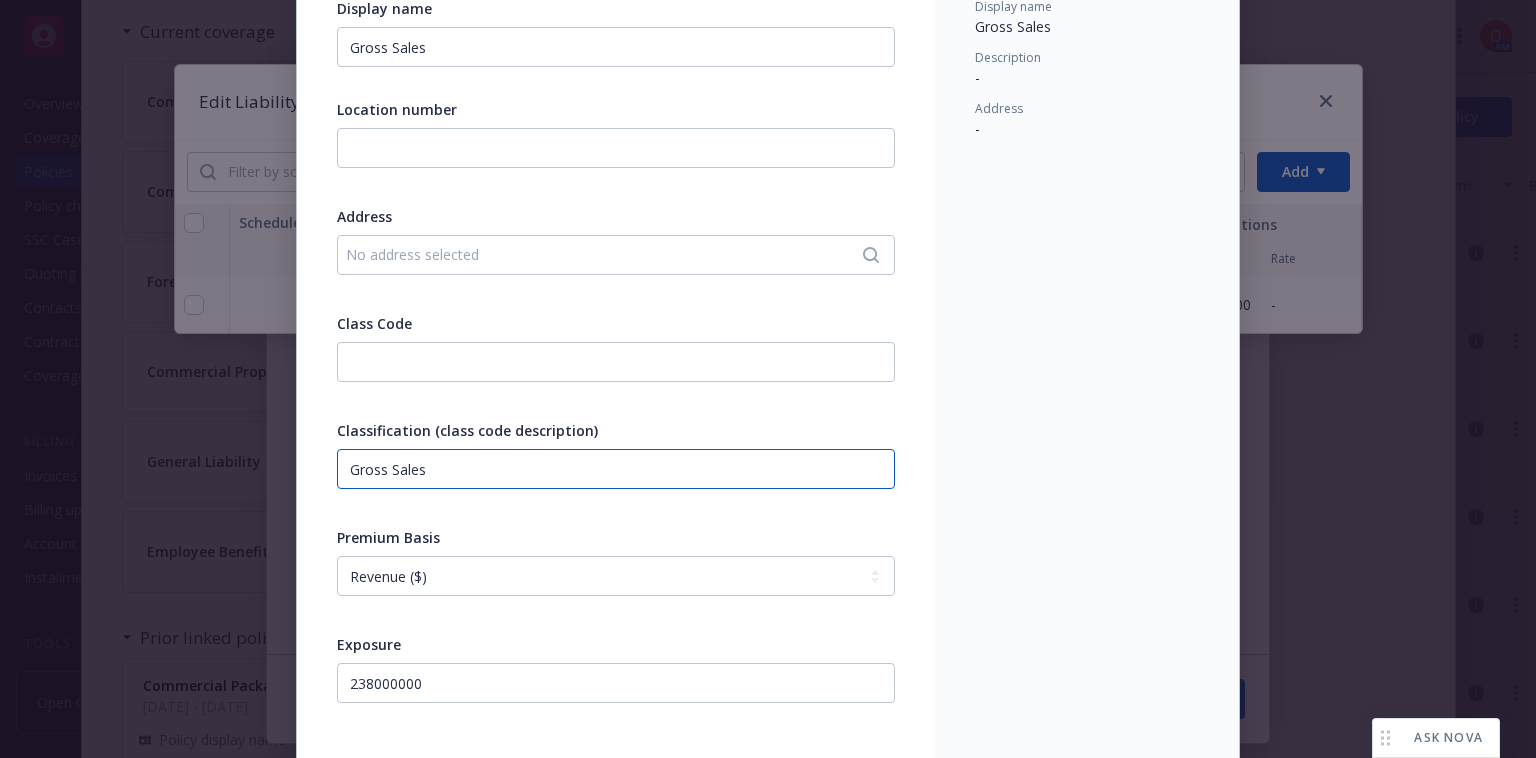 type on "Gross Sales" 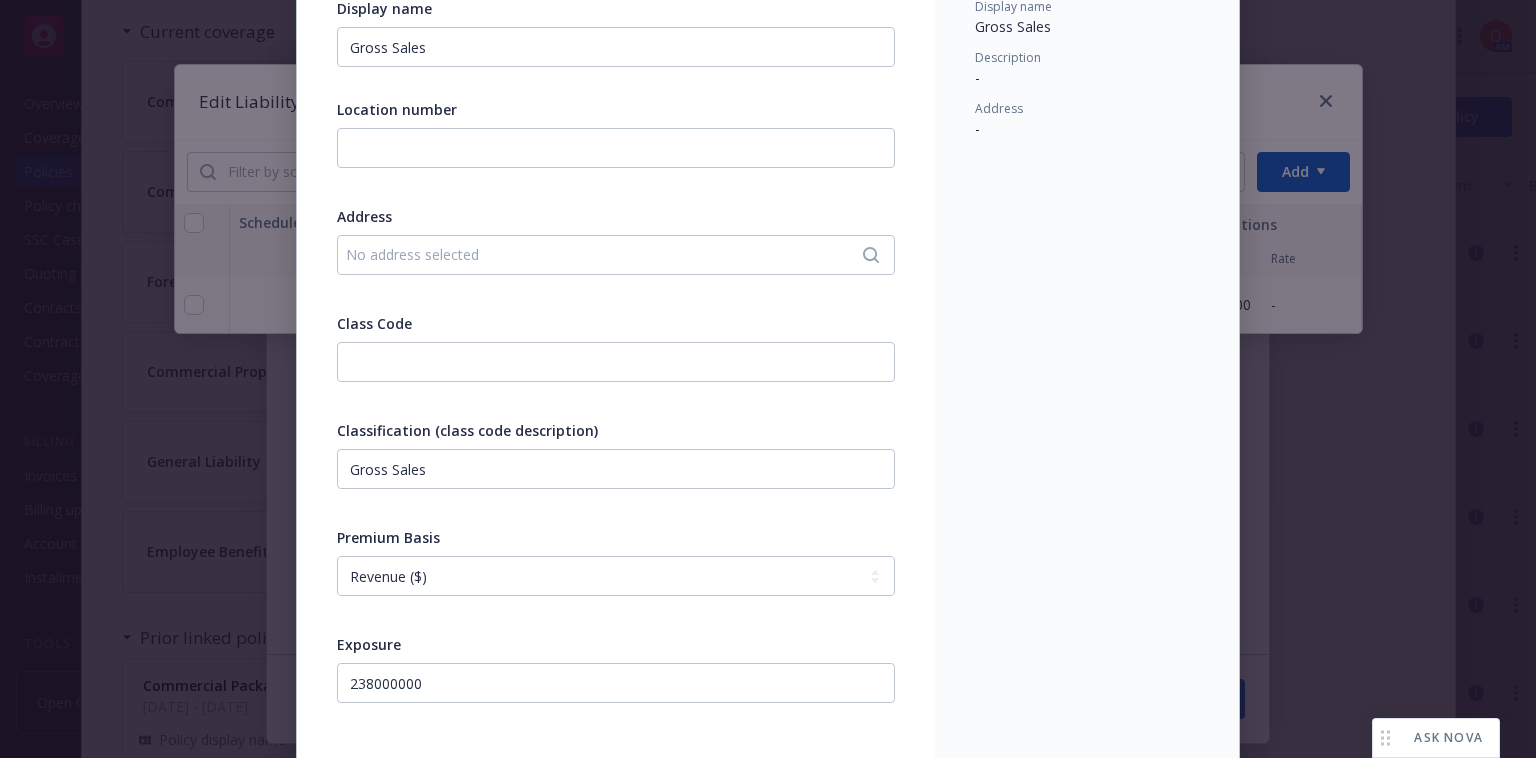 click on "Display name Gross Sales Description - Address -" at bounding box center [1087, 421] 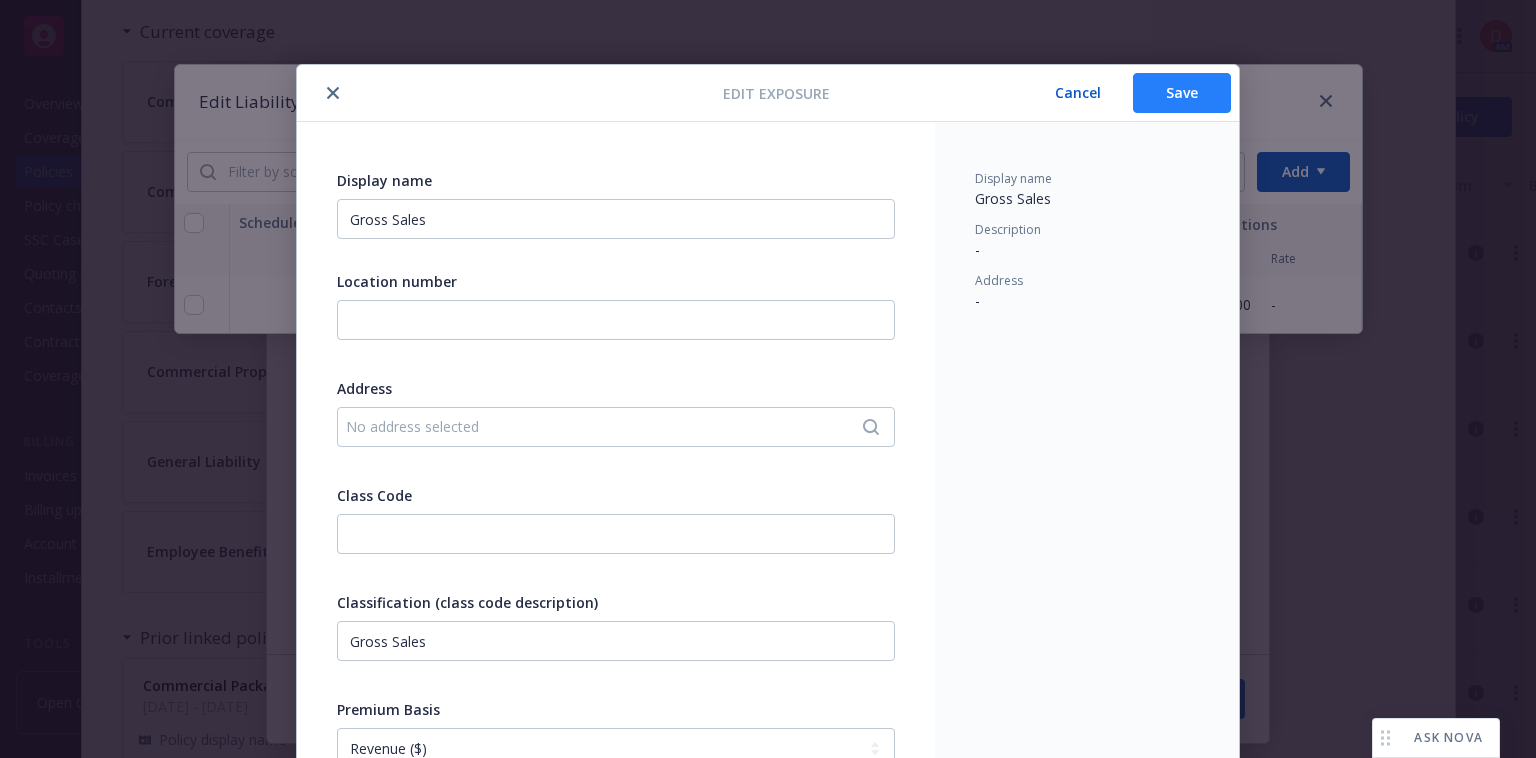 click on "Save" at bounding box center [1182, 93] 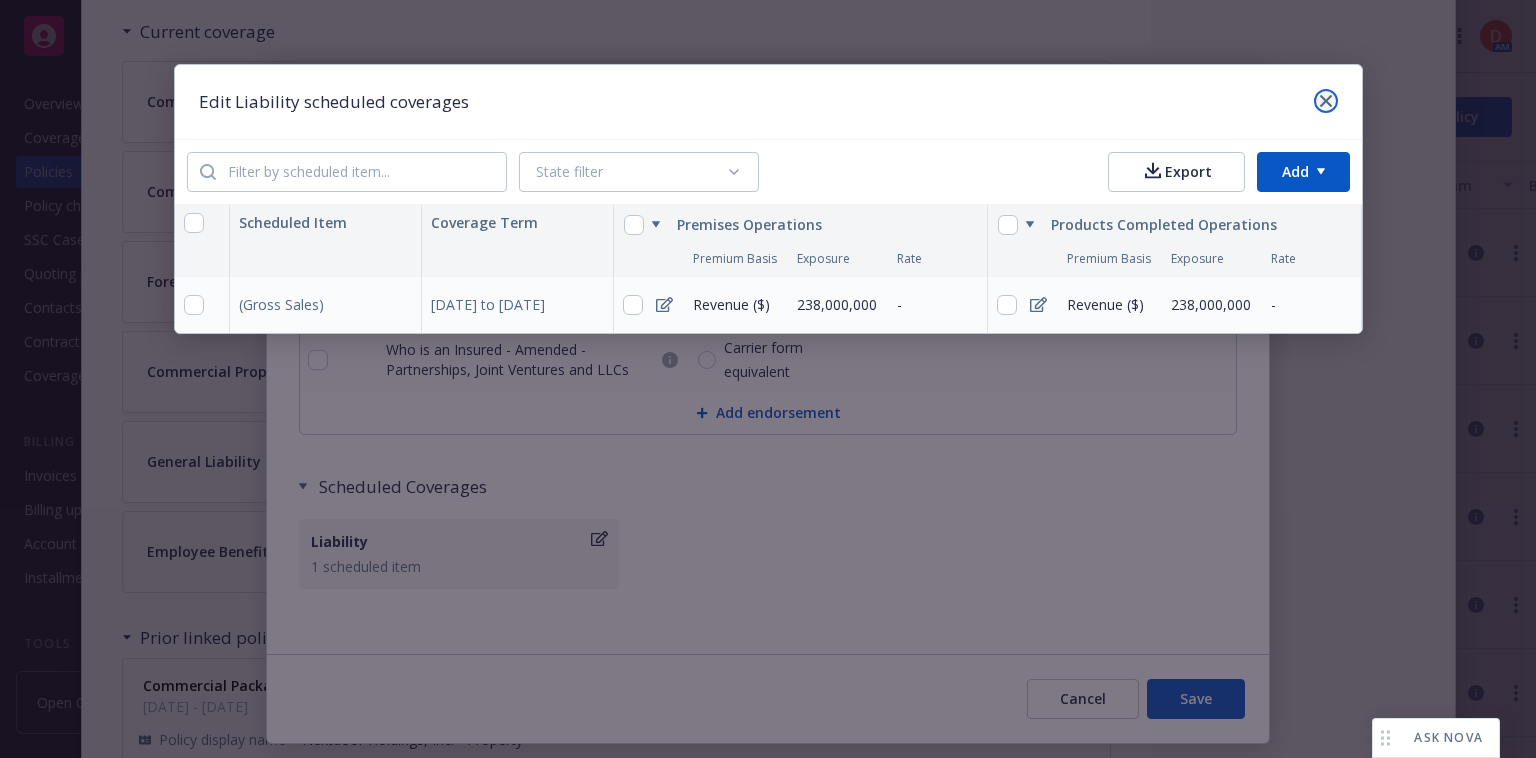 click at bounding box center [1326, 101] 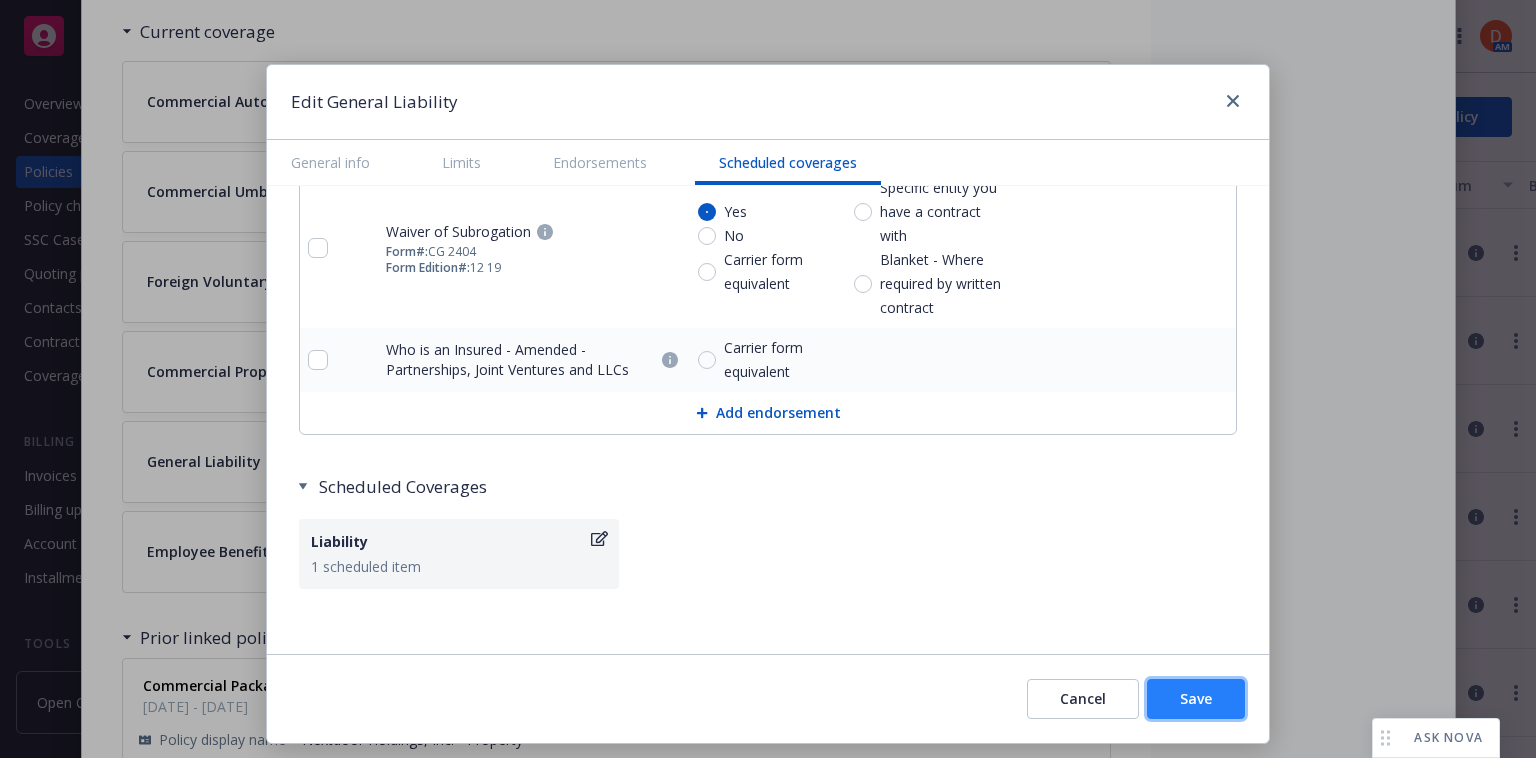 click on "Save" at bounding box center (1196, 699) 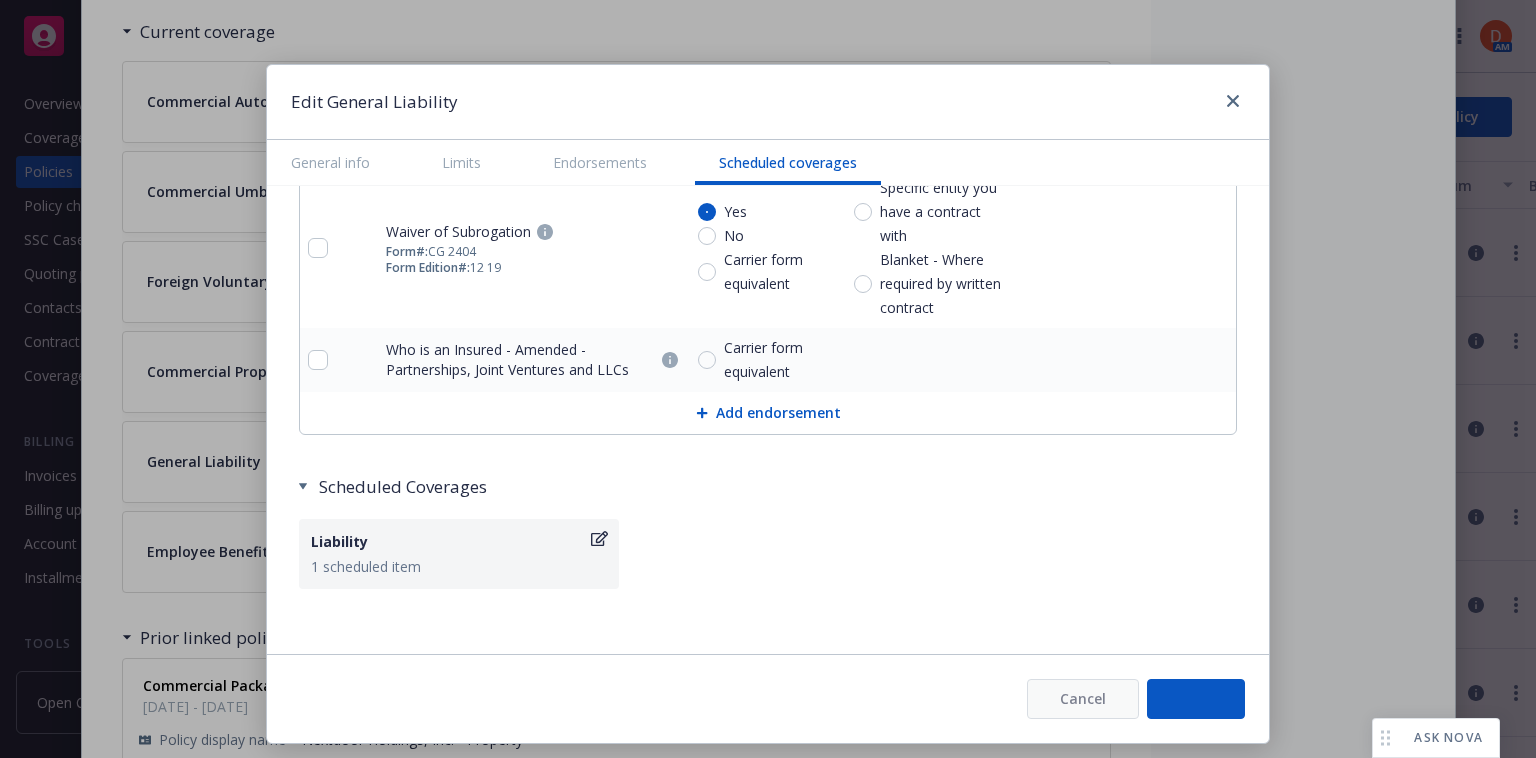 type on "x" 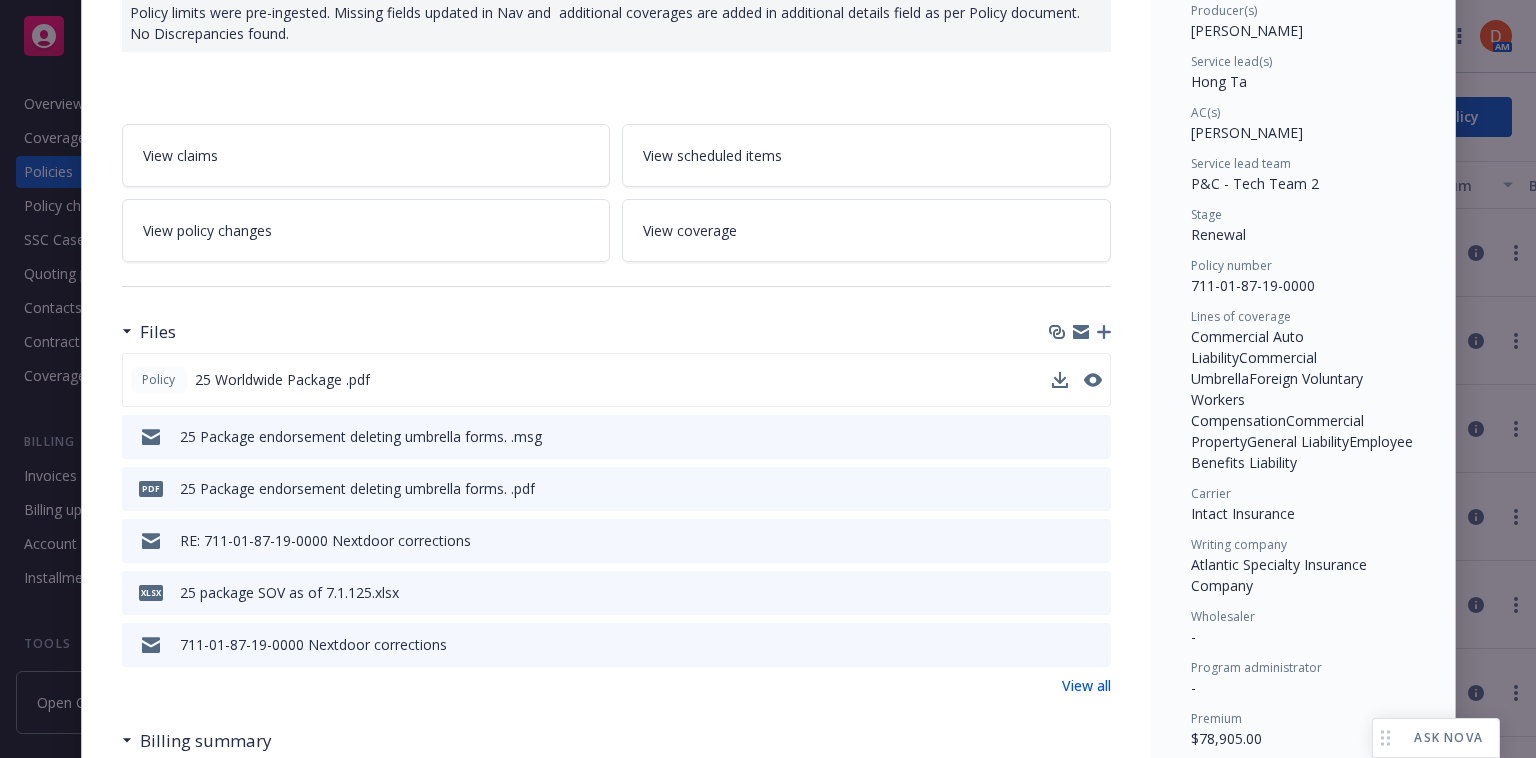 scroll, scrollTop: 0, scrollLeft: 0, axis: both 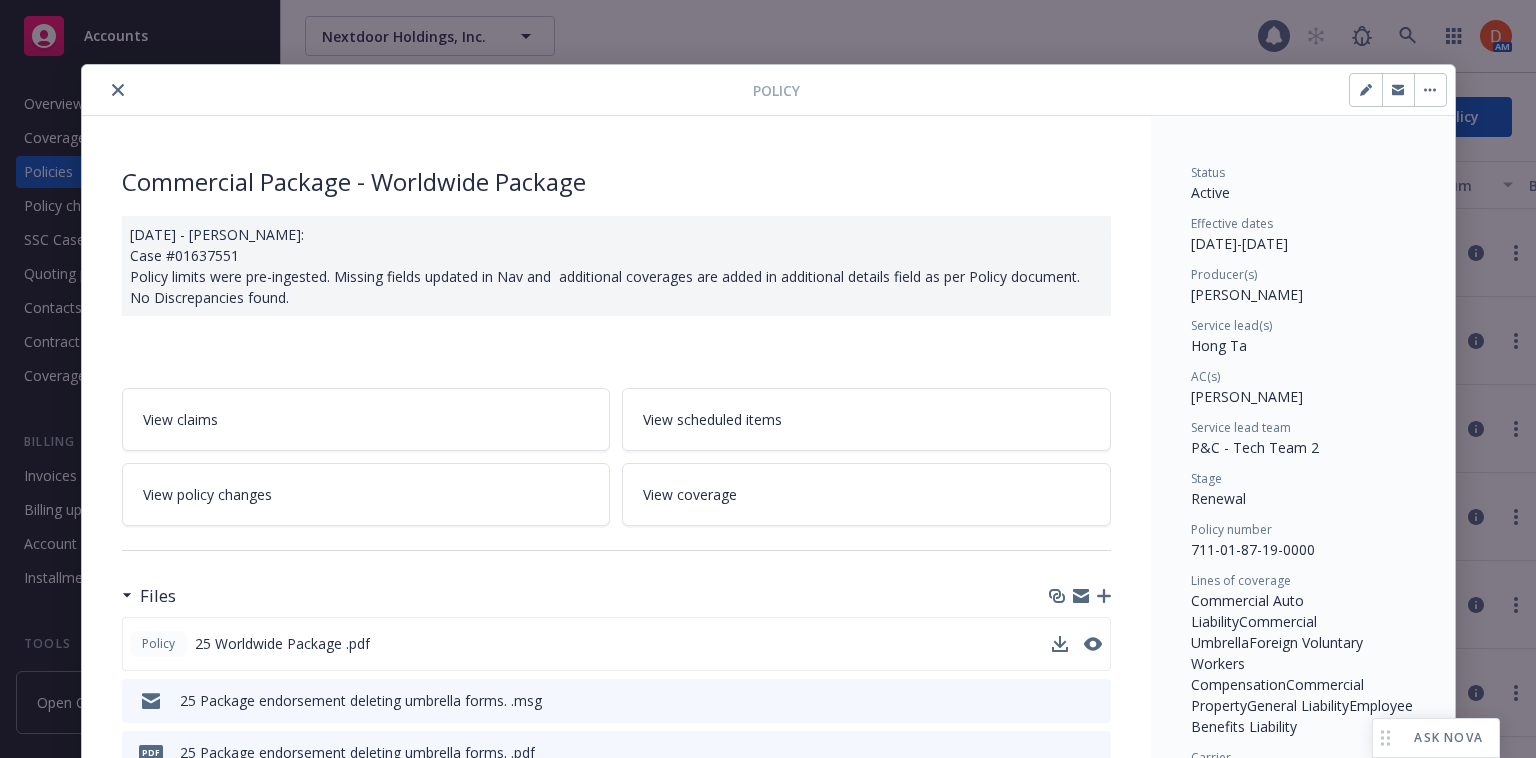 click at bounding box center [421, 90] 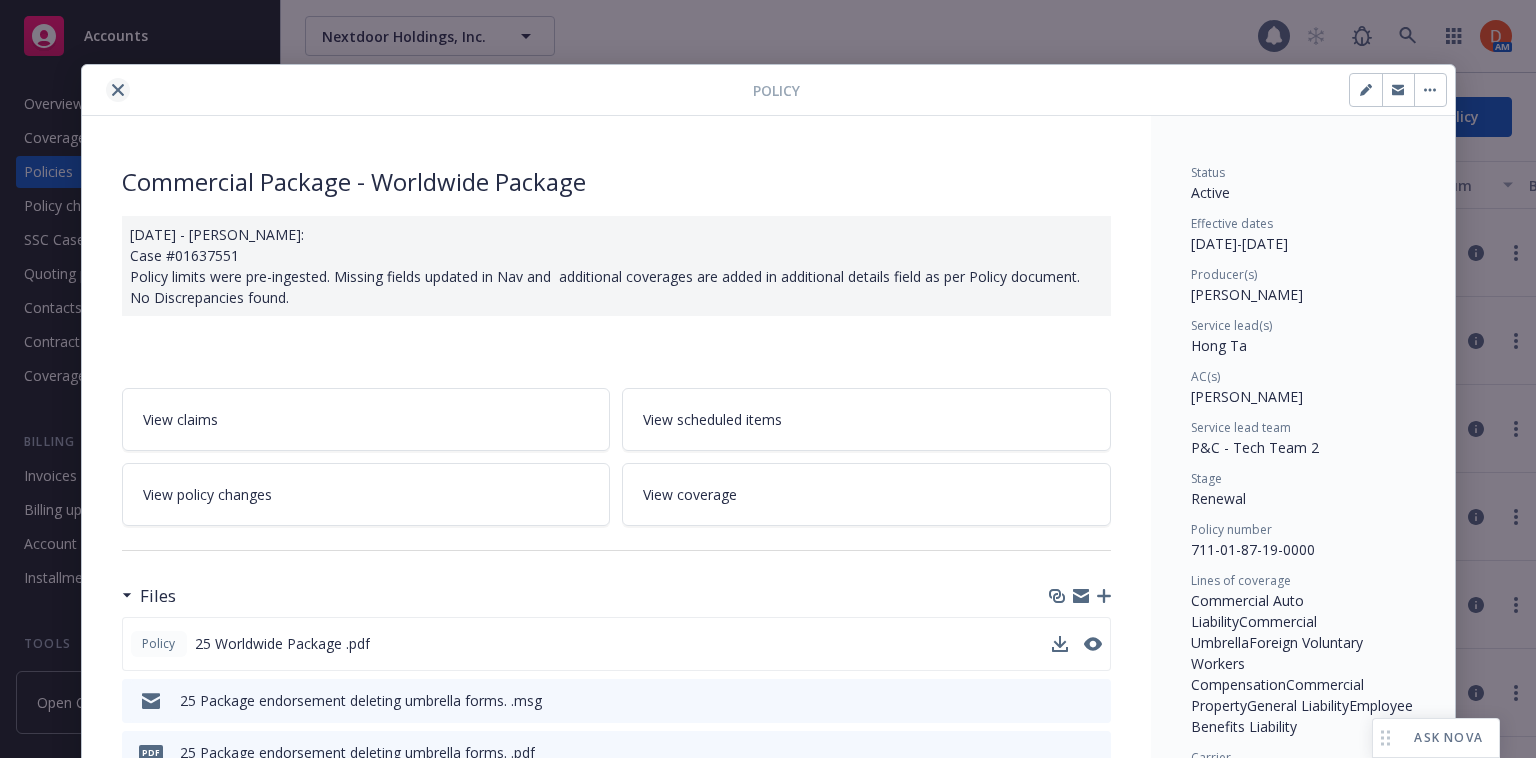 click 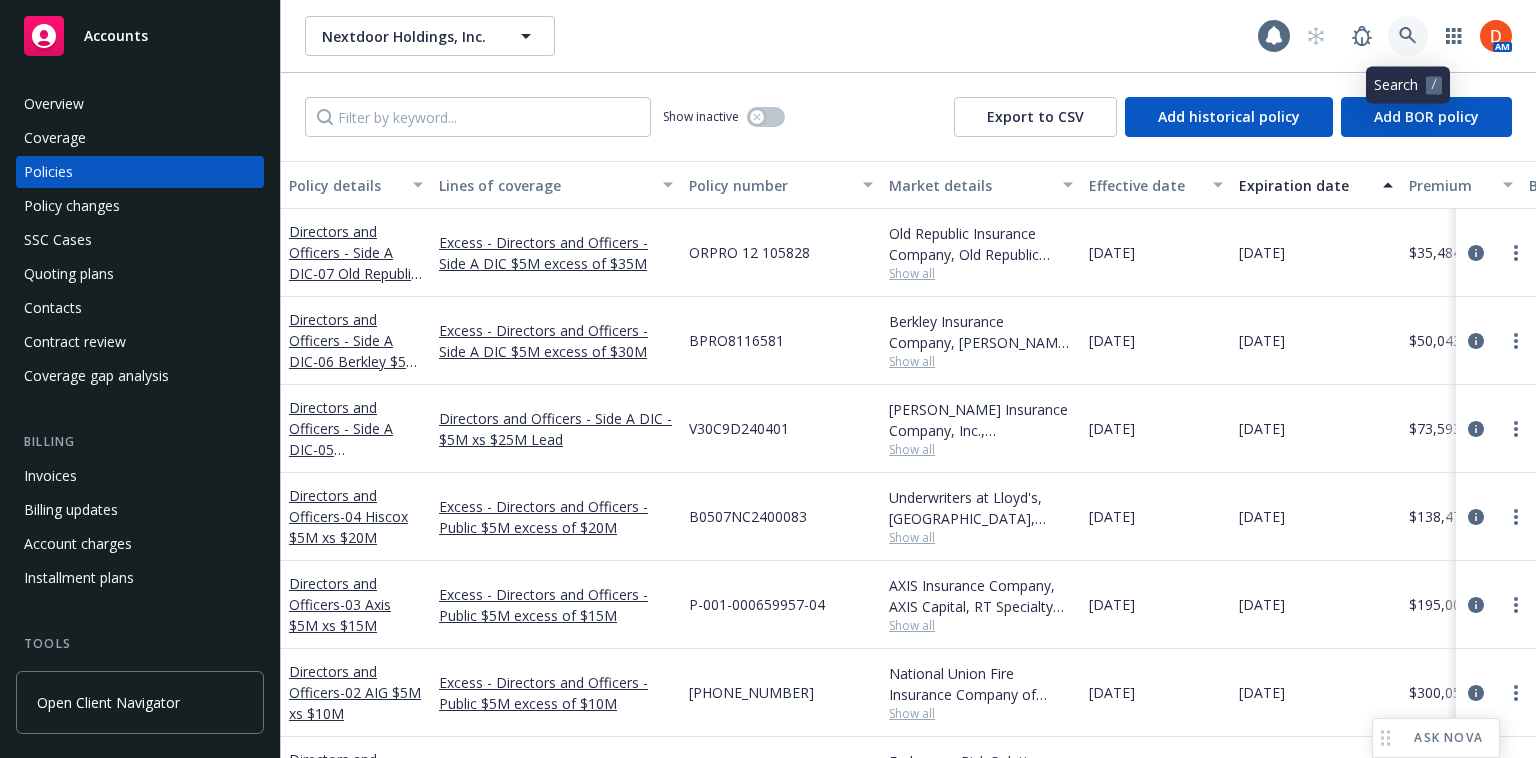 click at bounding box center (1408, 36) 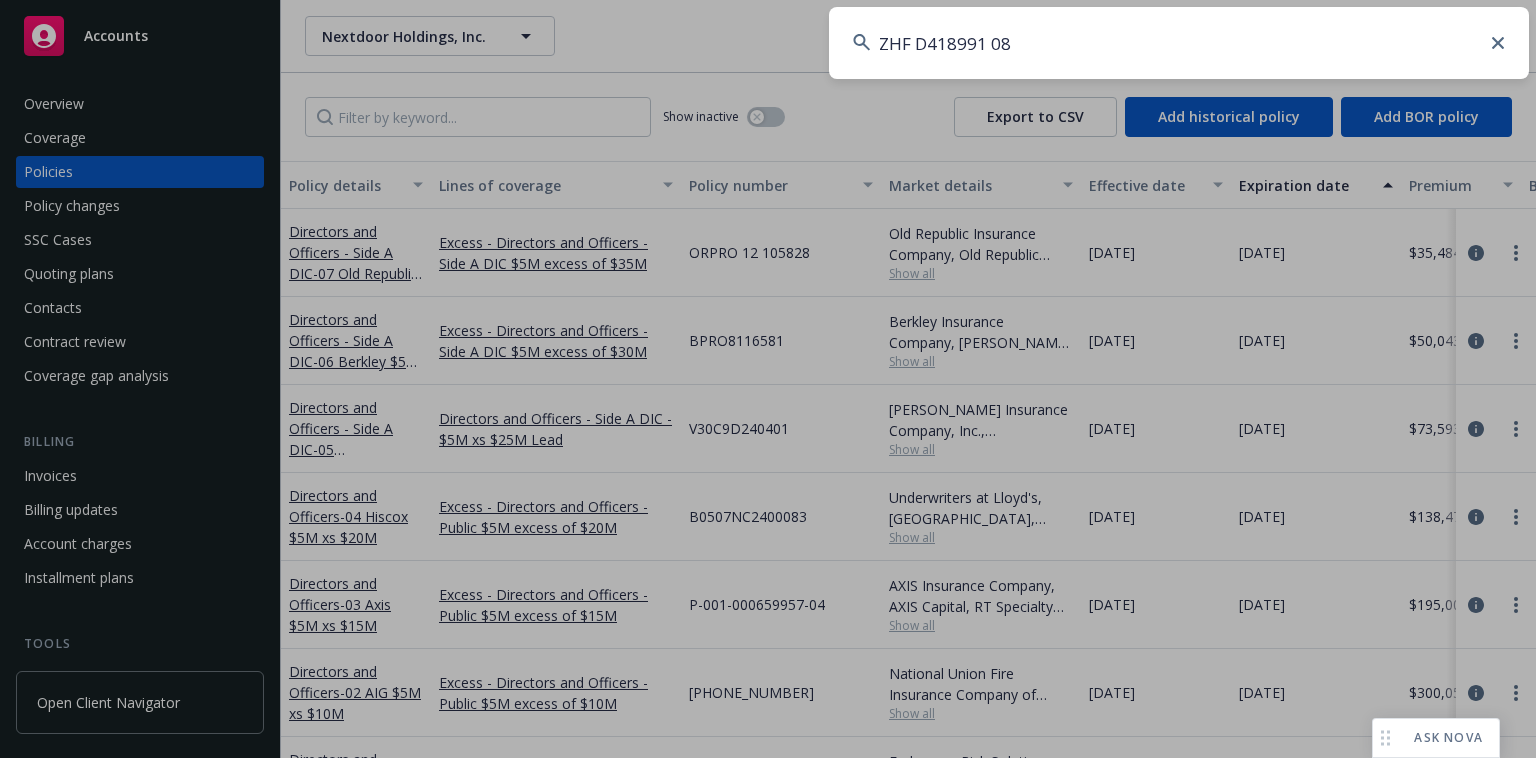 type on "ZHF D418991 08" 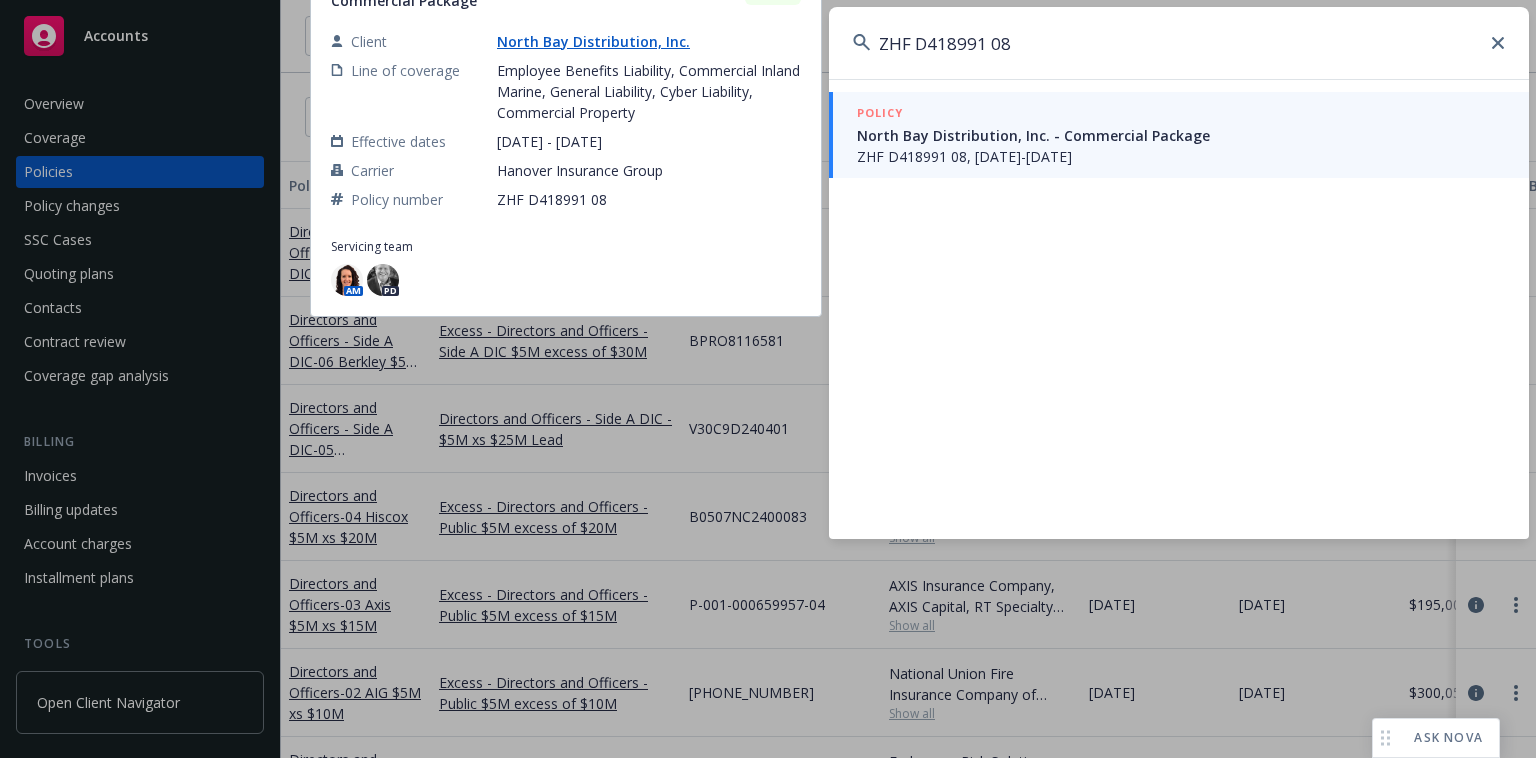 click on "POLICY" at bounding box center (1181, 114) 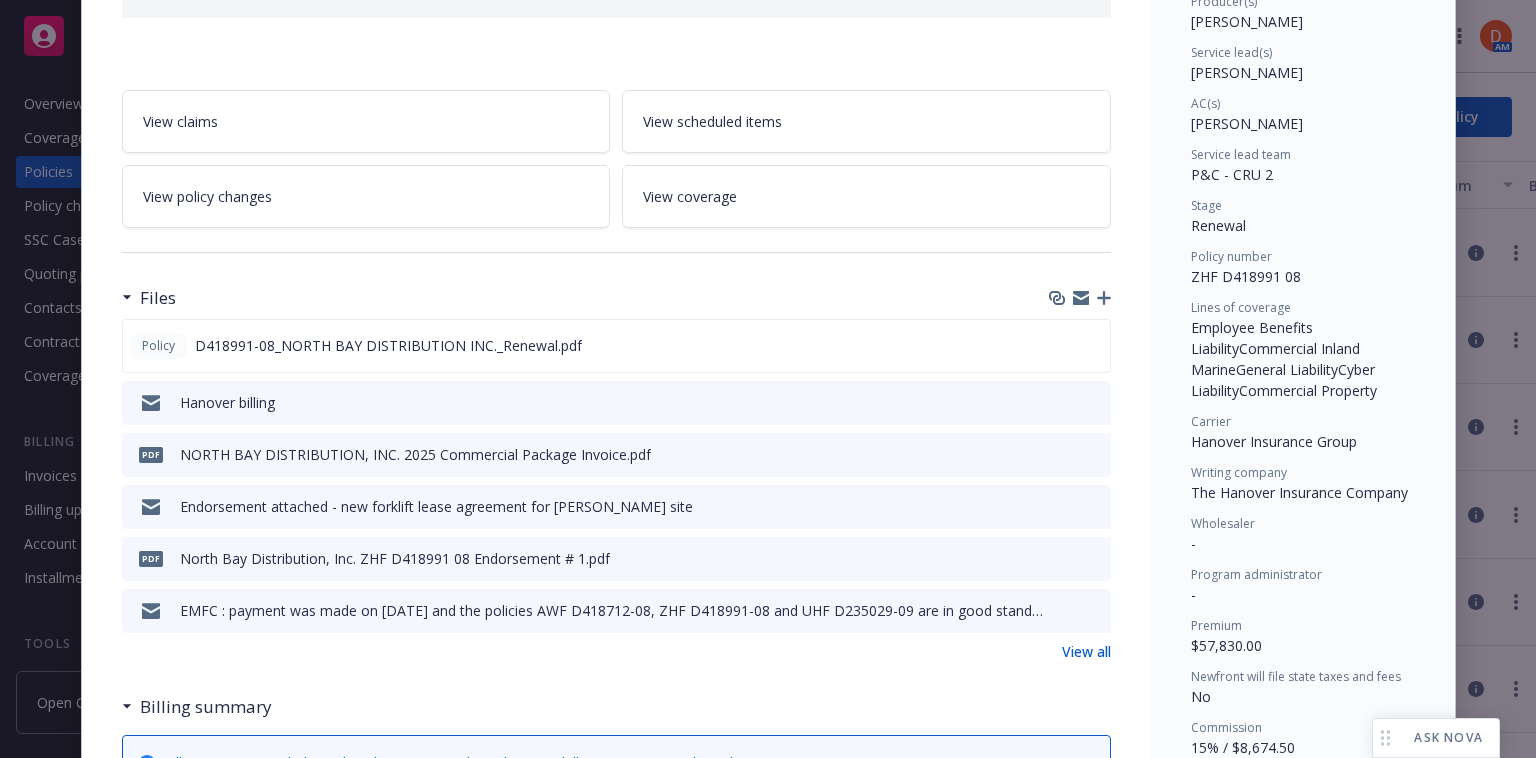 scroll, scrollTop: 243, scrollLeft: 0, axis: vertical 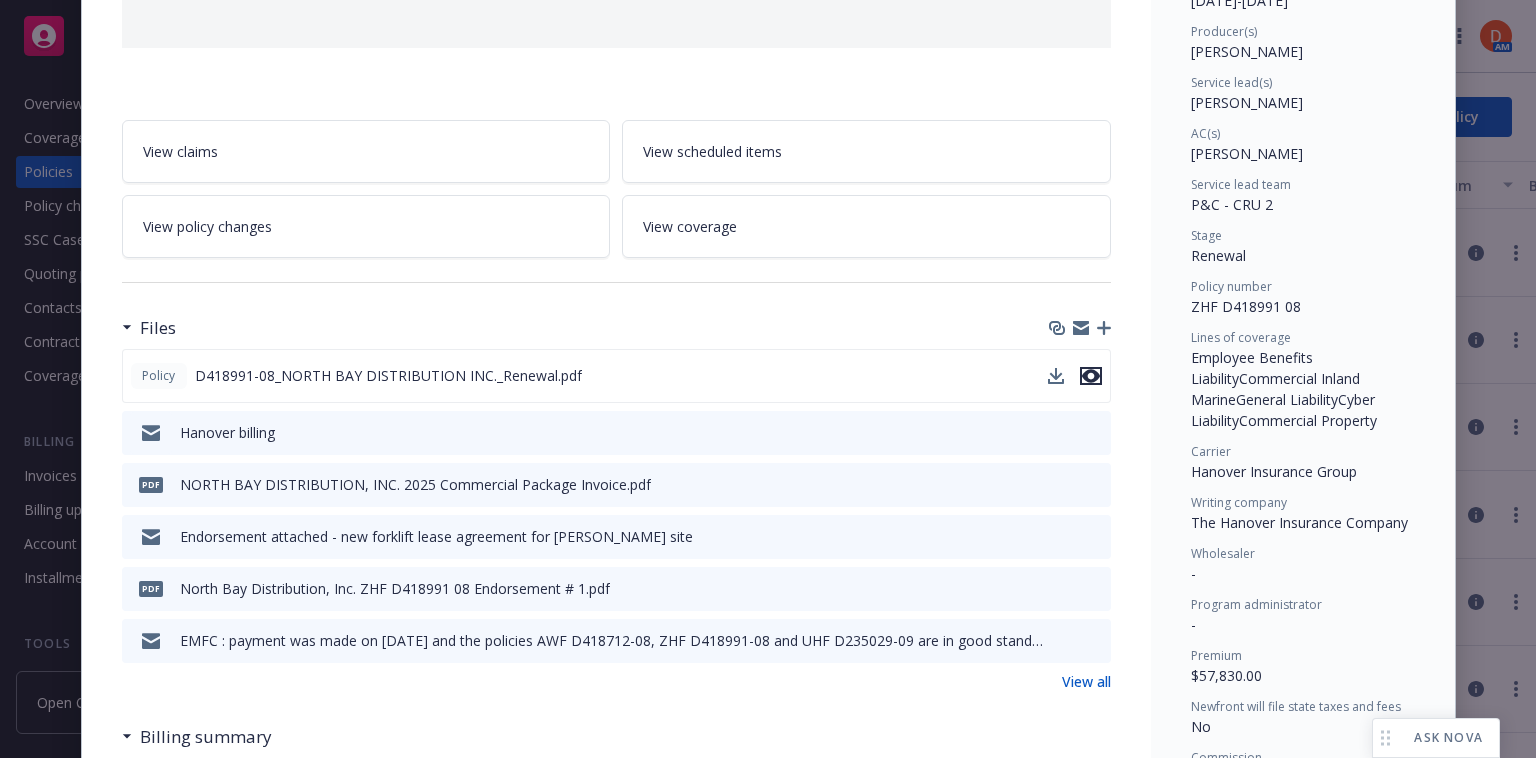 click 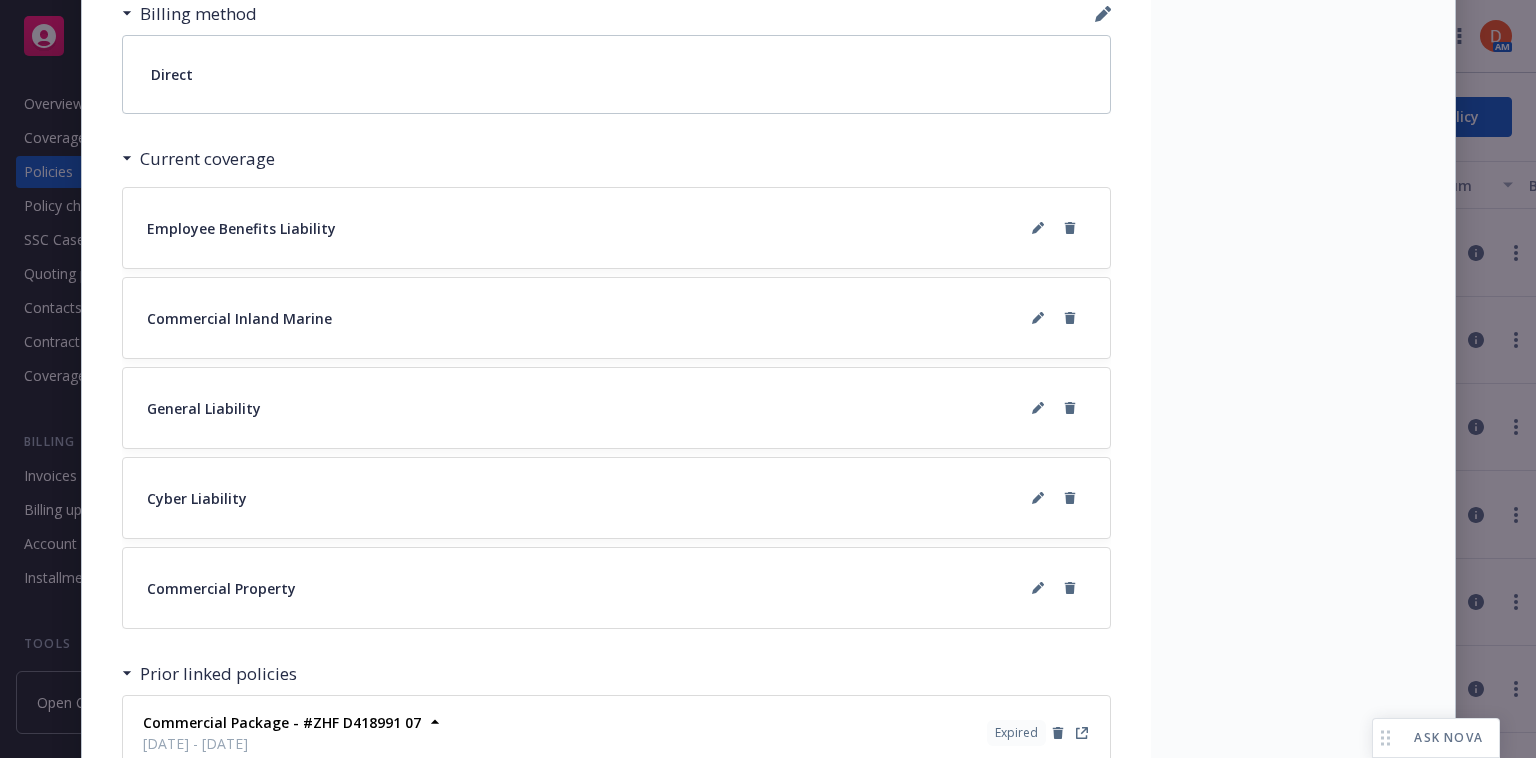 scroll, scrollTop: 1533, scrollLeft: 0, axis: vertical 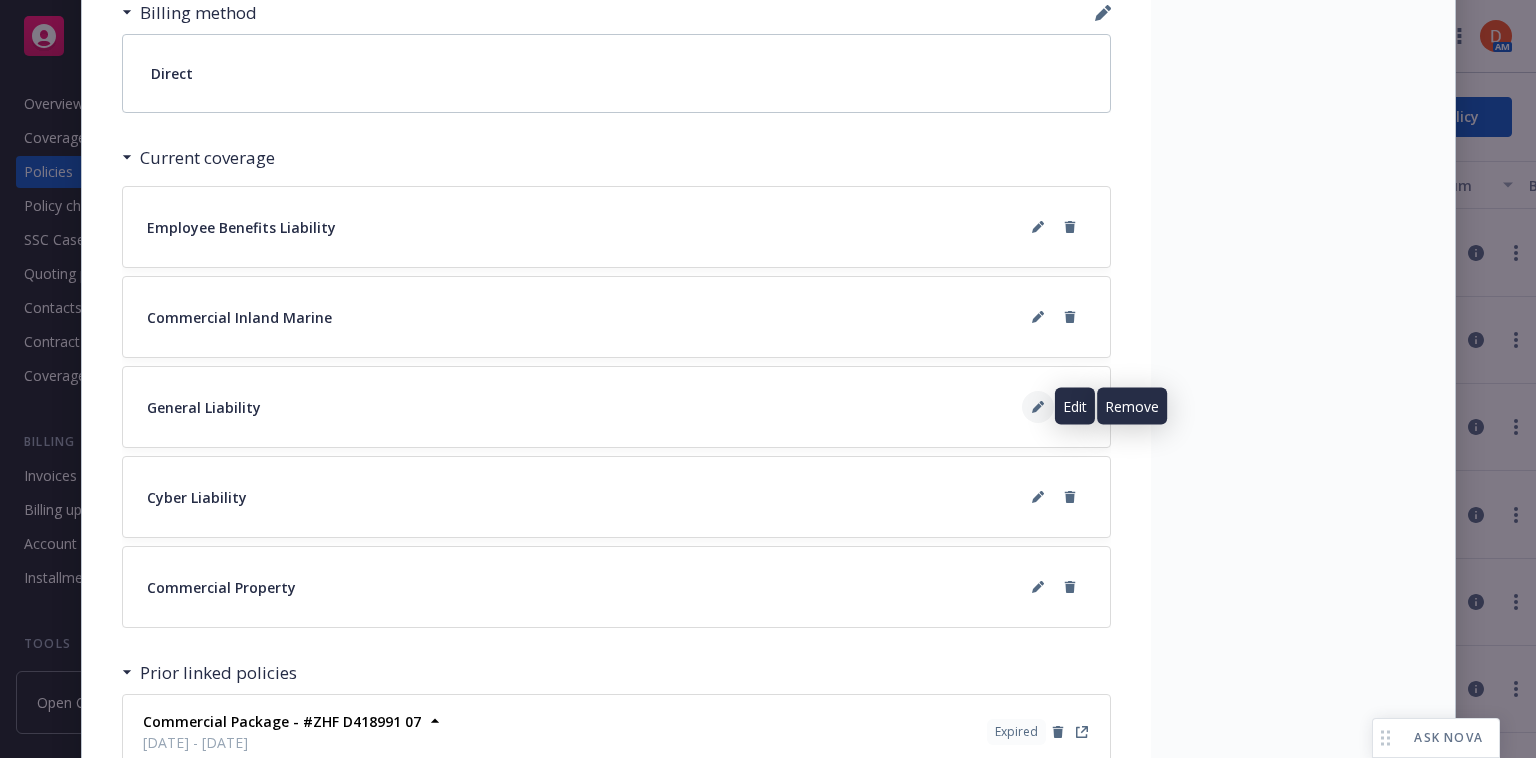 click at bounding box center (1038, 407) 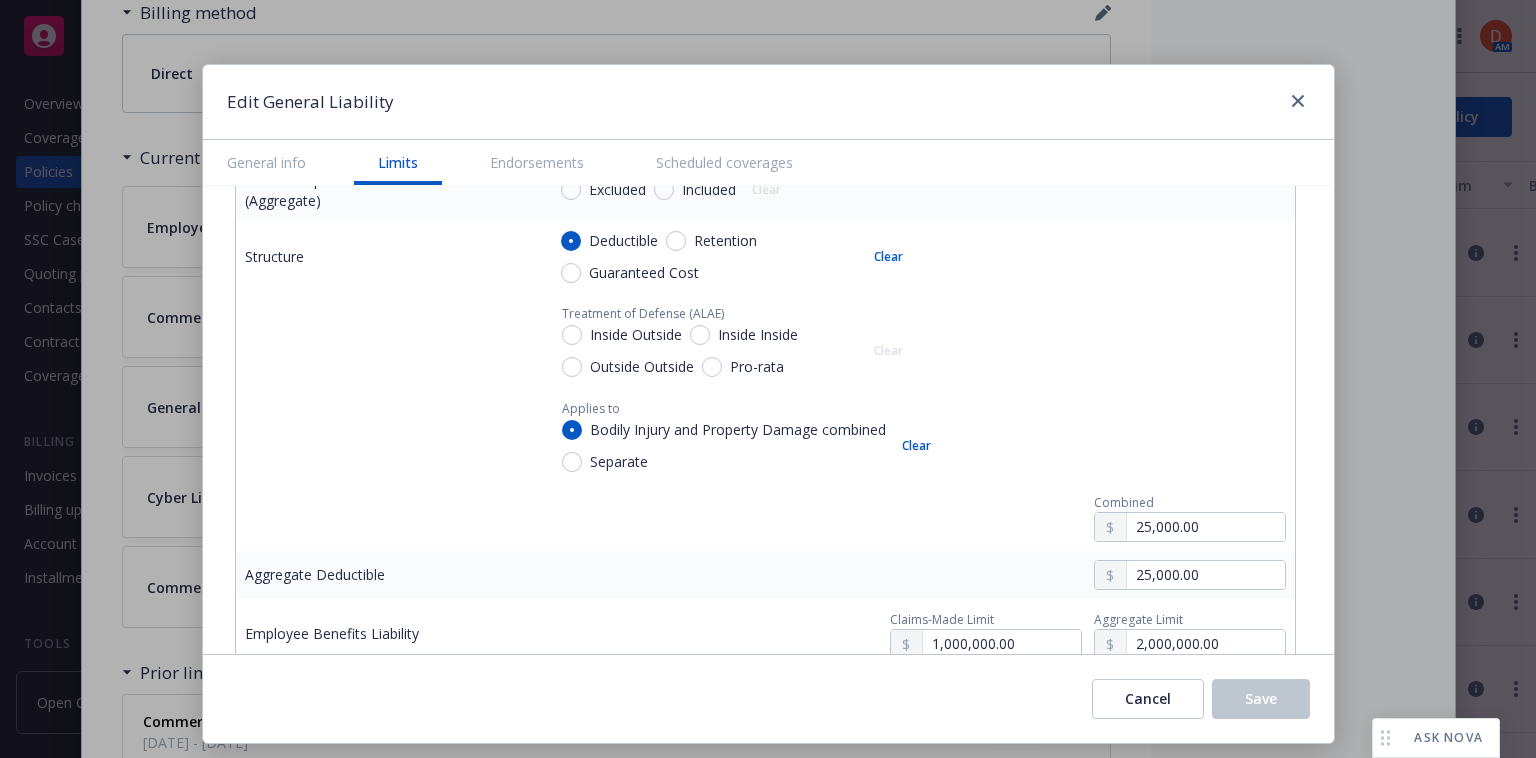 scroll, scrollTop: 1051, scrollLeft: 0, axis: vertical 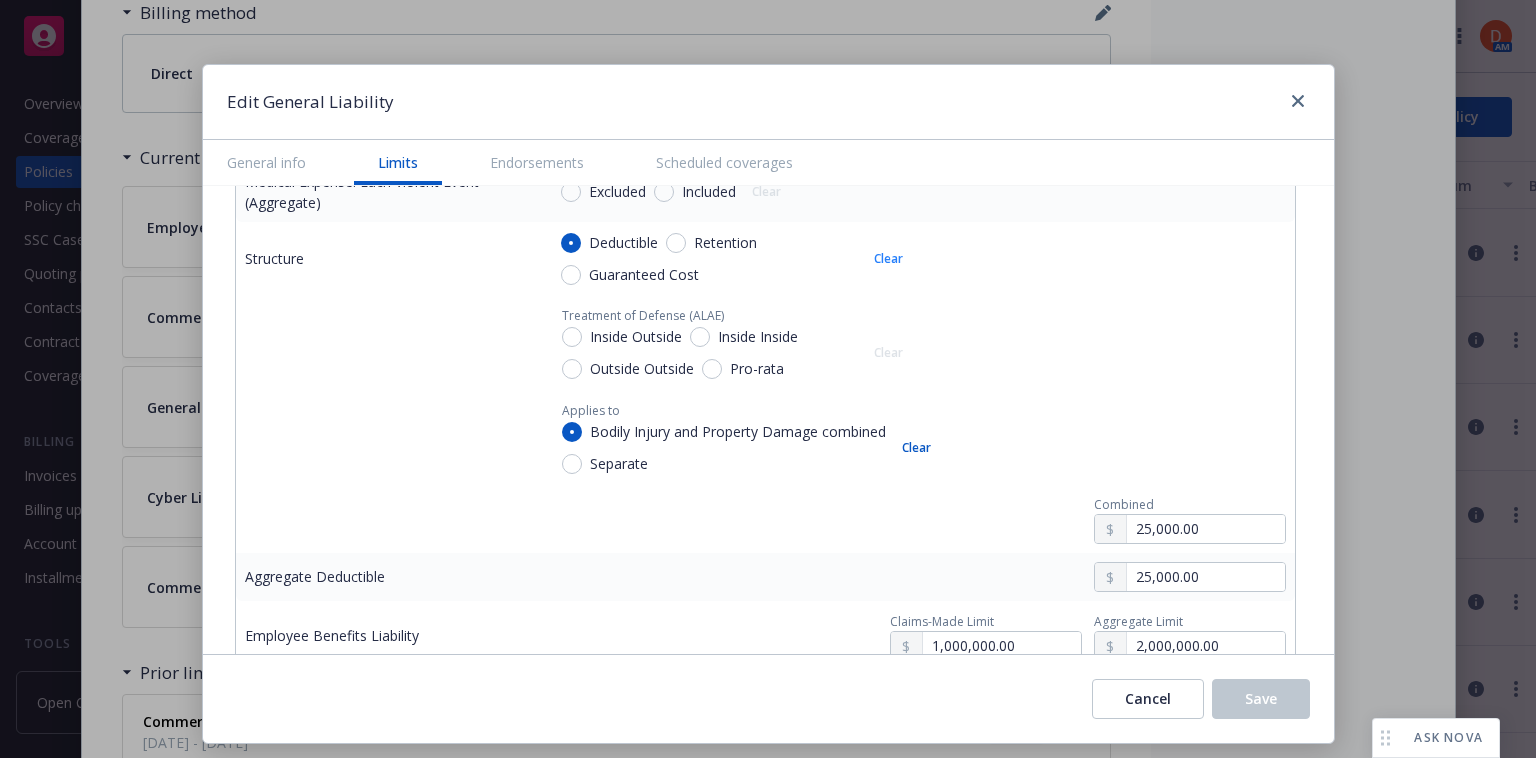 click on "Clear" at bounding box center (888, 259) 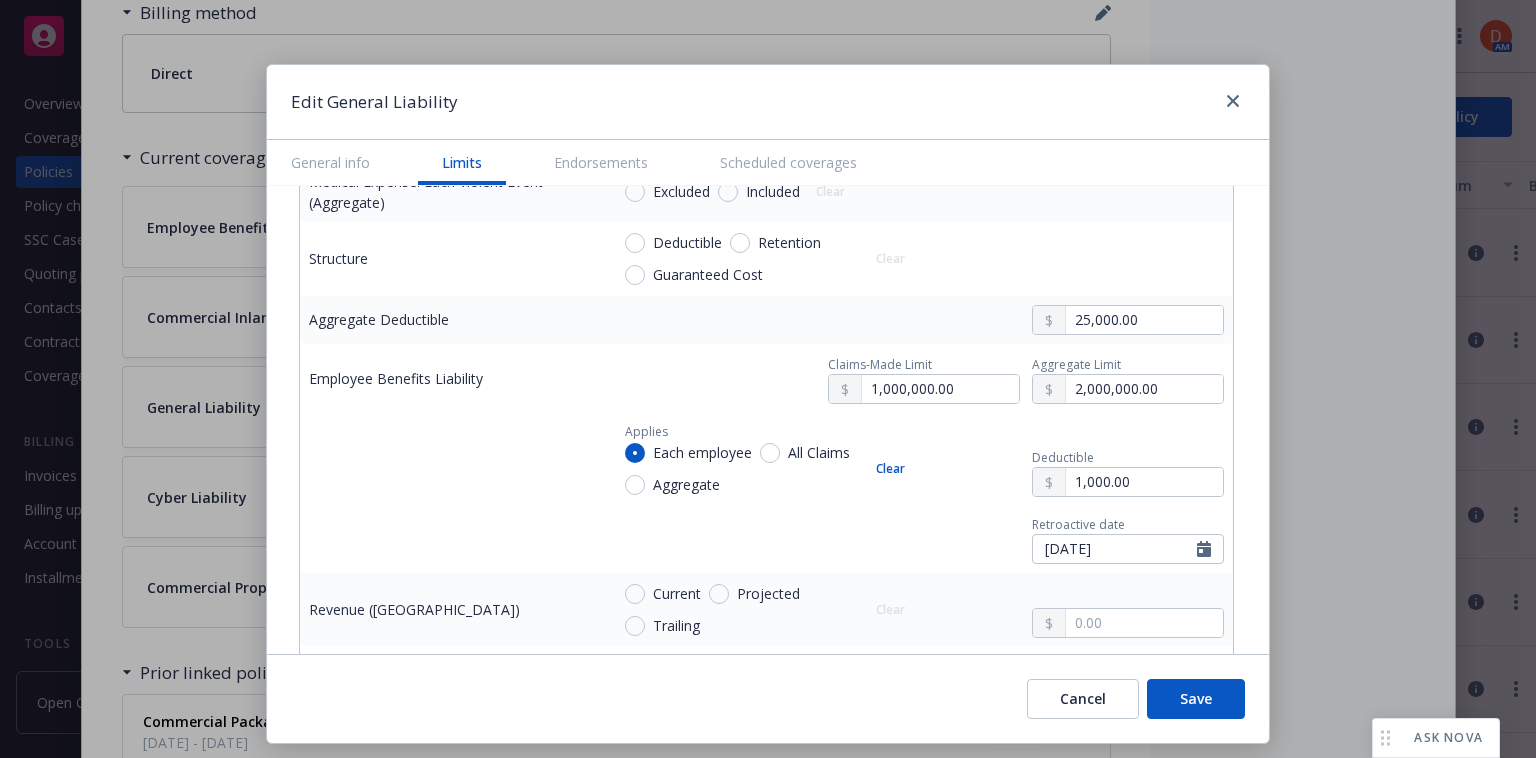 type on "x" 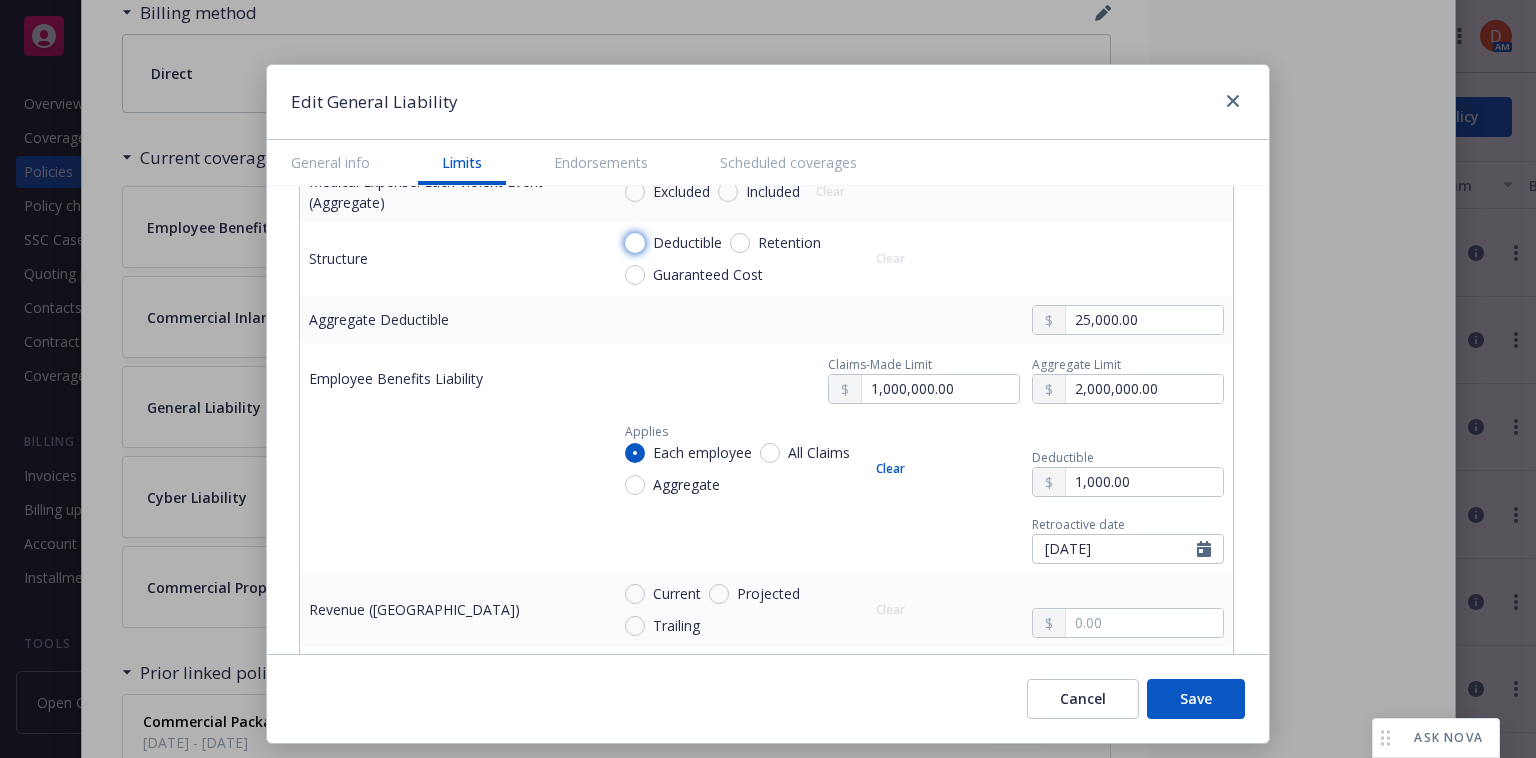 click on "Deductible" at bounding box center [635, 243] 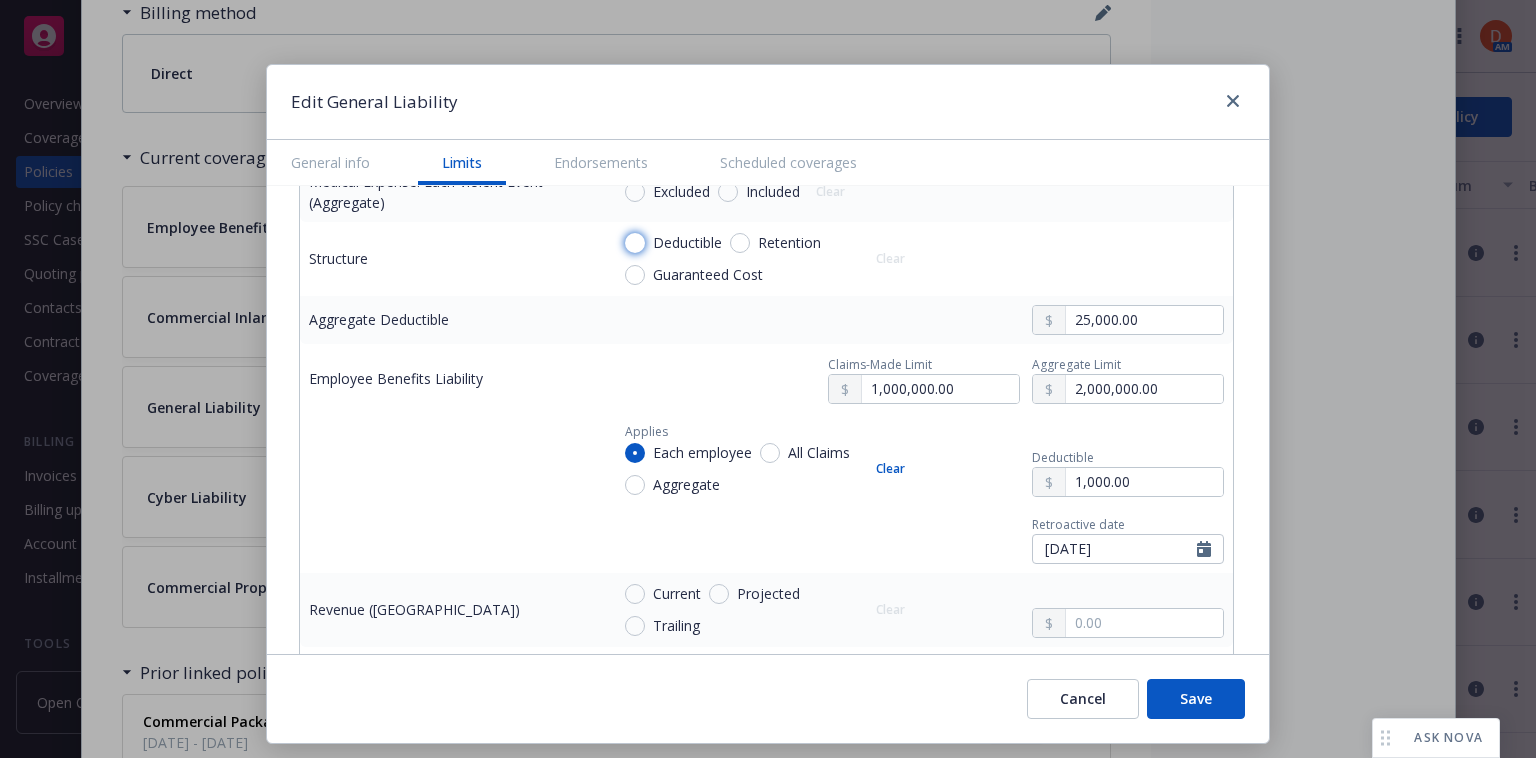 radio on "true" 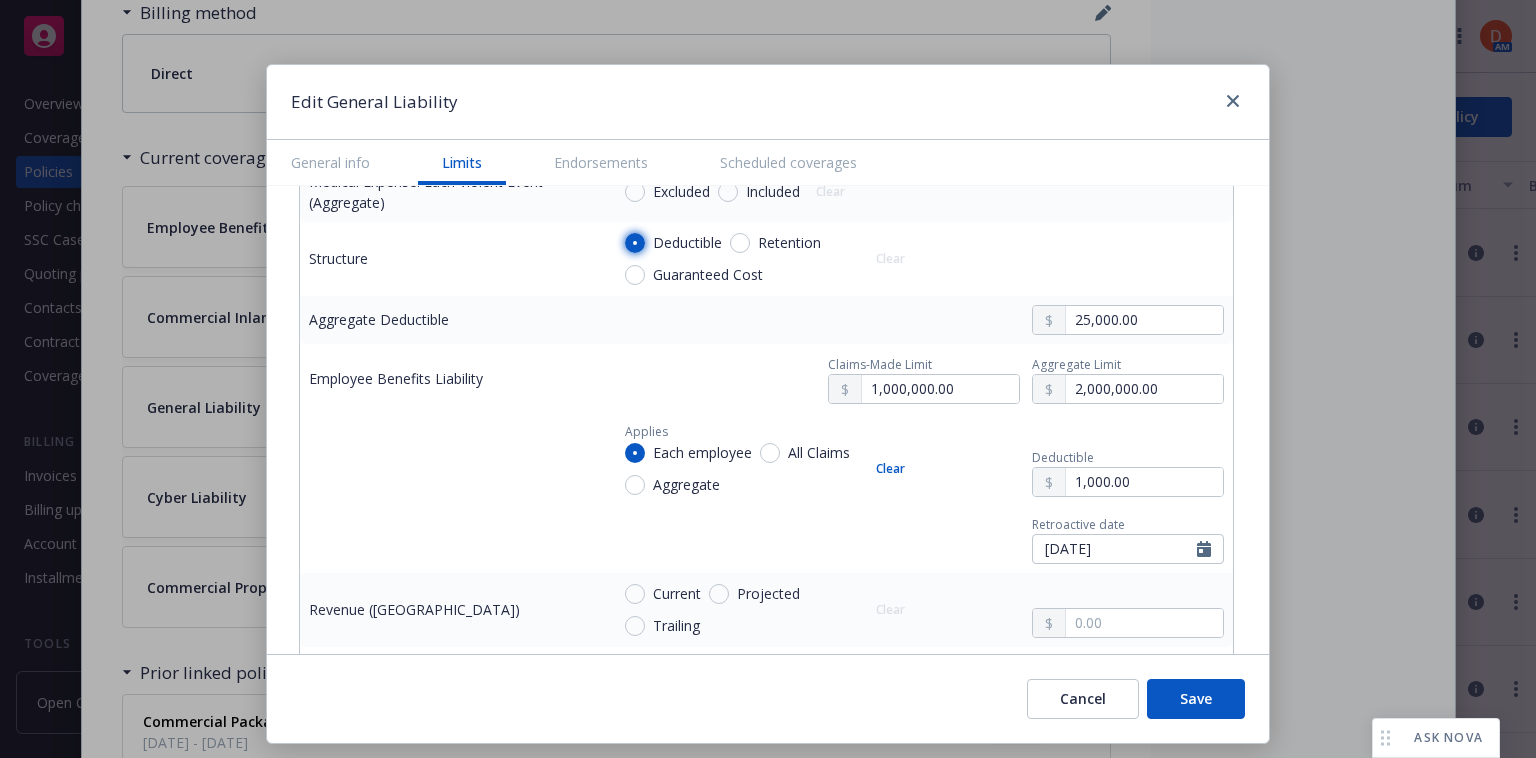 type on "x" 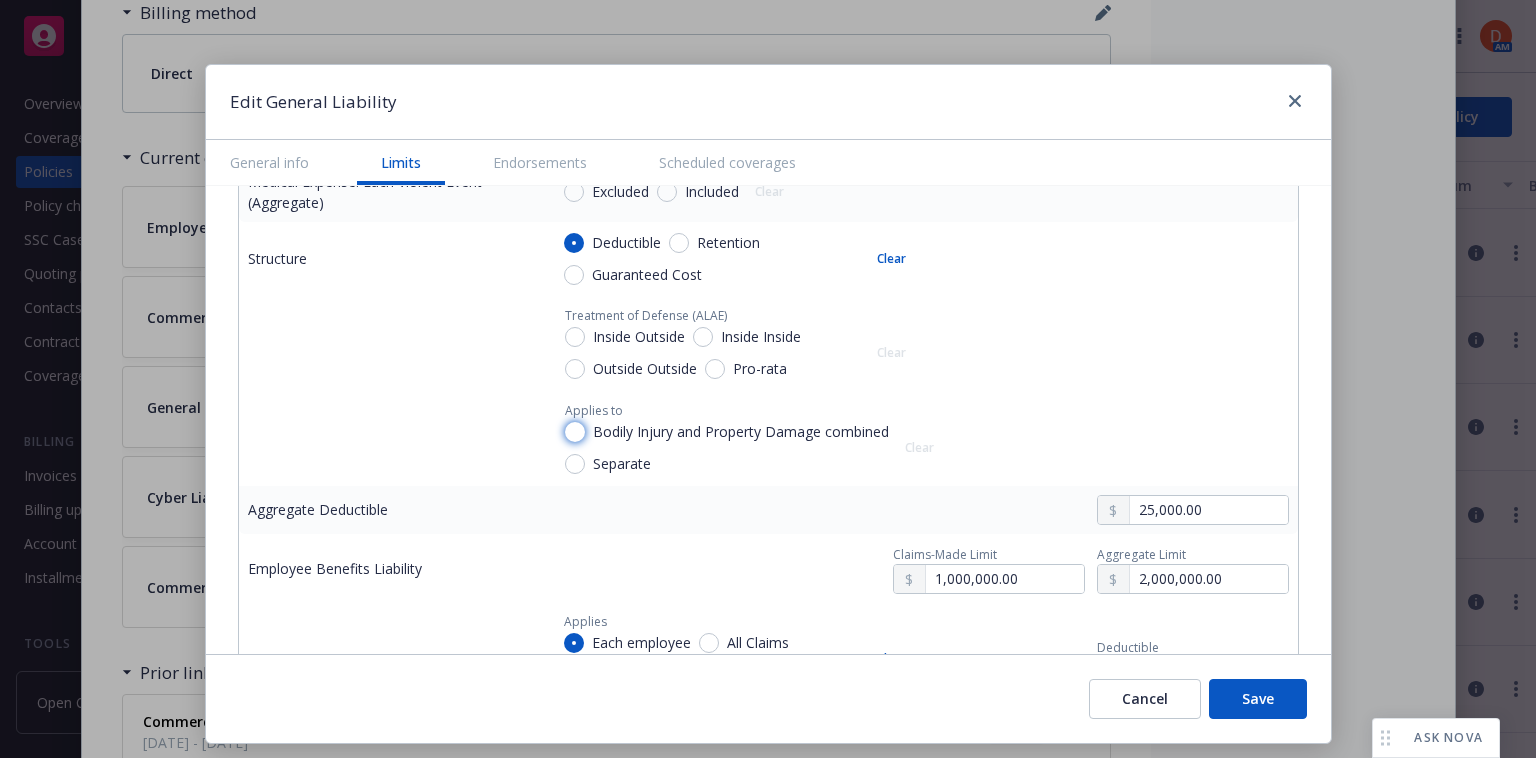 click on "Bodily Injury and Property Damage combined" at bounding box center [575, 432] 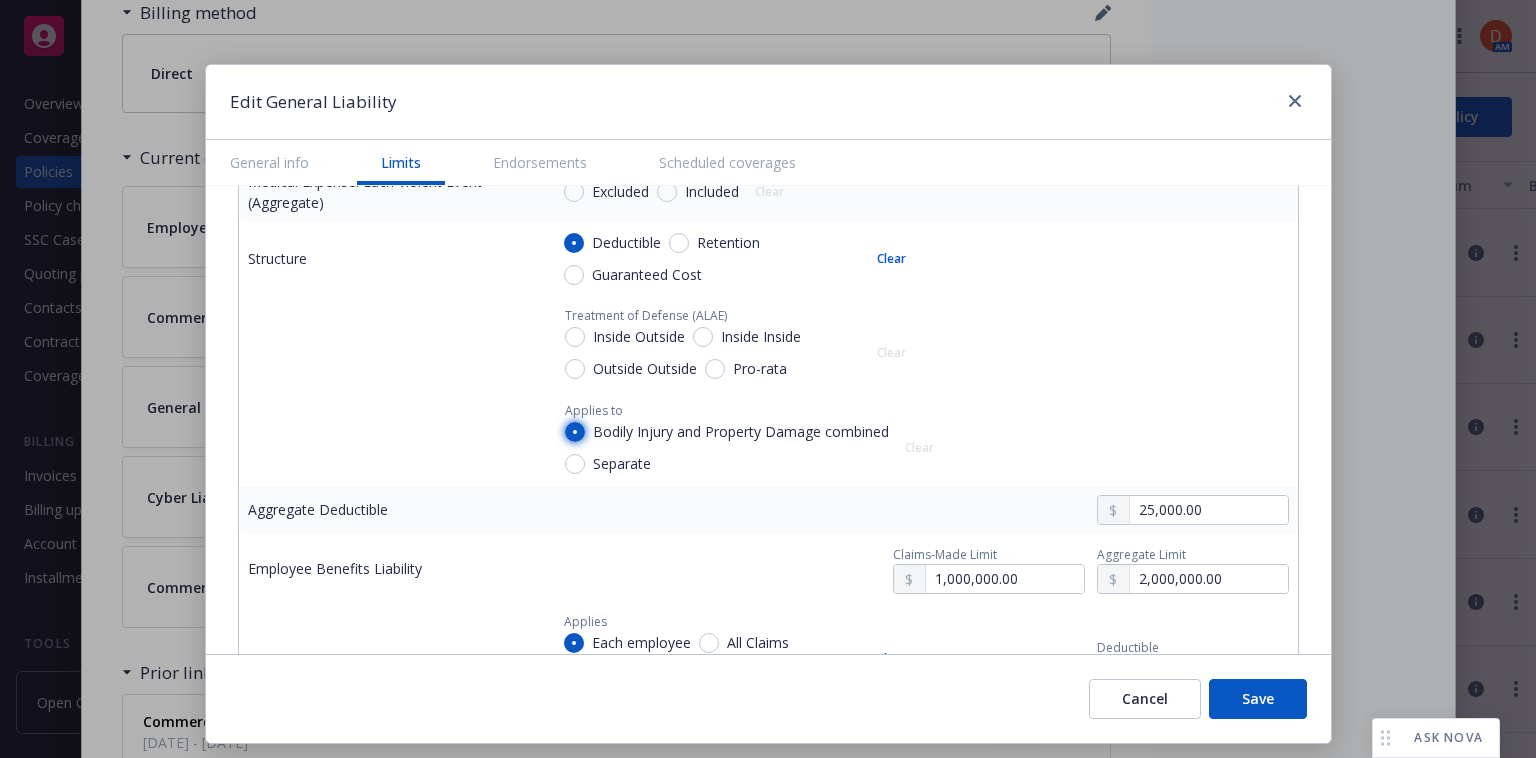 radio on "true" 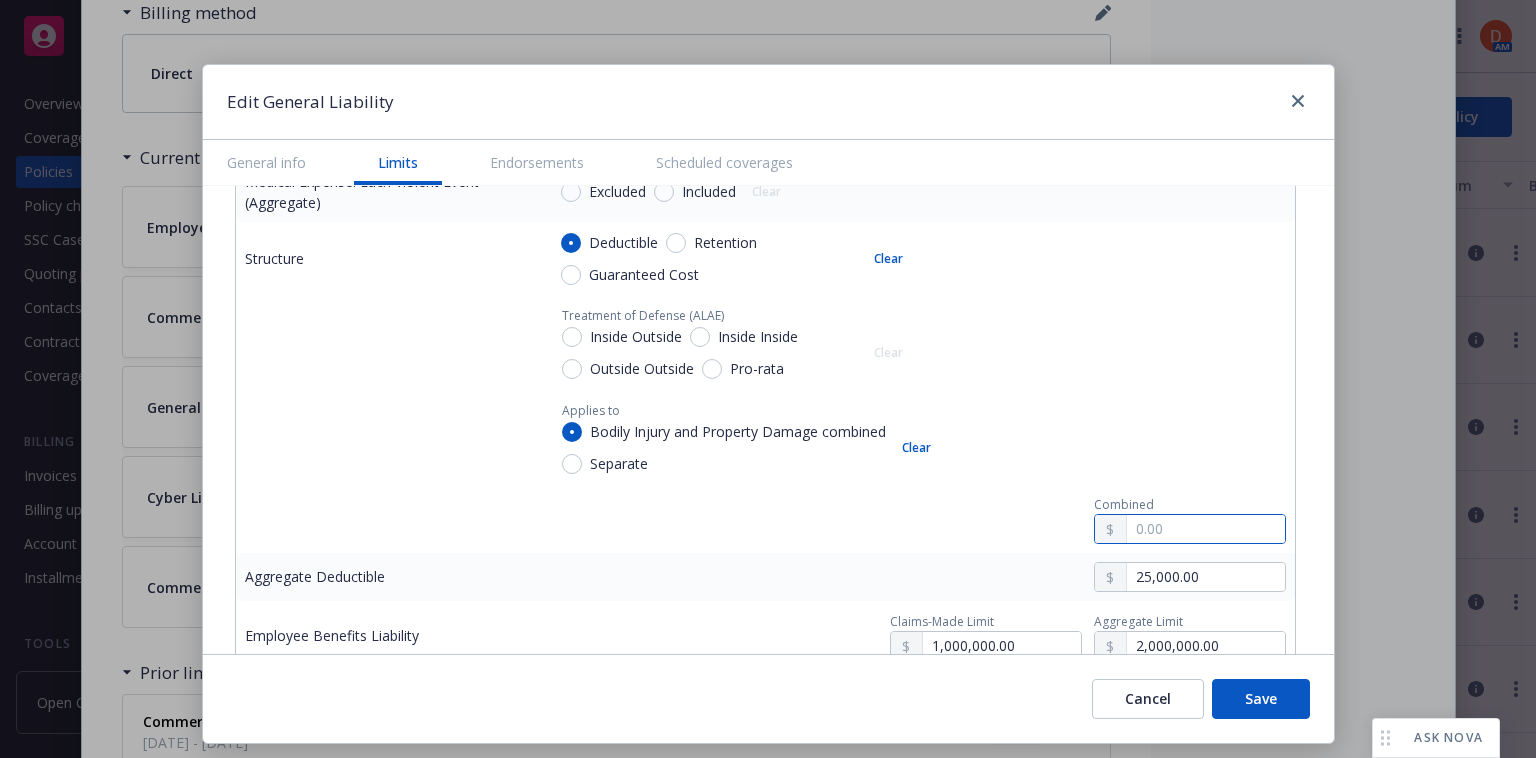 click at bounding box center [1205, 529] 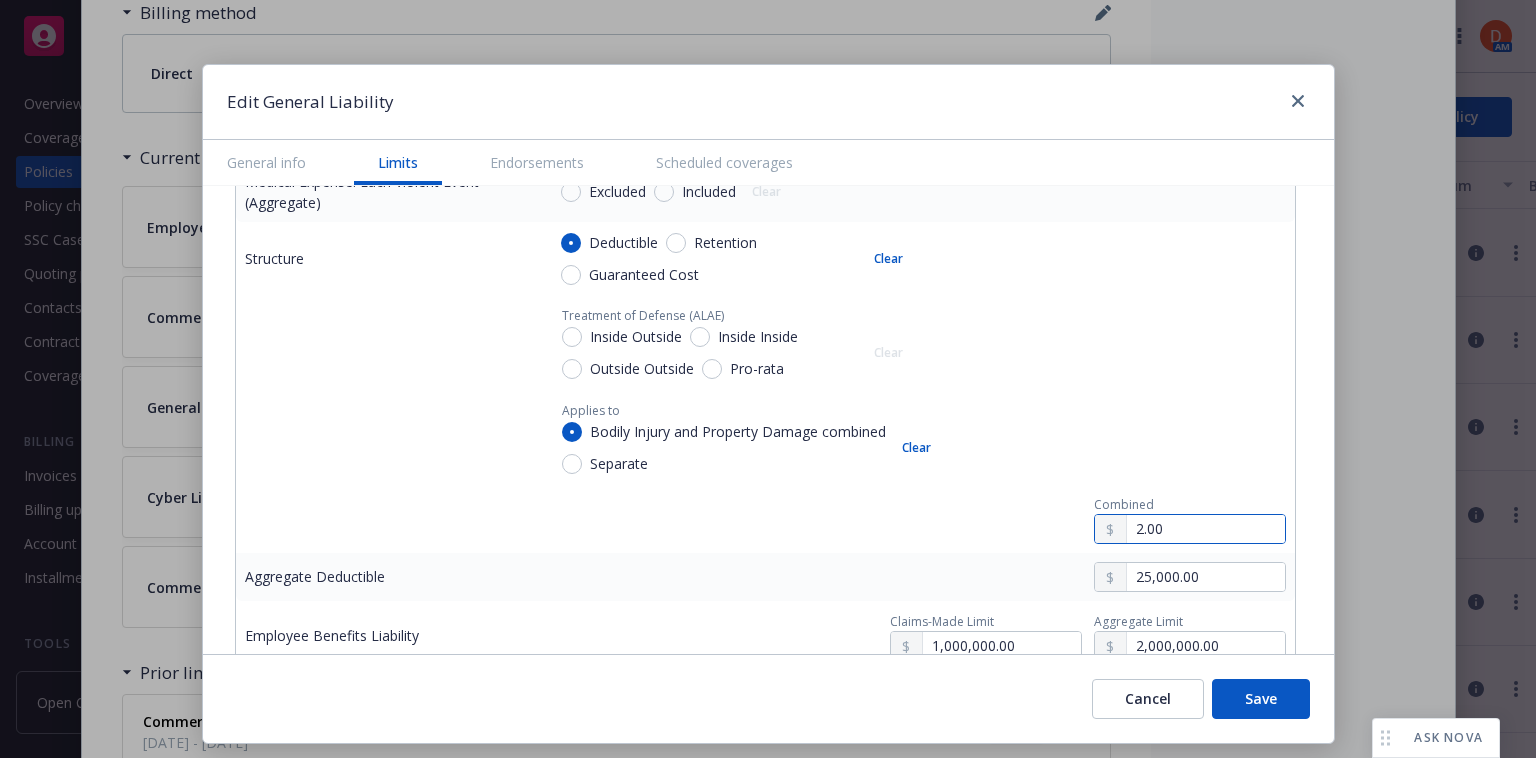 type on "x" 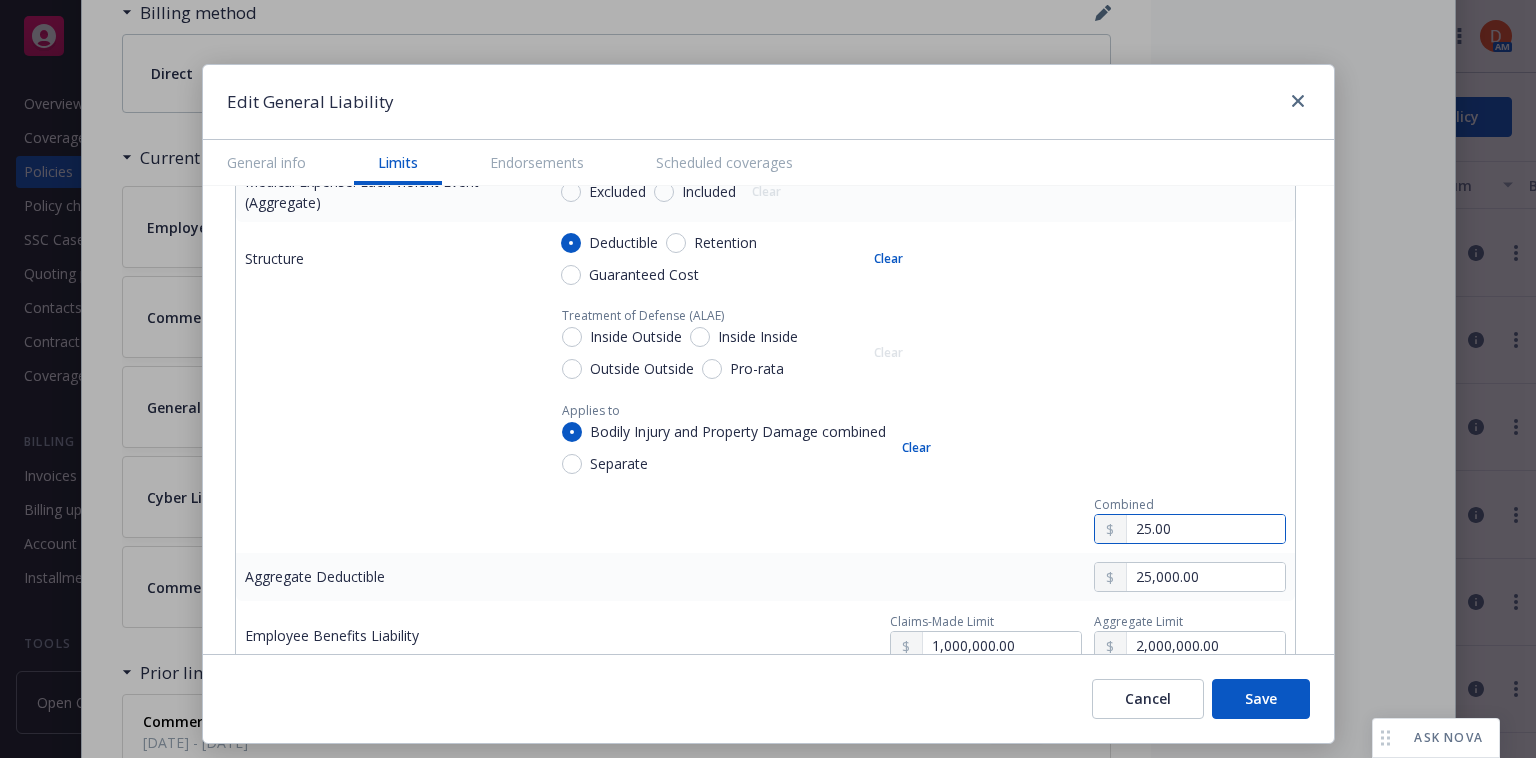 type on "x" 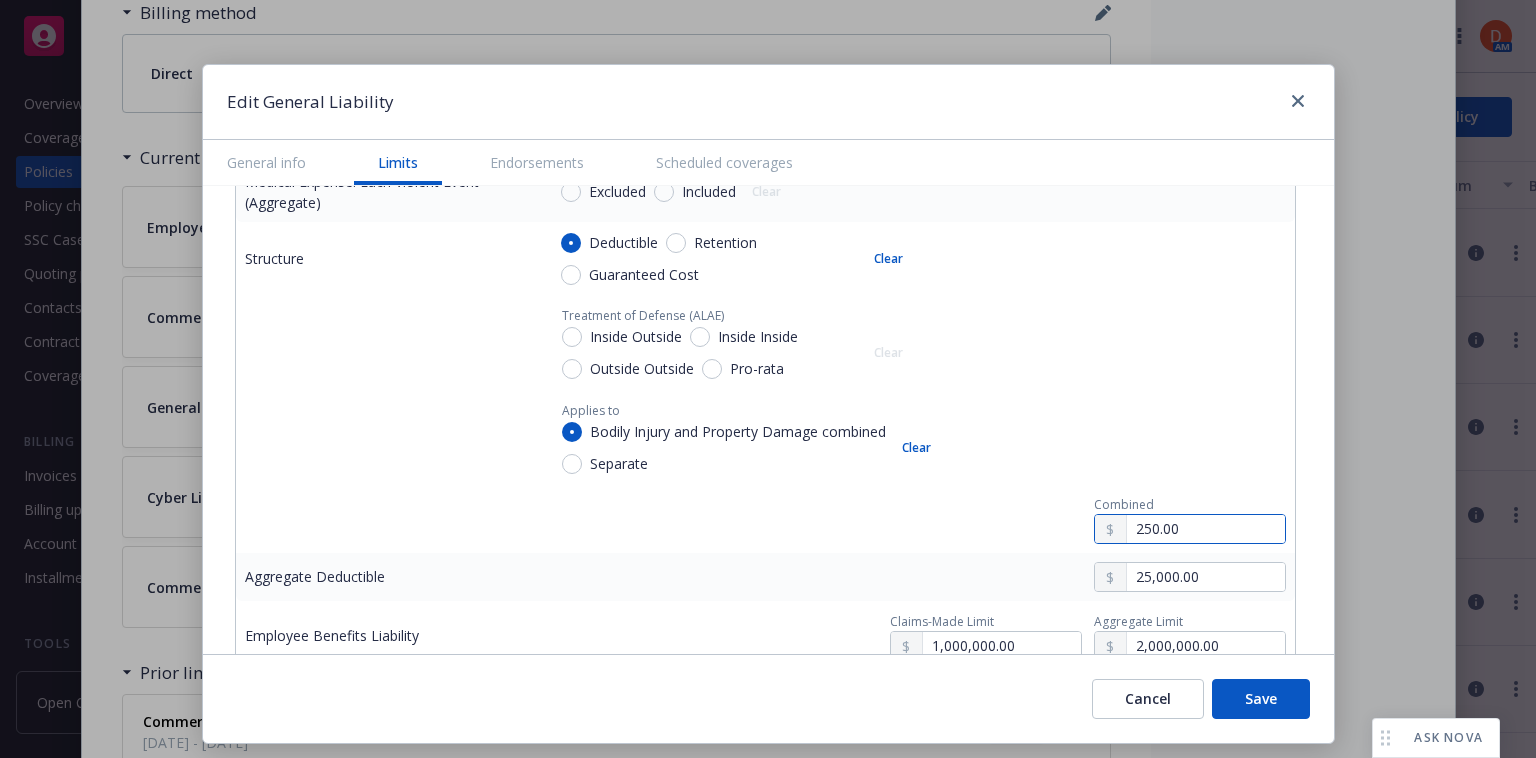 type on "x" 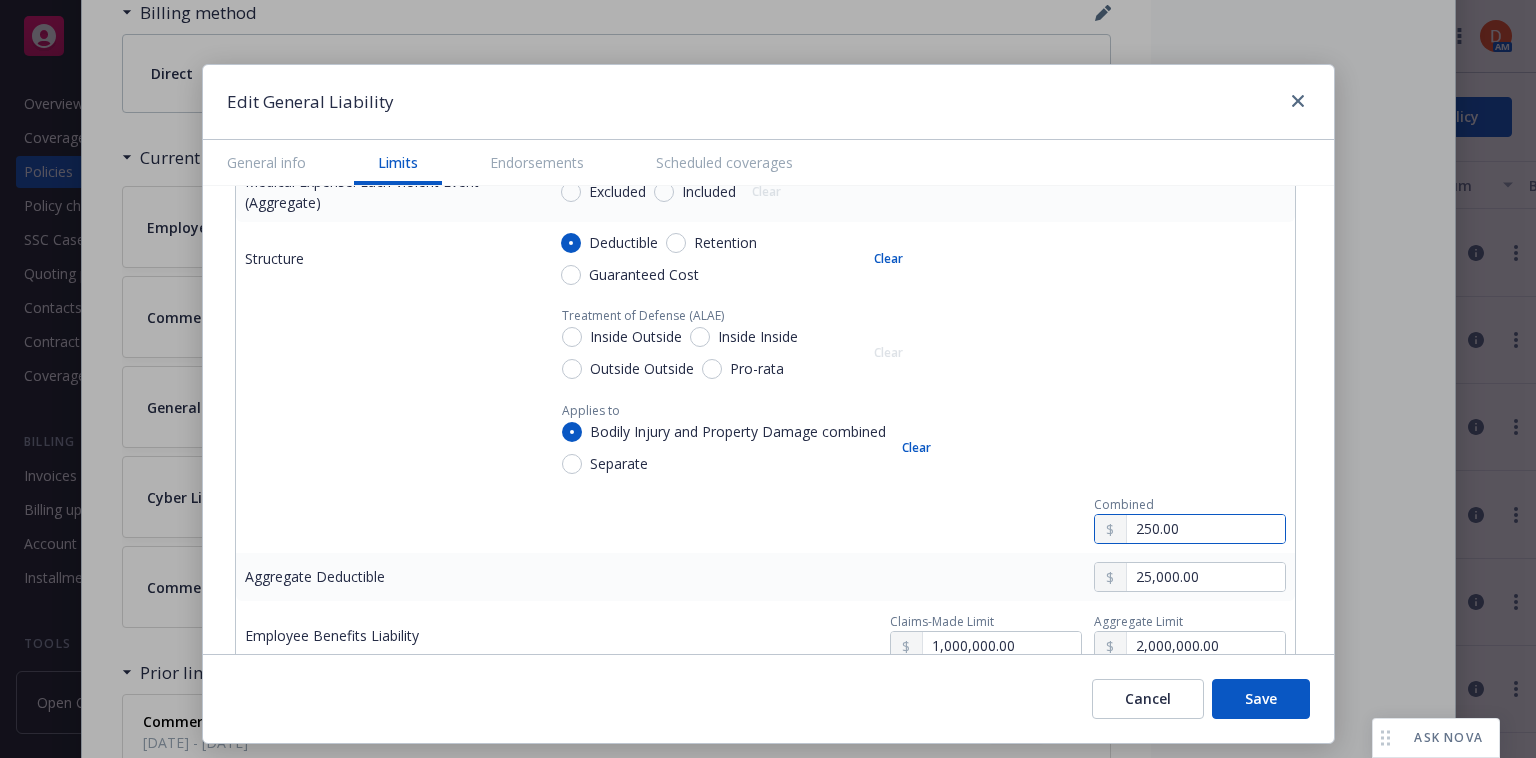 type on "2,500.00" 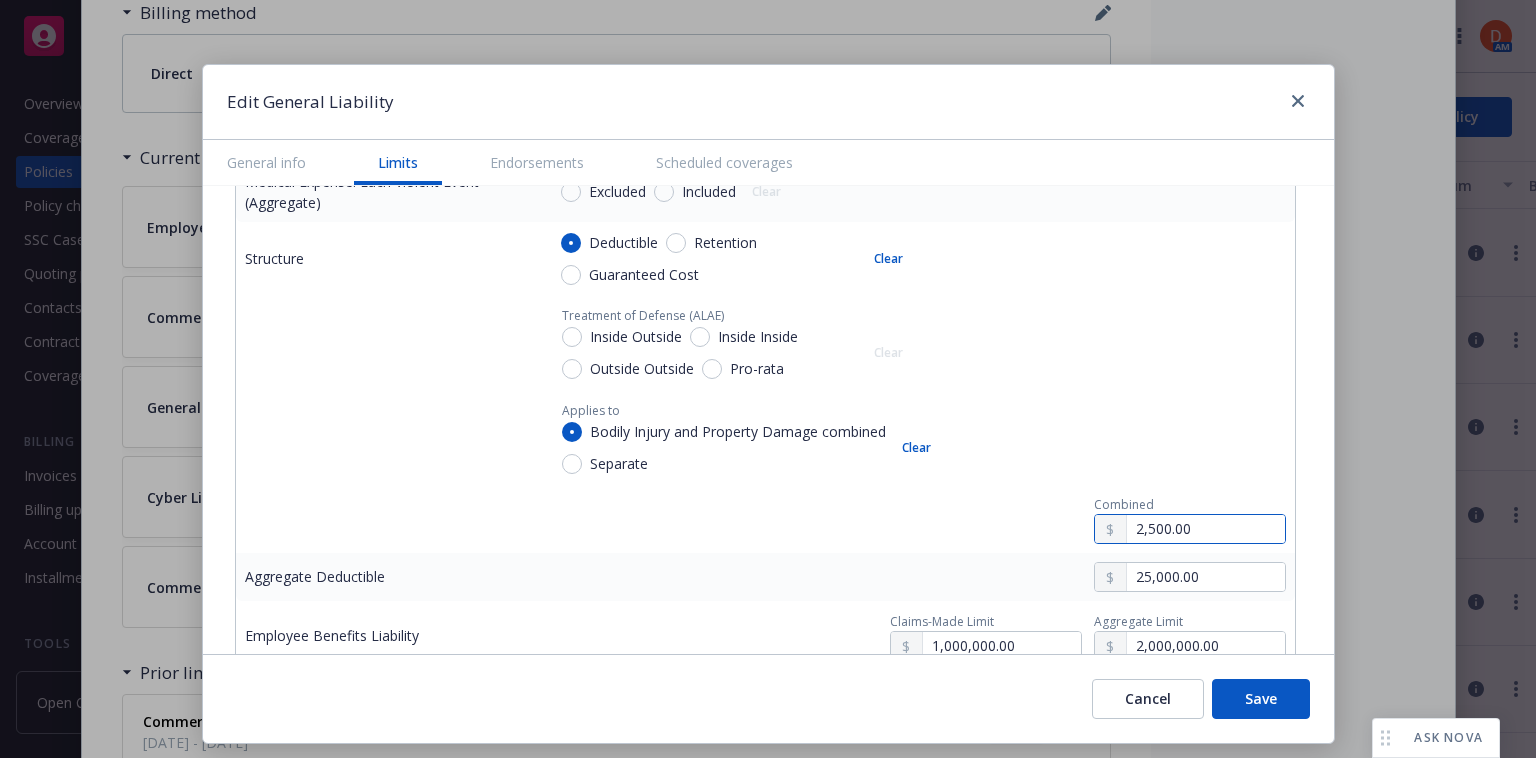 type on "x" 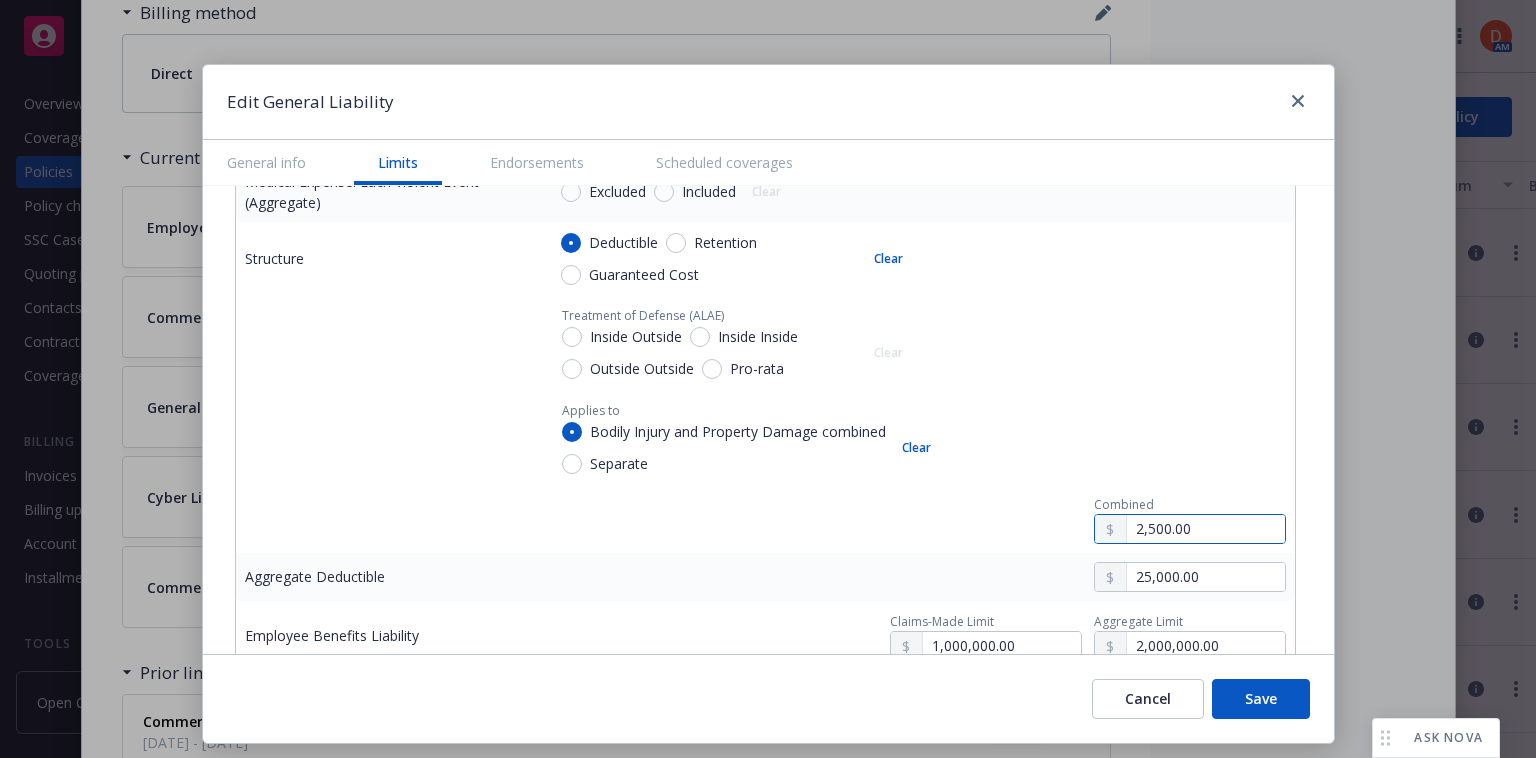 type on "25,000.00" 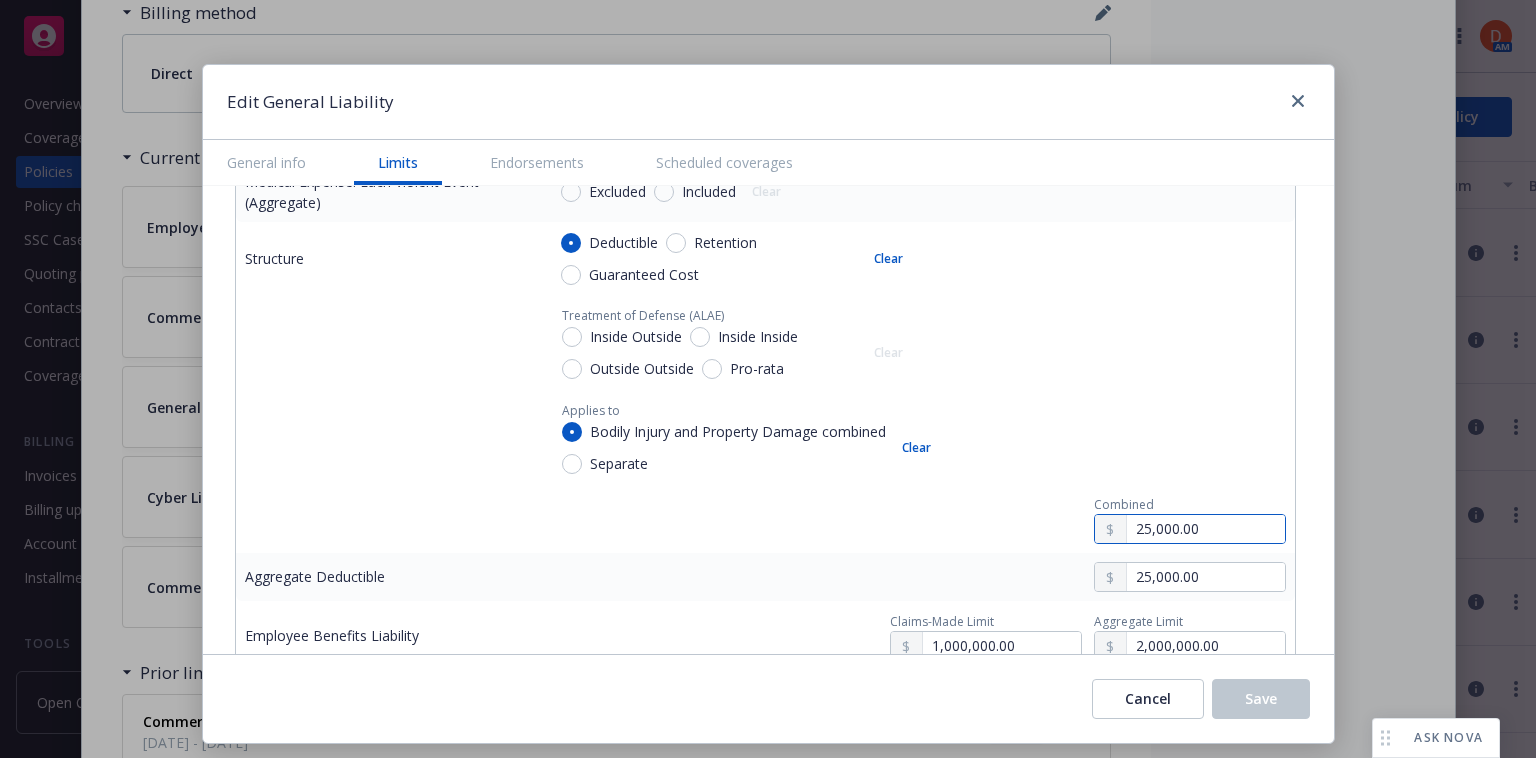 type on "x" 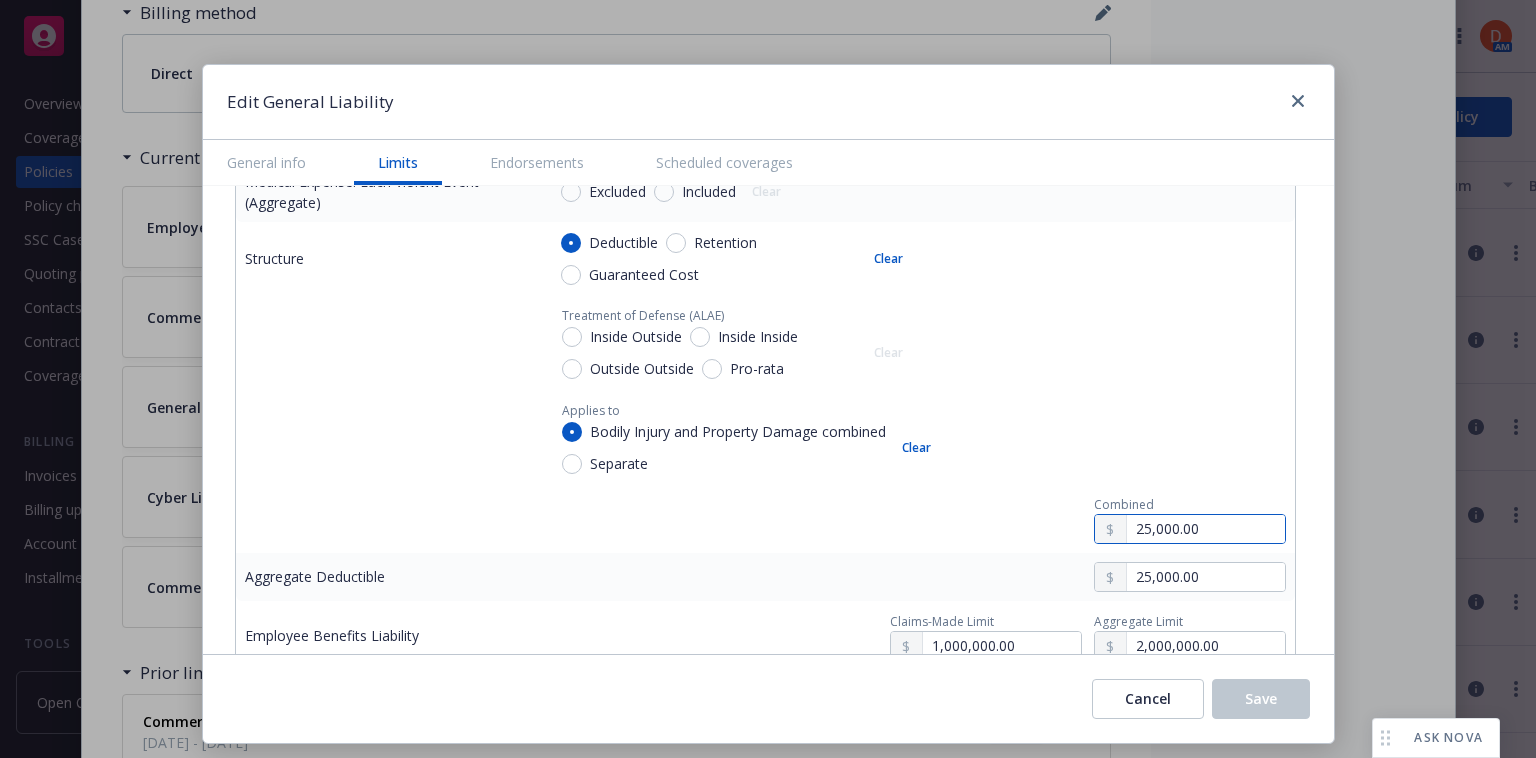 type on "25,000.00" 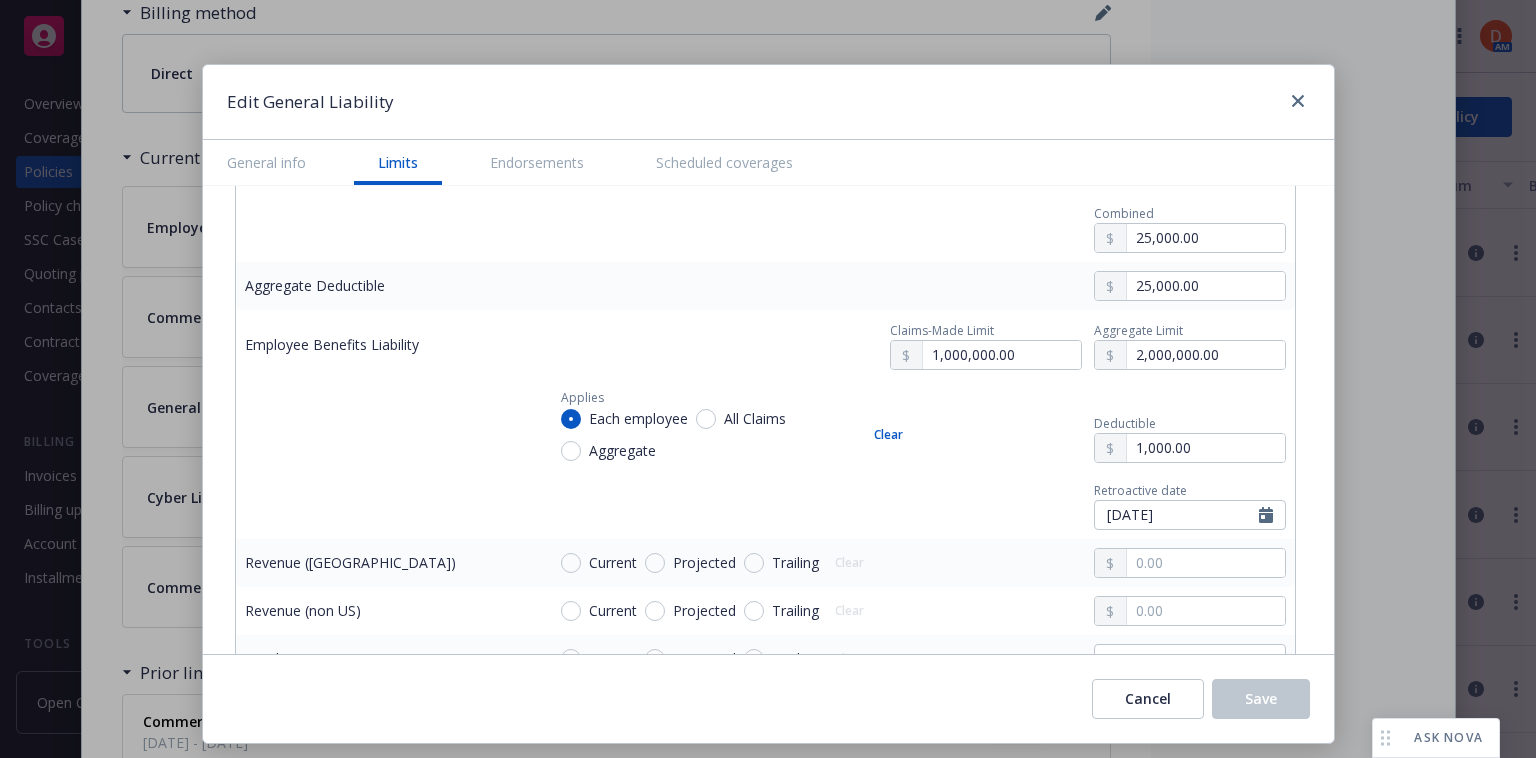 scroll, scrollTop: 1343, scrollLeft: 0, axis: vertical 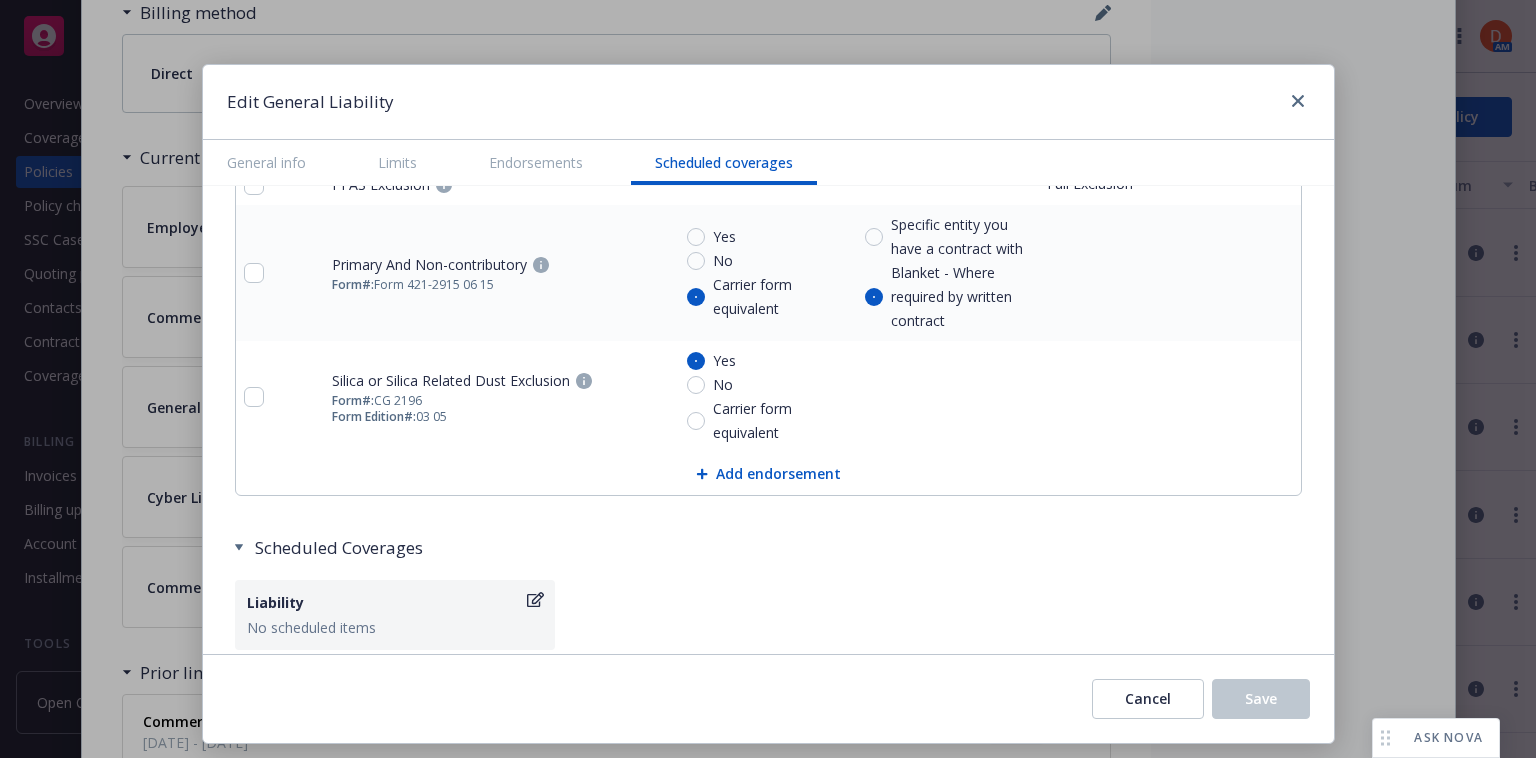type on "x" 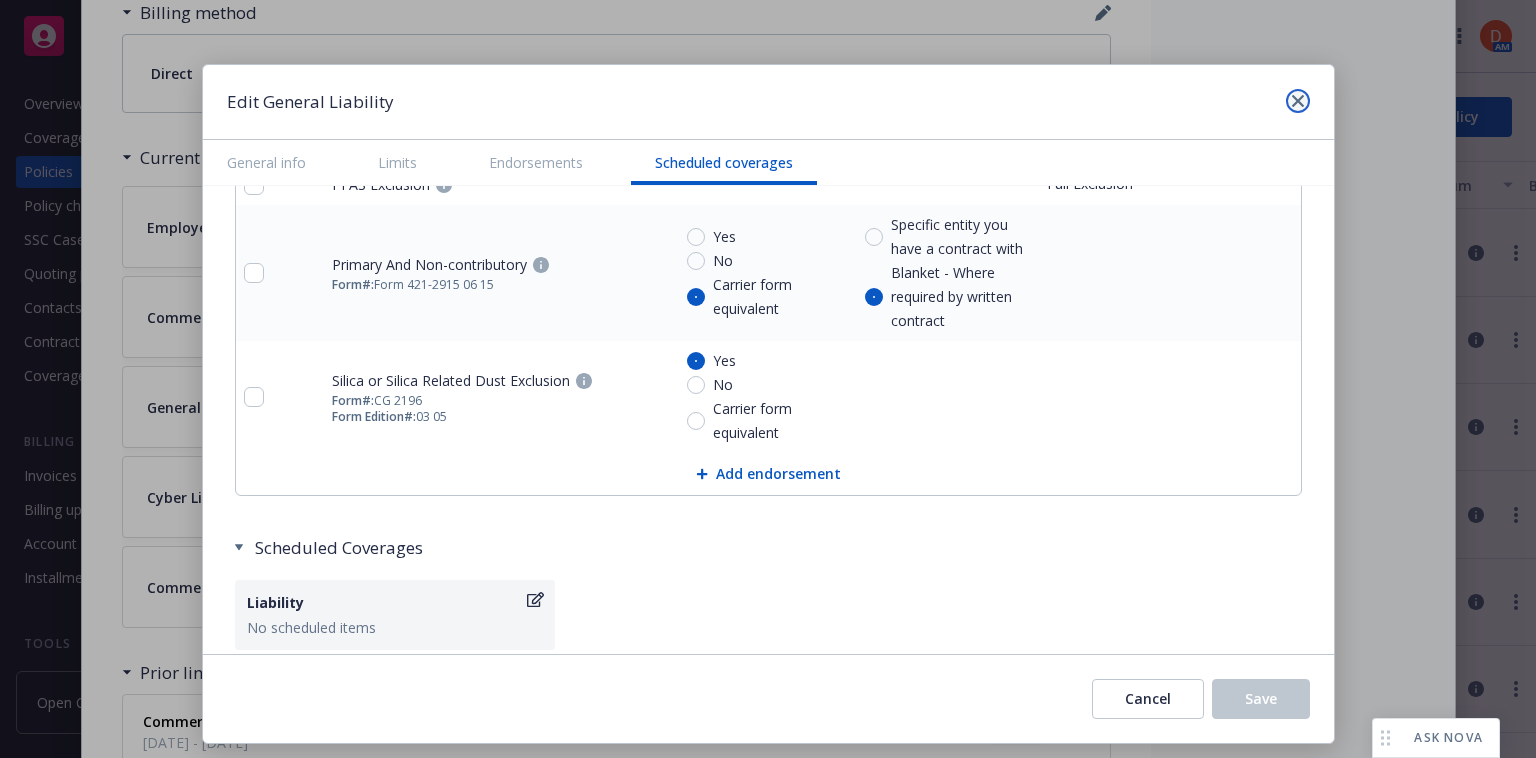 click at bounding box center [1298, 101] 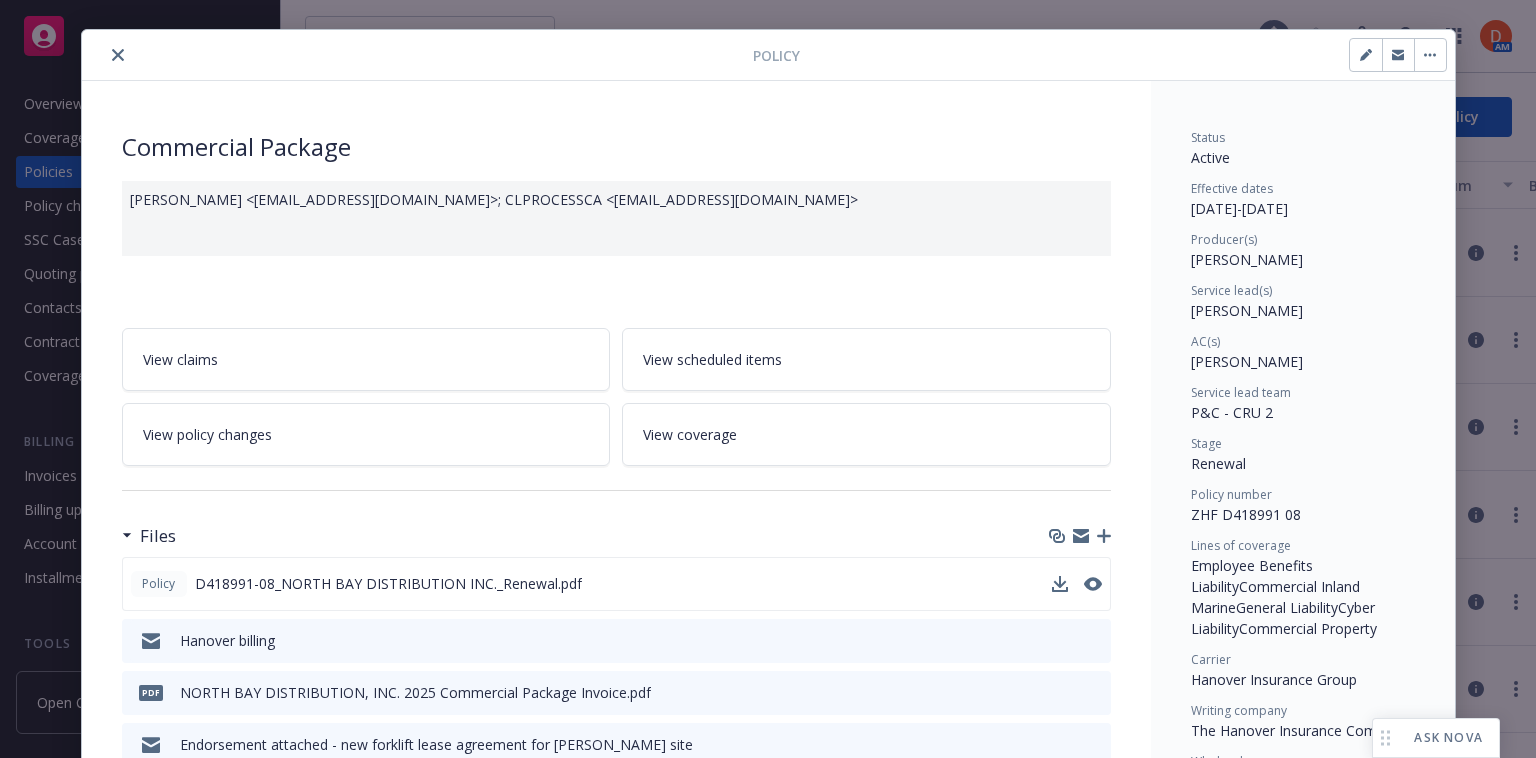 scroll, scrollTop: 0, scrollLeft: 0, axis: both 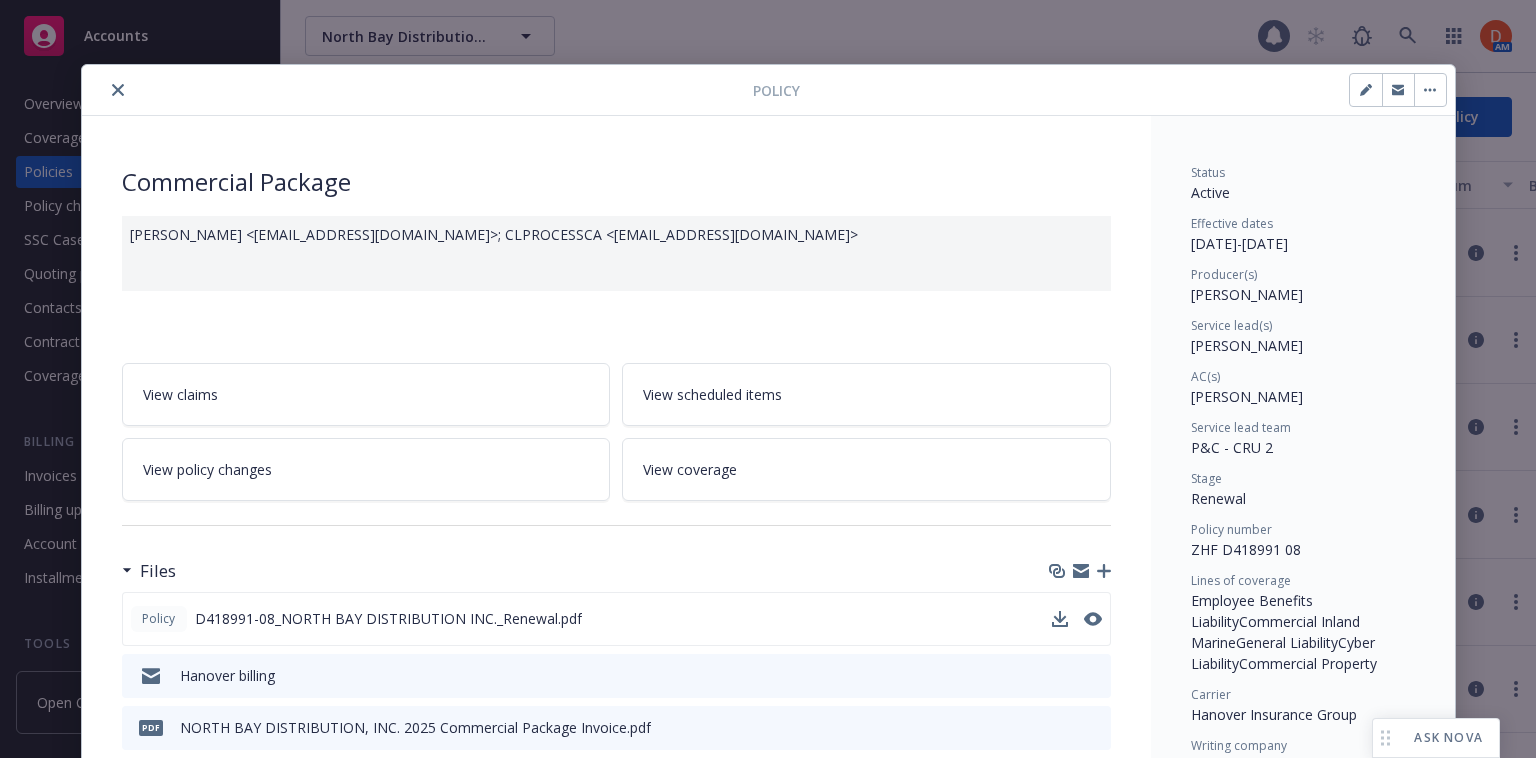 click at bounding box center [421, 90] 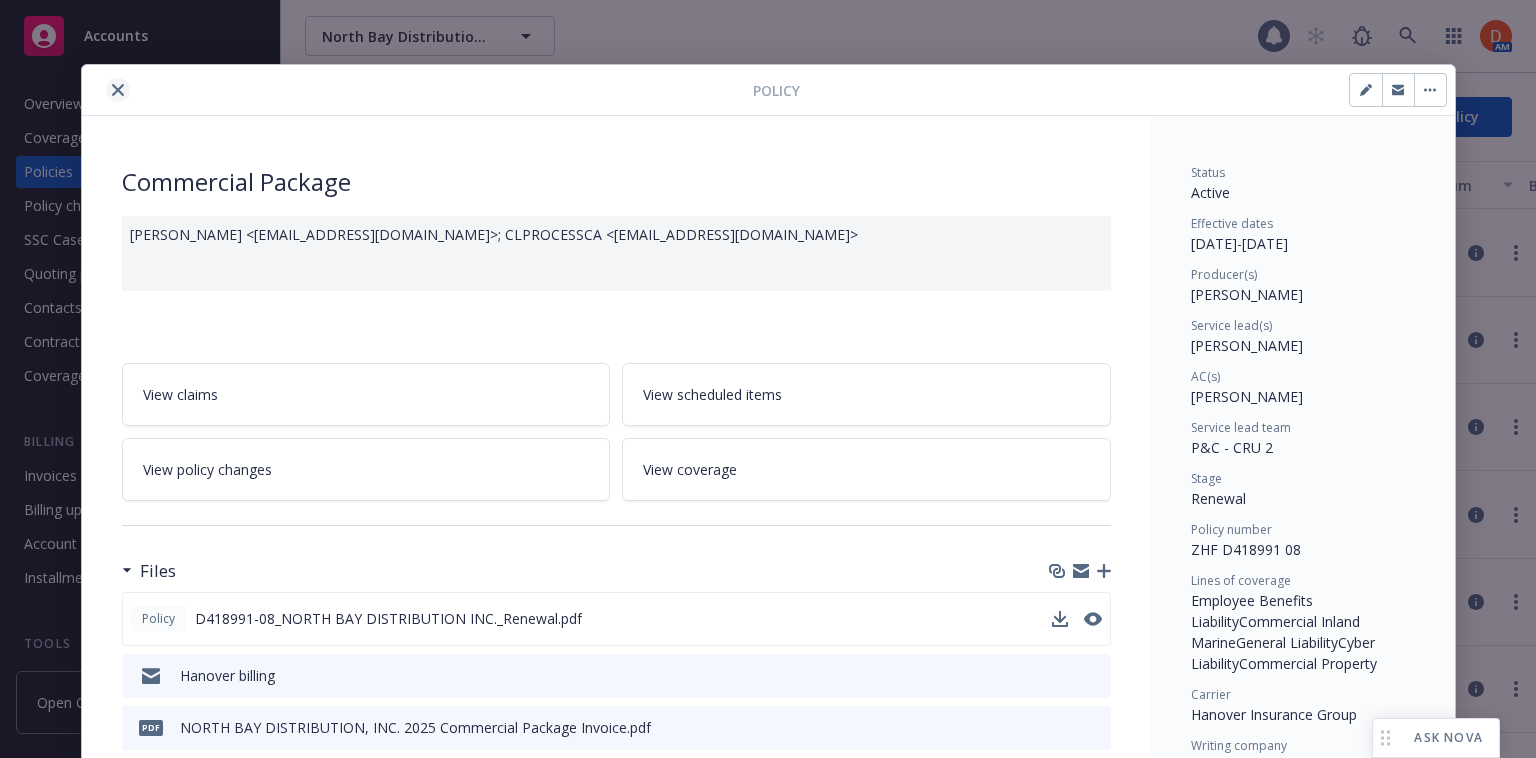 click 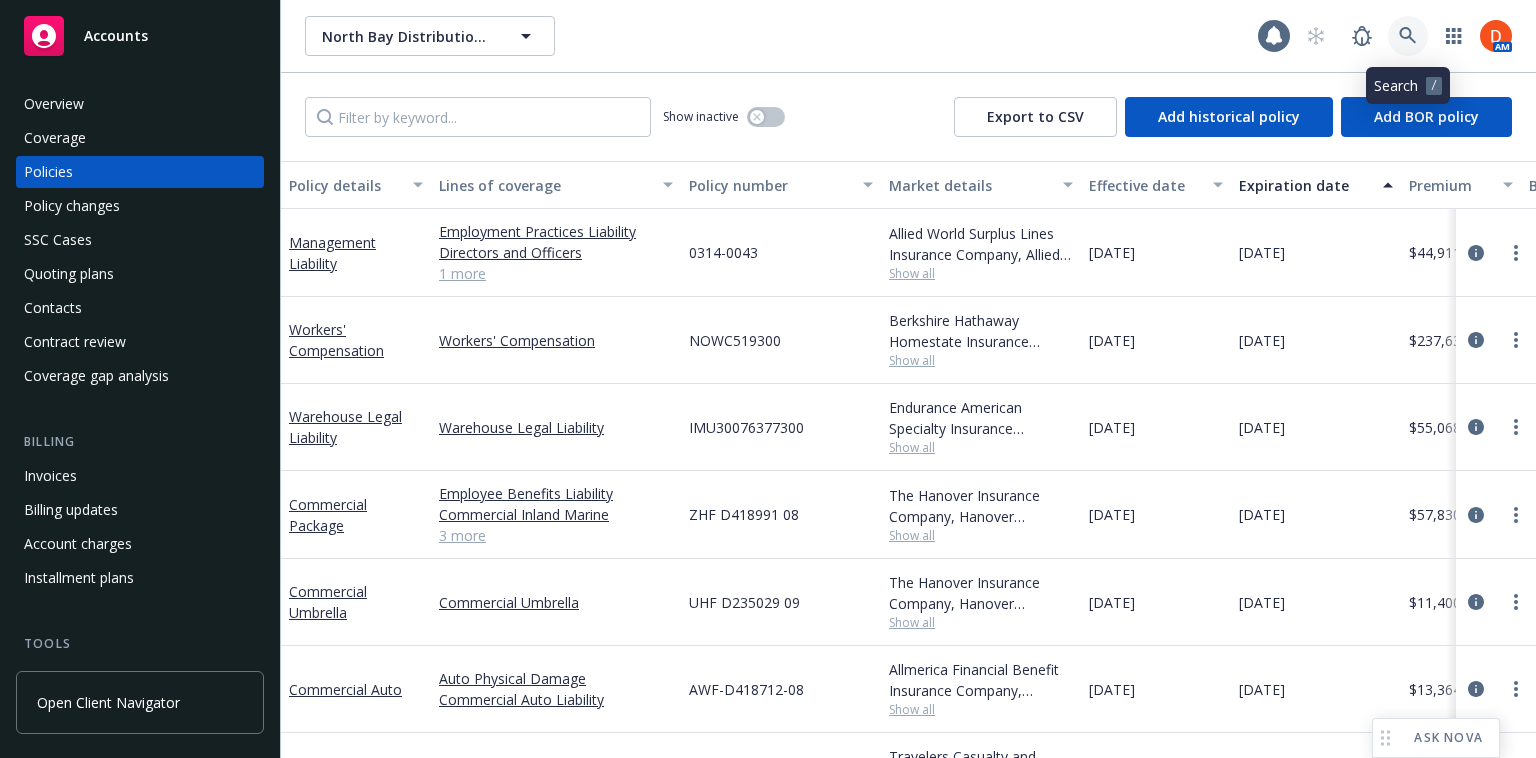 click 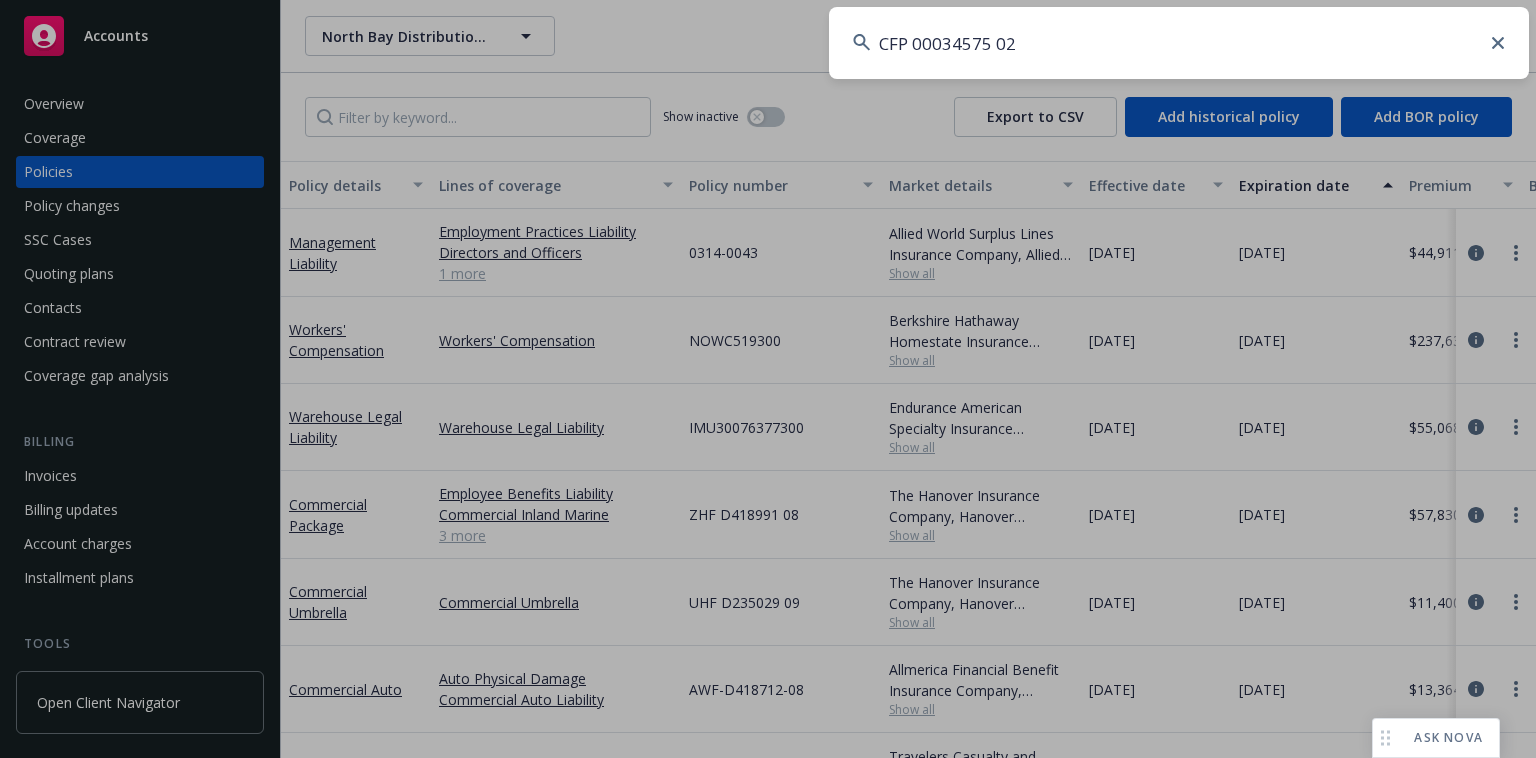 type on "CFP 00034575 02" 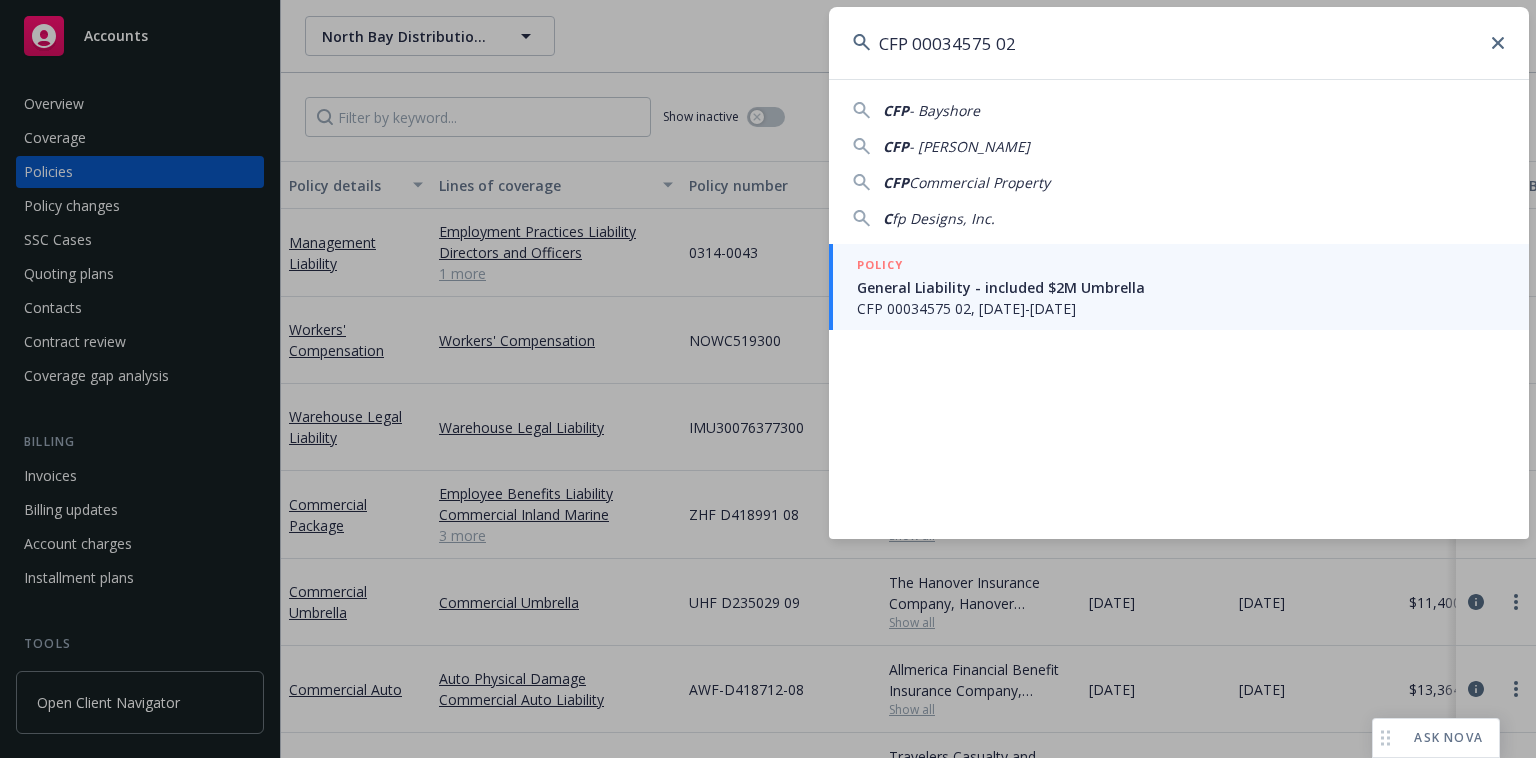 click on "General Liability - included $2M Umbrella" at bounding box center (1181, 287) 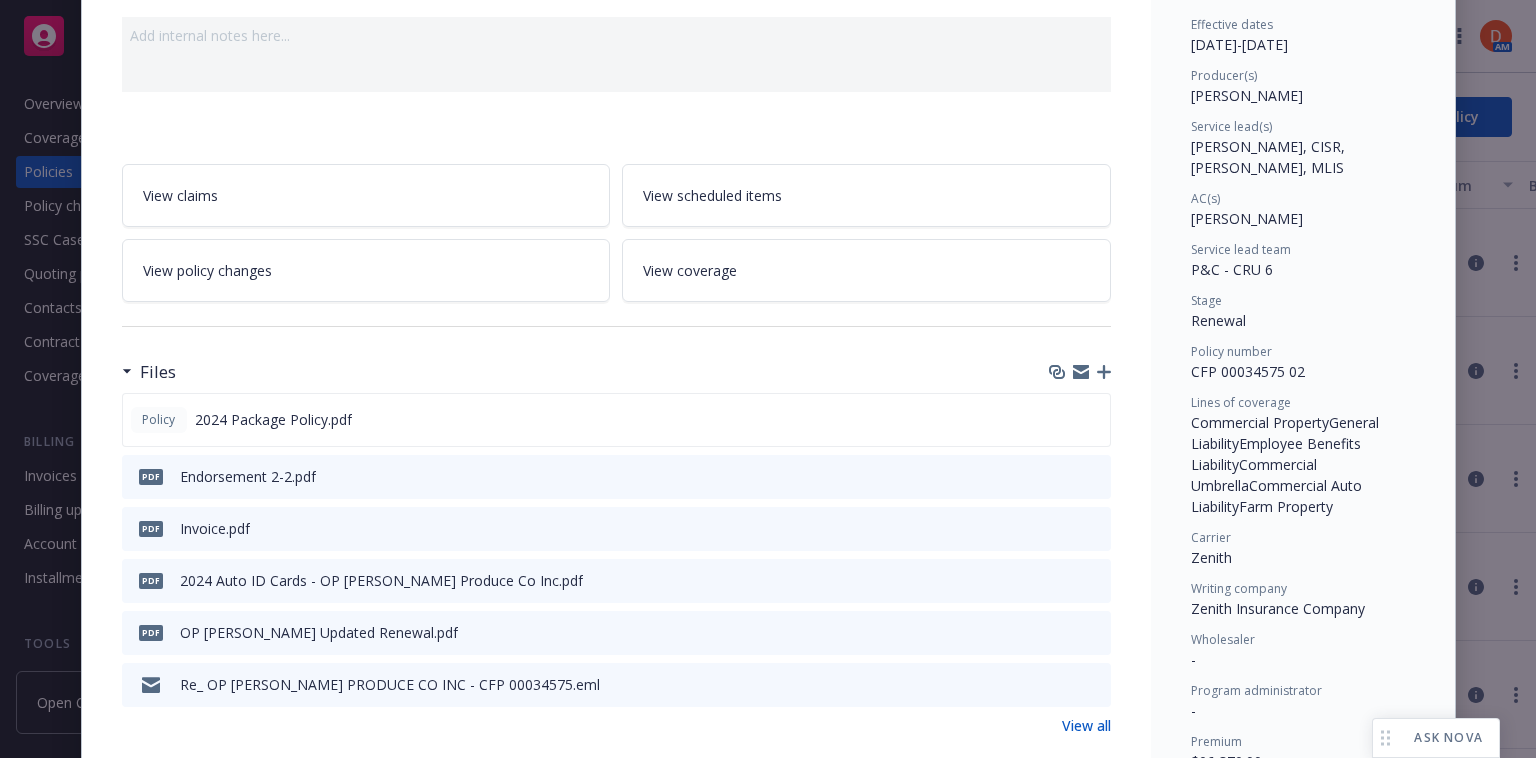 scroll, scrollTop: 201, scrollLeft: 0, axis: vertical 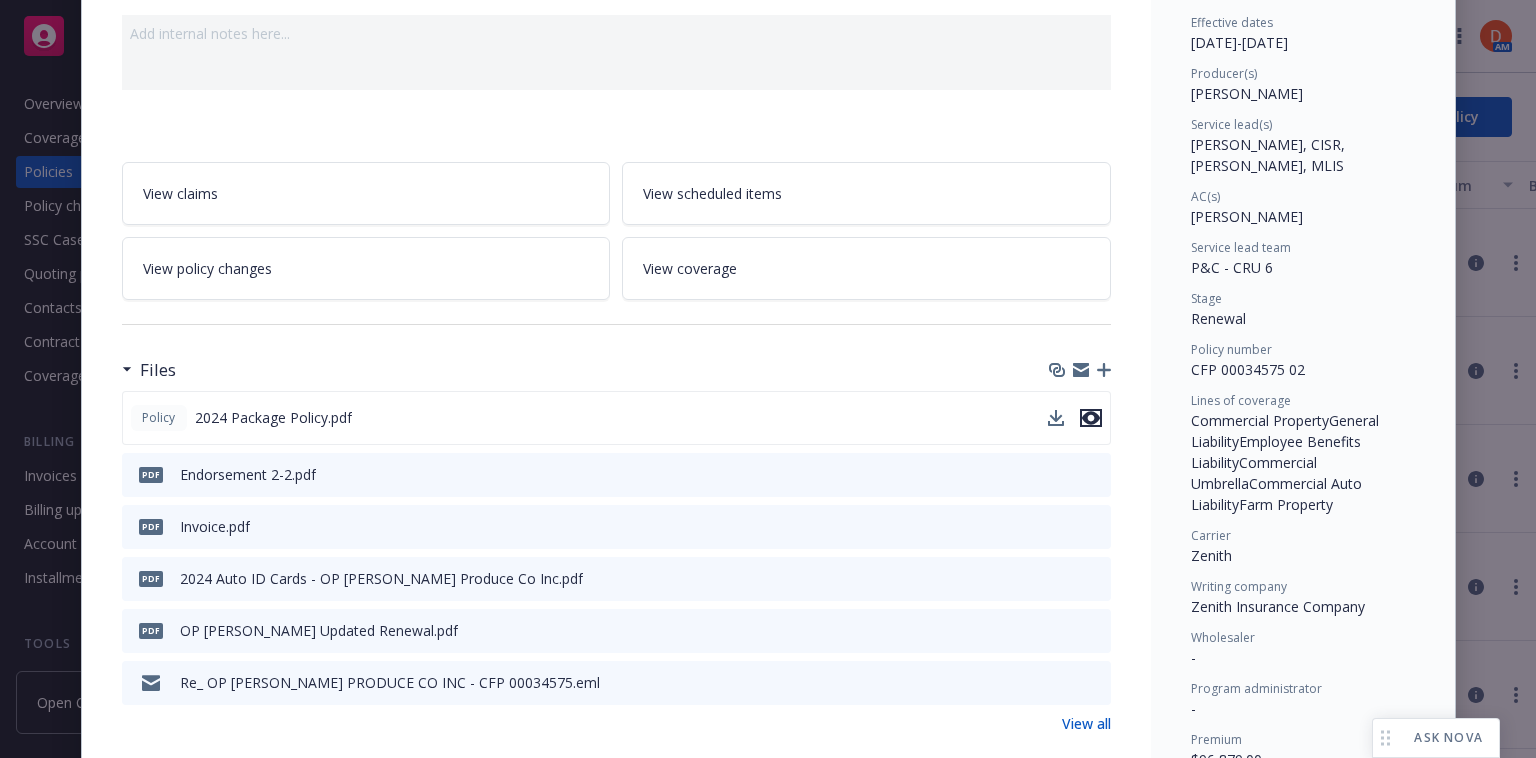 click 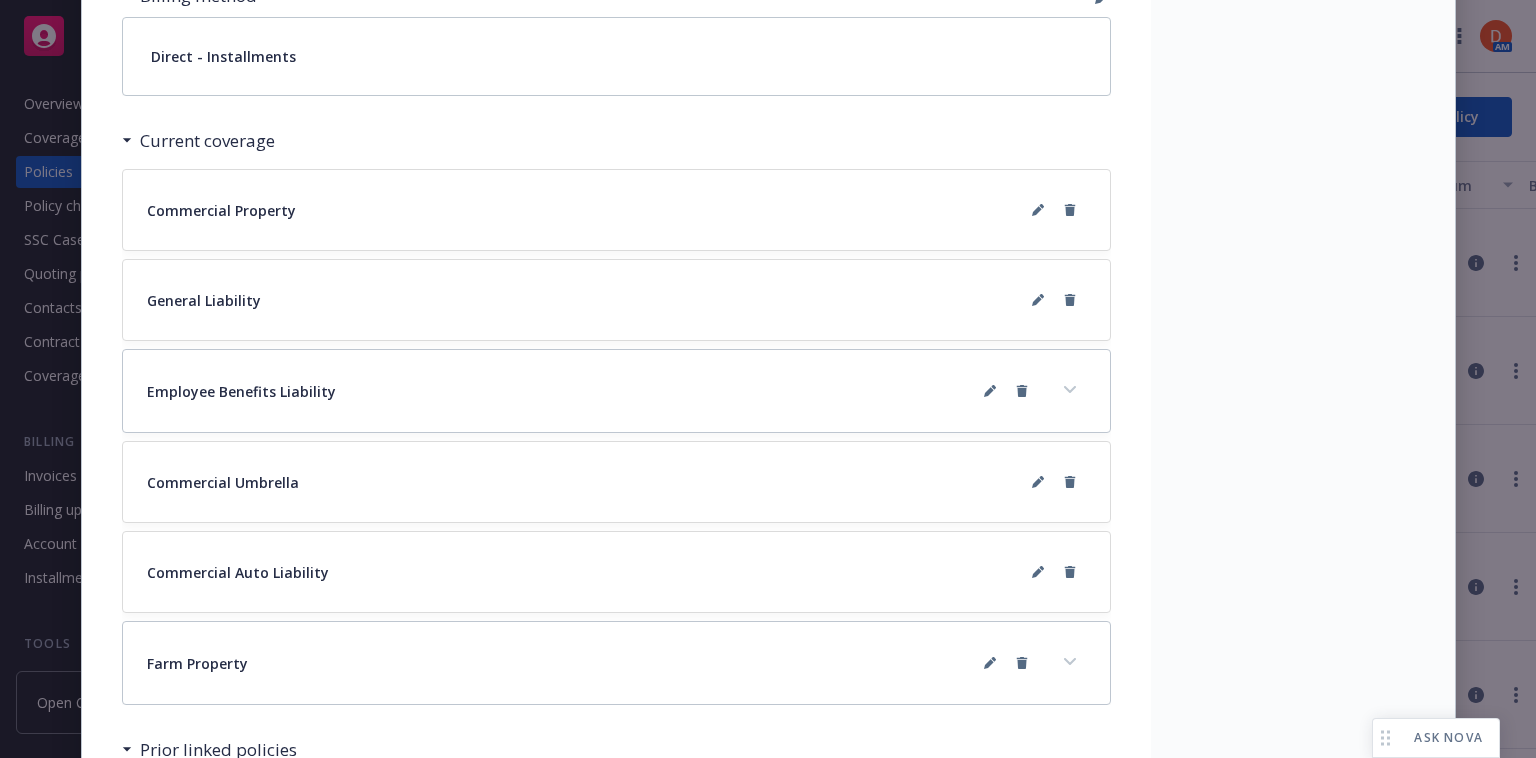 scroll, scrollTop: 1554, scrollLeft: 0, axis: vertical 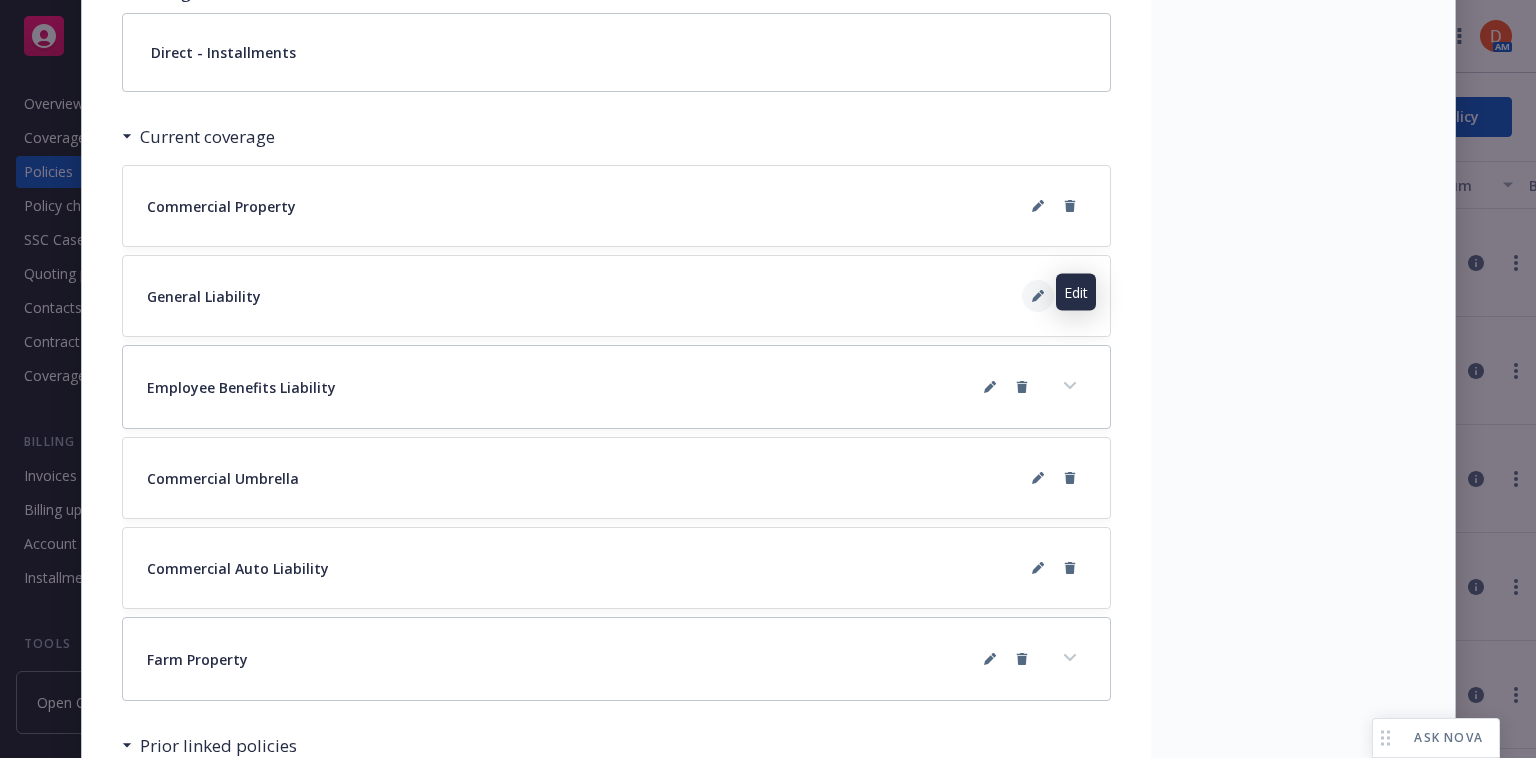 click at bounding box center (1038, 296) 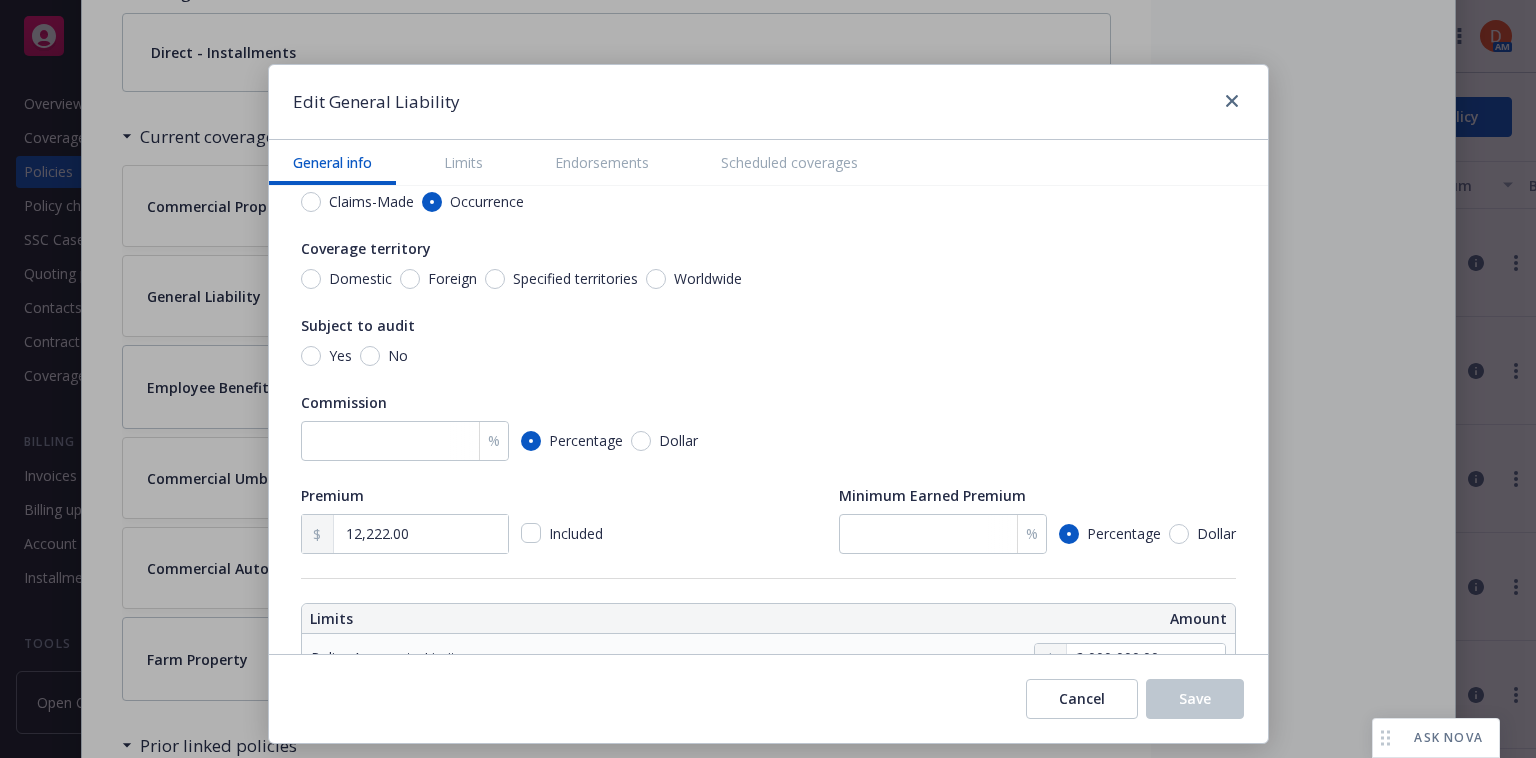 scroll, scrollTop: 151, scrollLeft: 0, axis: vertical 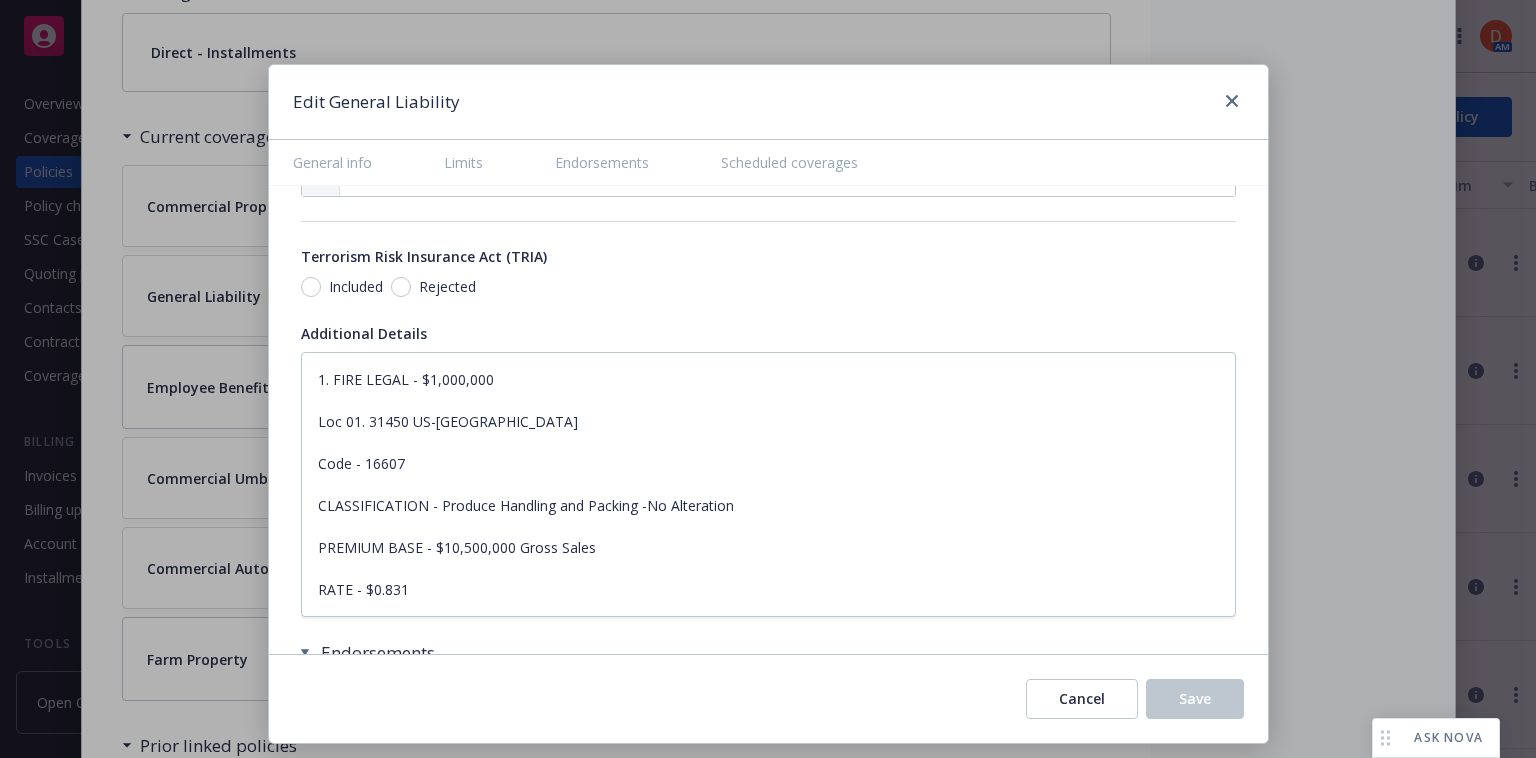 type on "x" 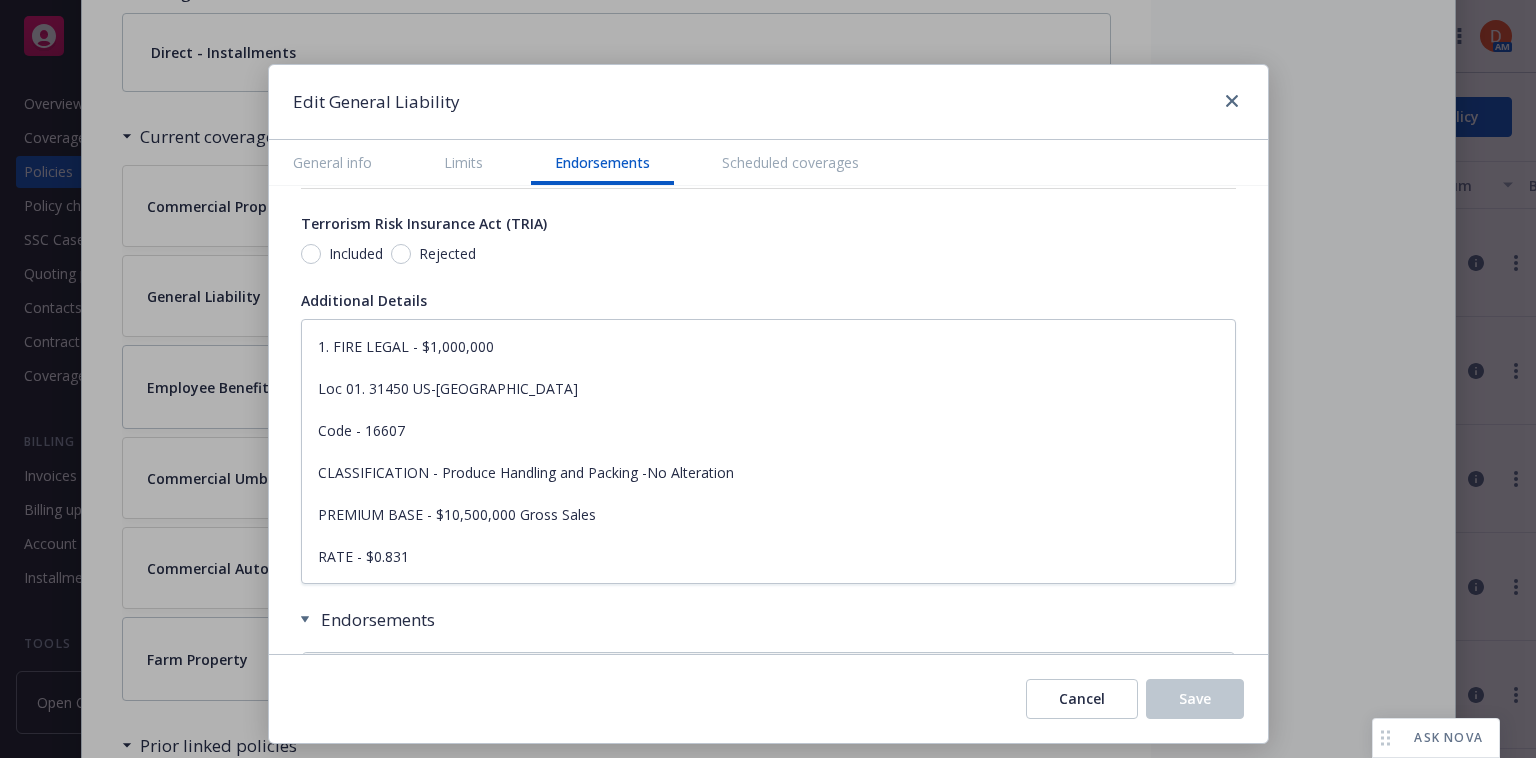 scroll, scrollTop: 2459, scrollLeft: 0, axis: vertical 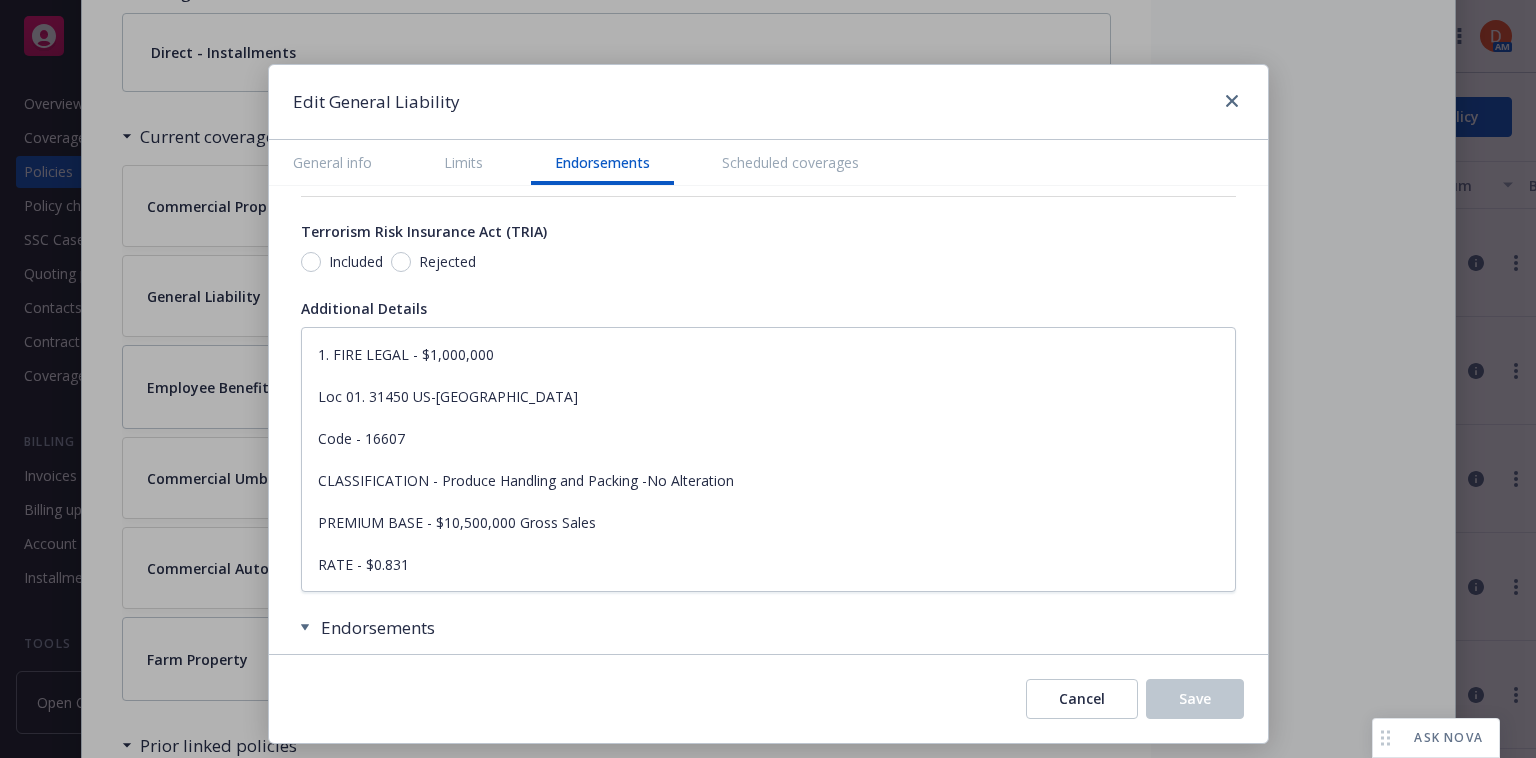 click at bounding box center [1228, 102] 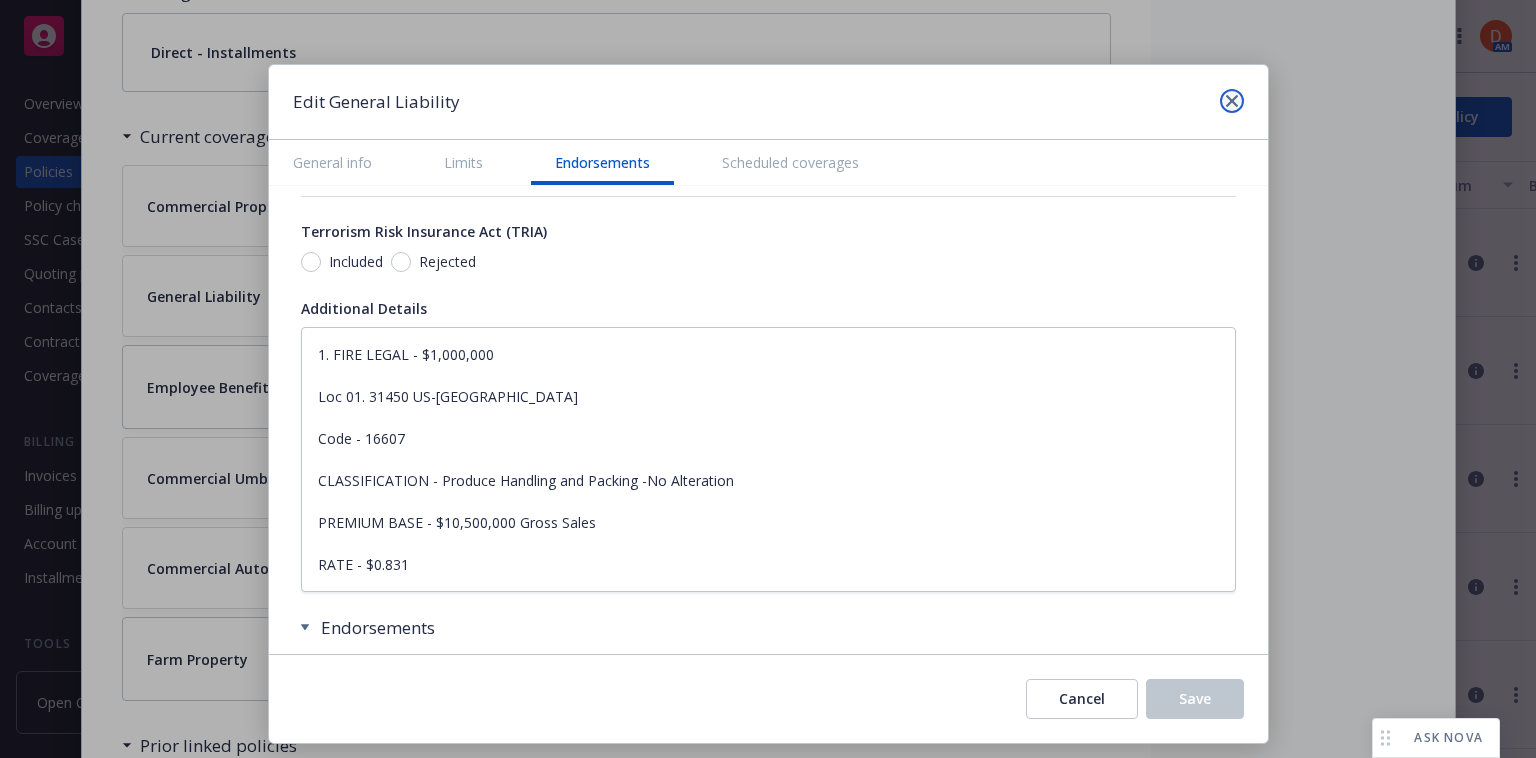 click at bounding box center [1232, 101] 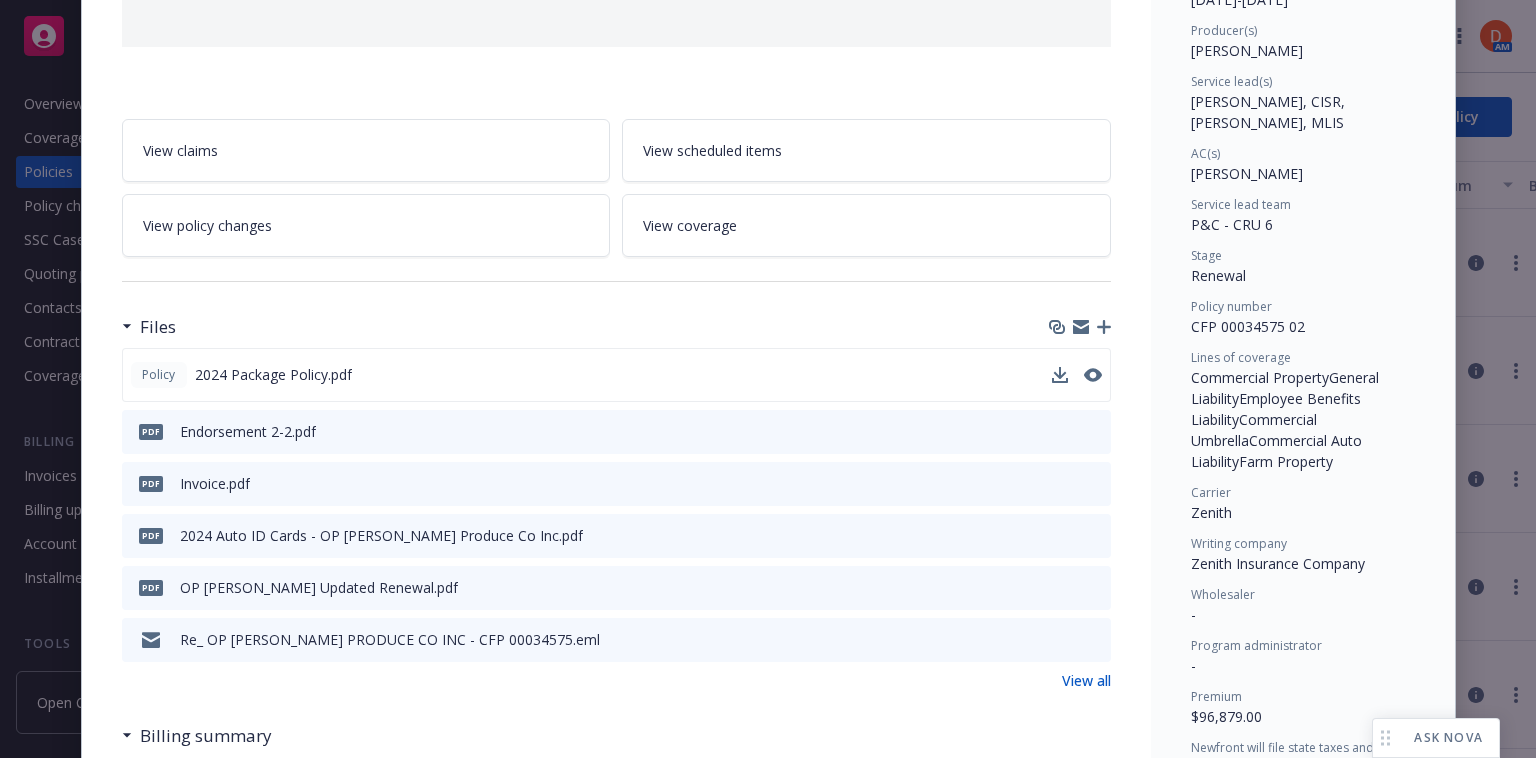 scroll, scrollTop: 0, scrollLeft: 0, axis: both 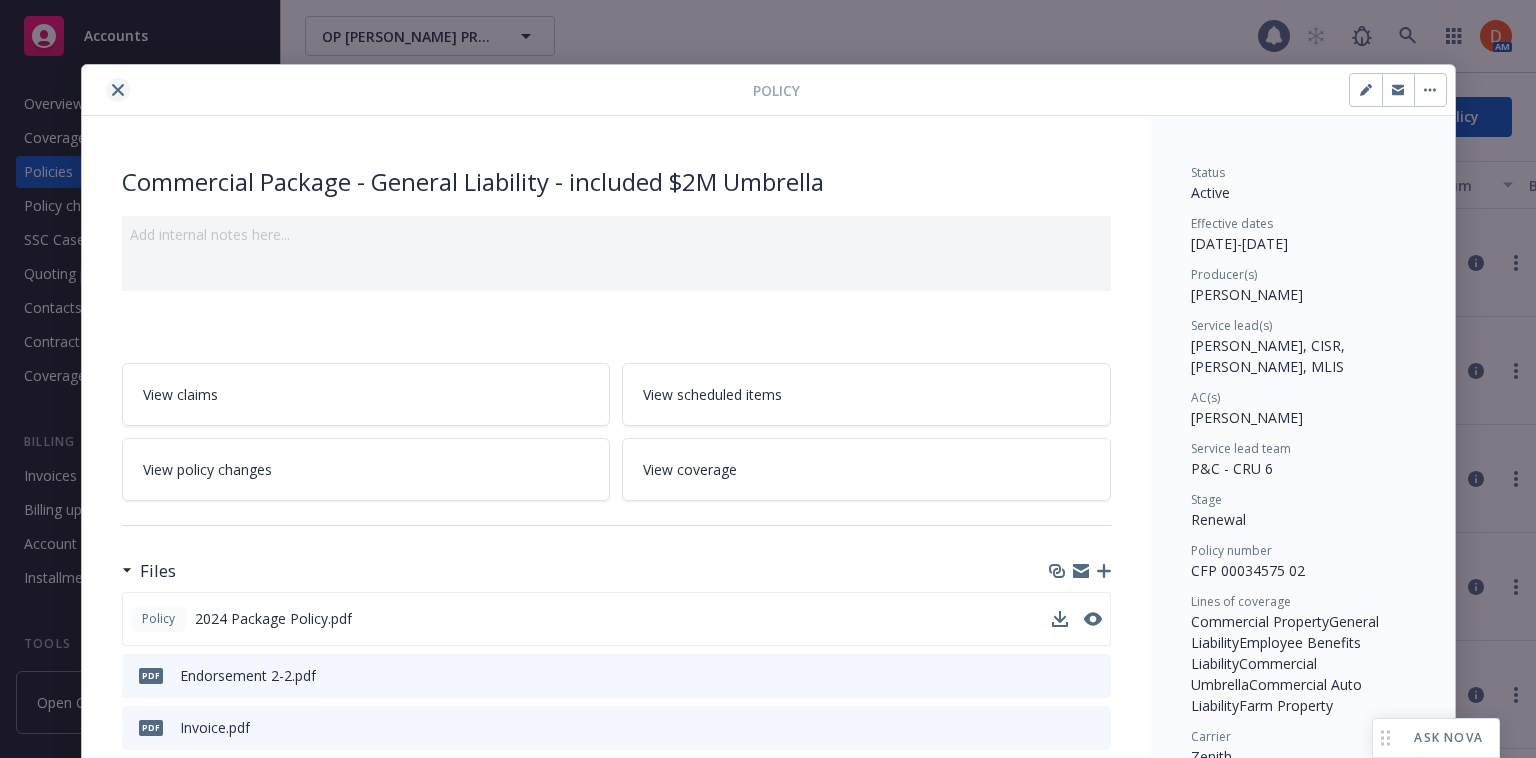 click 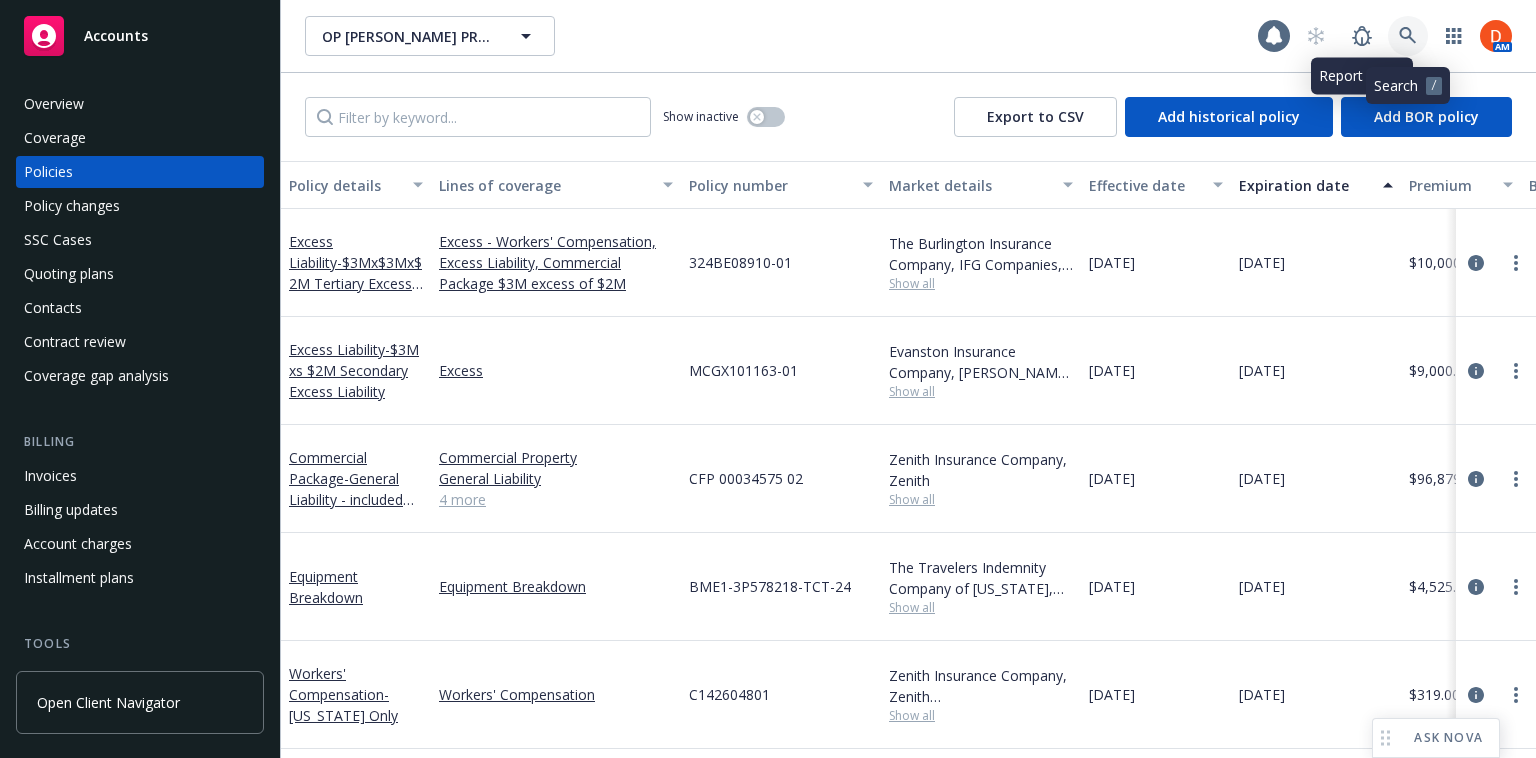 click 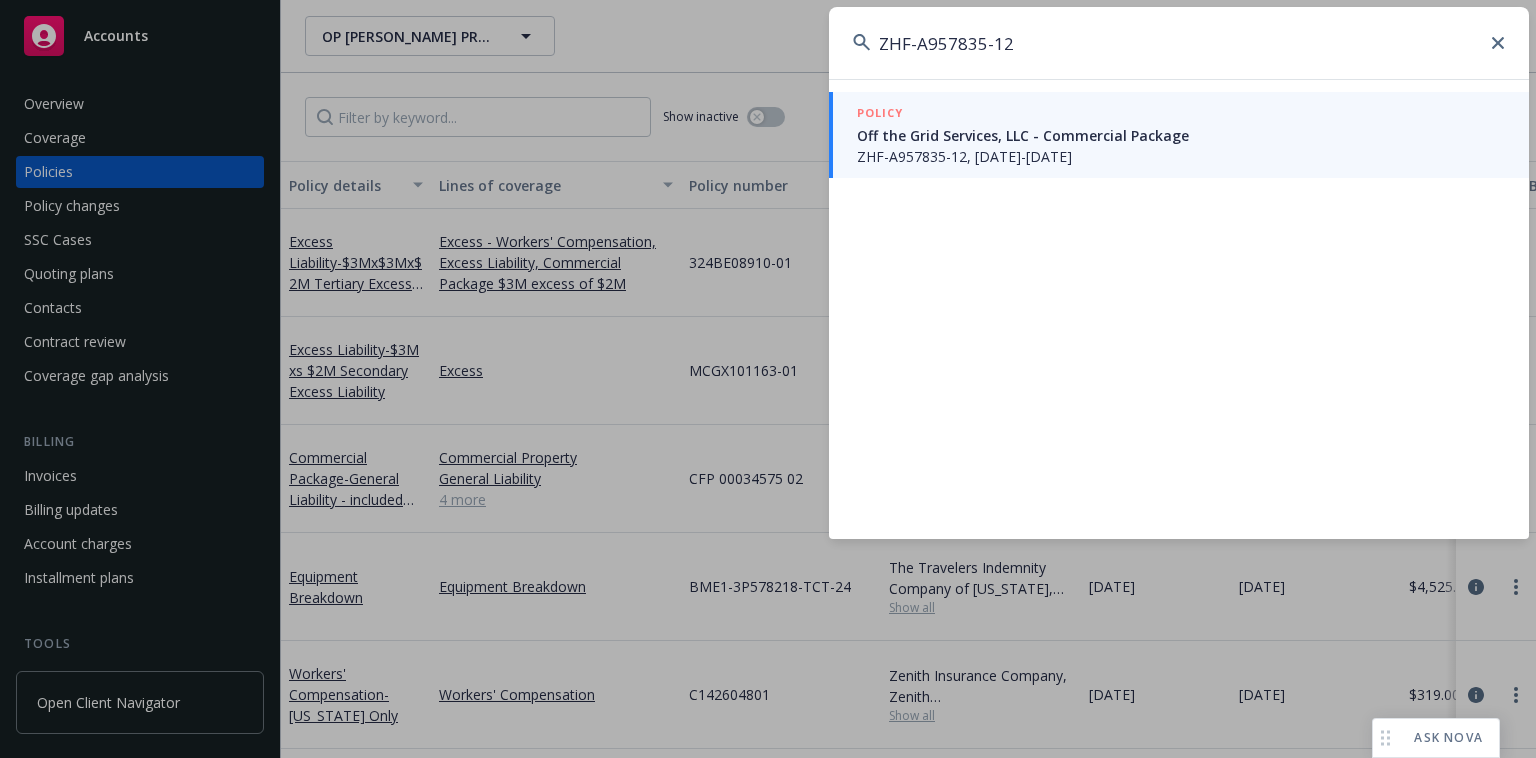 type on "ZHF-A957835-12" 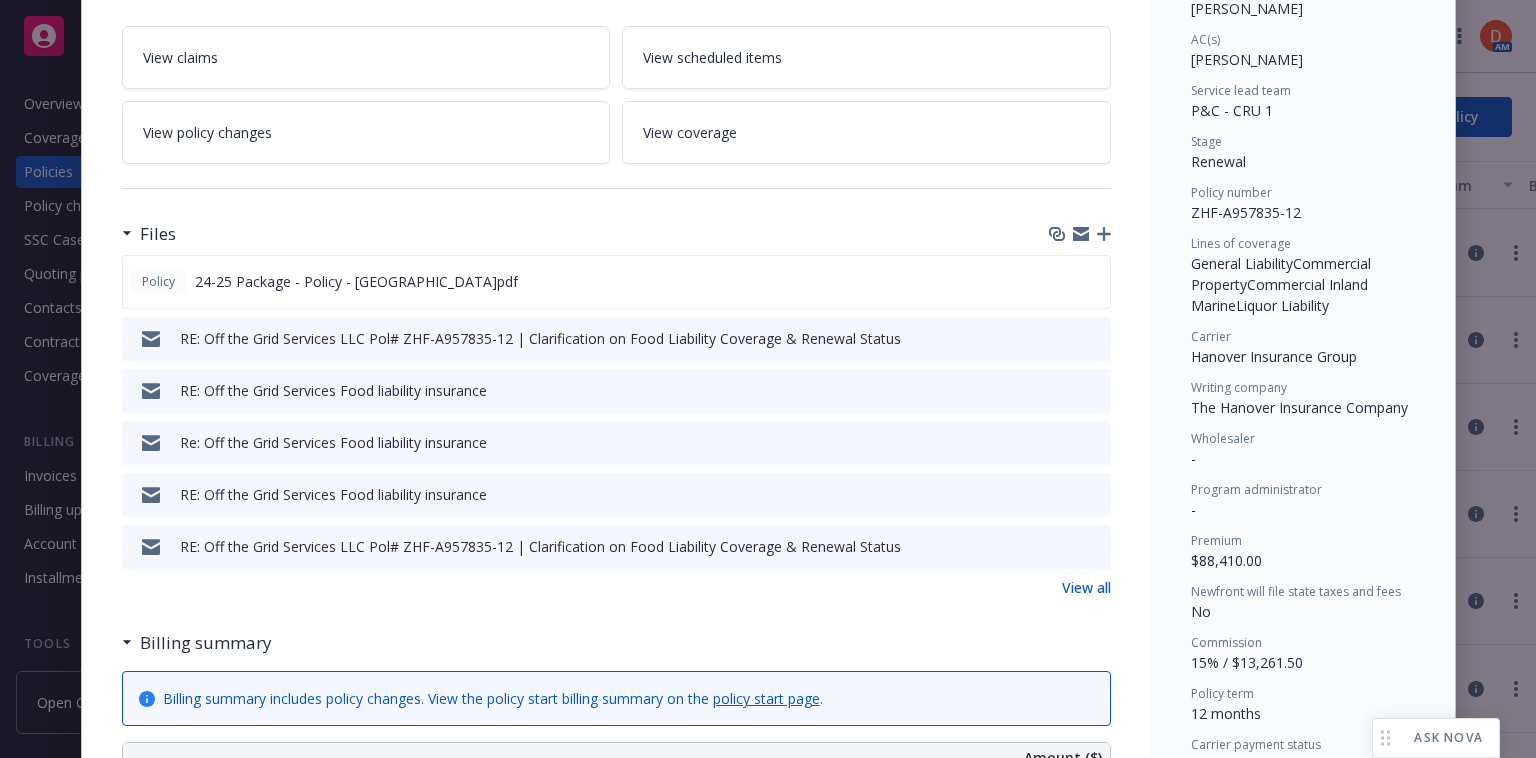 scroll, scrollTop: 353, scrollLeft: 0, axis: vertical 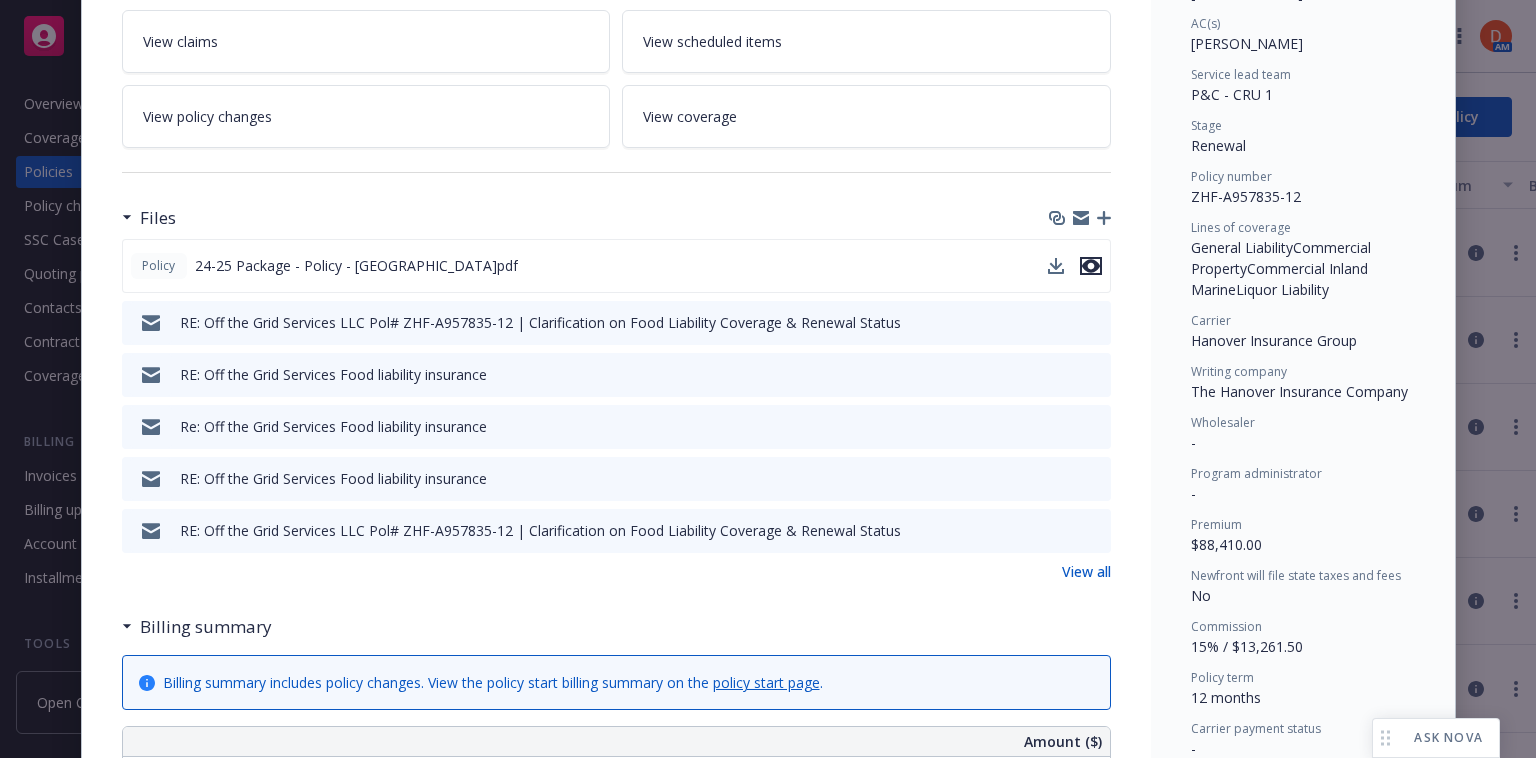 click 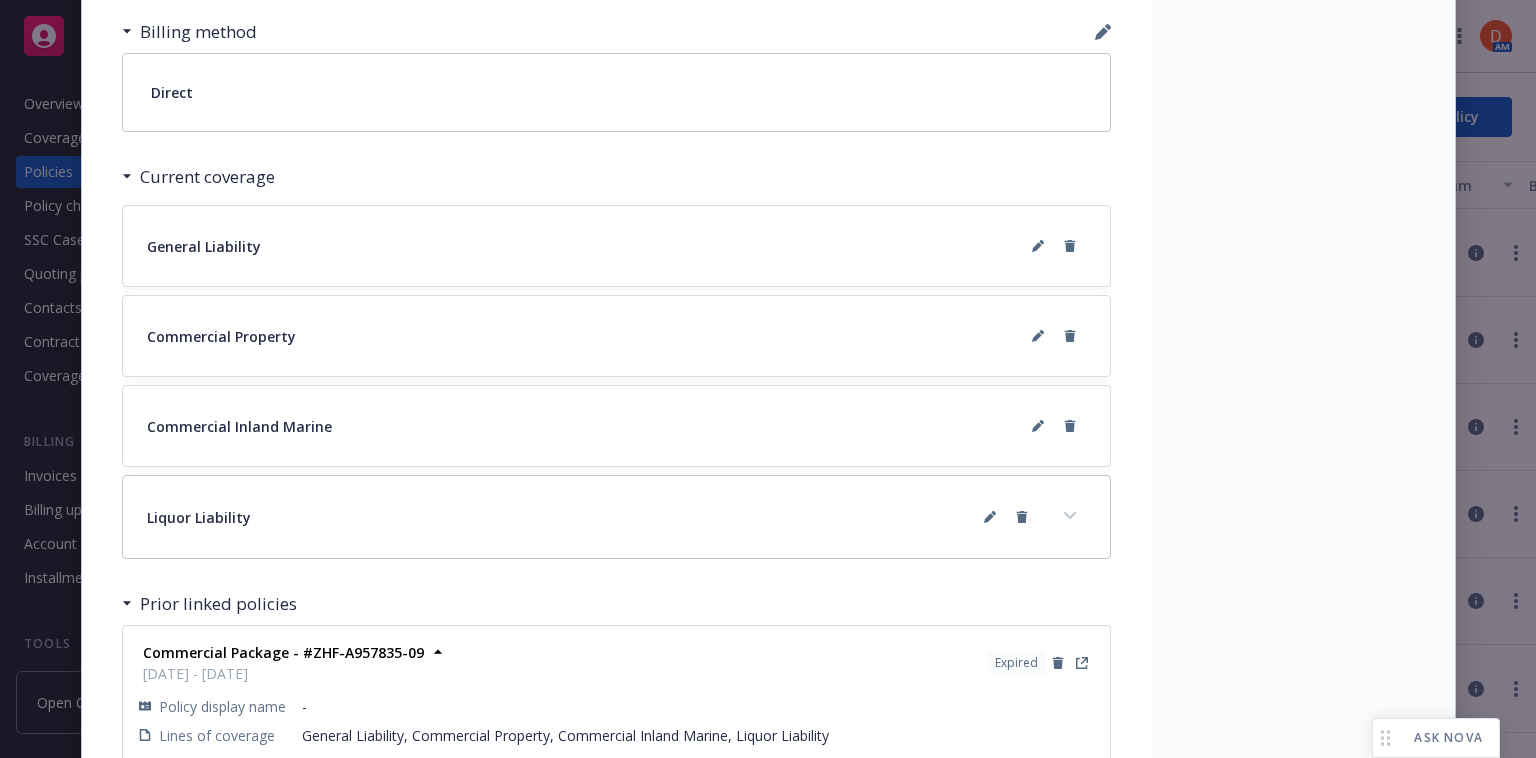 scroll, scrollTop: 1517, scrollLeft: 0, axis: vertical 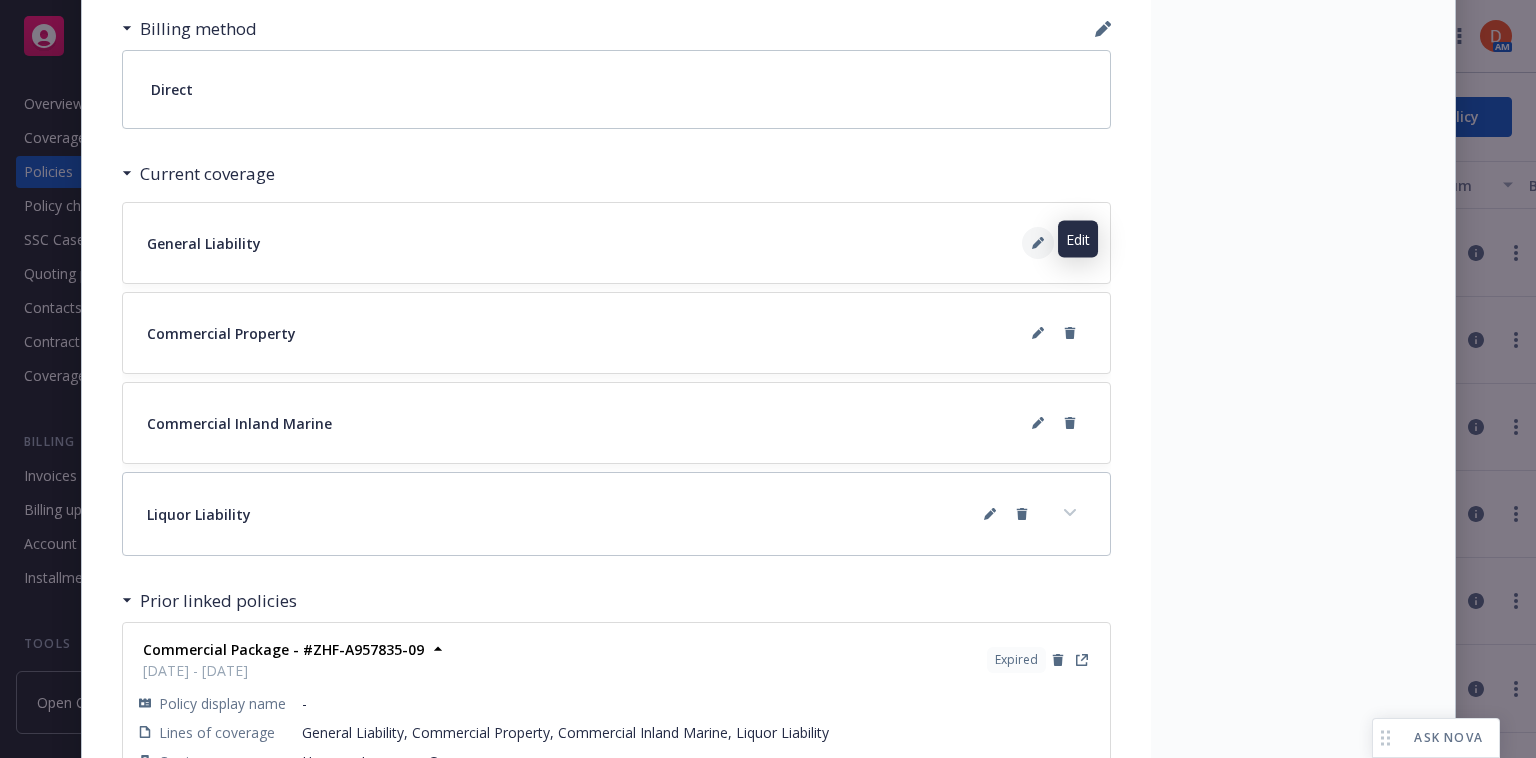 click at bounding box center [1038, 243] 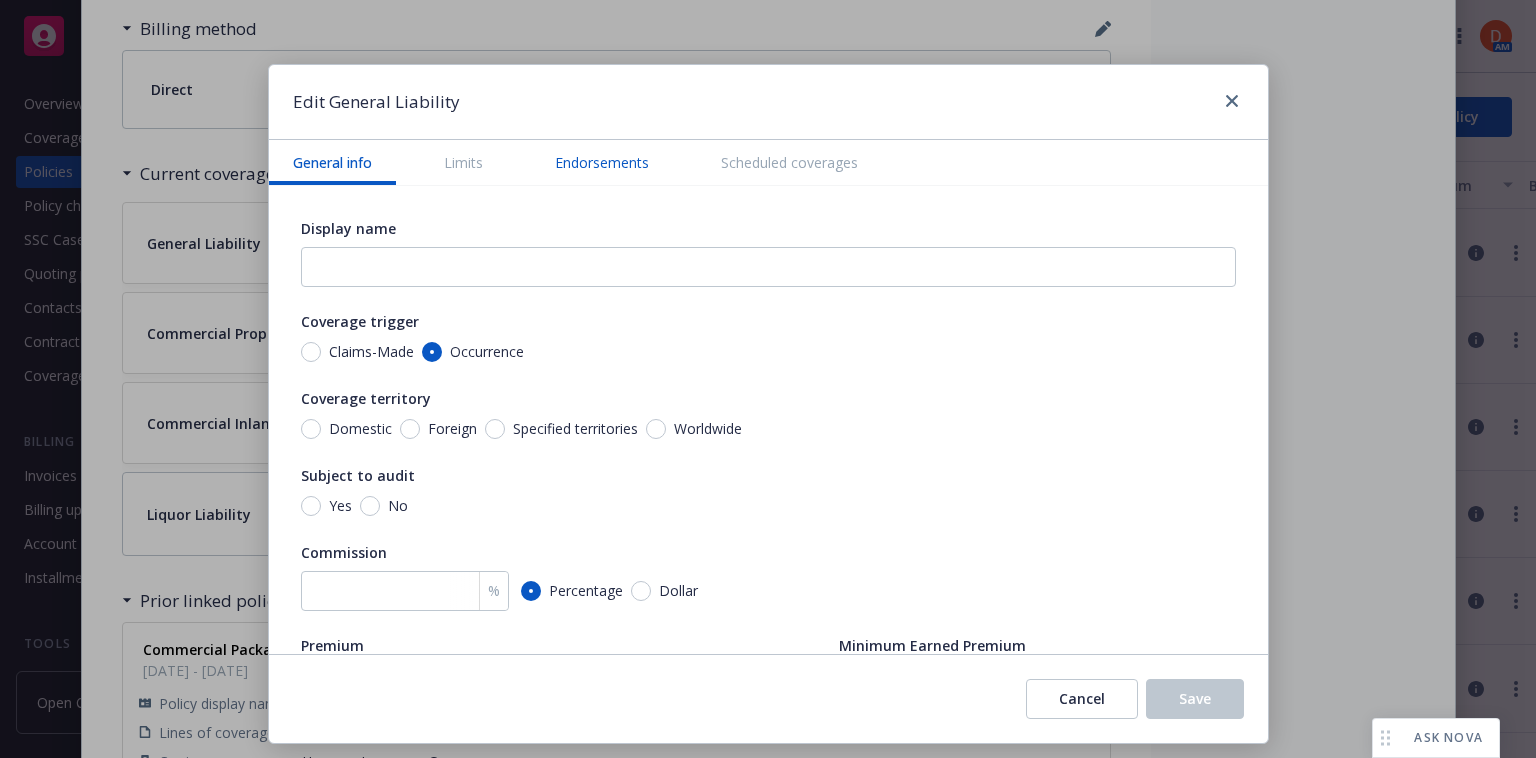 click on "Endorsements" at bounding box center [602, 162] 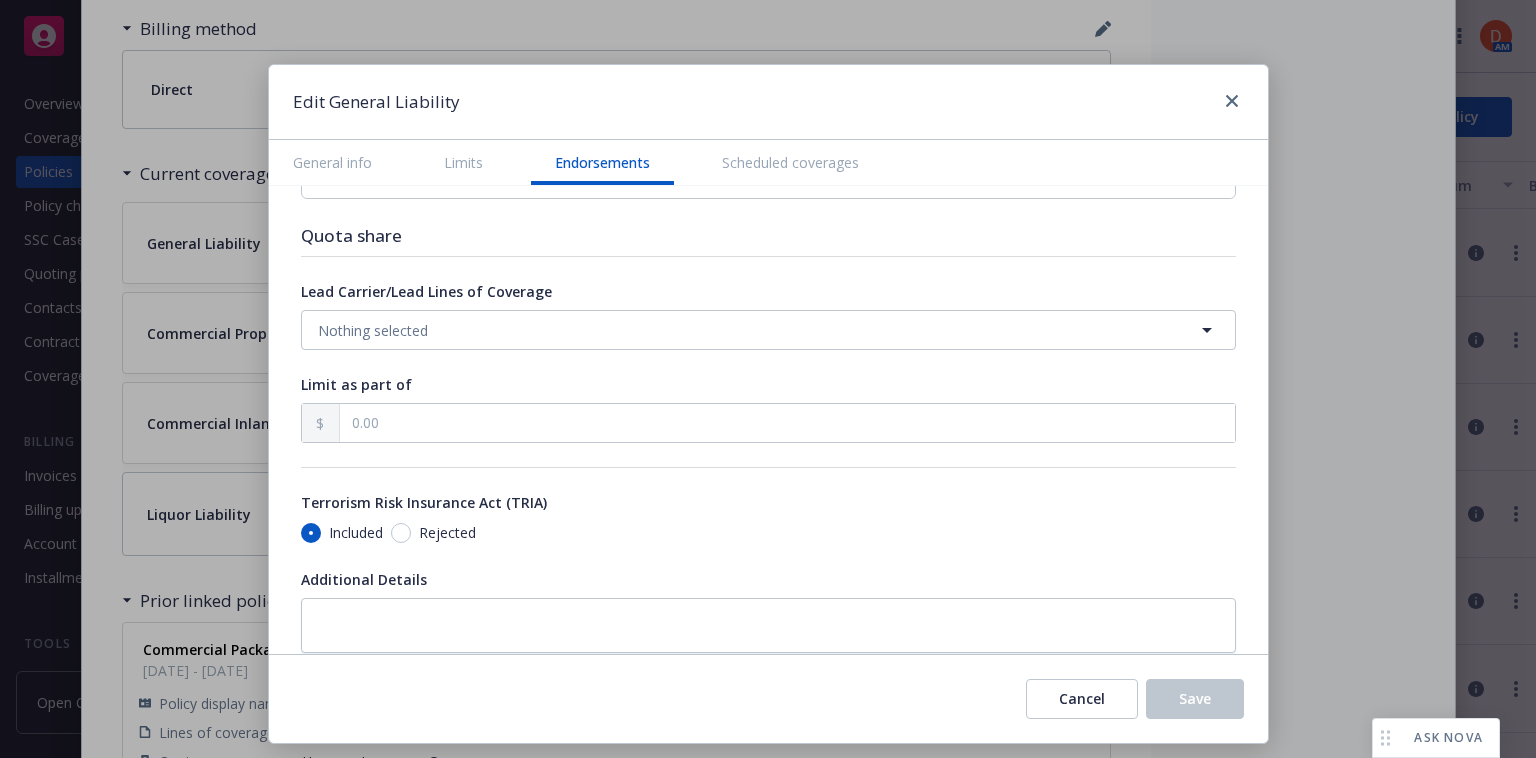 scroll, scrollTop: 2416, scrollLeft: 0, axis: vertical 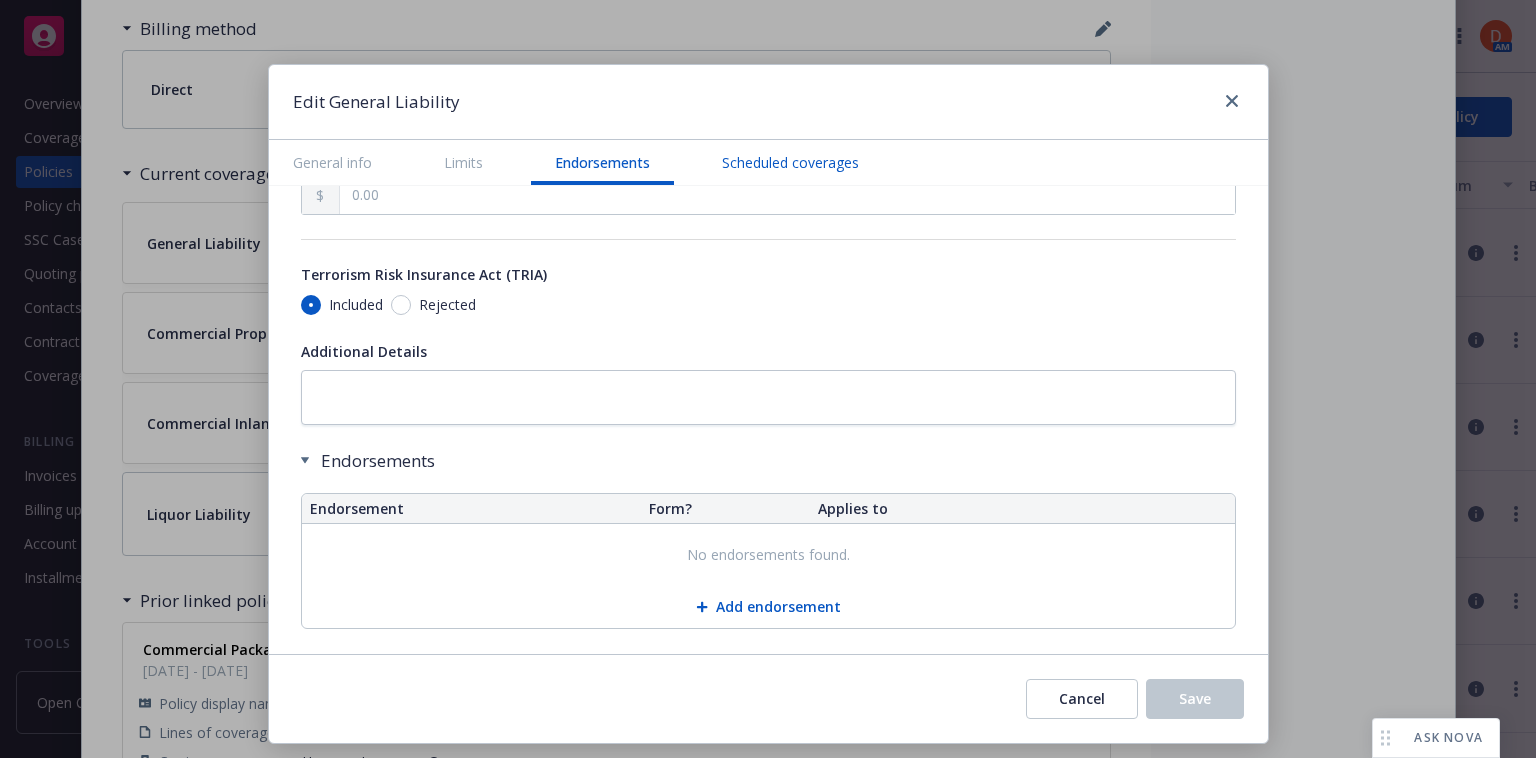 click on "Scheduled coverages" at bounding box center [790, 162] 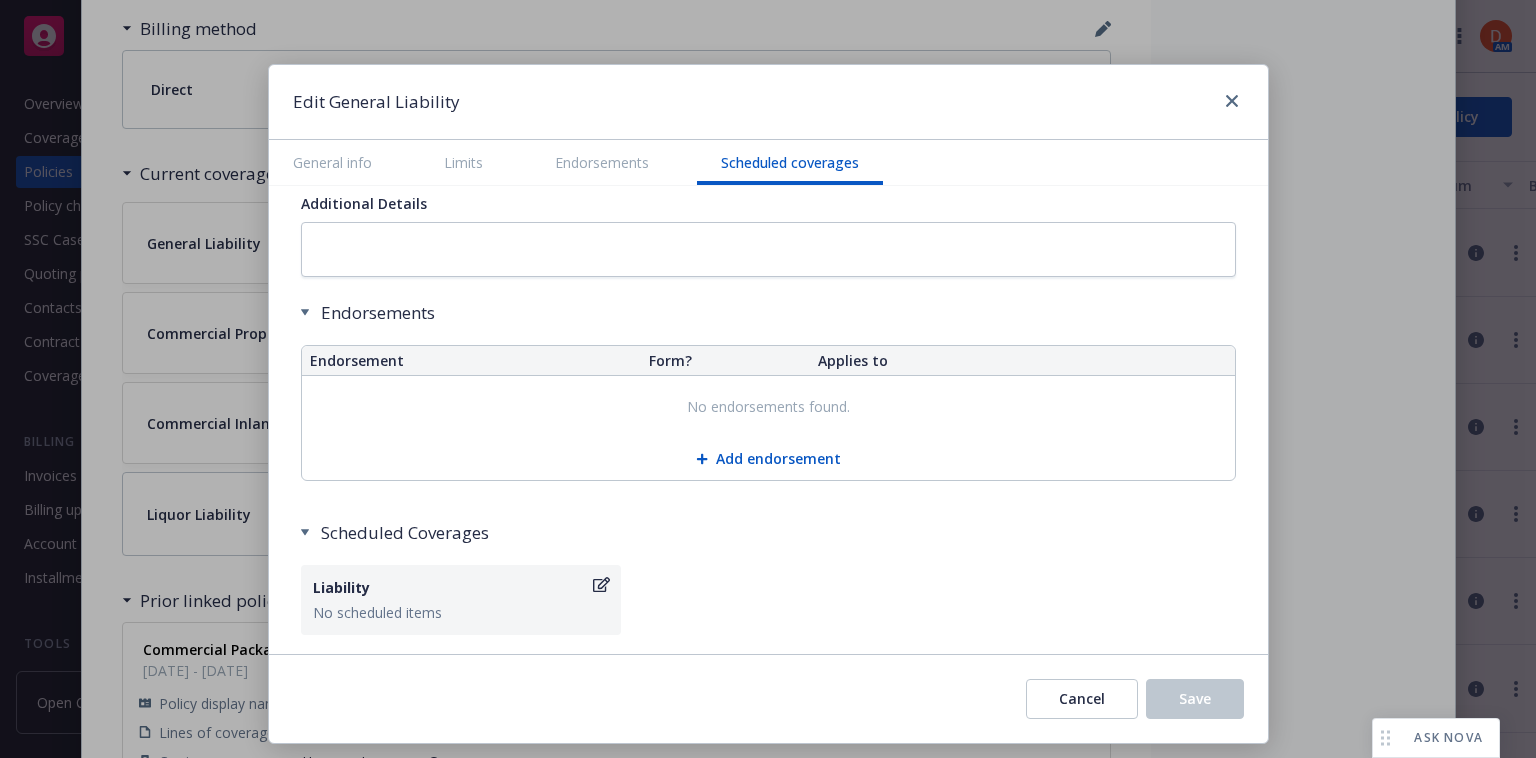 scroll, scrollTop: 2578, scrollLeft: 0, axis: vertical 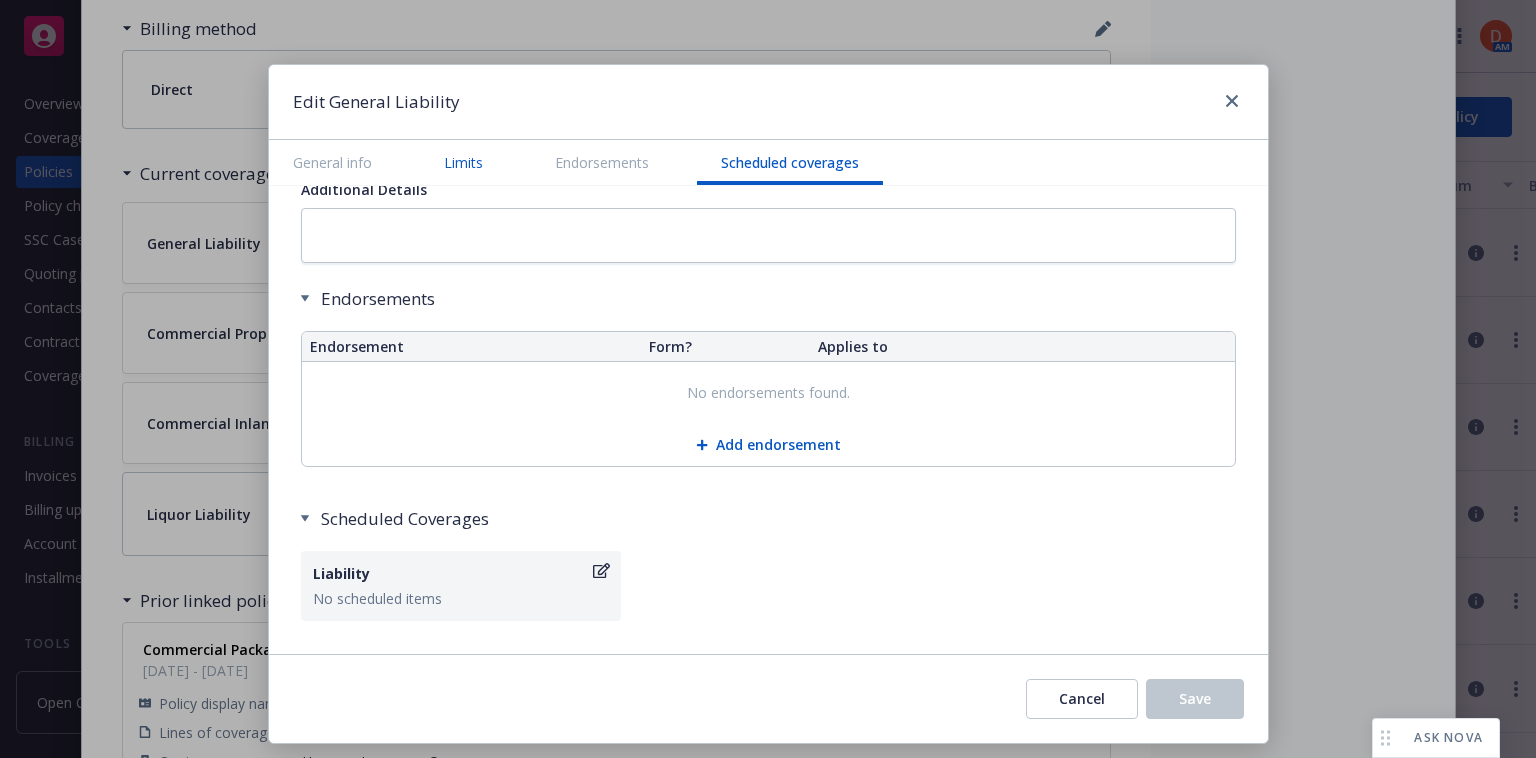 click on "Limits" at bounding box center (463, 162) 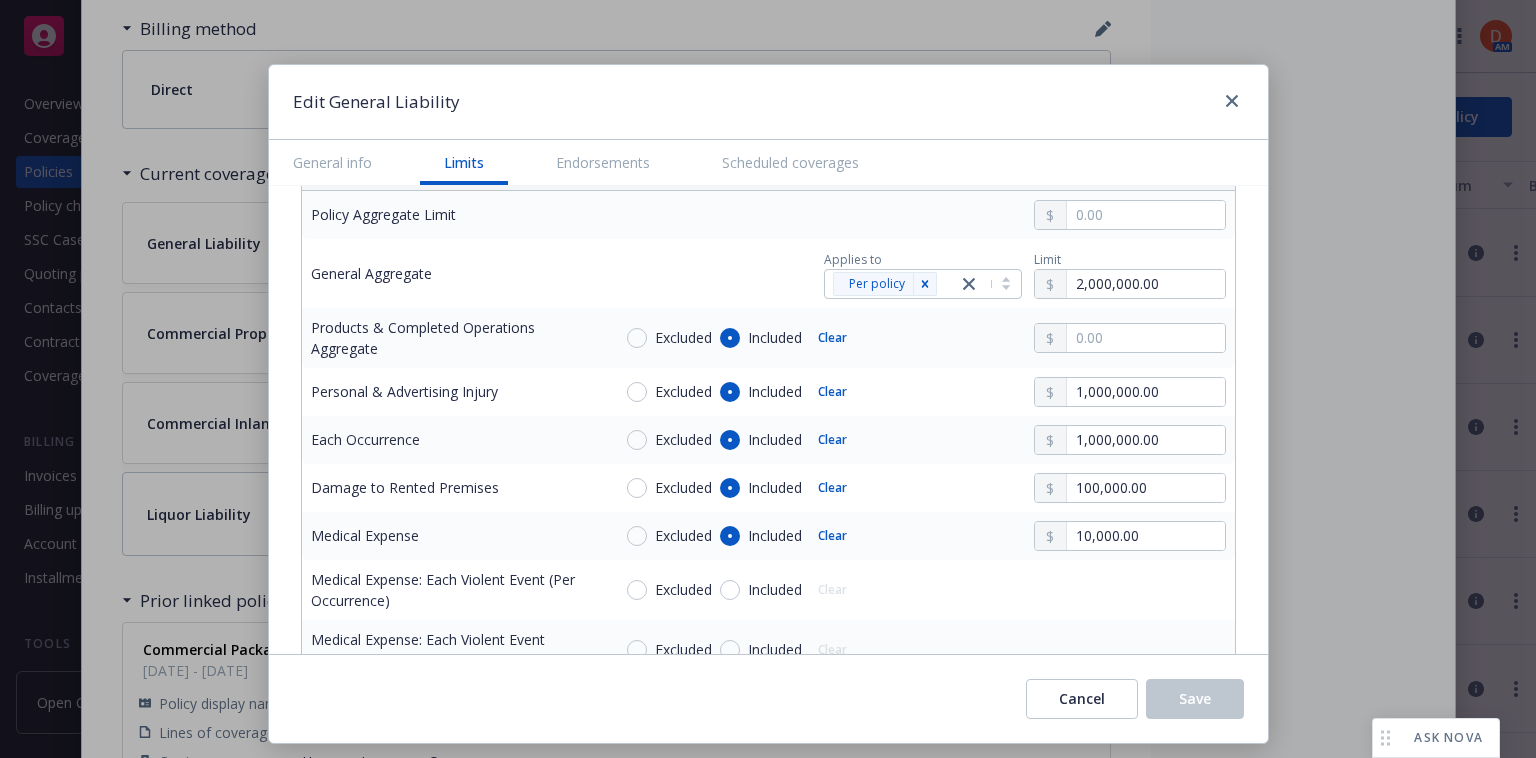 scroll, scrollTop: 598, scrollLeft: 0, axis: vertical 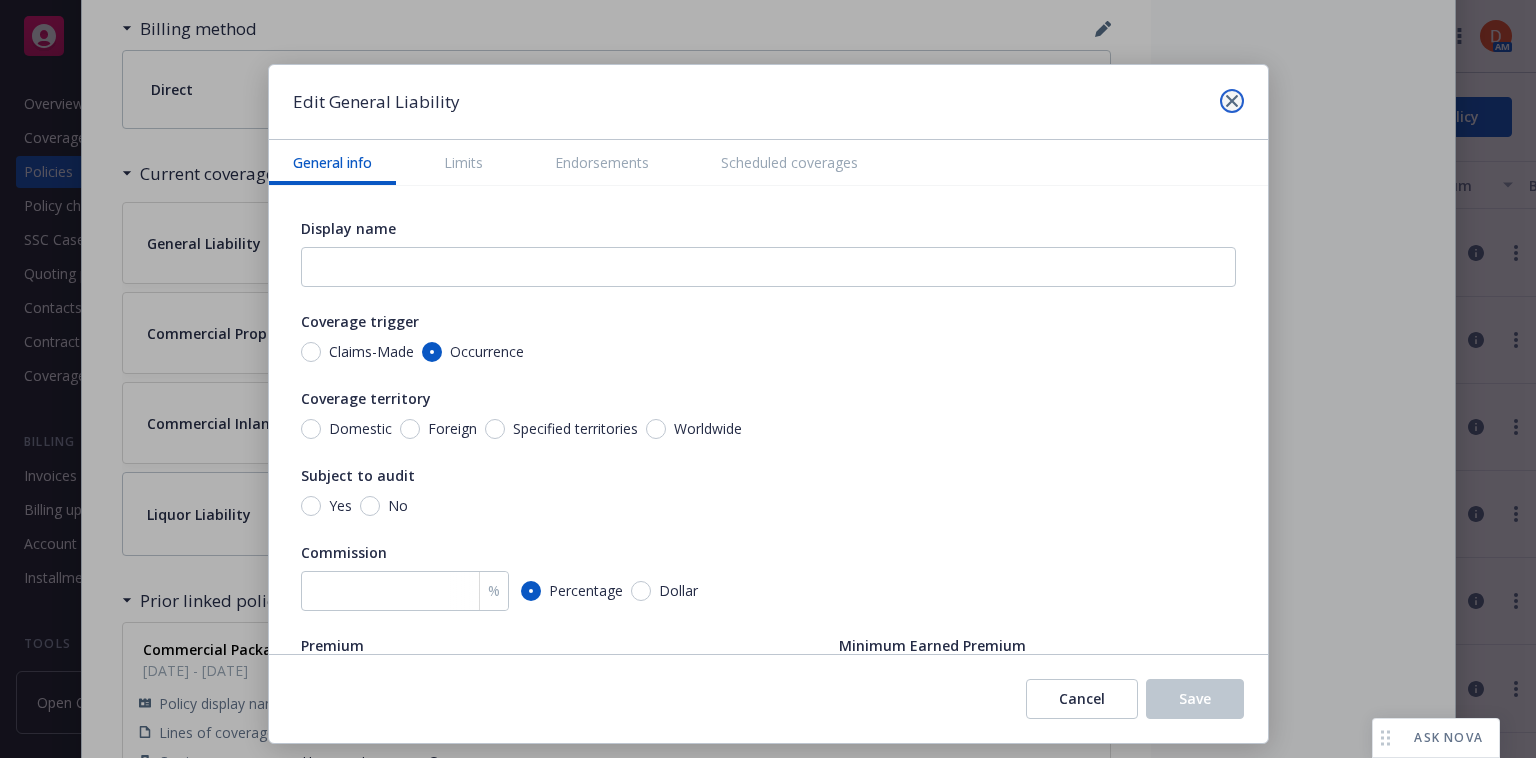 click 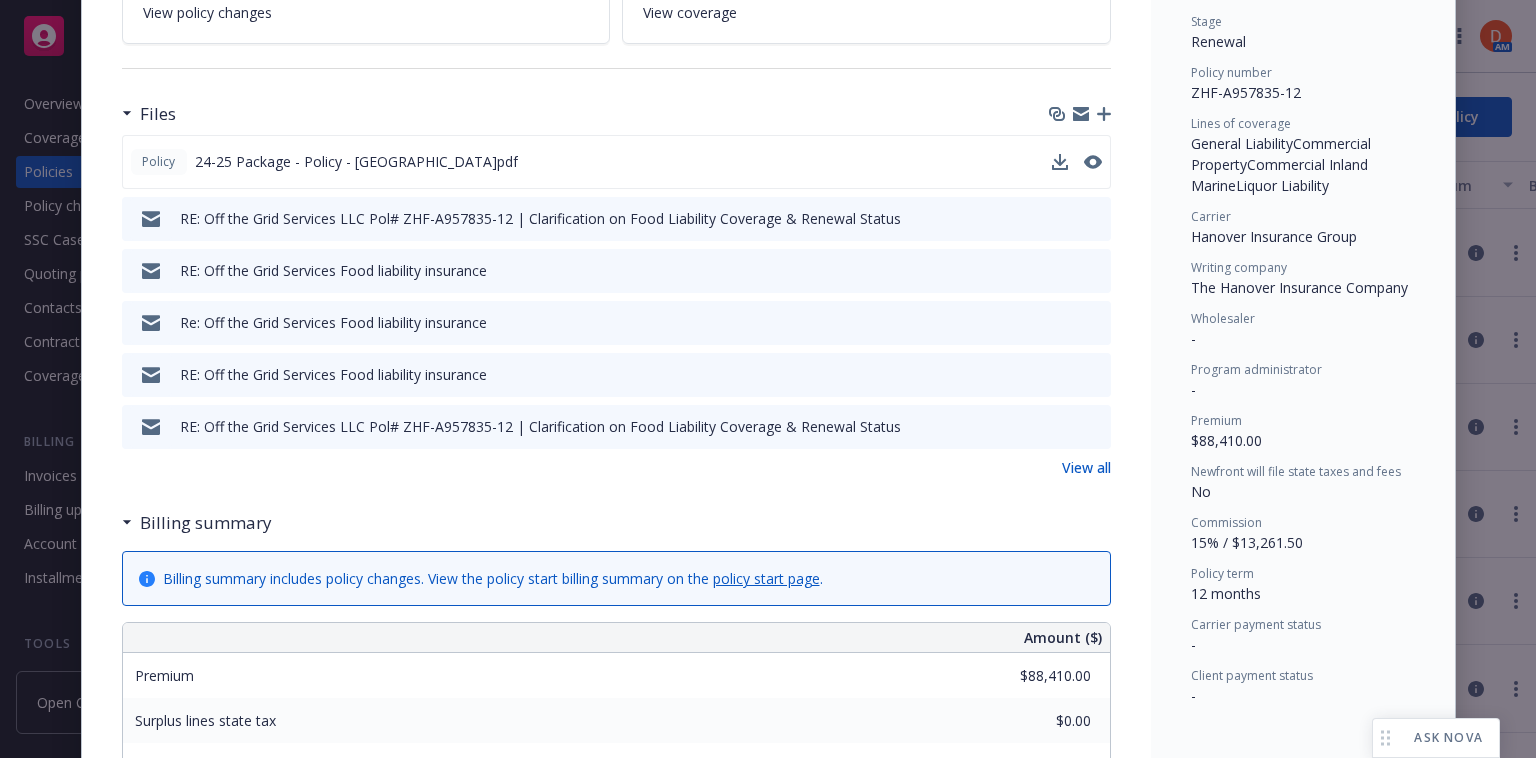 scroll, scrollTop: 0, scrollLeft: 0, axis: both 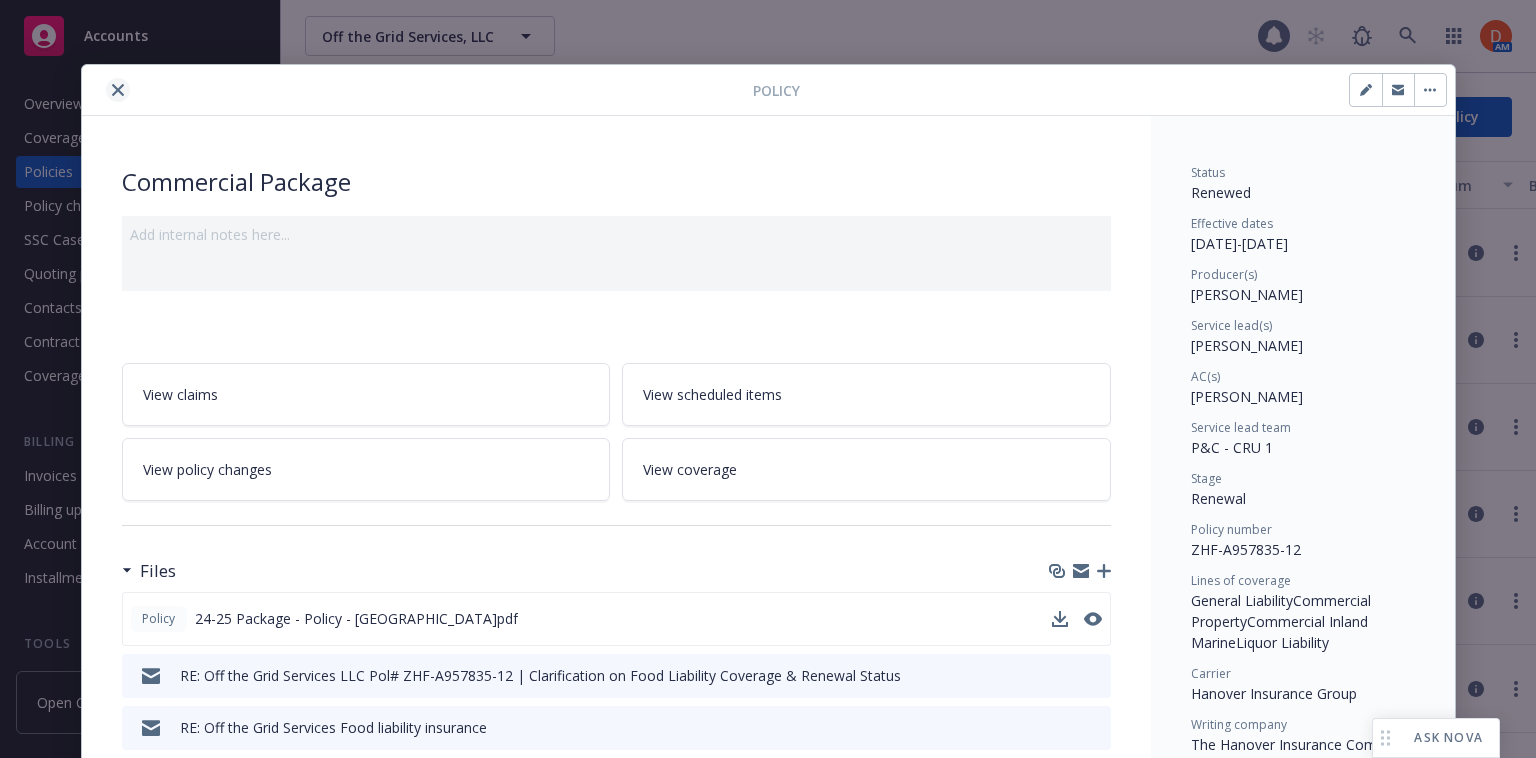 click 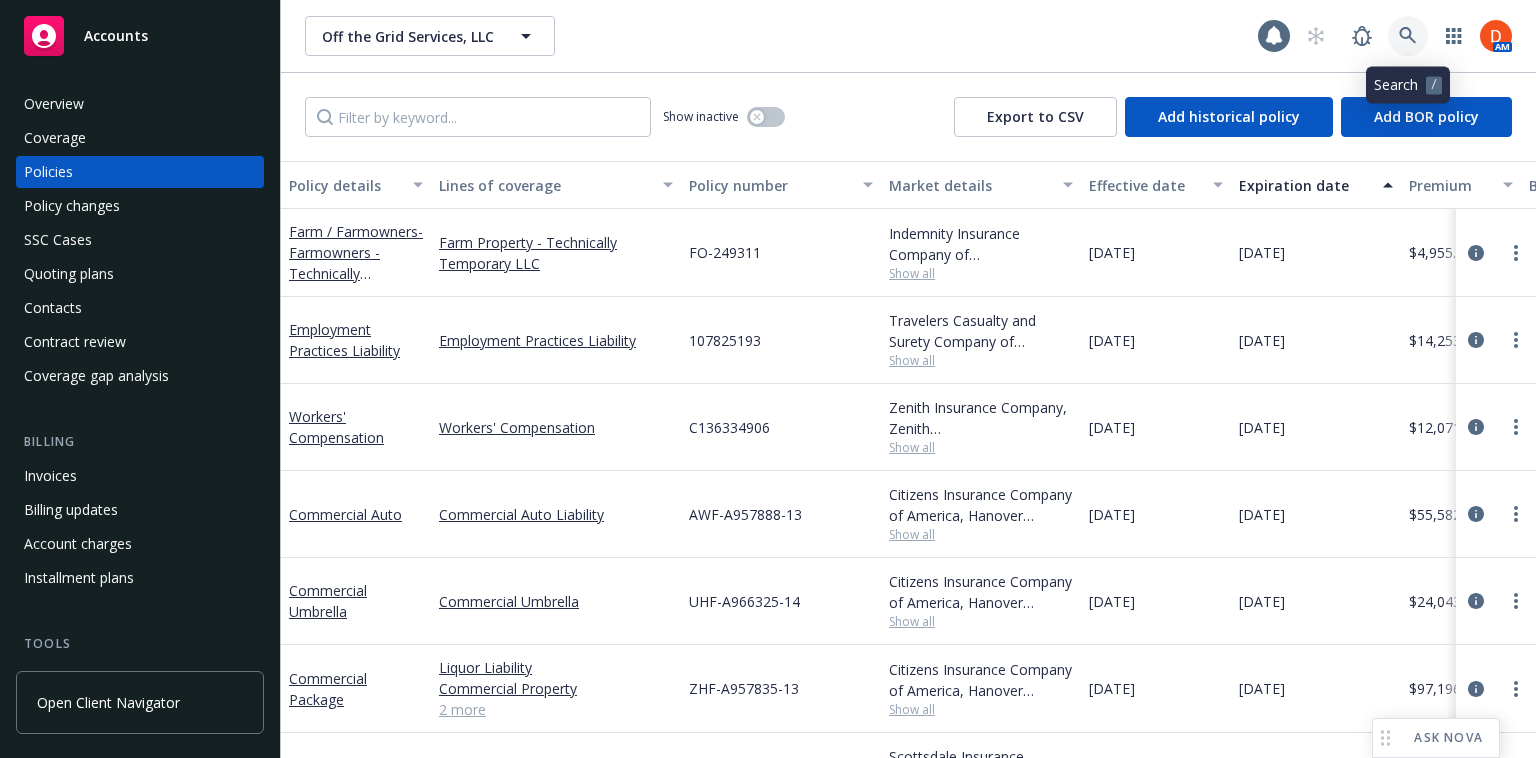 click 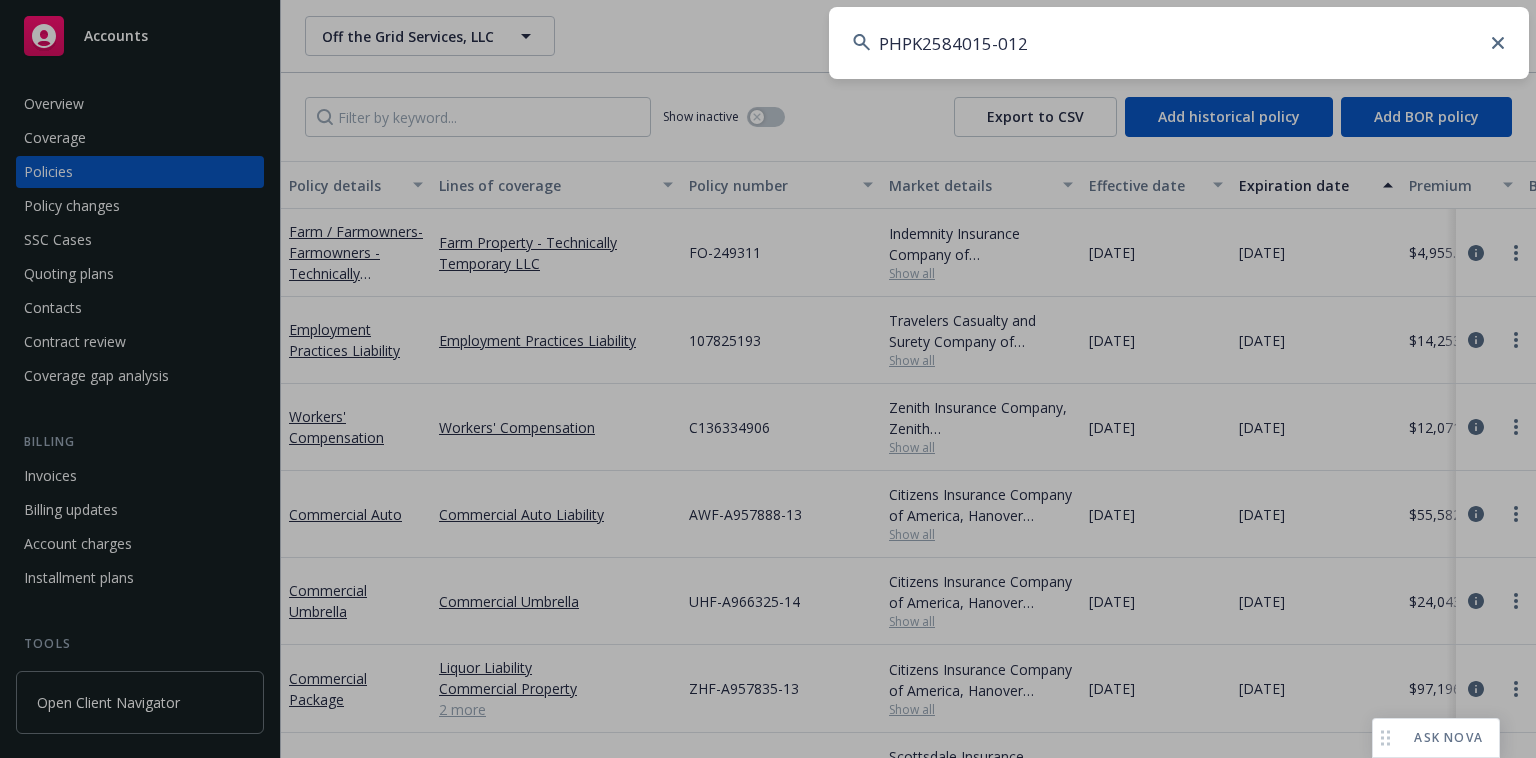 type on "PHPK2584015-012" 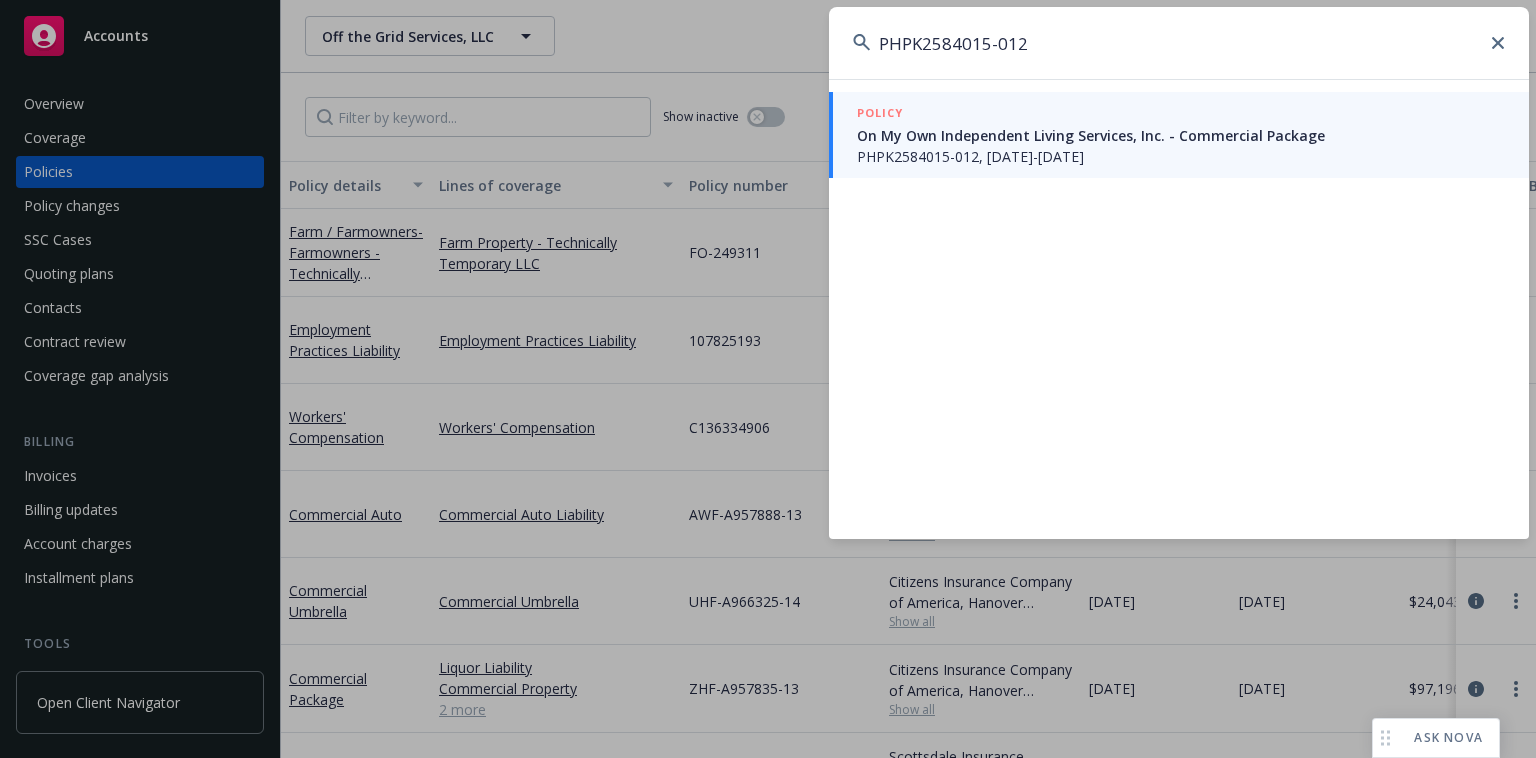 click on "POLICY" at bounding box center [1181, 114] 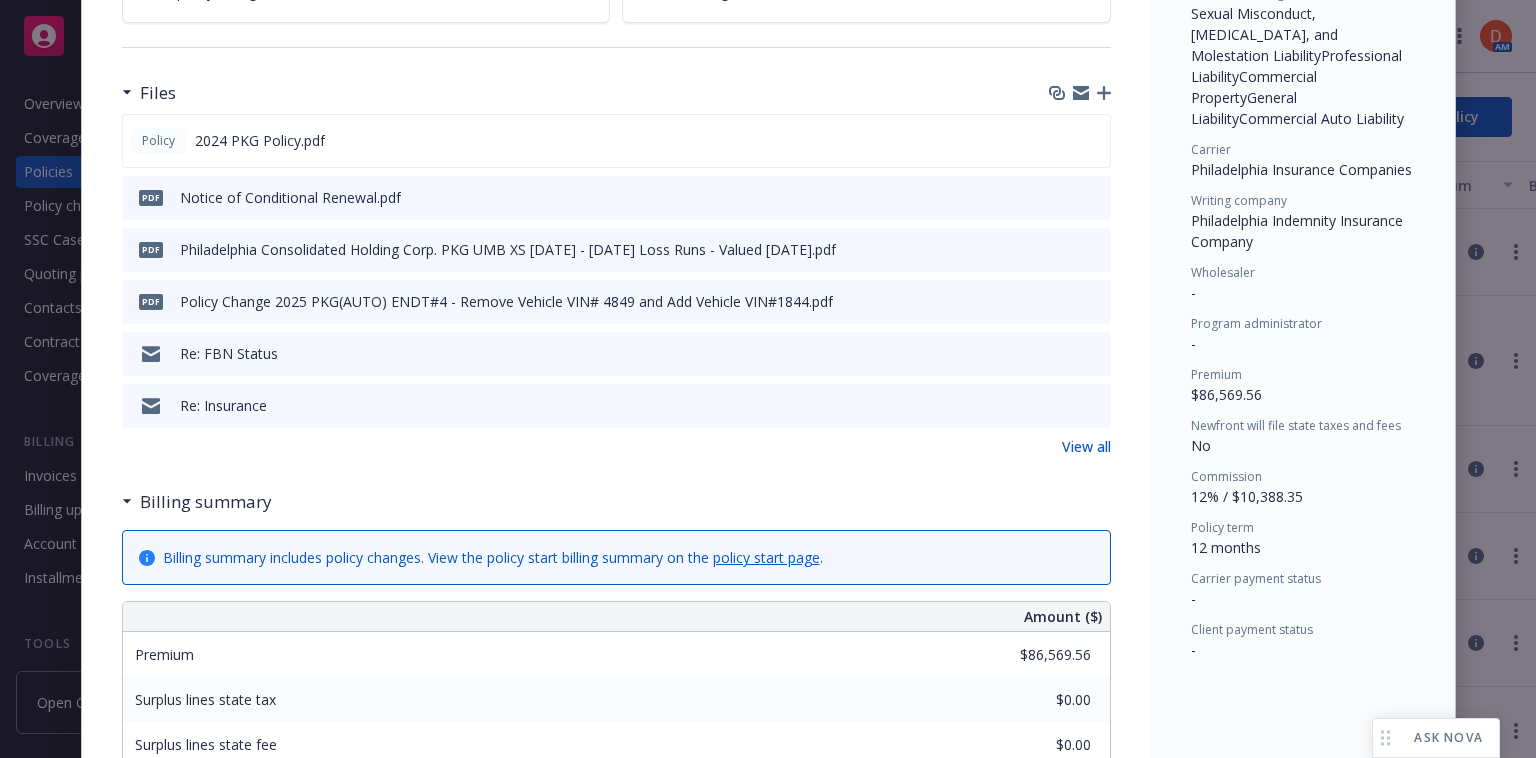 scroll, scrollTop: 588, scrollLeft: 0, axis: vertical 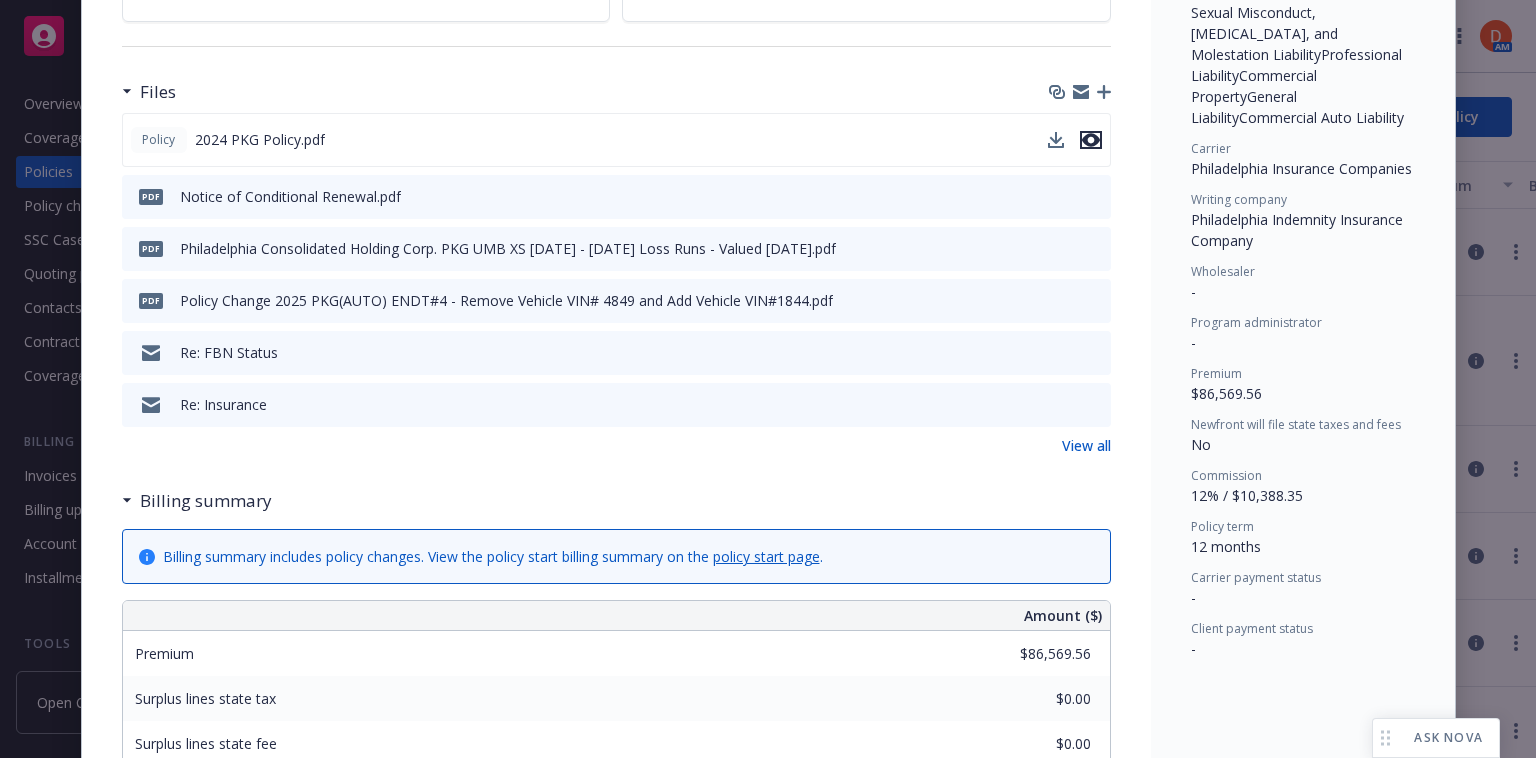 click 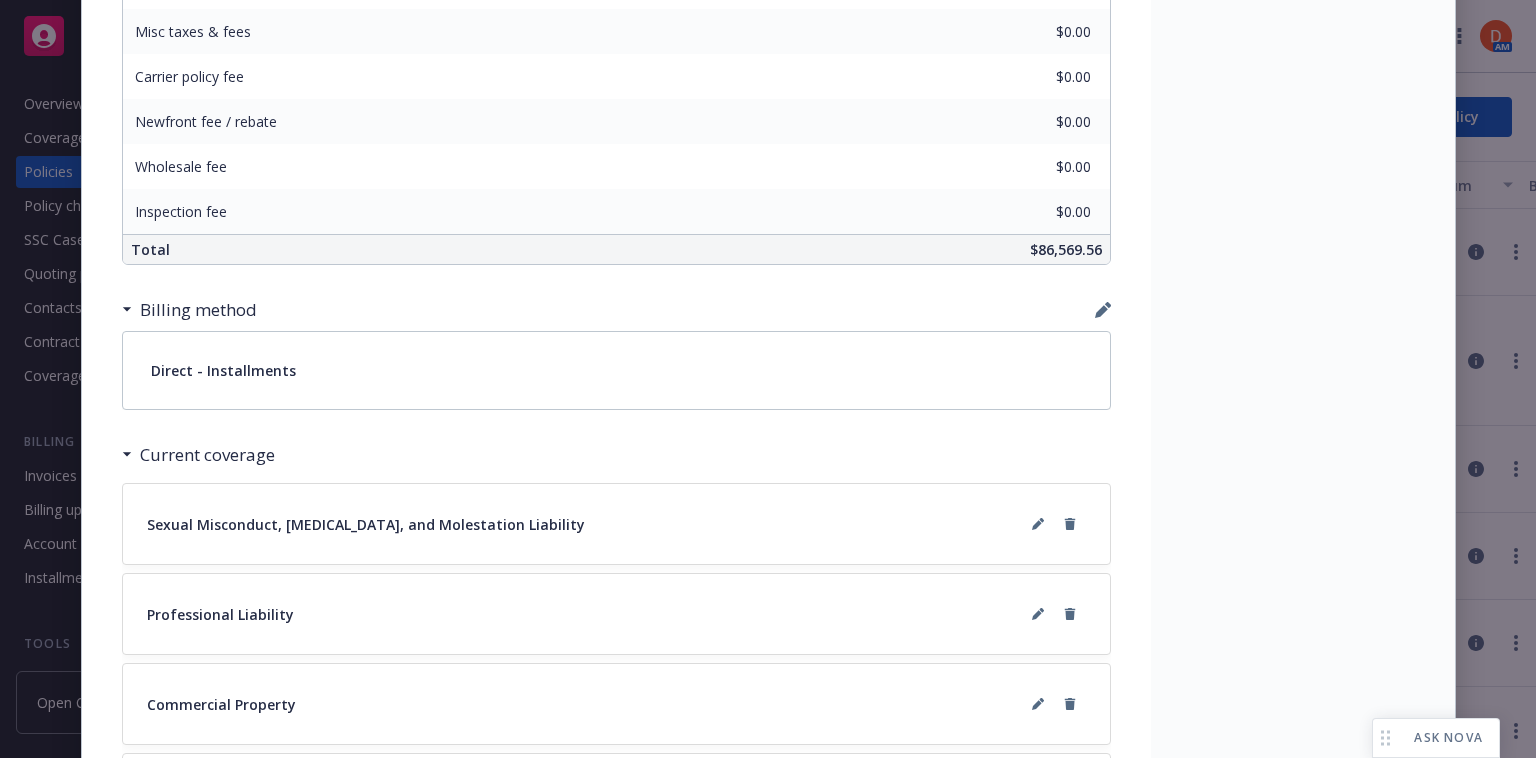 scroll, scrollTop: 1684, scrollLeft: 0, axis: vertical 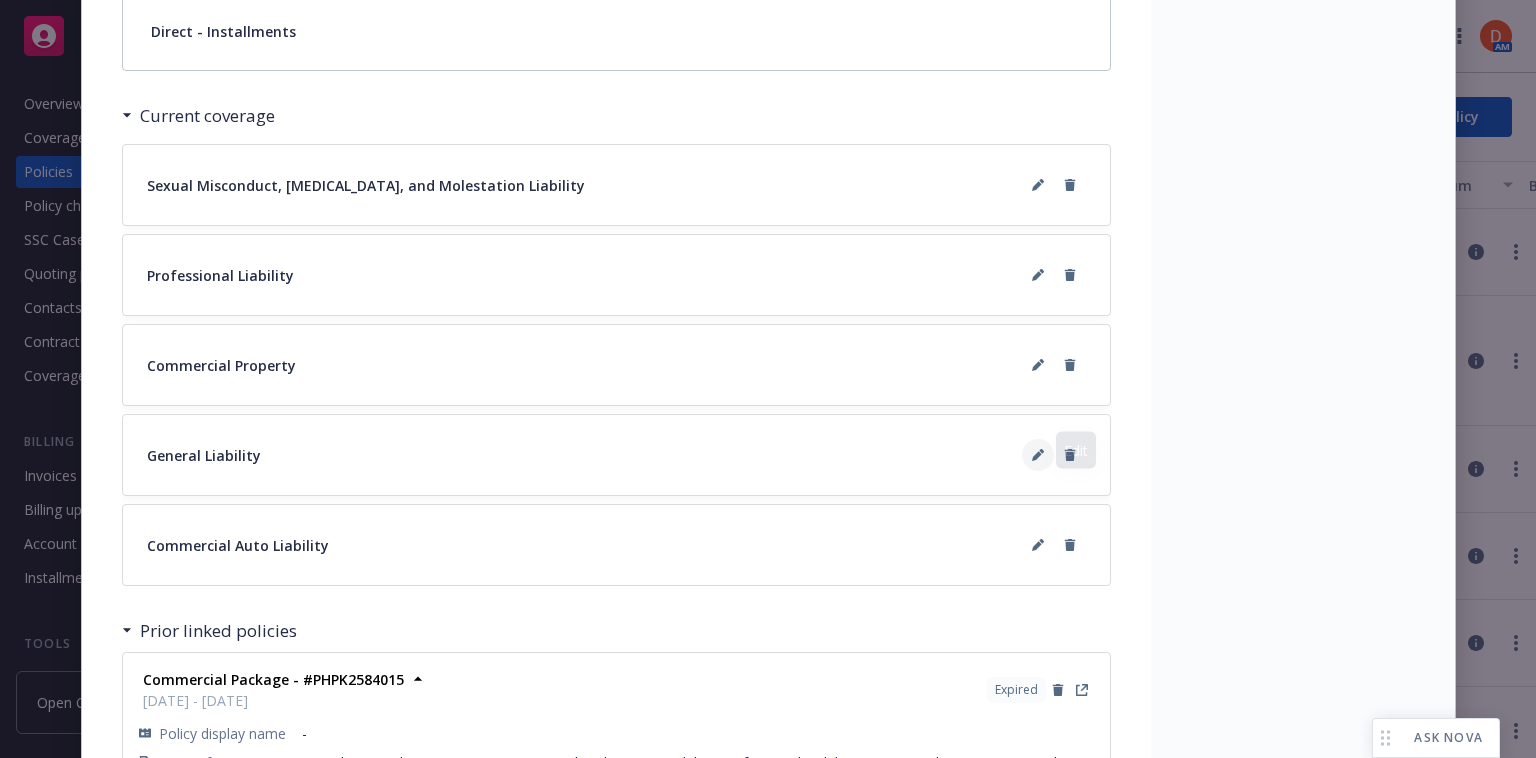 click at bounding box center [1038, 455] 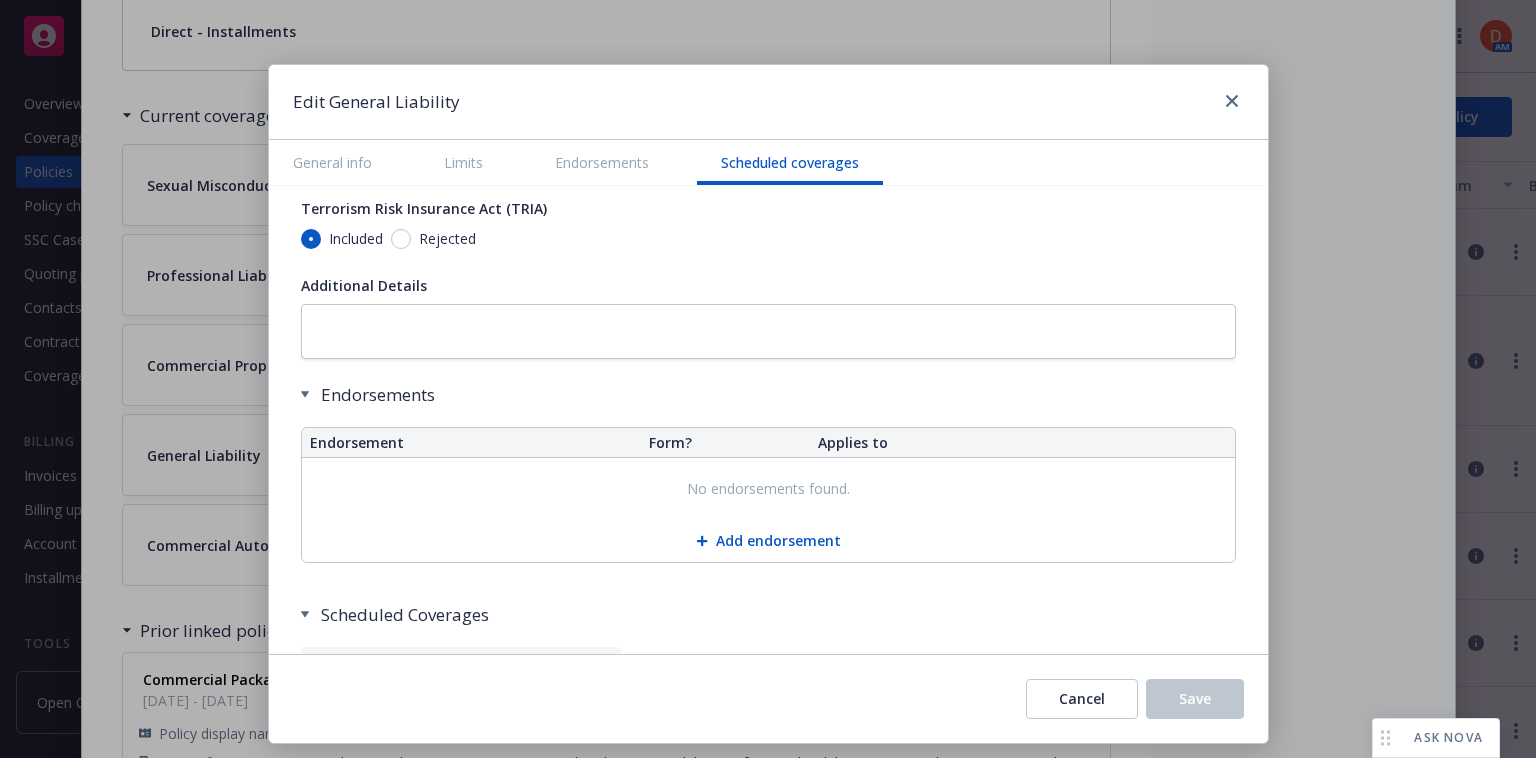 scroll, scrollTop: 2610, scrollLeft: 0, axis: vertical 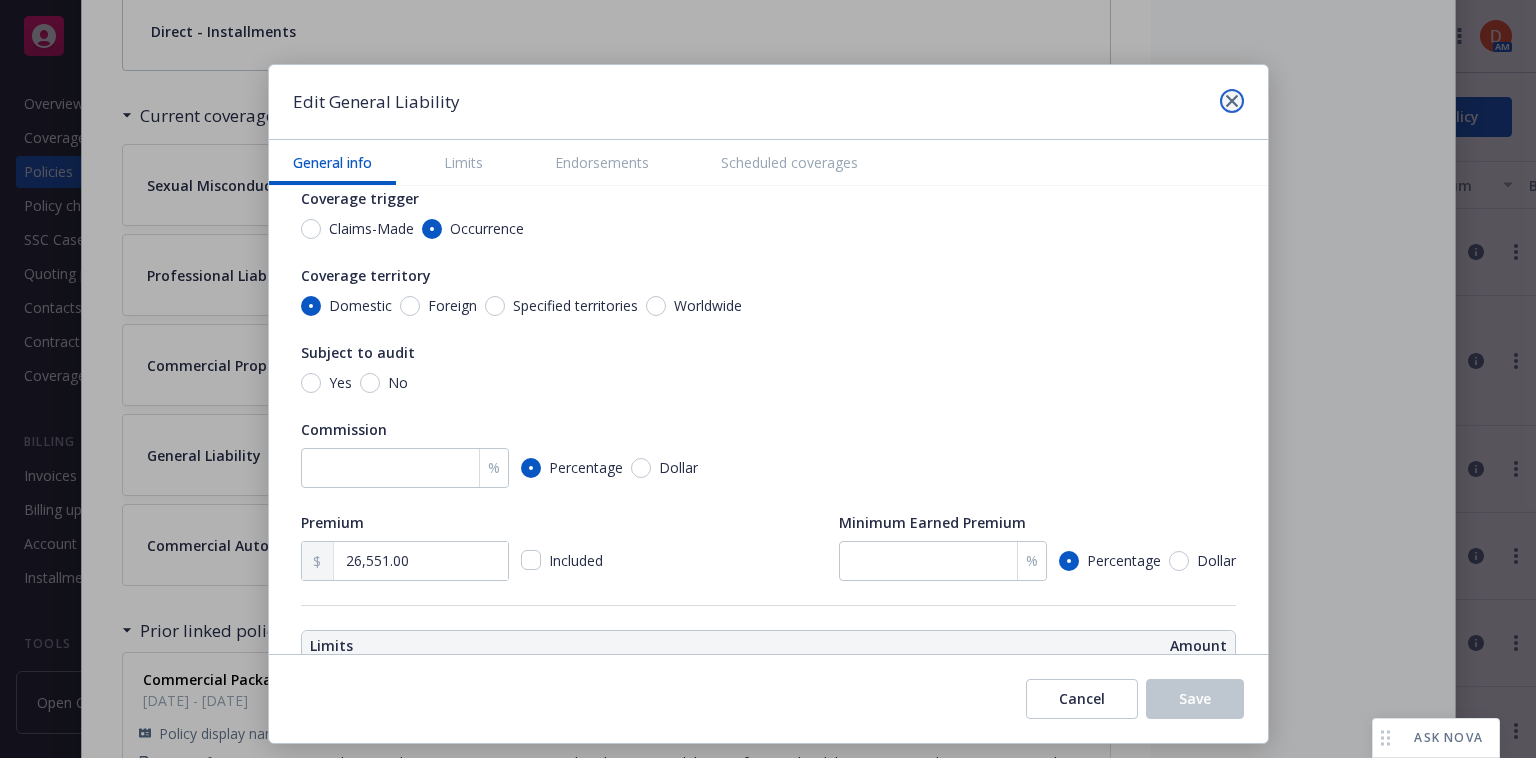 click 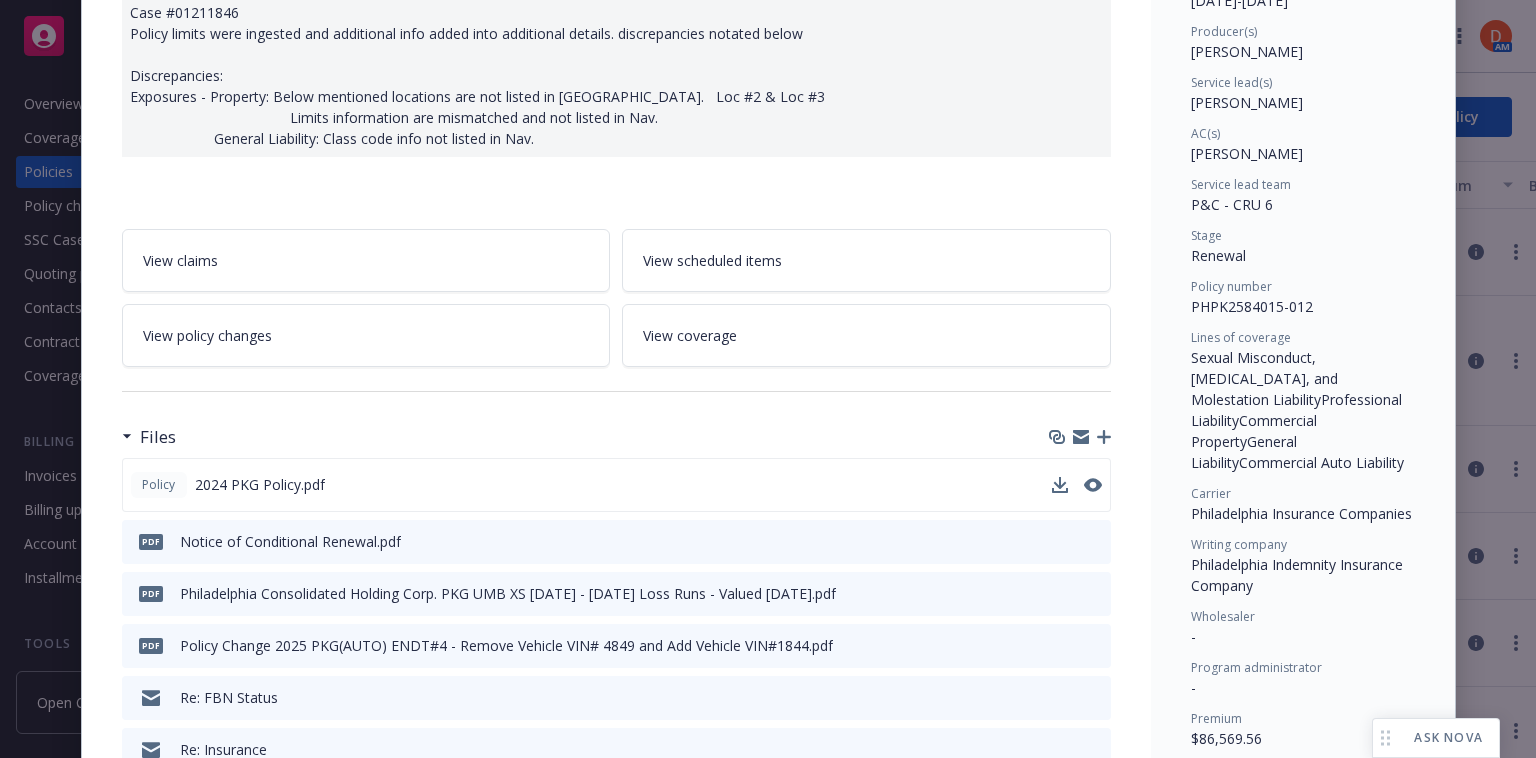 scroll, scrollTop: 0, scrollLeft: 0, axis: both 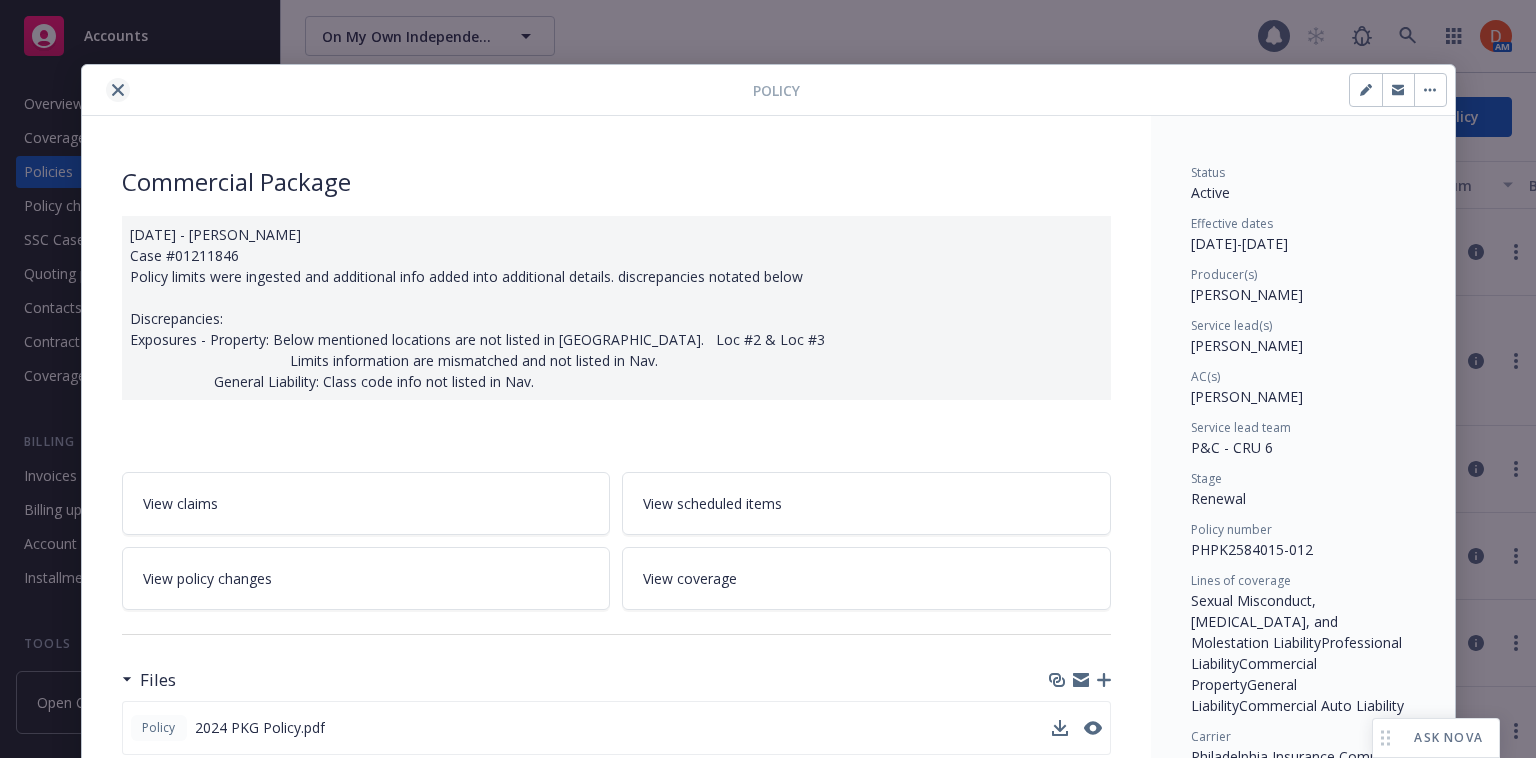 click 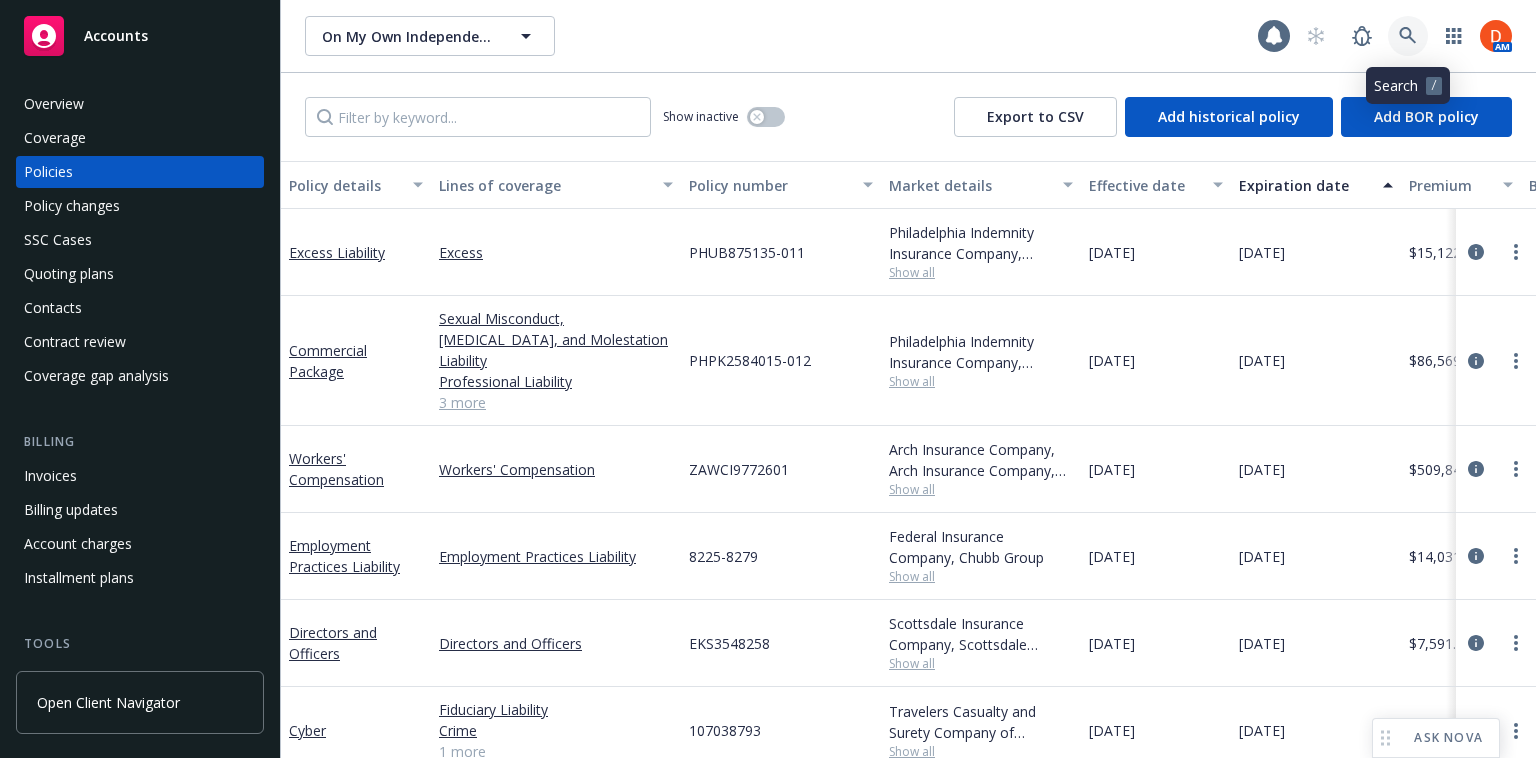 click 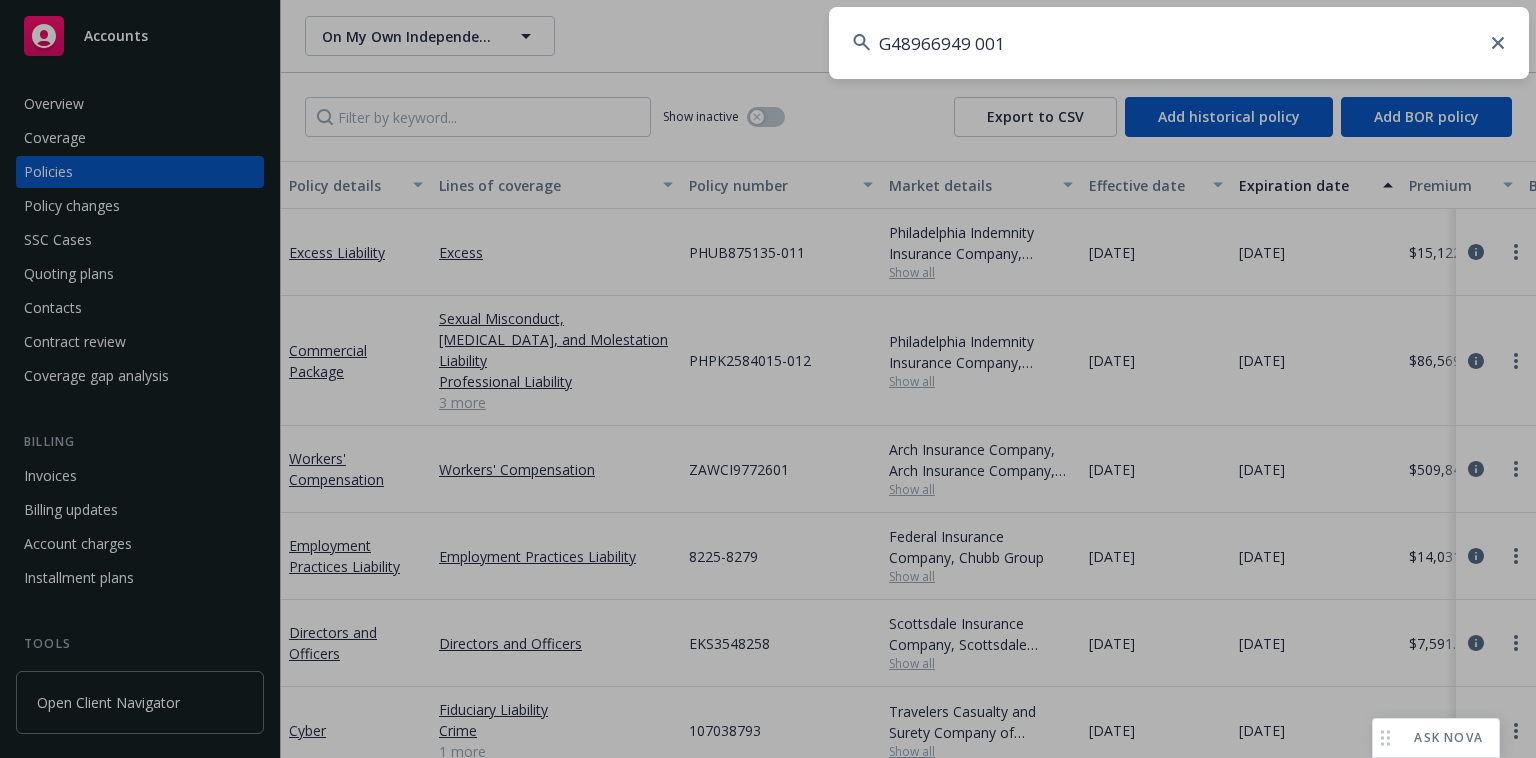 type on "G48966949 001" 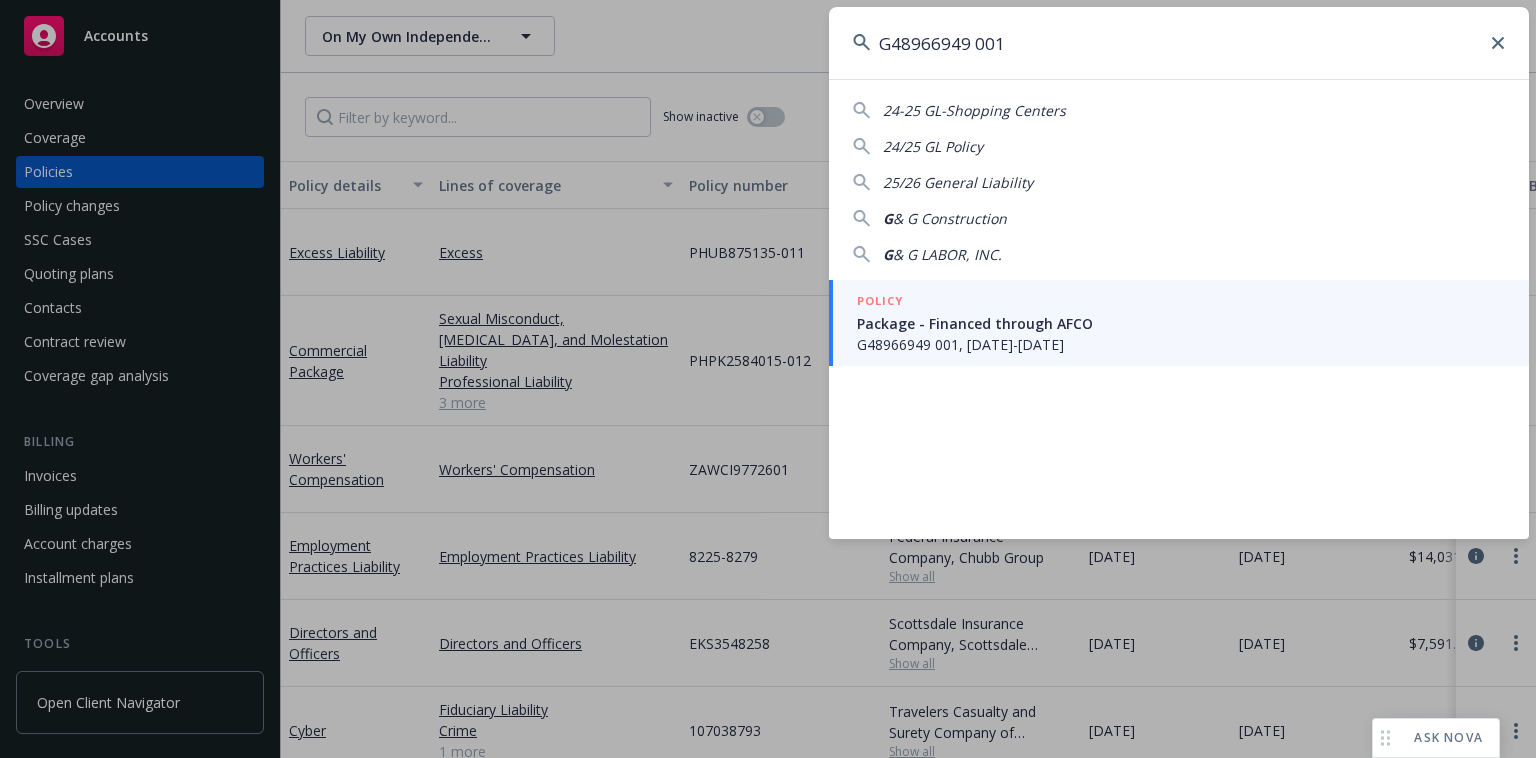 click on "24-25 GL-Shopping Centers 24/25 GL Policy 25/26 General Liability G  & G Construction G  & G LABOR, INC. POLICY Package - Financed through AFCO G48966949 001, [DATE]-[DATE]" at bounding box center [1179, 309] 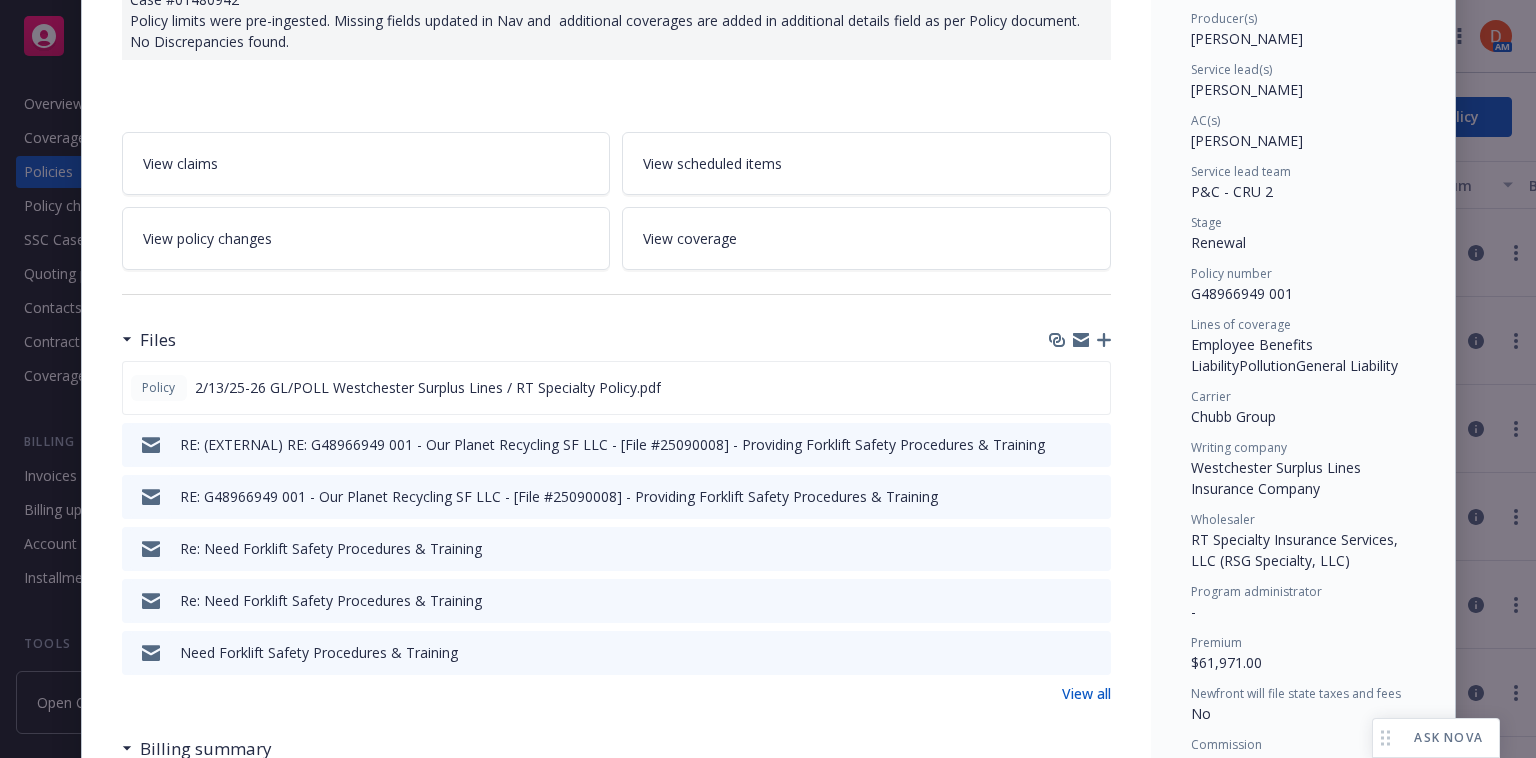 scroll, scrollTop: 257, scrollLeft: 0, axis: vertical 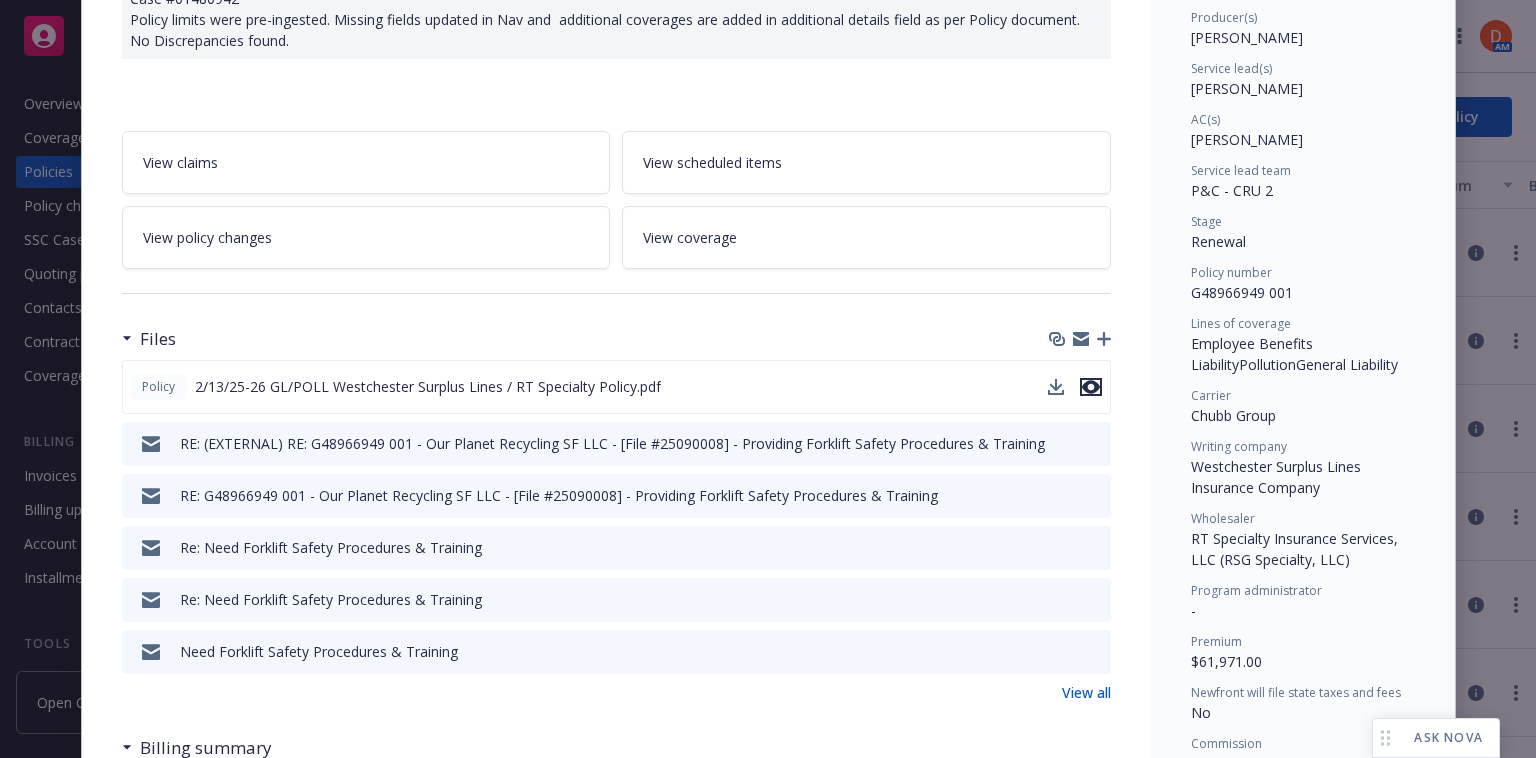 click 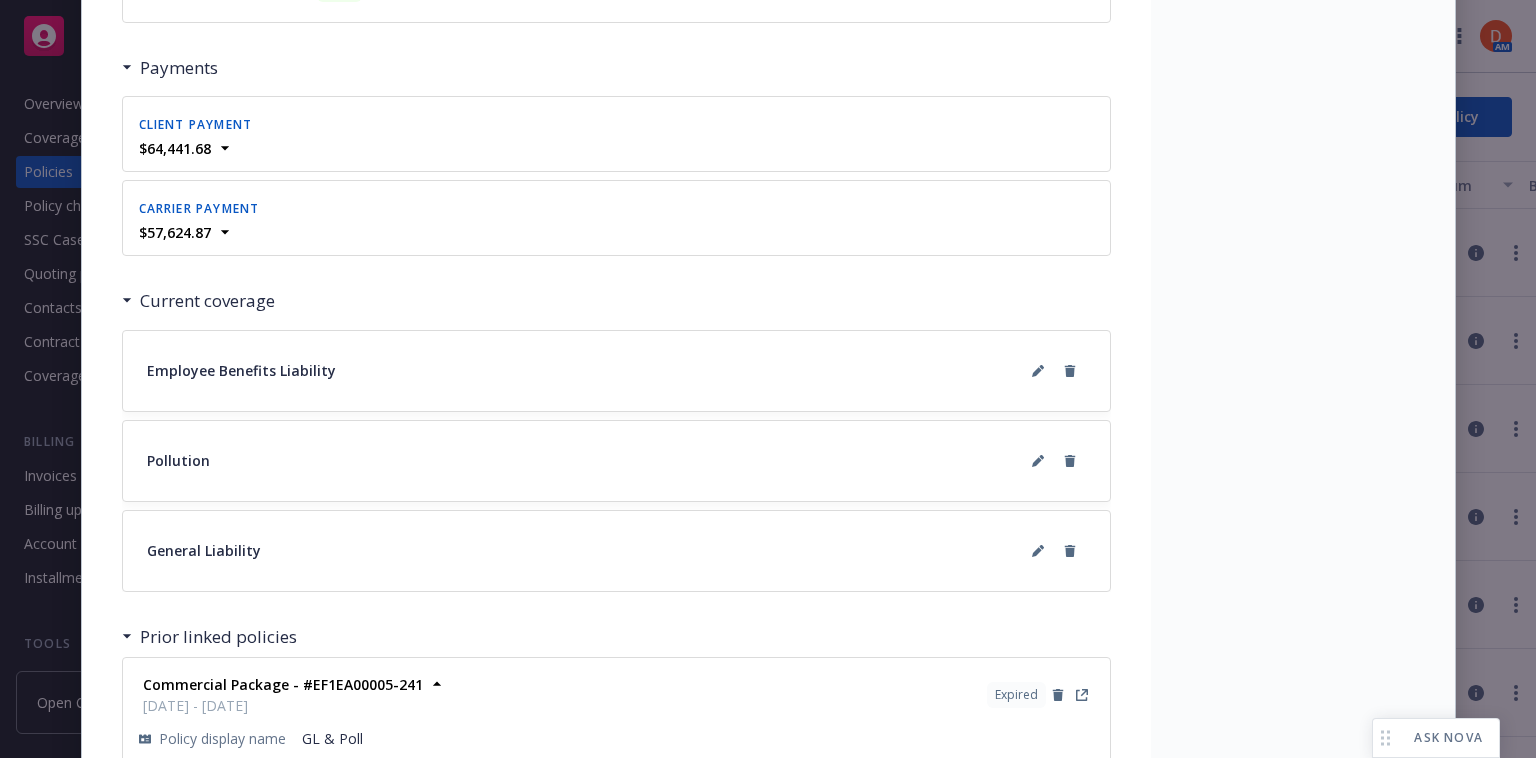 scroll, scrollTop: 2096, scrollLeft: 0, axis: vertical 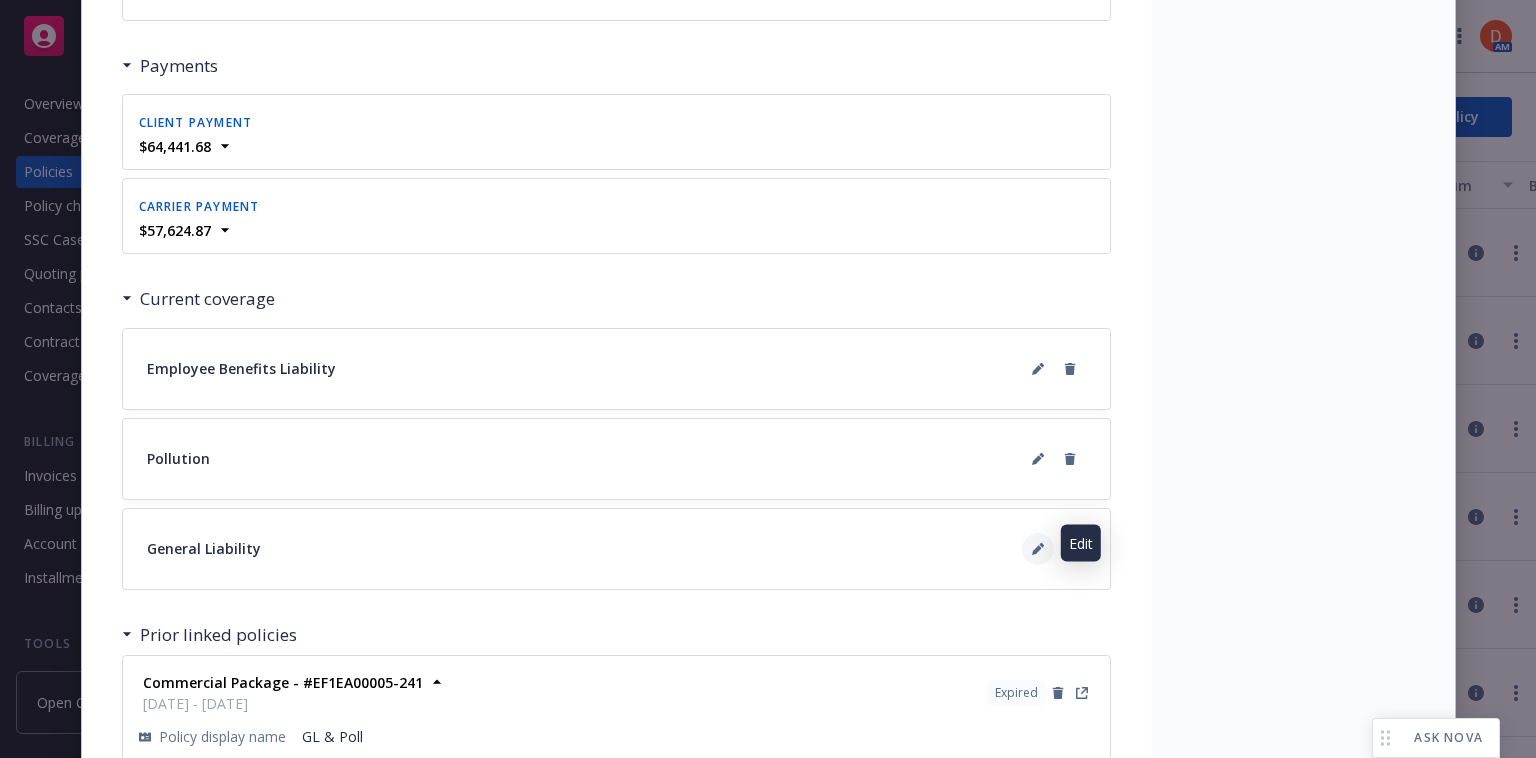 click 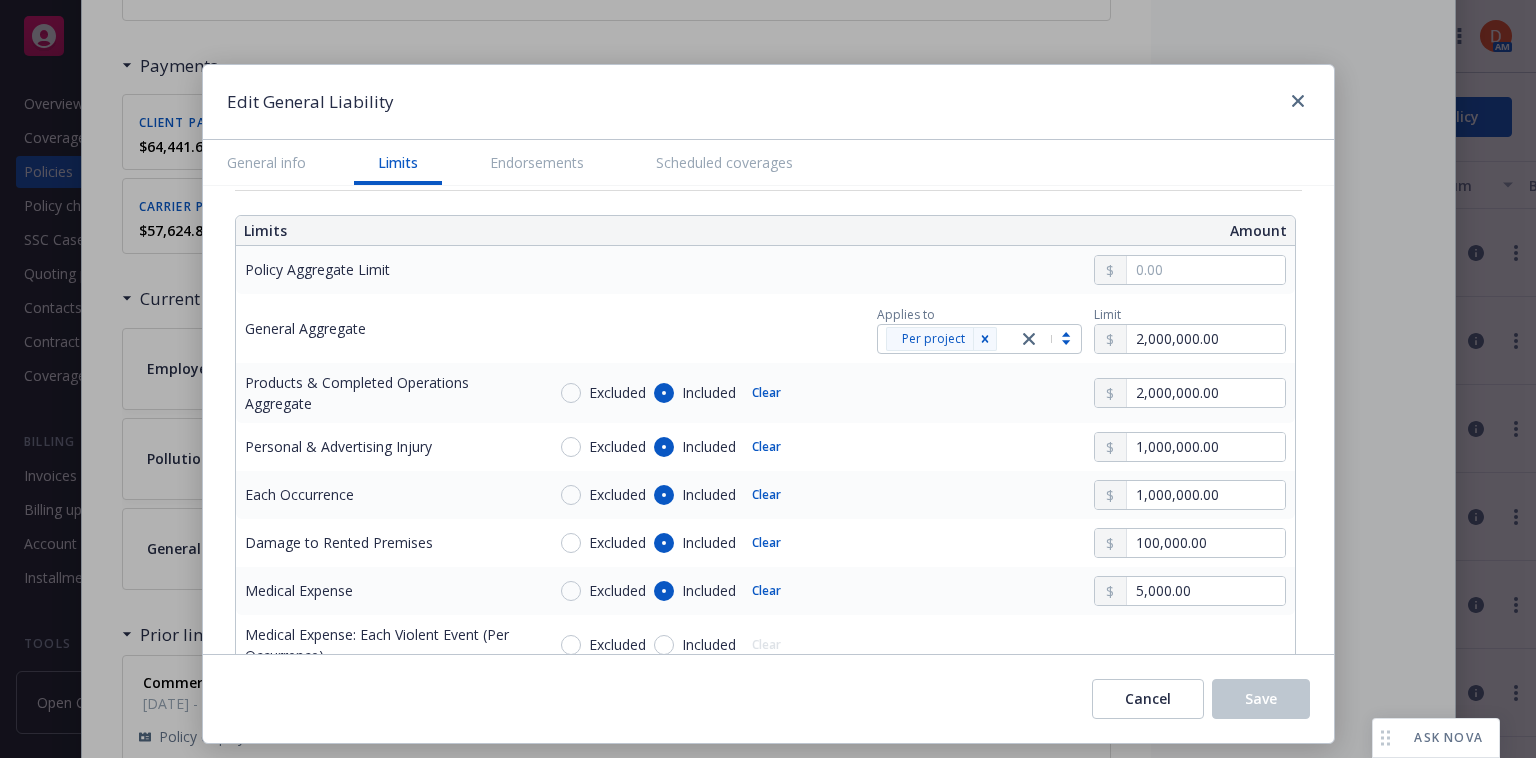 scroll, scrollTop: 680, scrollLeft: 0, axis: vertical 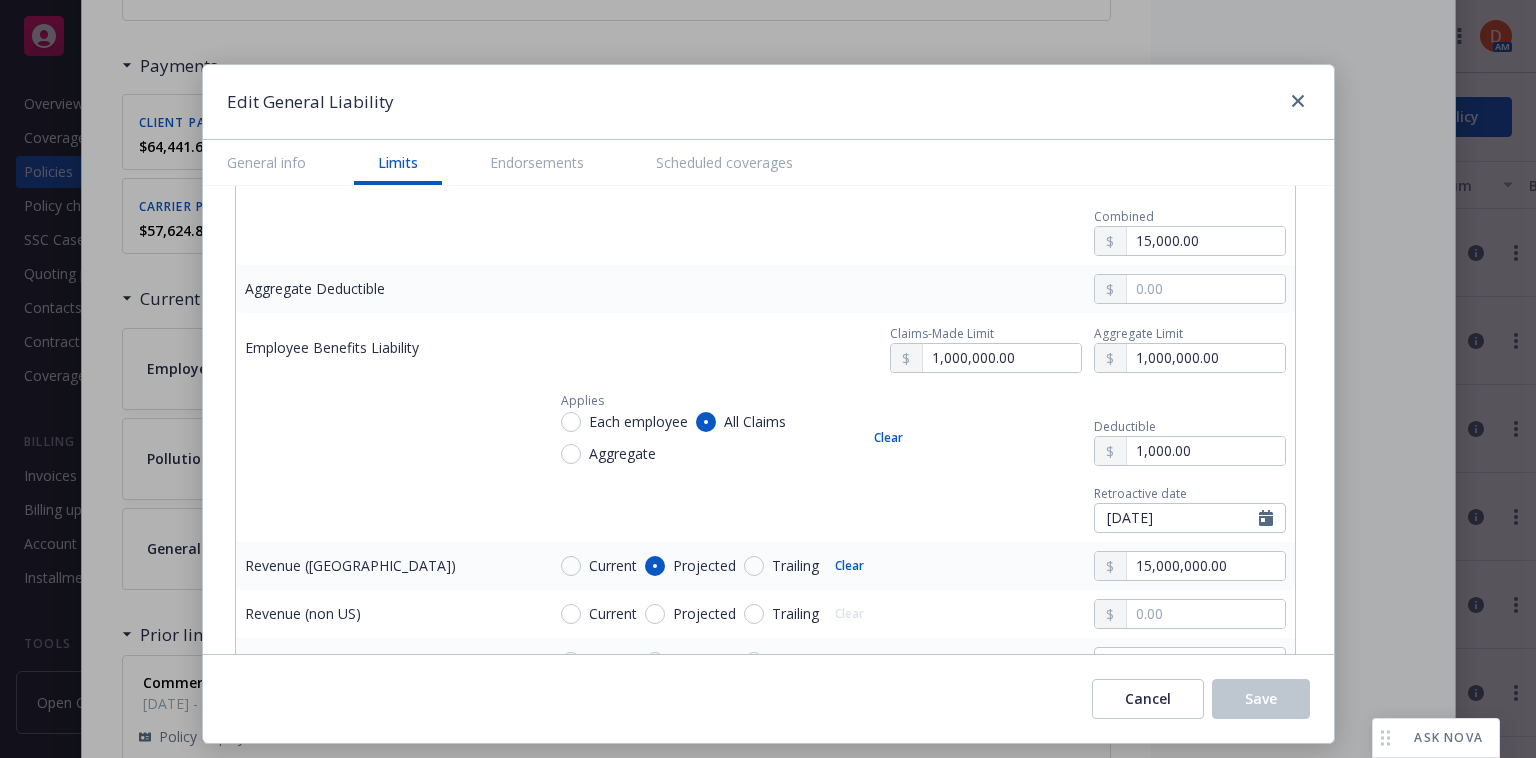 drag, startPoint x: 724, startPoint y: 99, endPoint x: 618, endPoint y: -86, distance: 213.21585 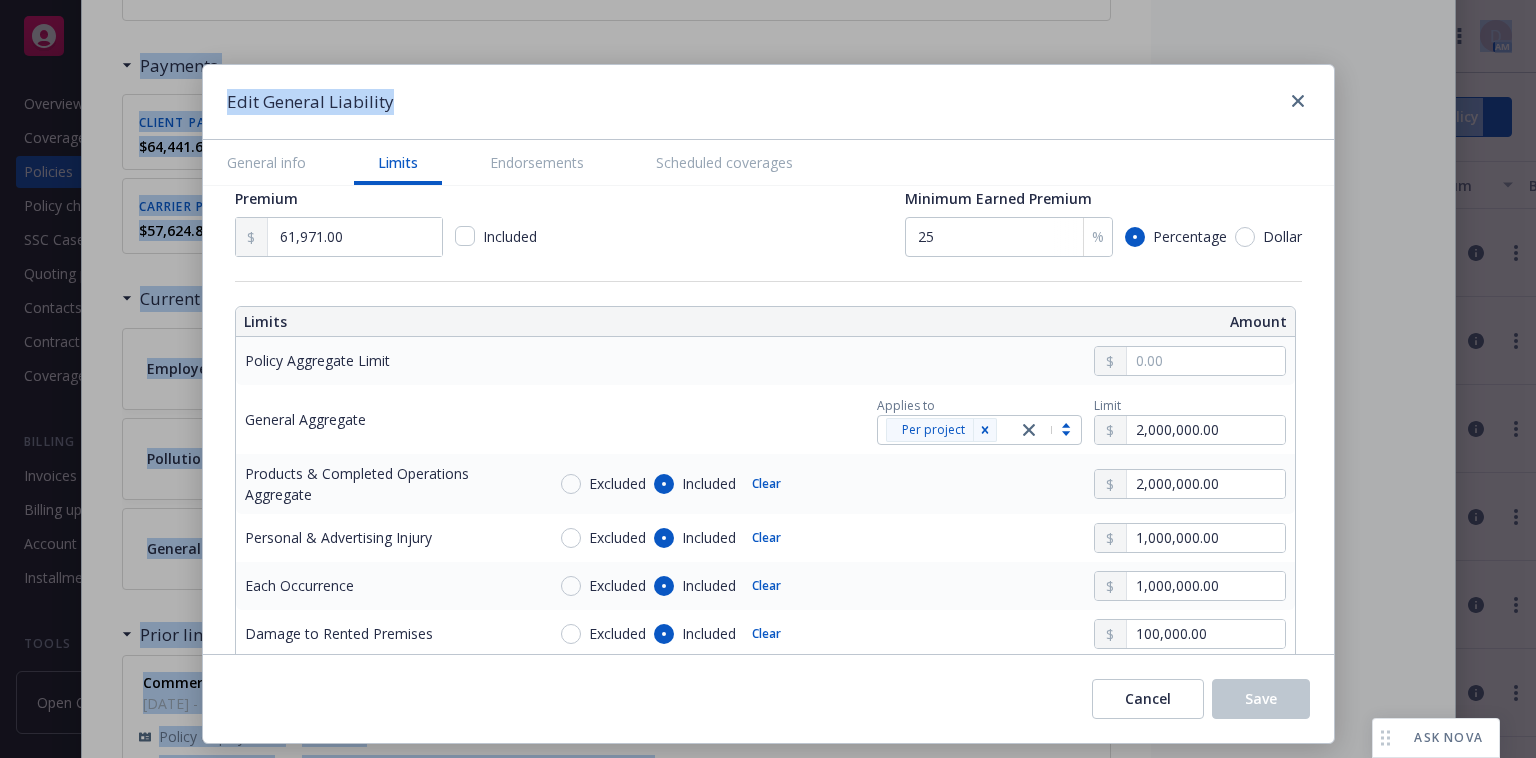 scroll, scrollTop: 515, scrollLeft: 0, axis: vertical 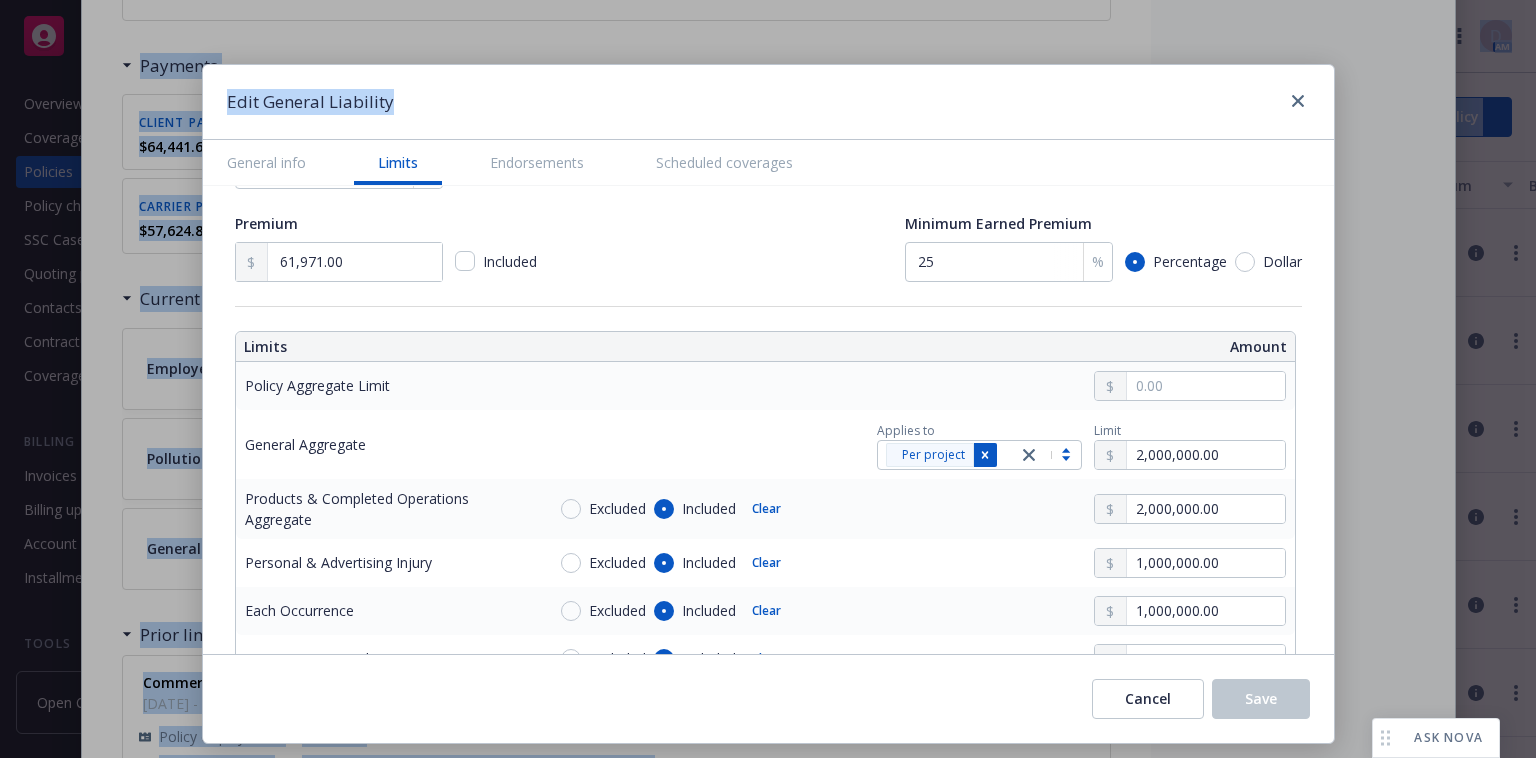 click 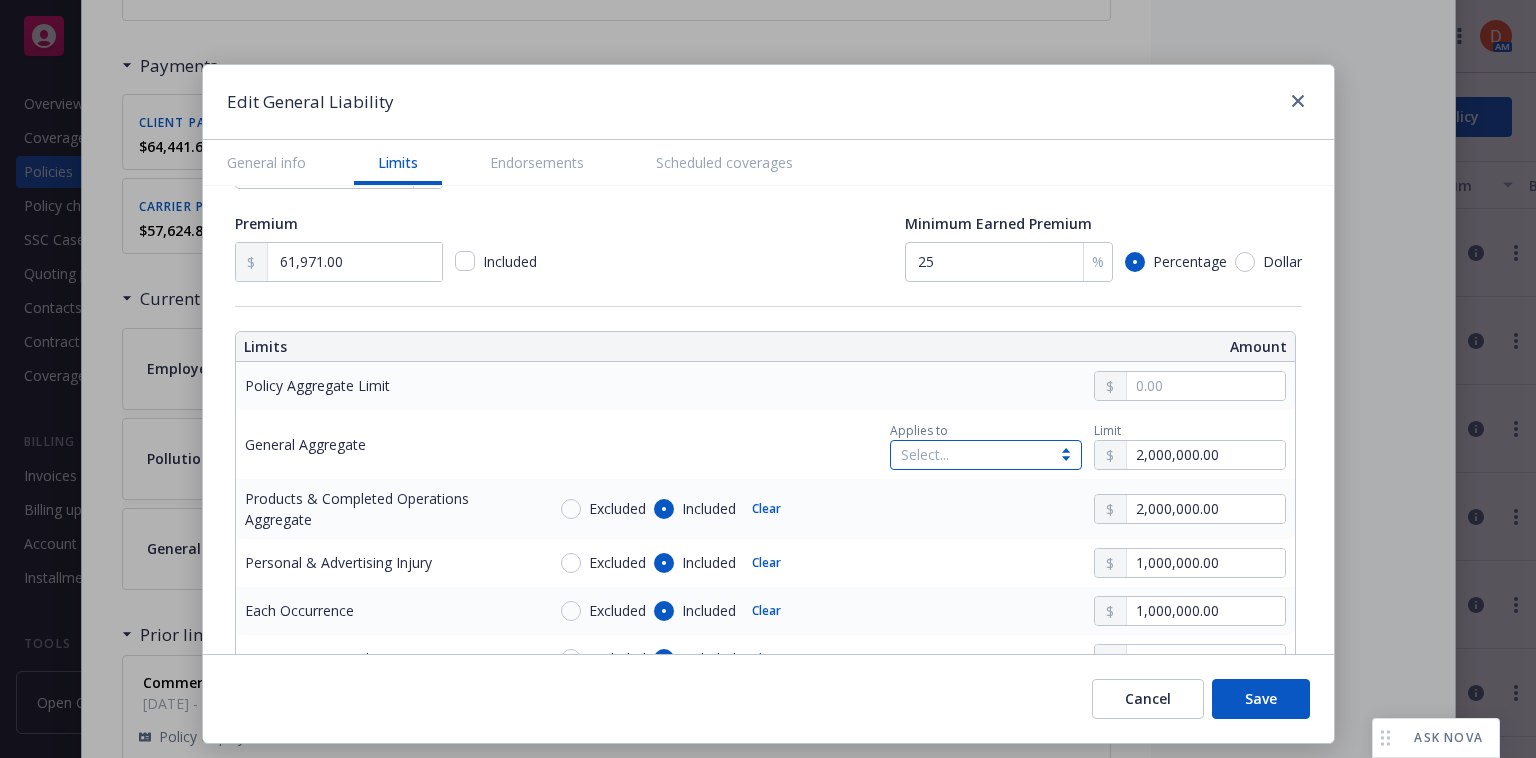 click on "Select..." at bounding box center (986, 455) 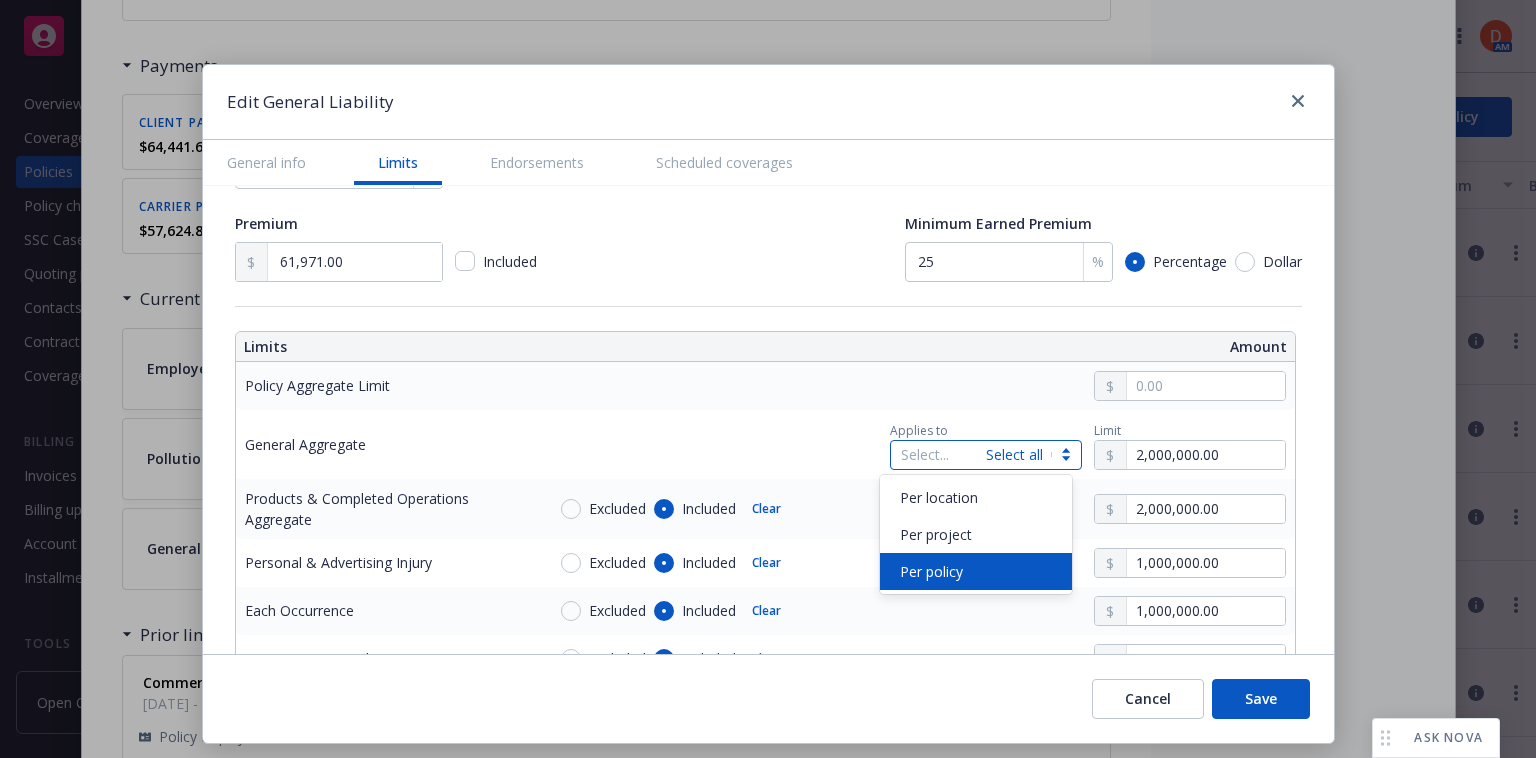 click on "Per policy" at bounding box center [976, 571] 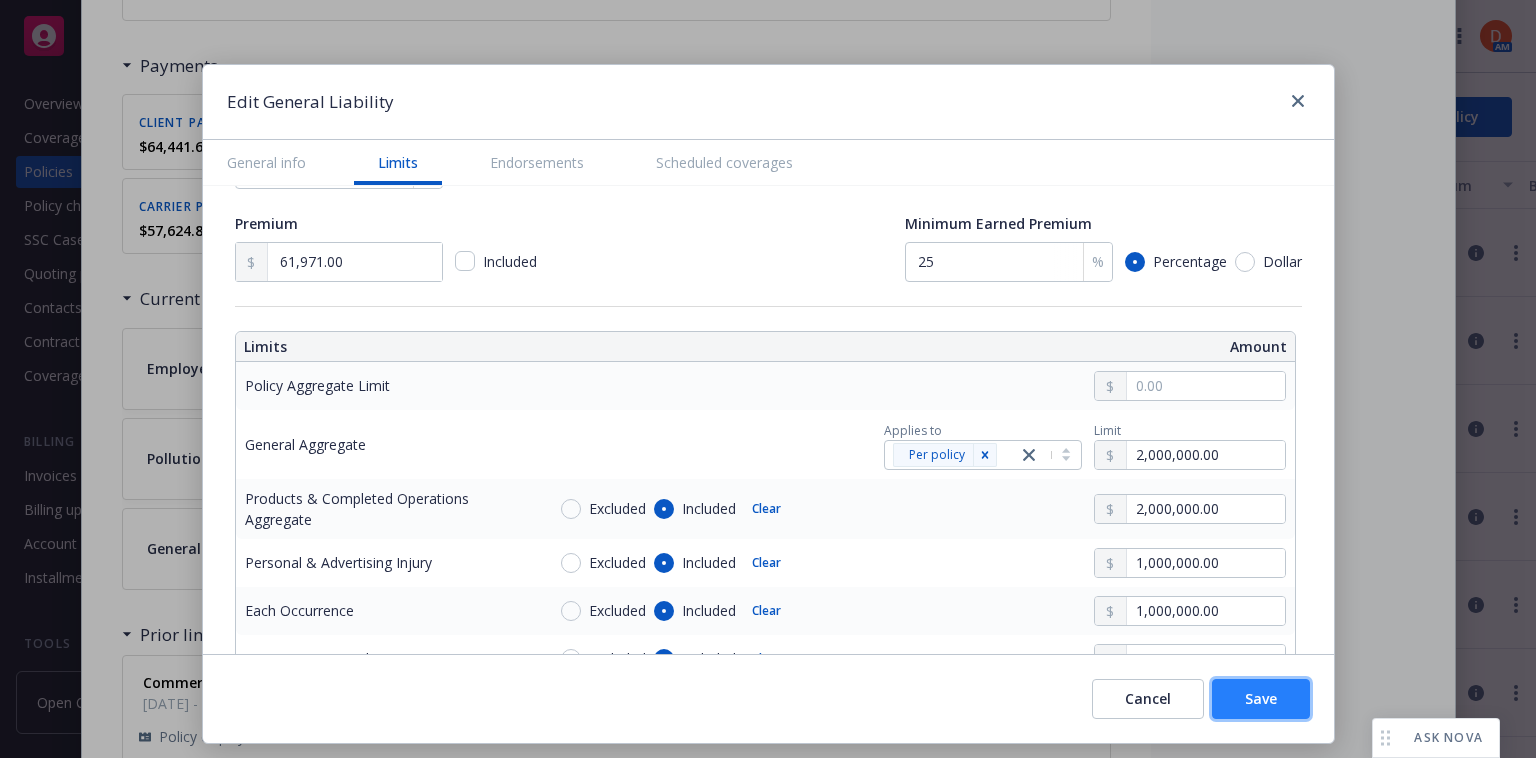 click on "Save" at bounding box center (1261, 699) 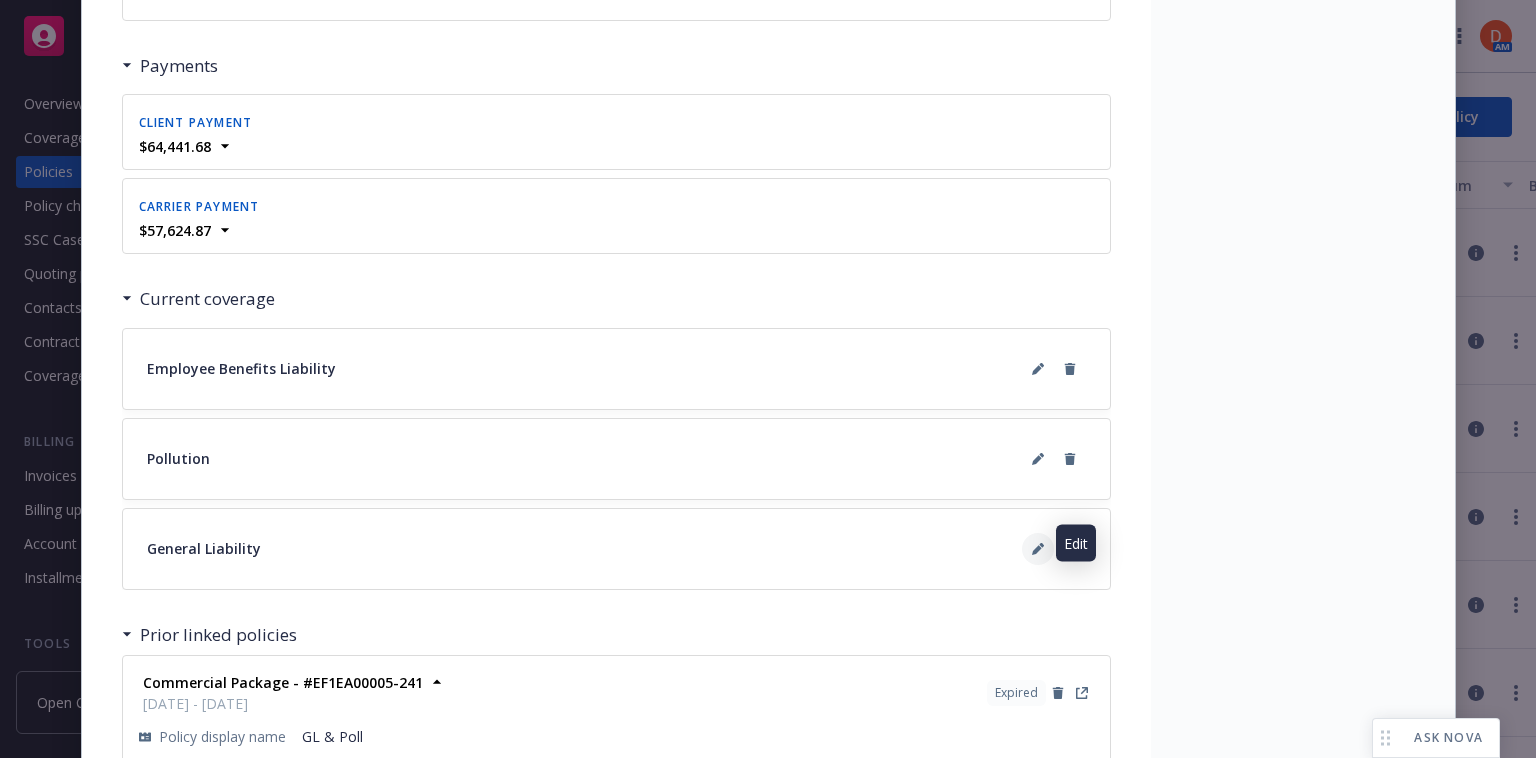 click at bounding box center [1038, 549] 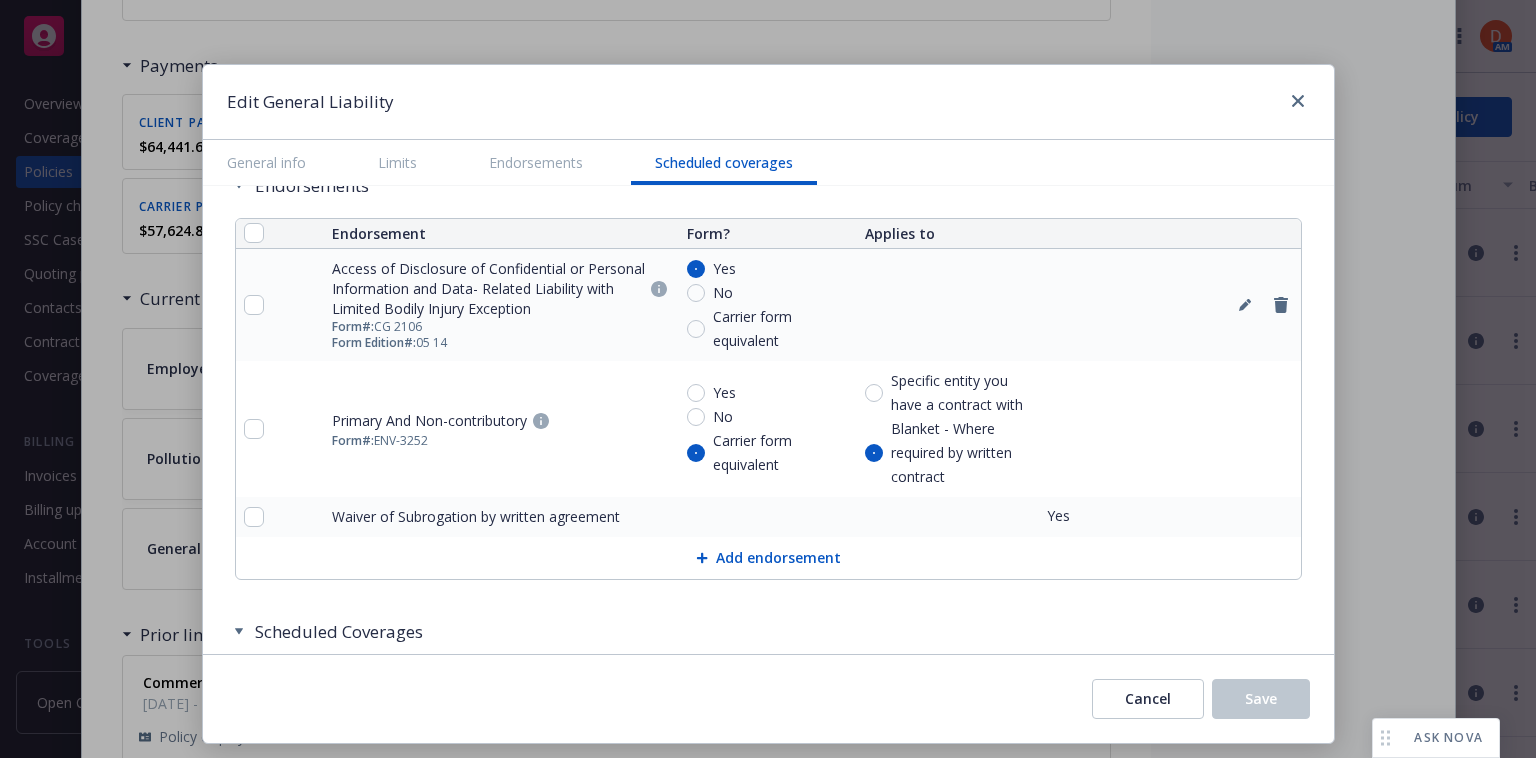 scroll, scrollTop: 3106, scrollLeft: 0, axis: vertical 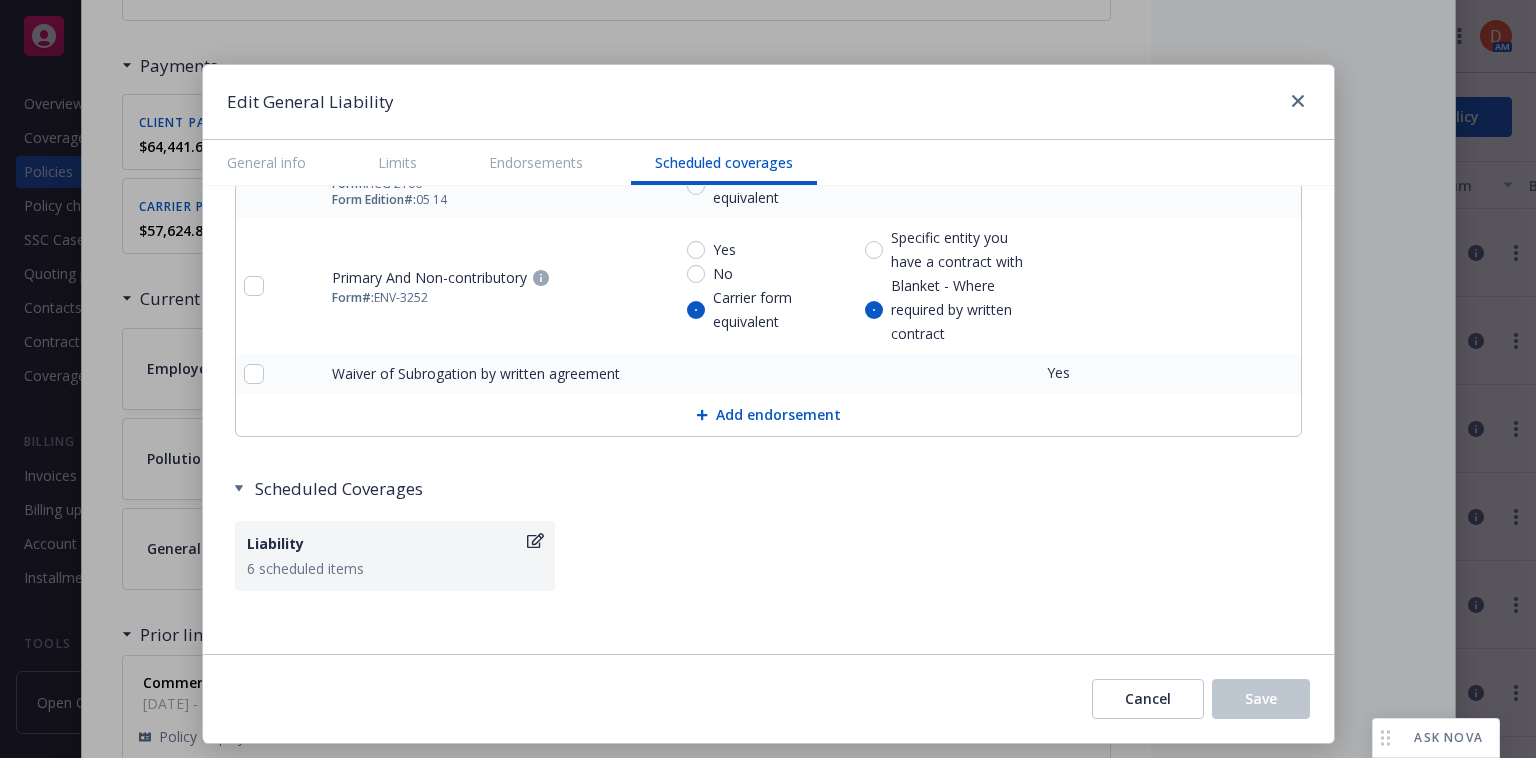 click on "Liability" at bounding box center [385, 543] 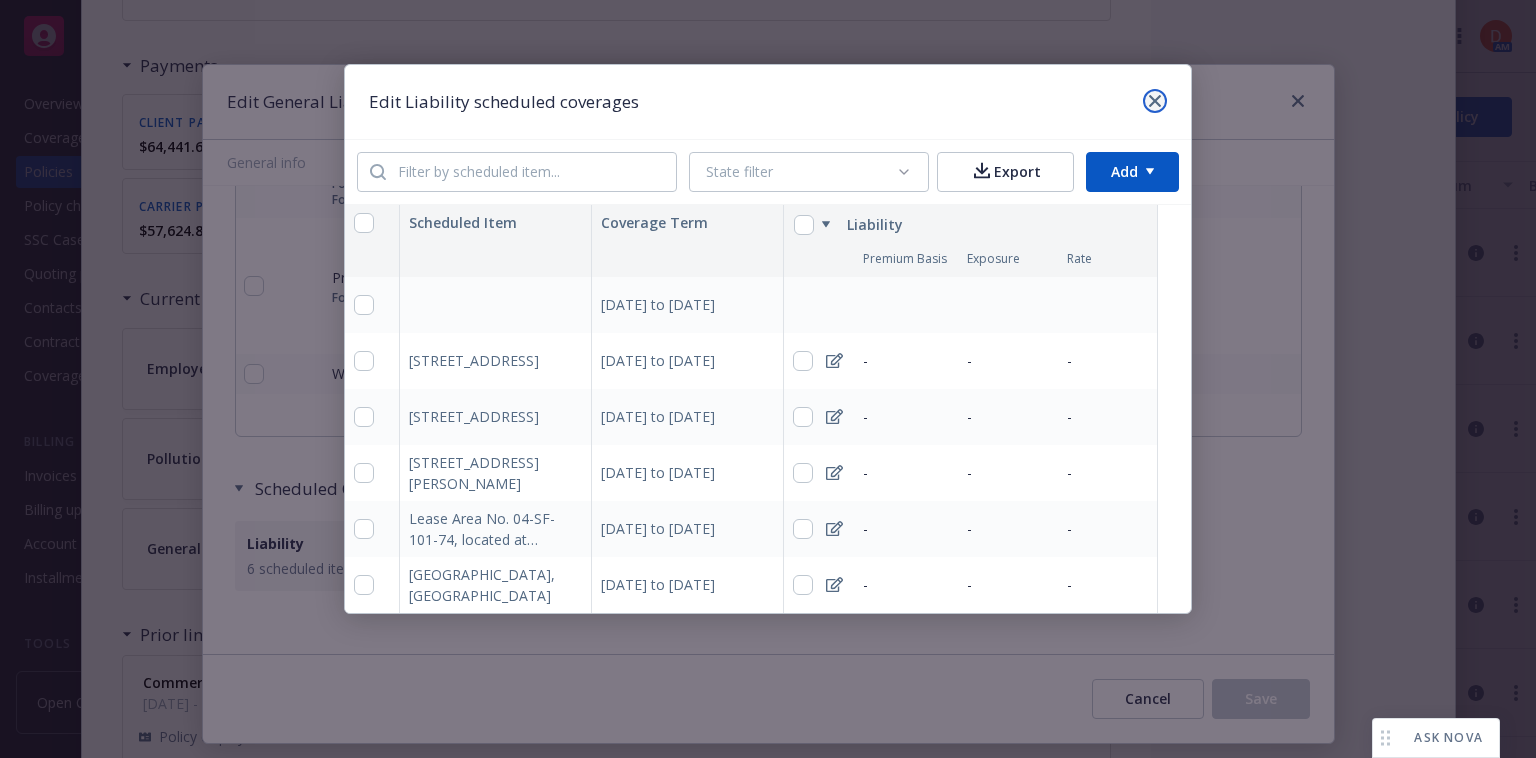click at bounding box center [1155, 101] 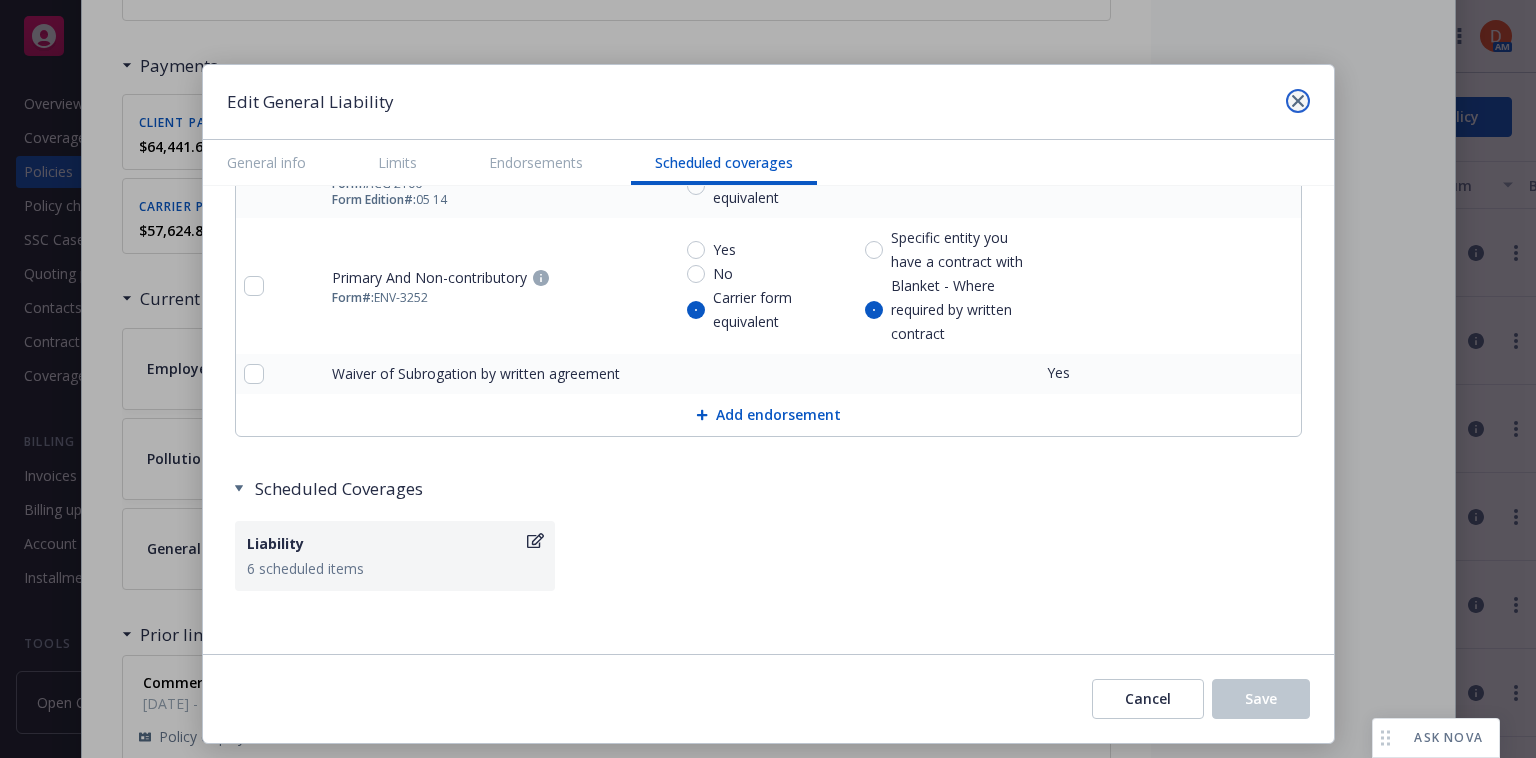 click 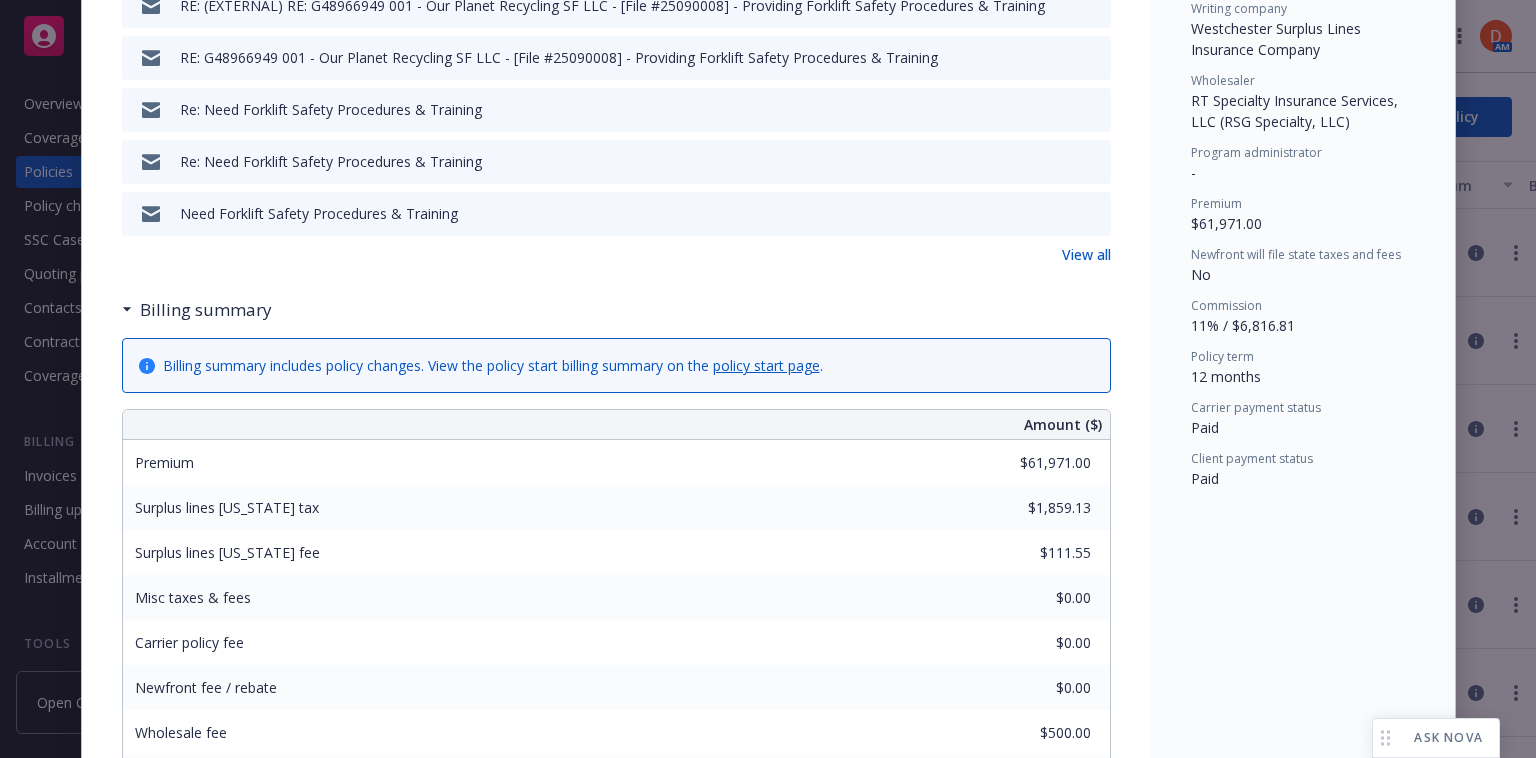 scroll, scrollTop: 0, scrollLeft: 0, axis: both 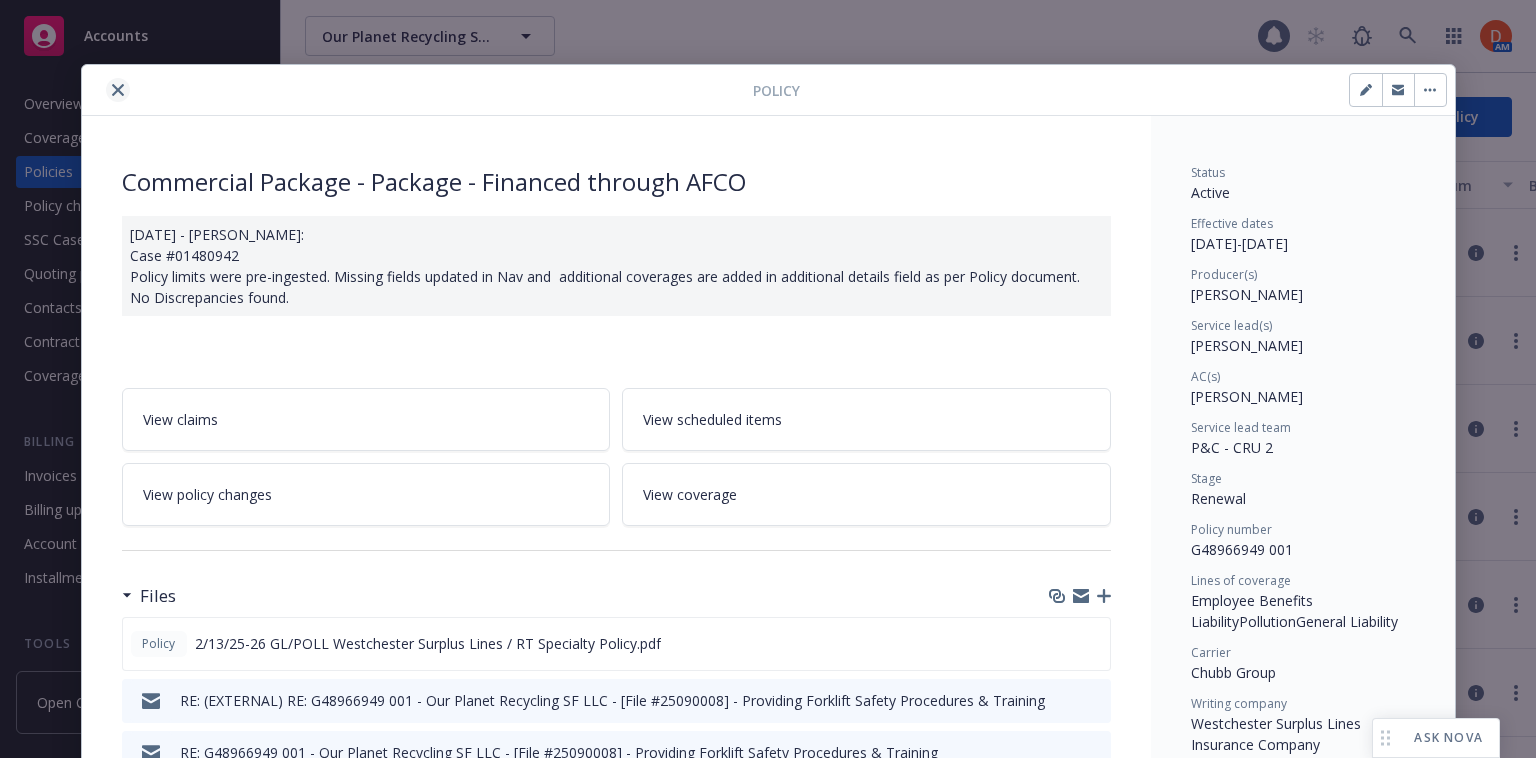 click at bounding box center [118, 90] 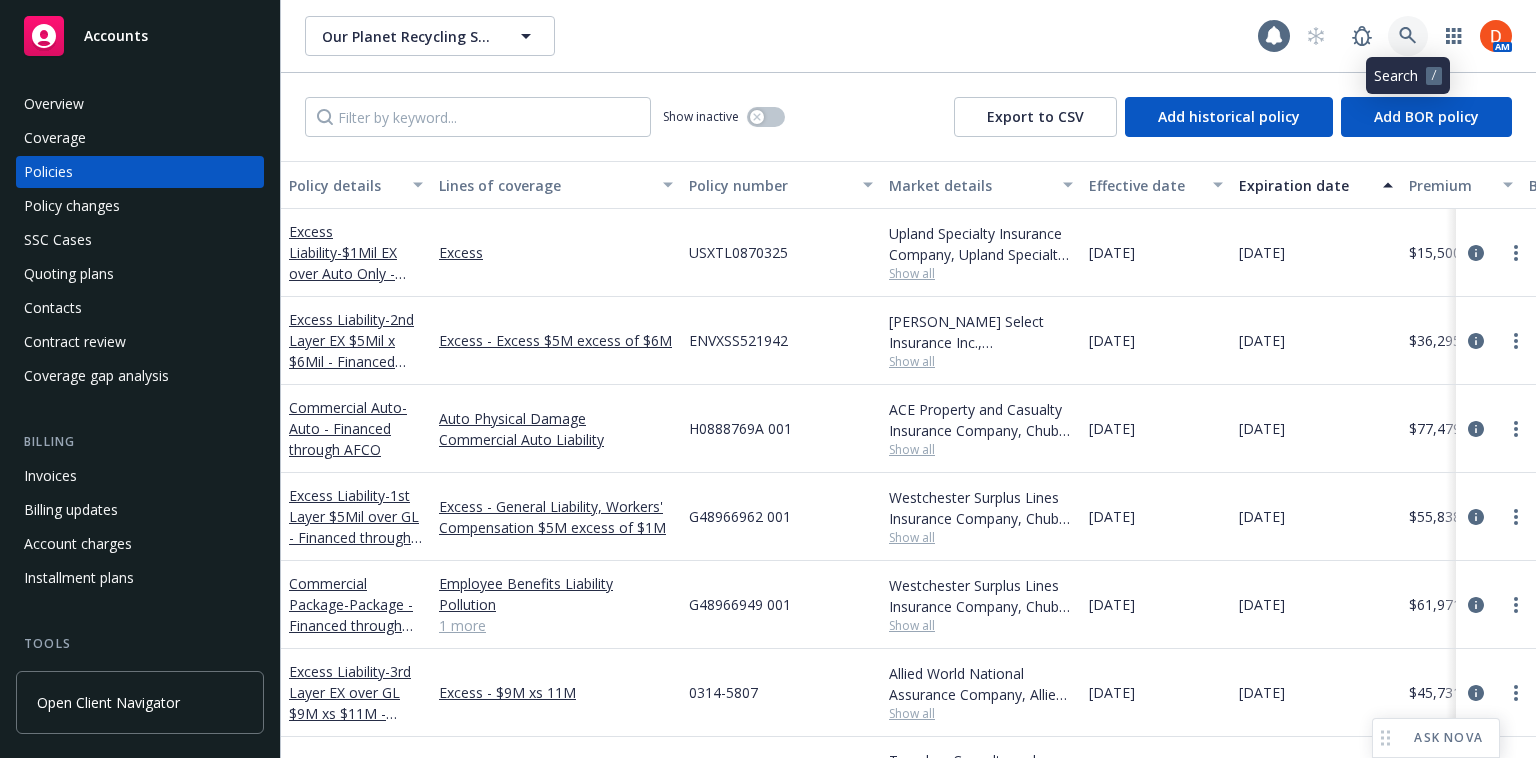 click 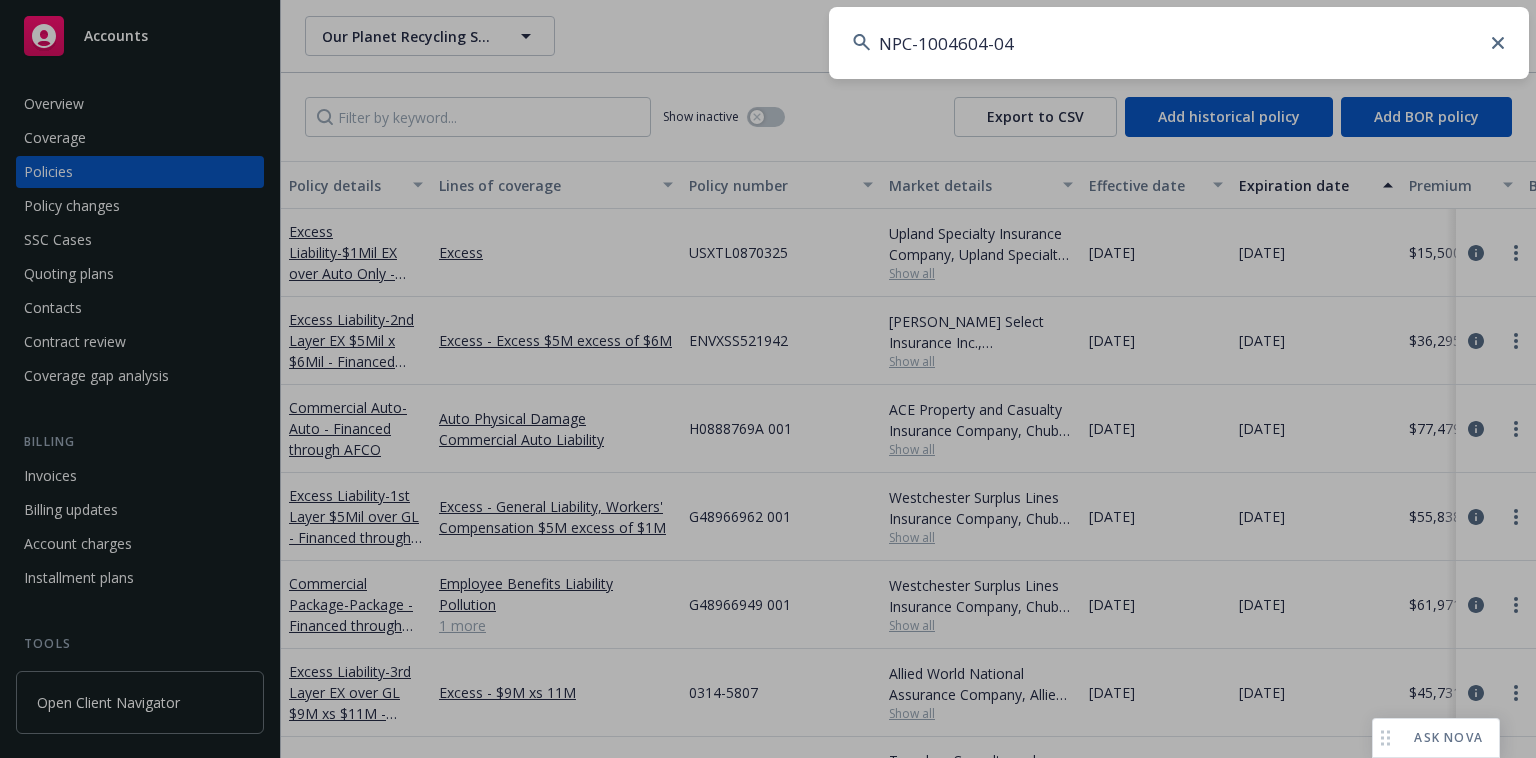type on "NPC-1004604-04" 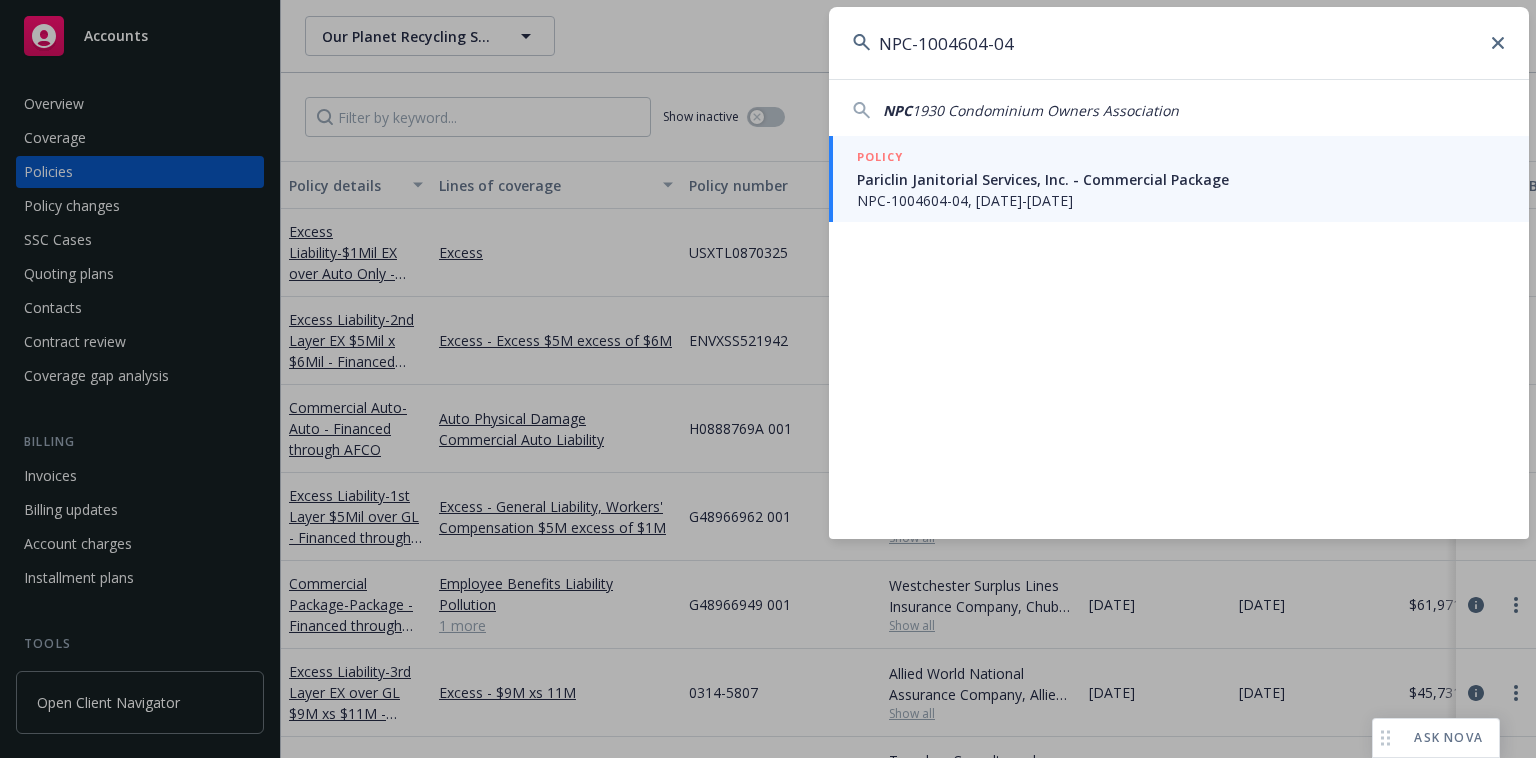 click on "Pariclin Janitorial Services, Inc. - Commercial Package" at bounding box center (1181, 179) 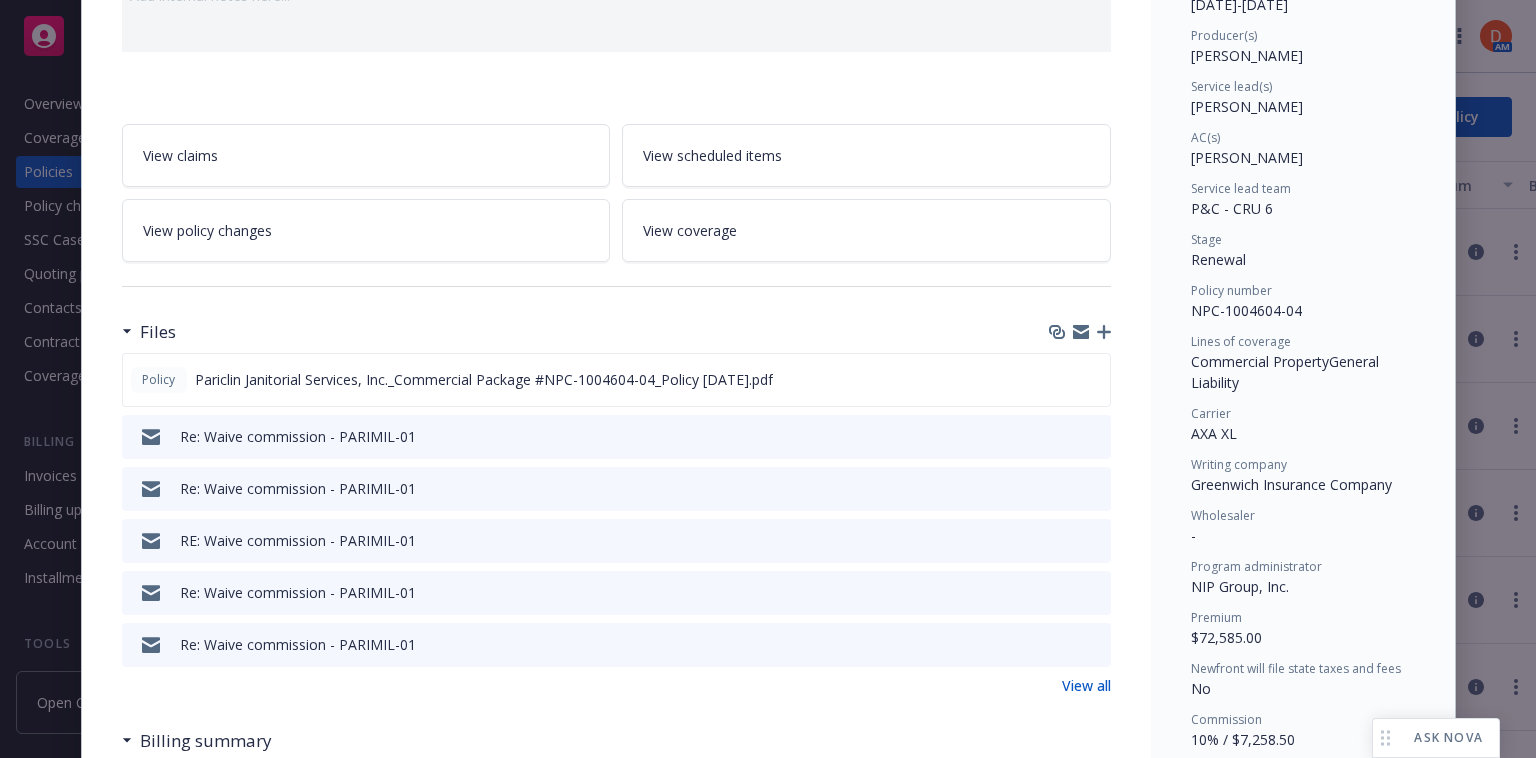 scroll, scrollTop: 249, scrollLeft: 0, axis: vertical 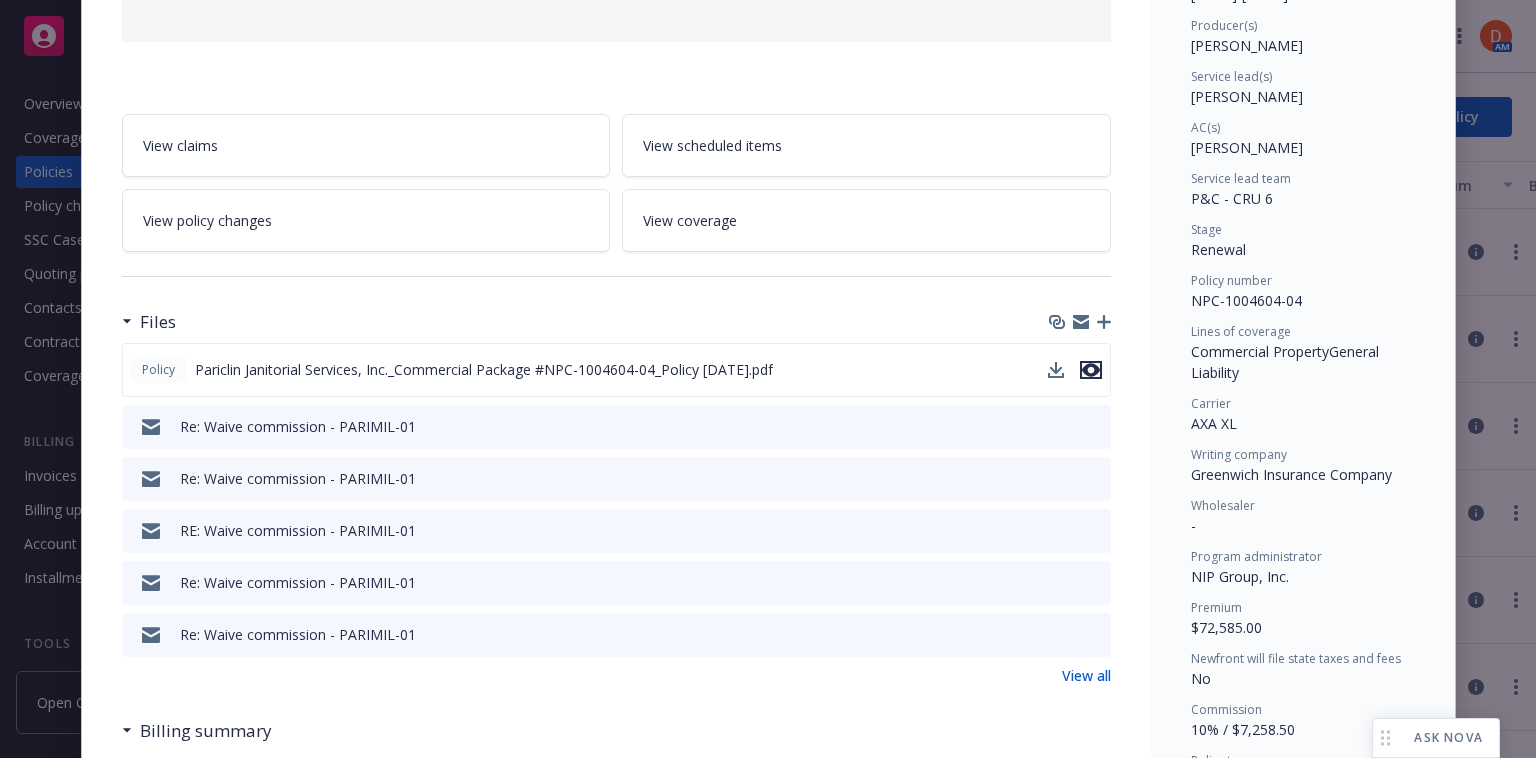 click at bounding box center [1091, 370] 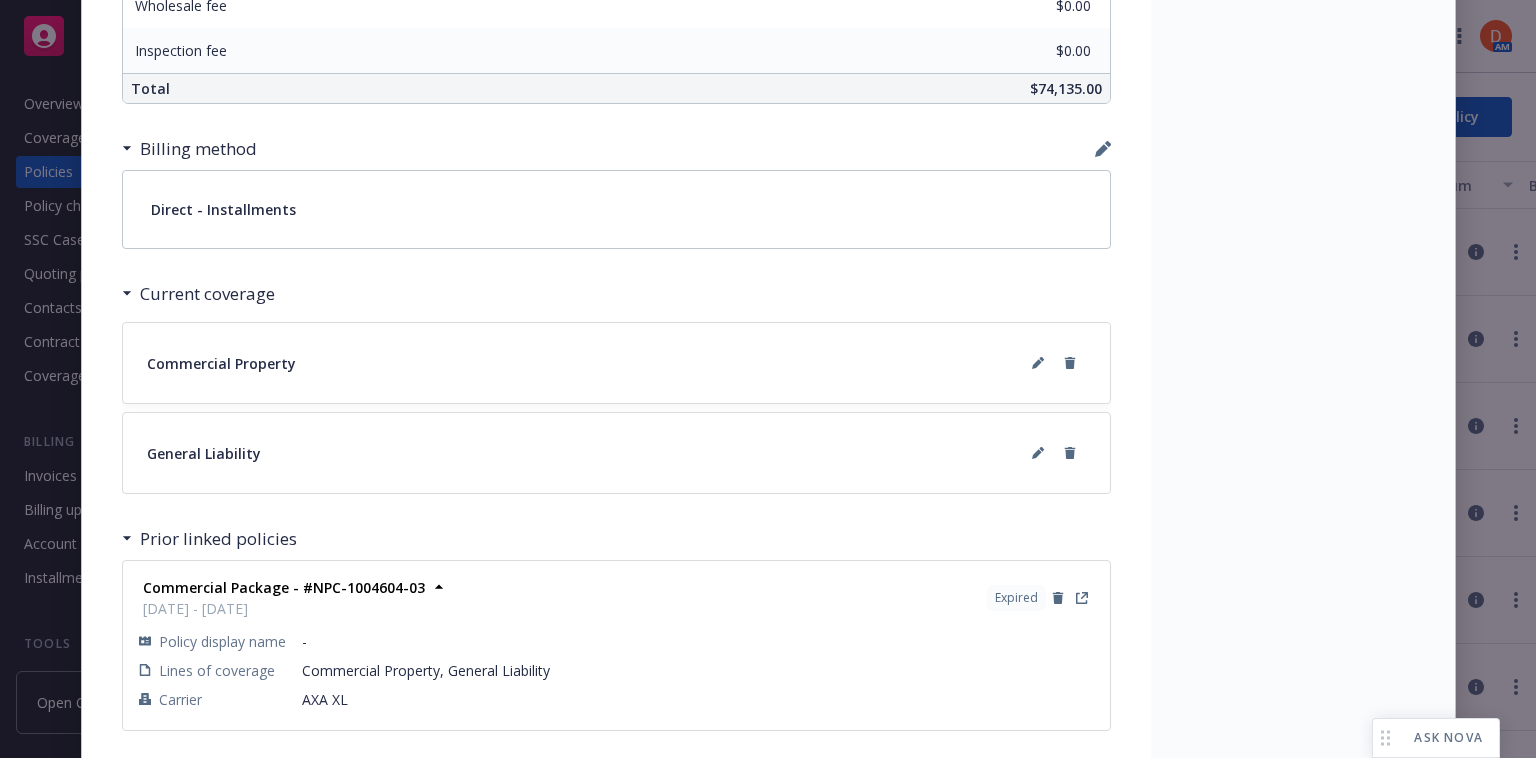 scroll, scrollTop: 1413, scrollLeft: 0, axis: vertical 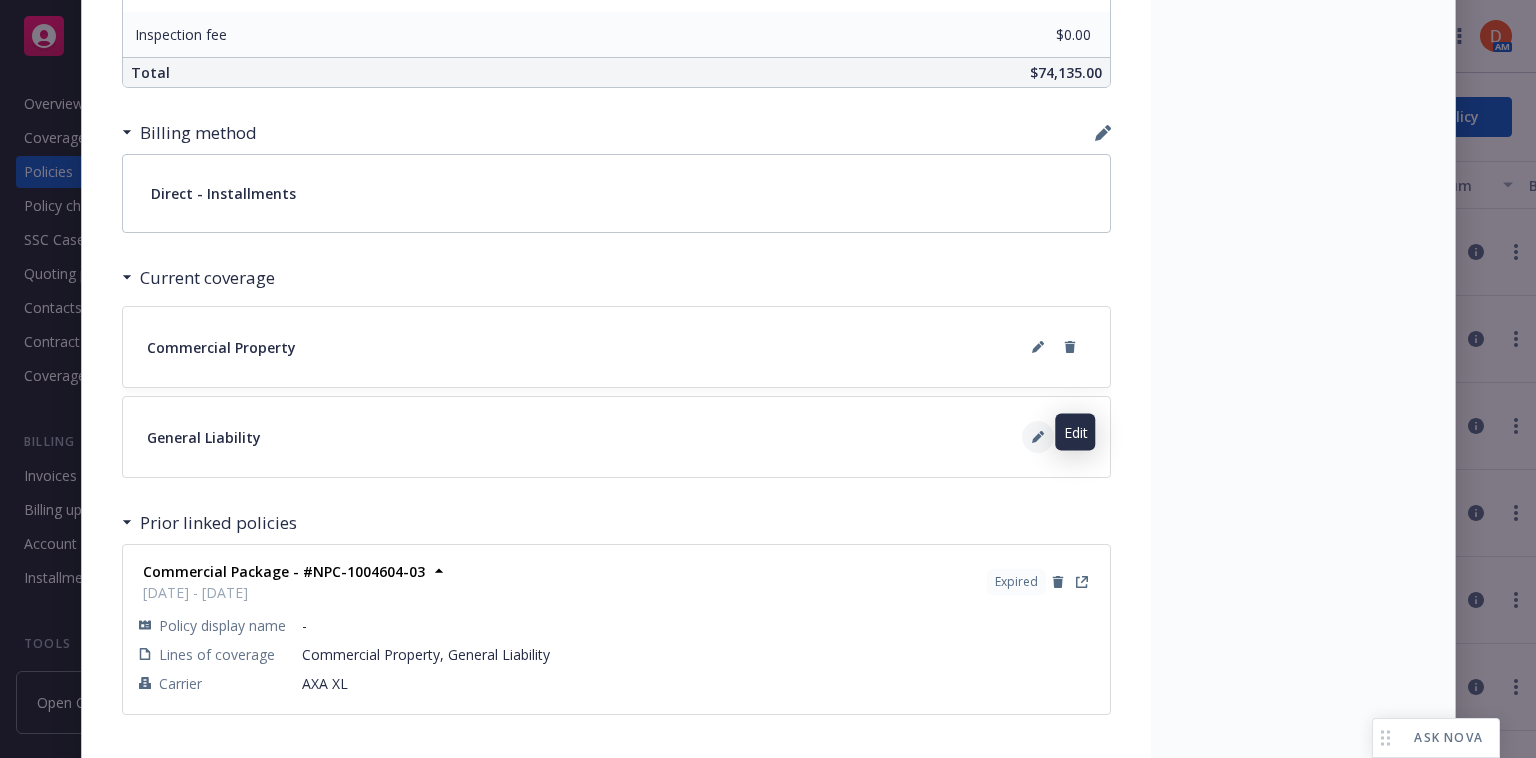 click at bounding box center [1038, 437] 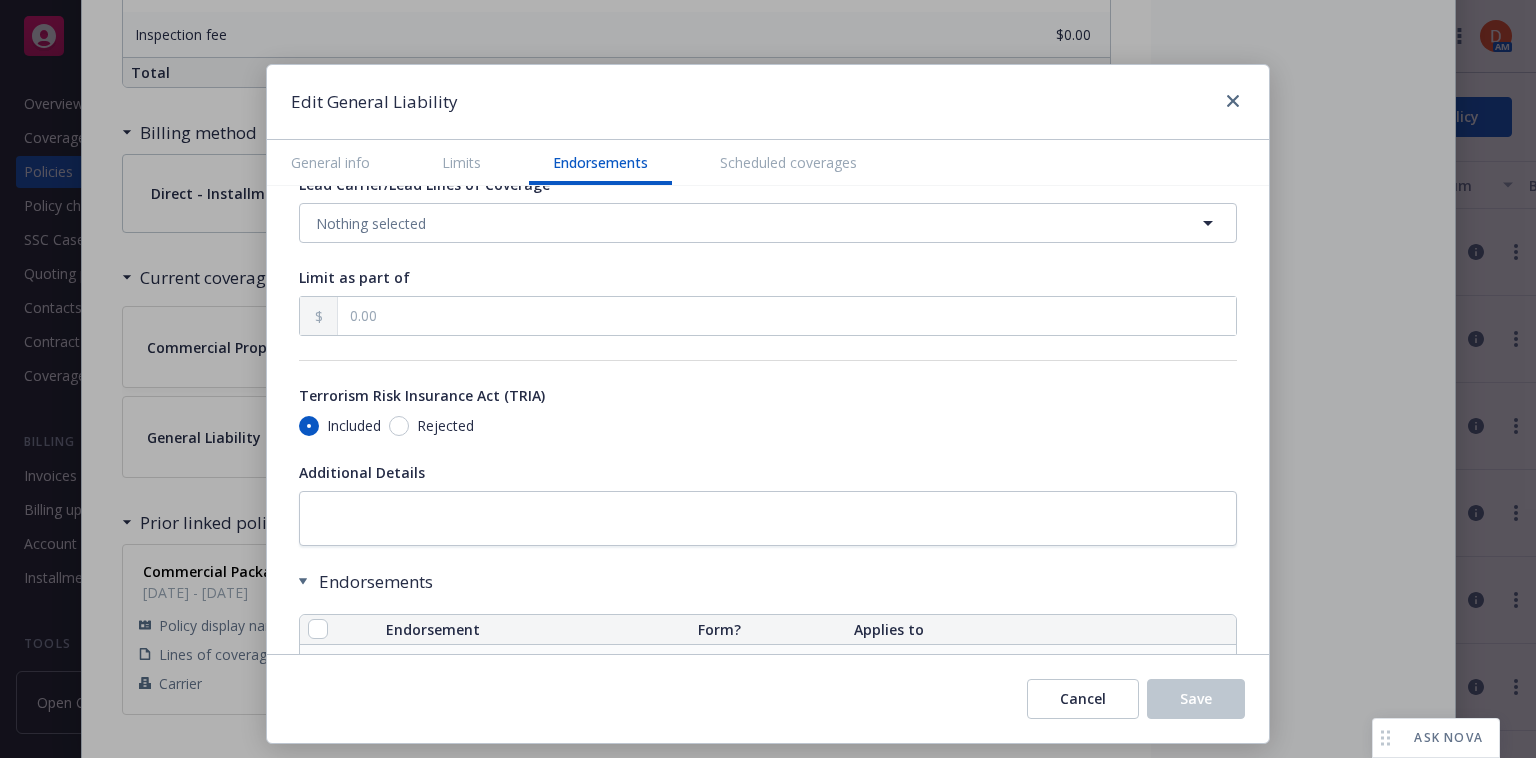scroll, scrollTop: 2353, scrollLeft: 0, axis: vertical 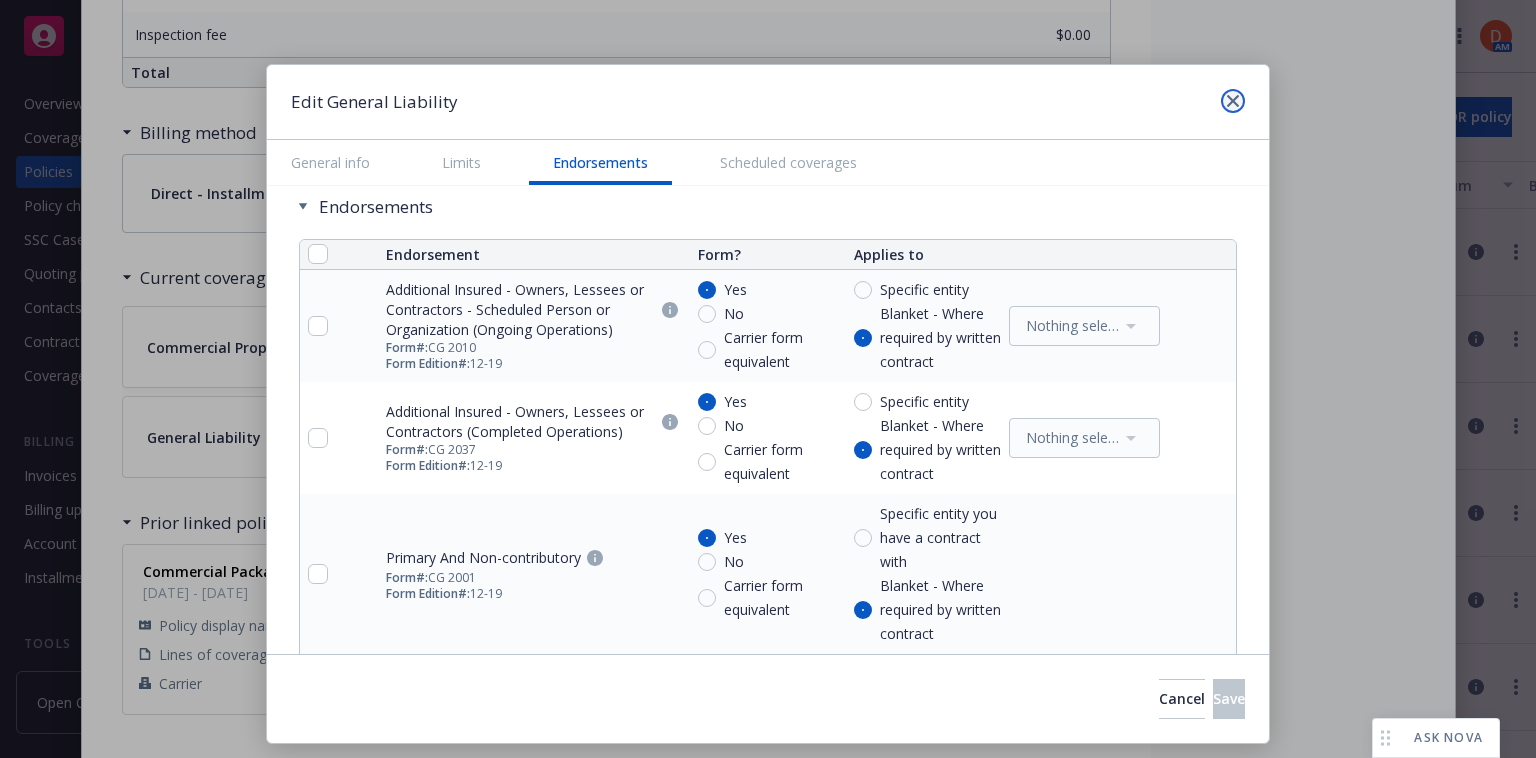 click at bounding box center [1233, 101] 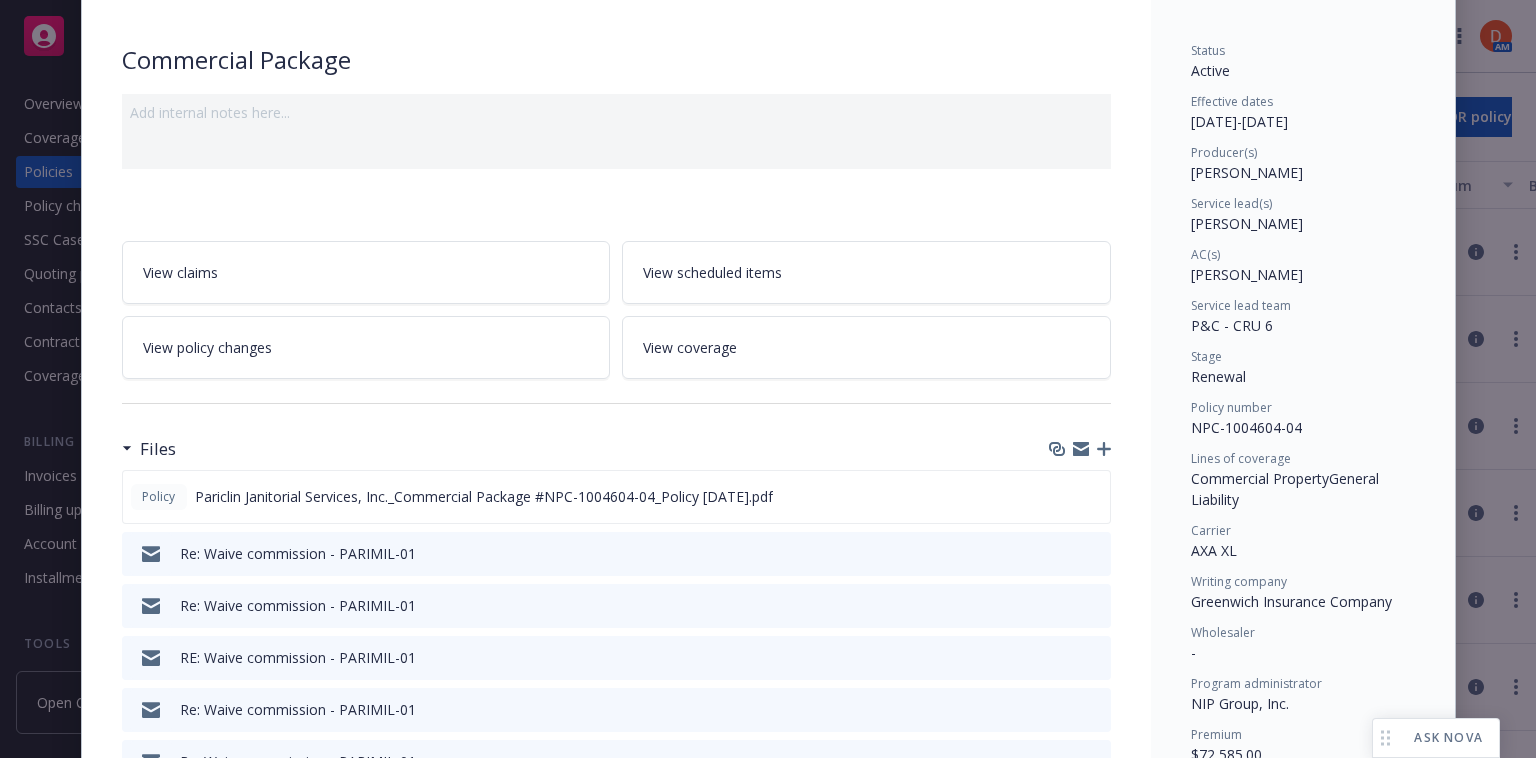 scroll, scrollTop: 0, scrollLeft: 0, axis: both 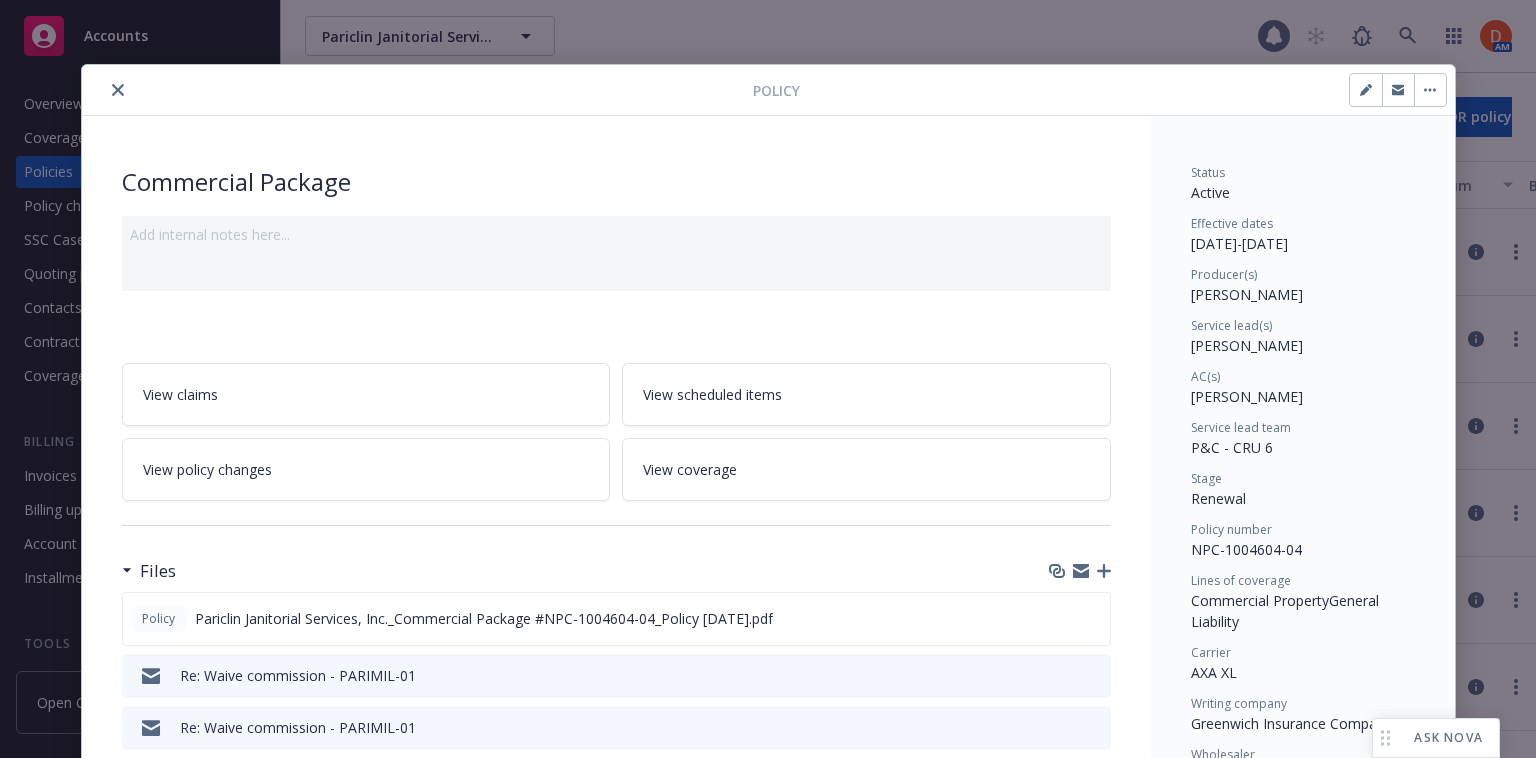 click at bounding box center (421, 90) 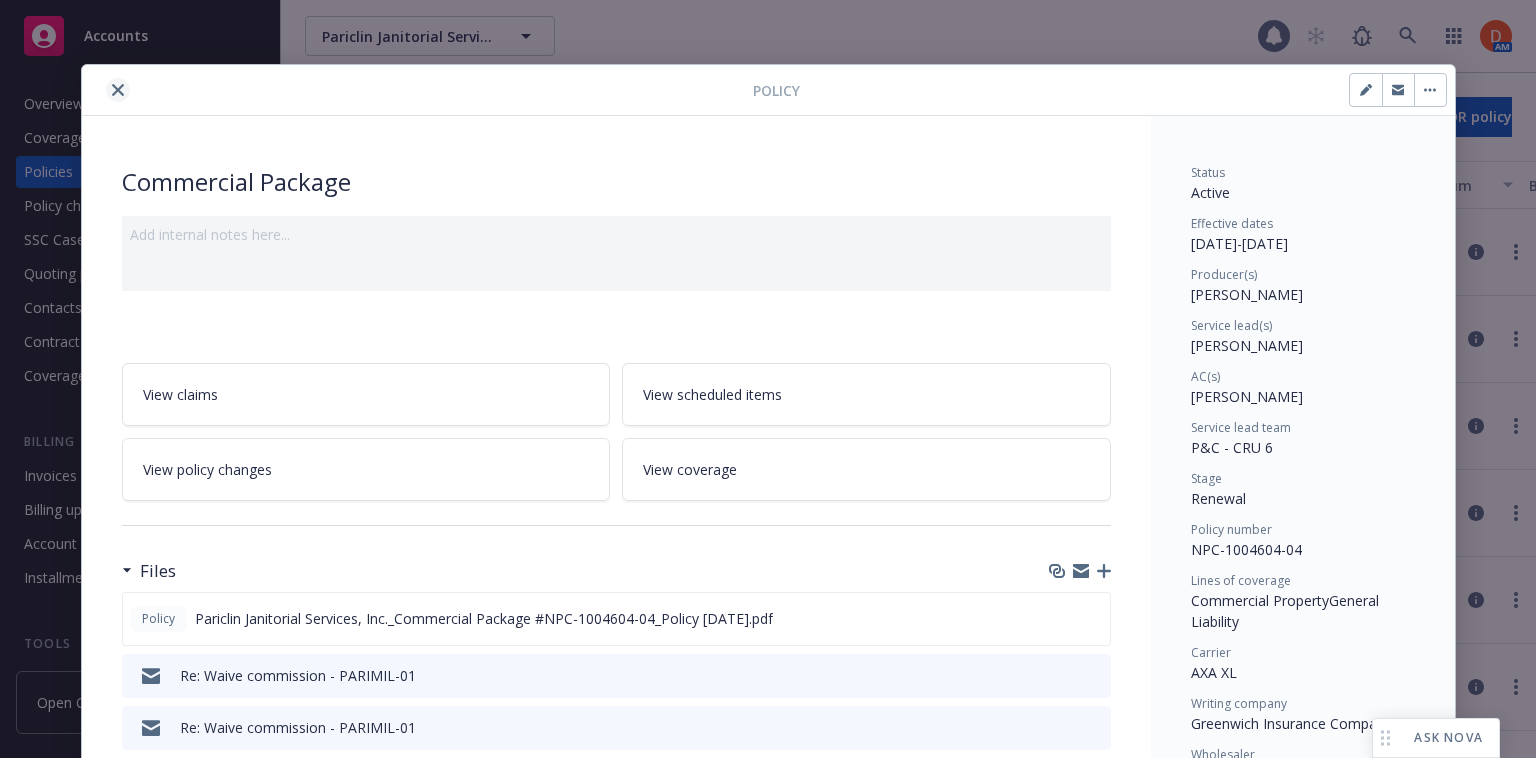 click at bounding box center [118, 90] 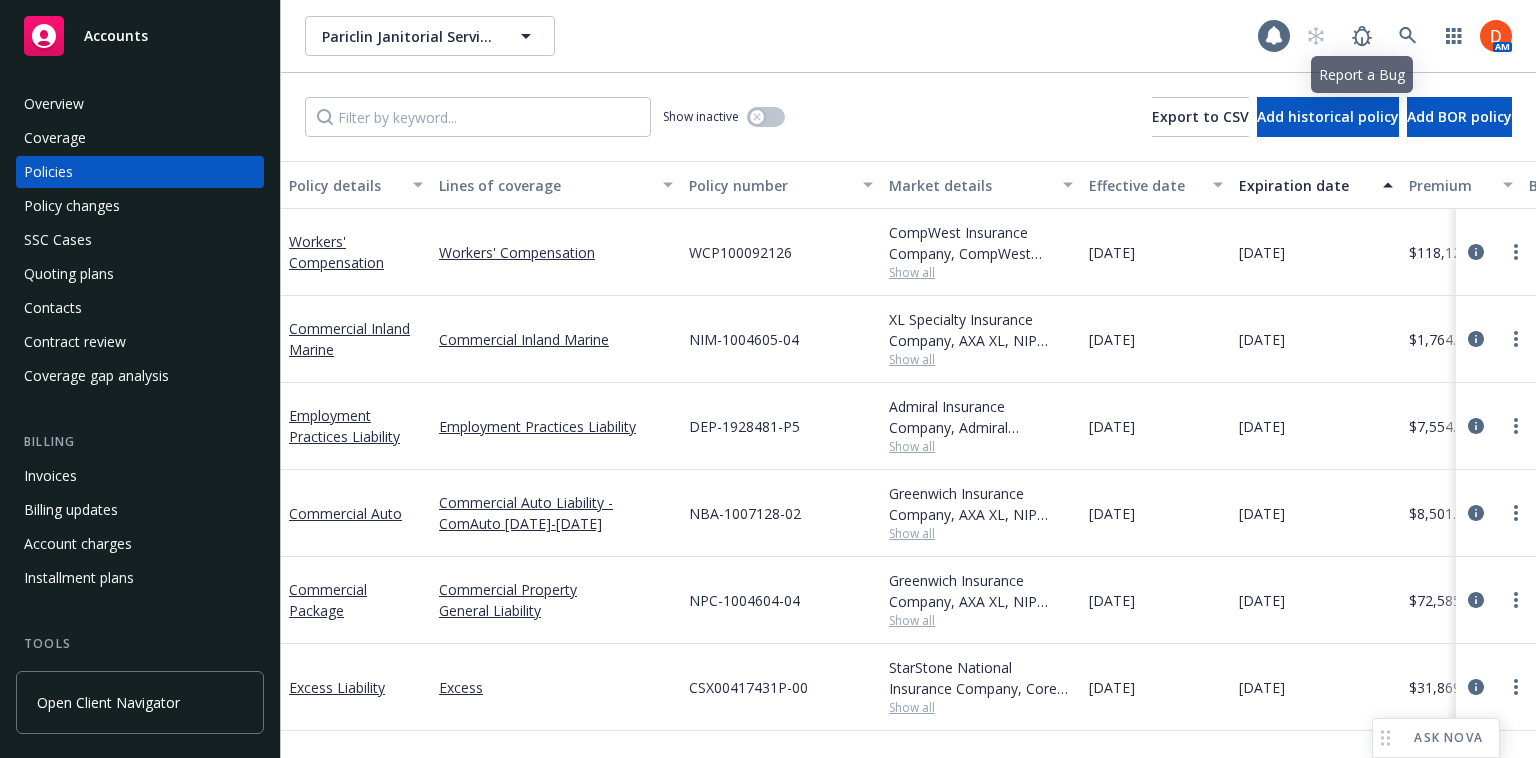 click on "AM" at bounding box center [1404, 36] 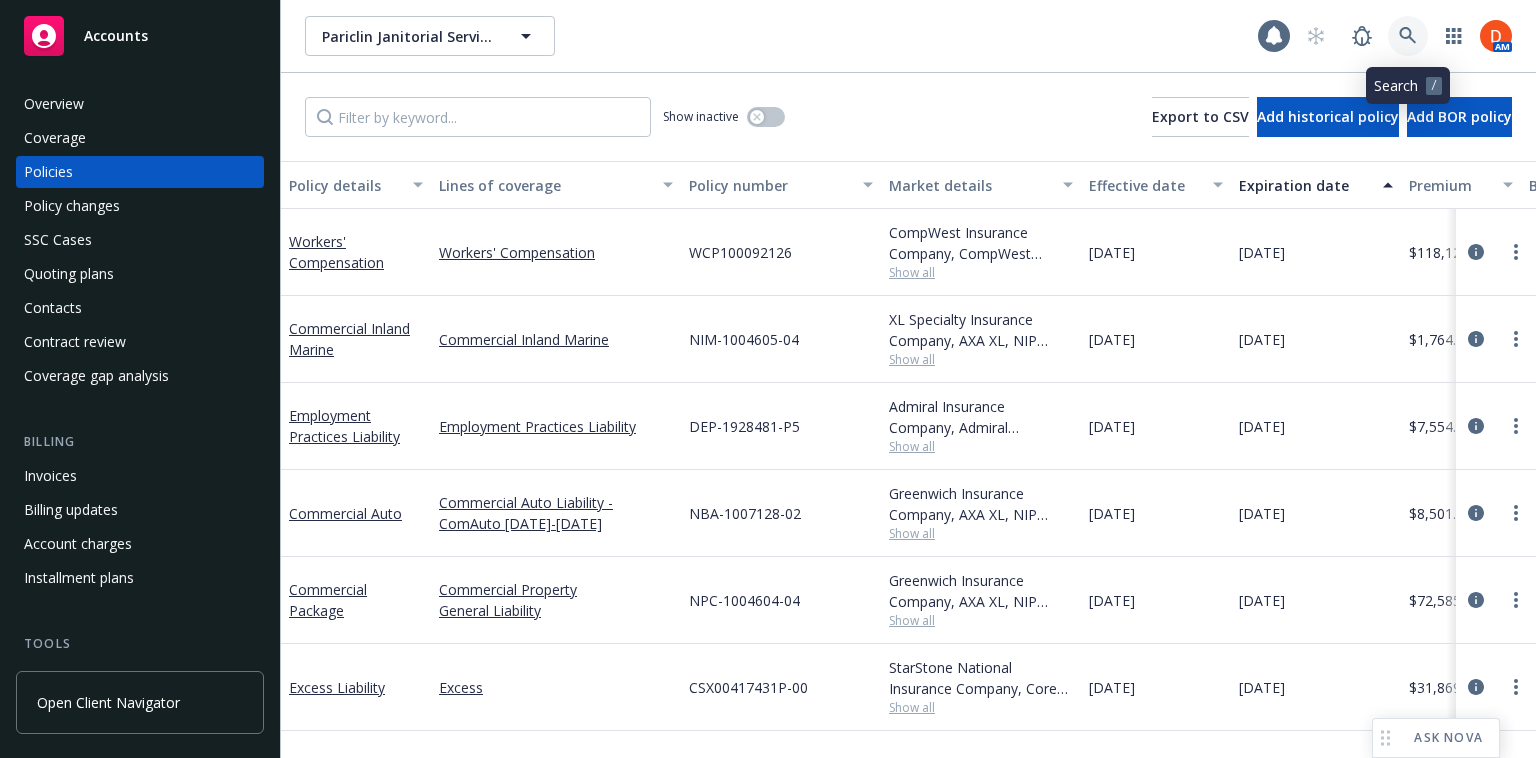 click 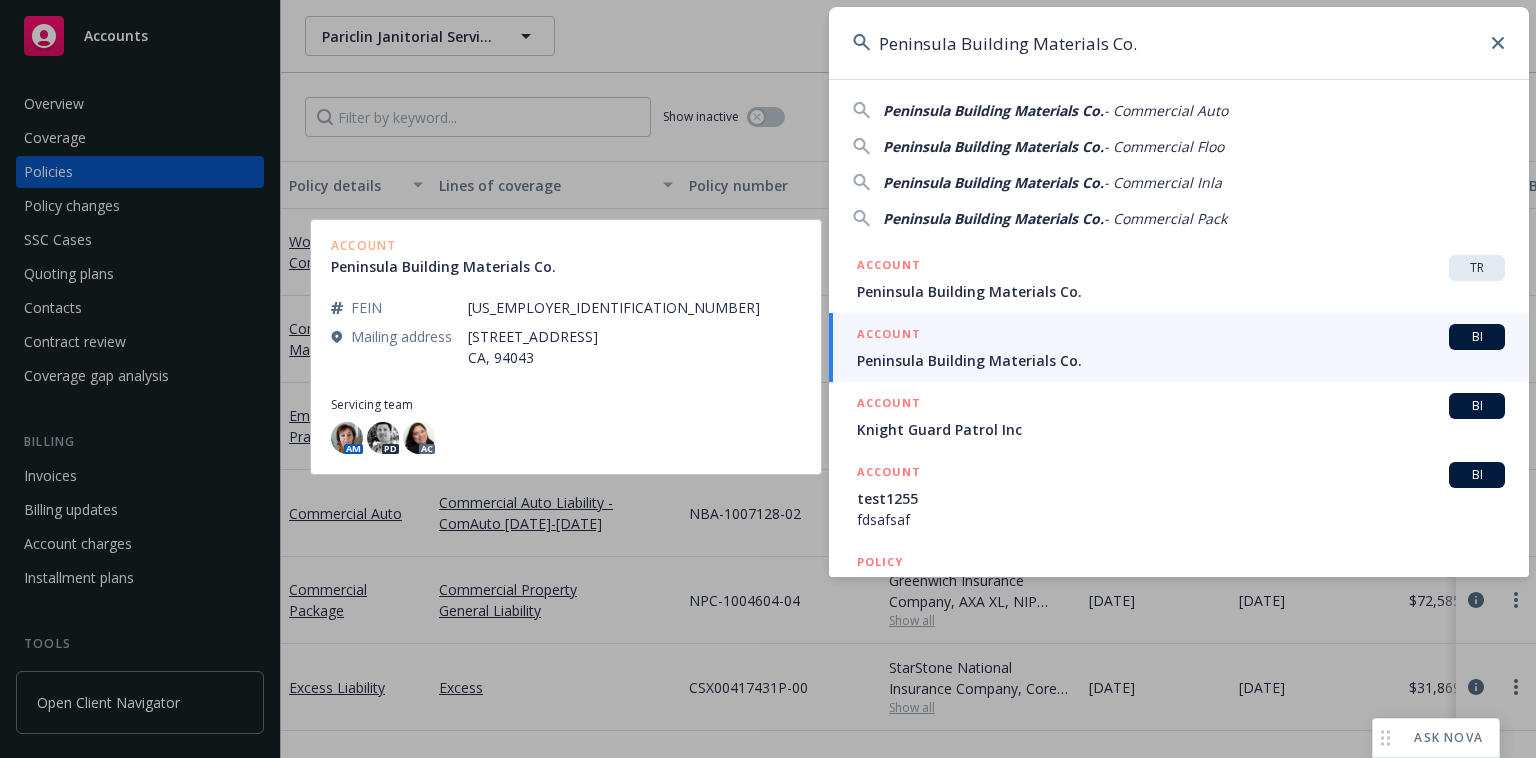 type on "Peninsula Building Materials Co." 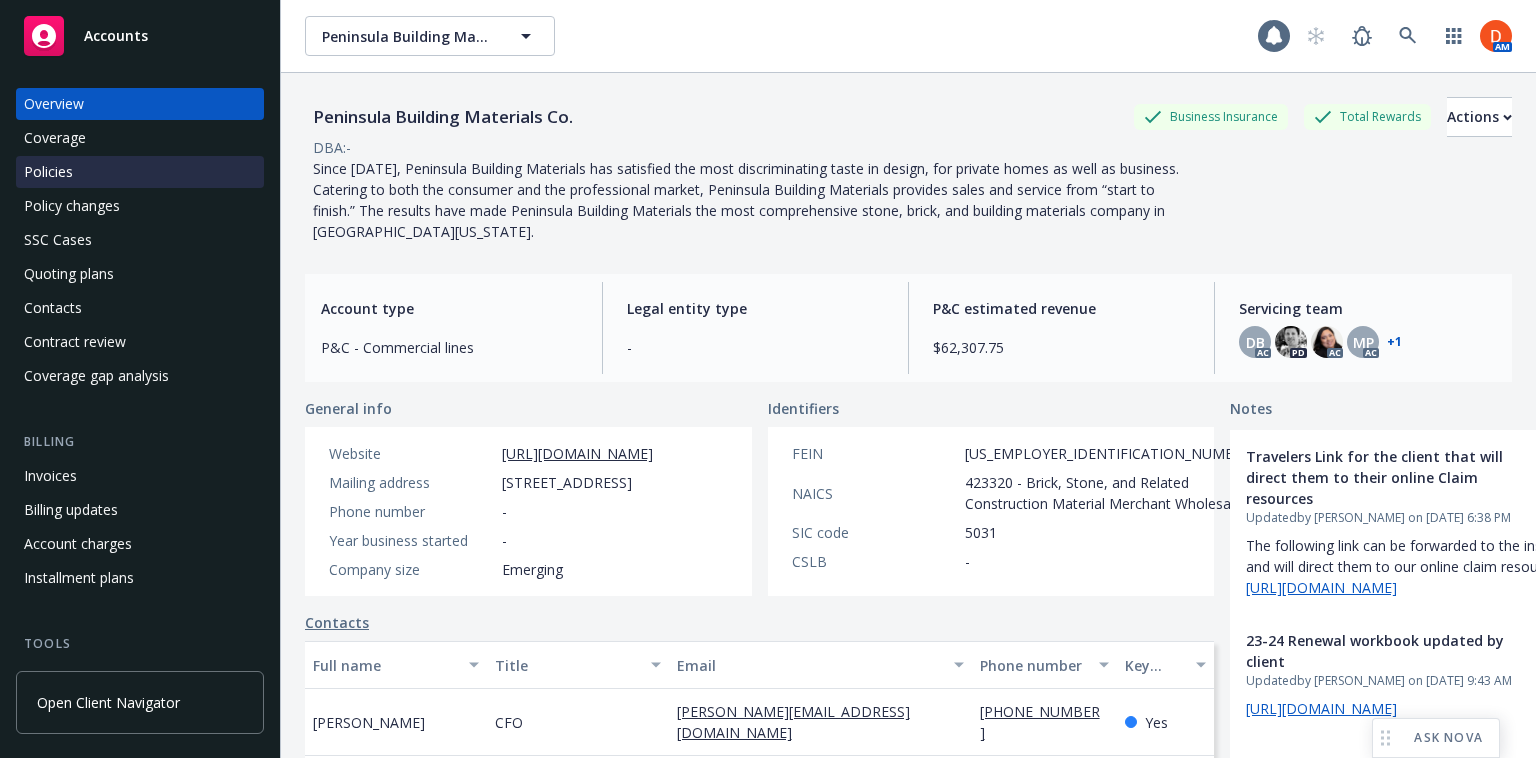 click on "Policies" at bounding box center [140, 172] 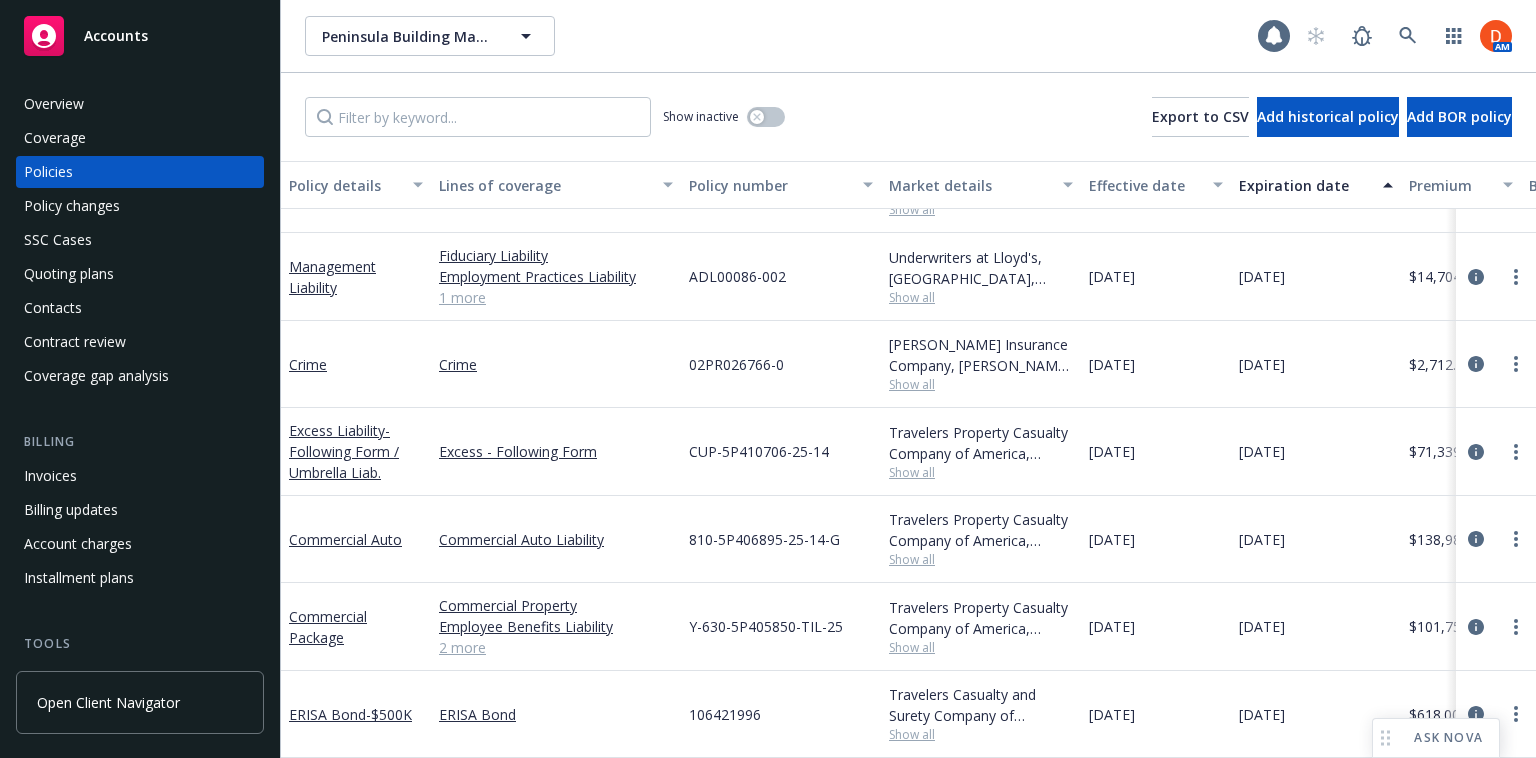 scroll, scrollTop: 238, scrollLeft: 0, axis: vertical 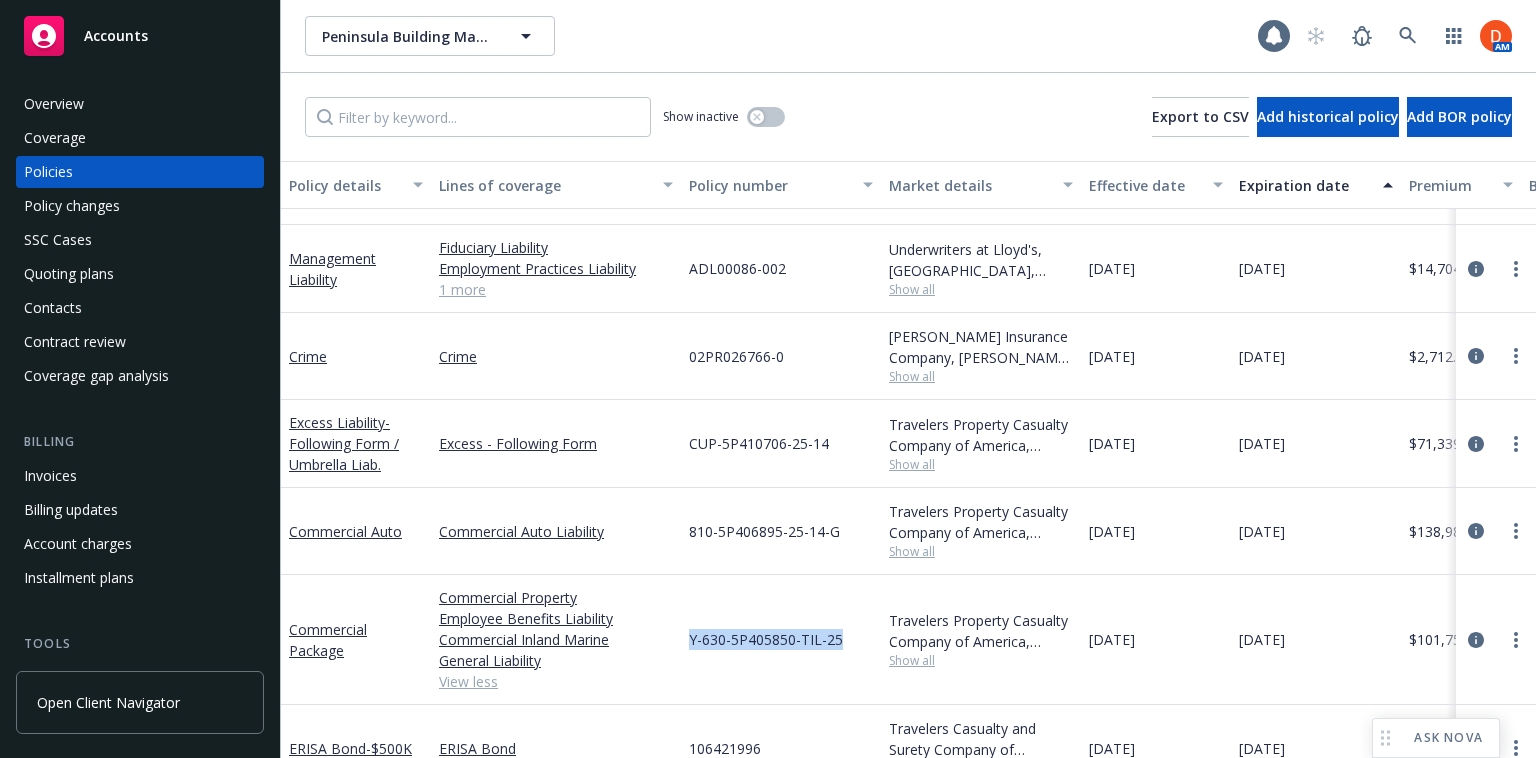drag, startPoint x: 690, startPoint y: 639, endPoint x: 838, endPoint y: 637, distance: 148.01352 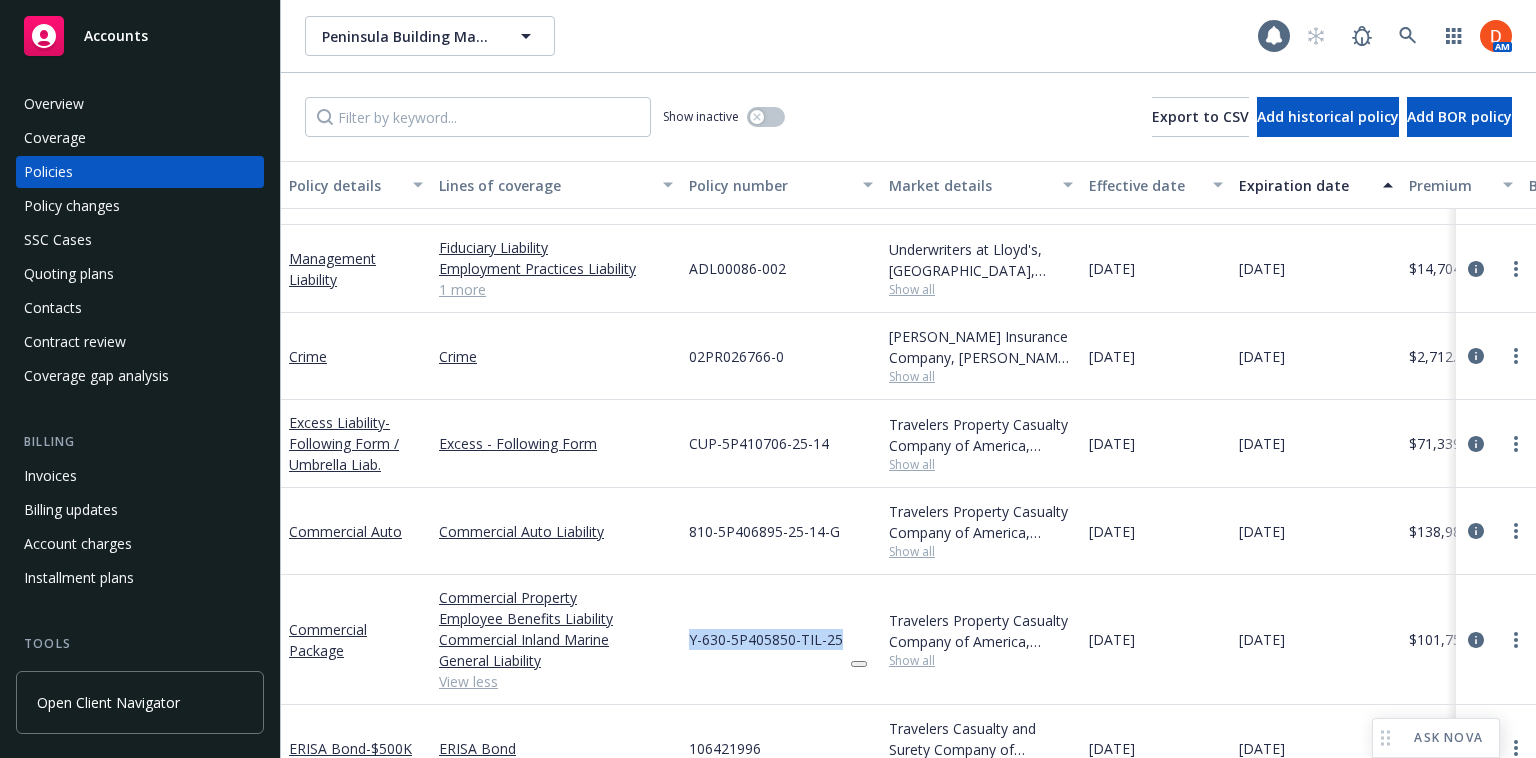 copy on "Y-630-5P405850-TIL-25" 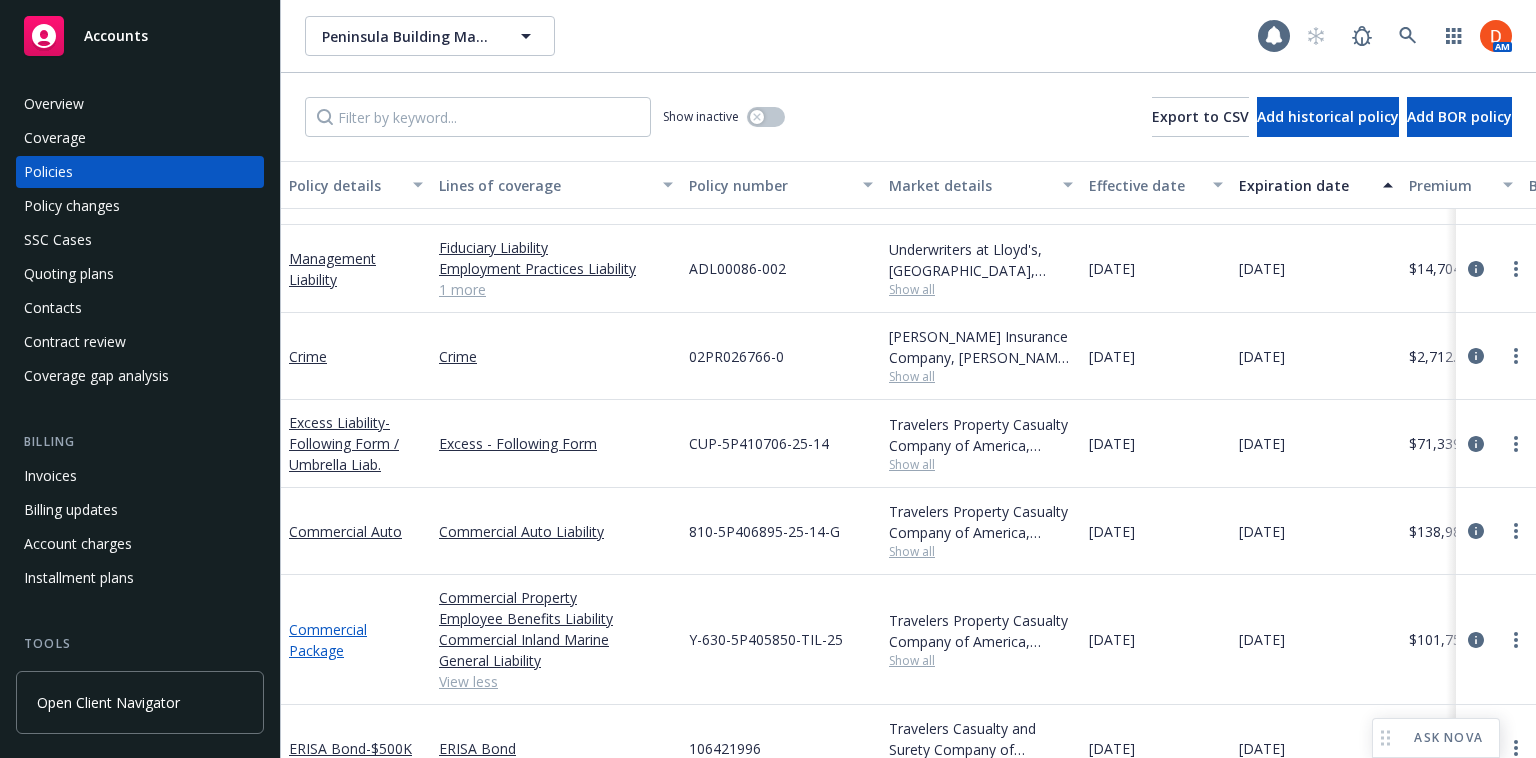click on "Commercial Package" at bounding box center (328, 640) 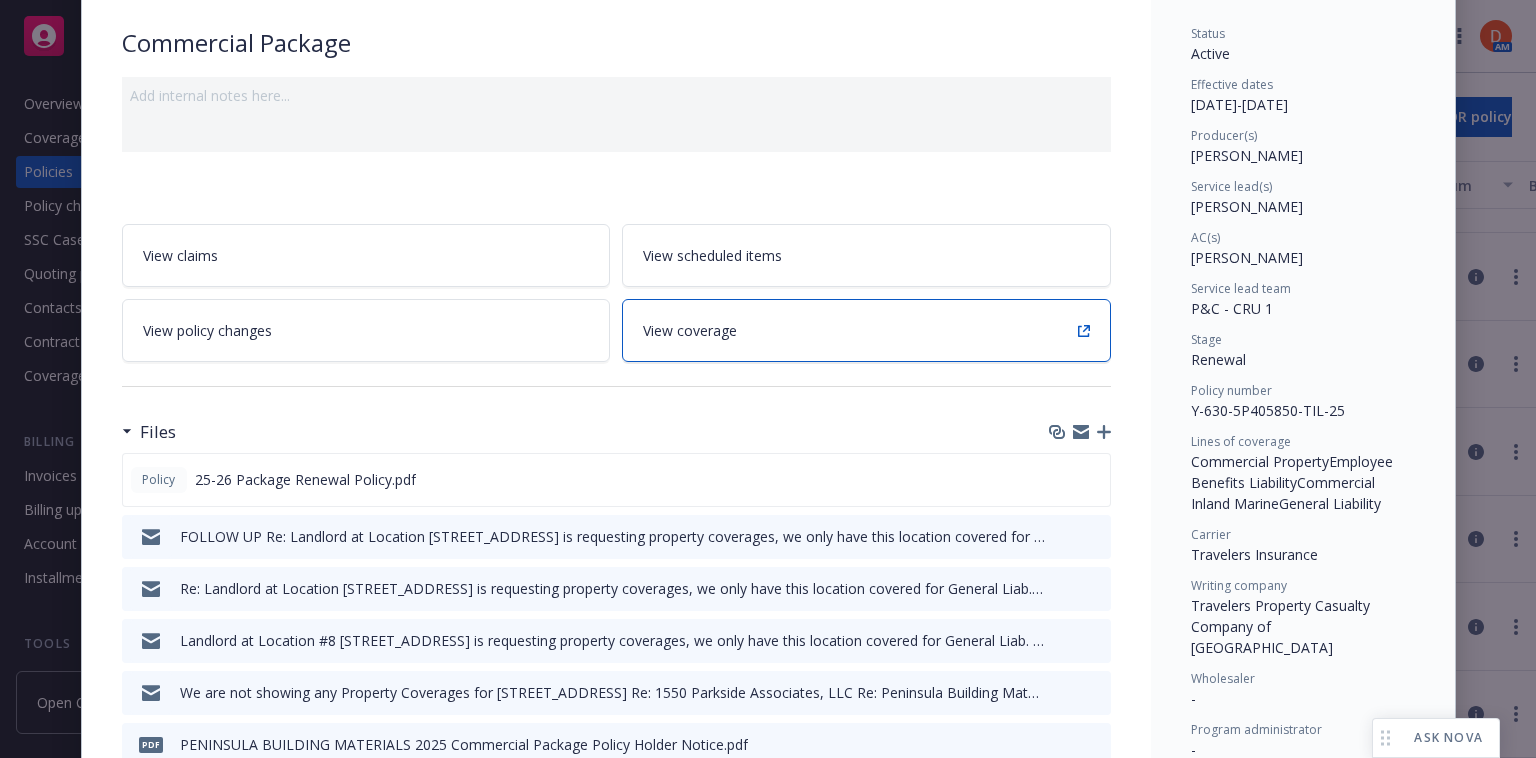 scroll, scrollTop: 162, scrollLeft: 0, axis: vertical 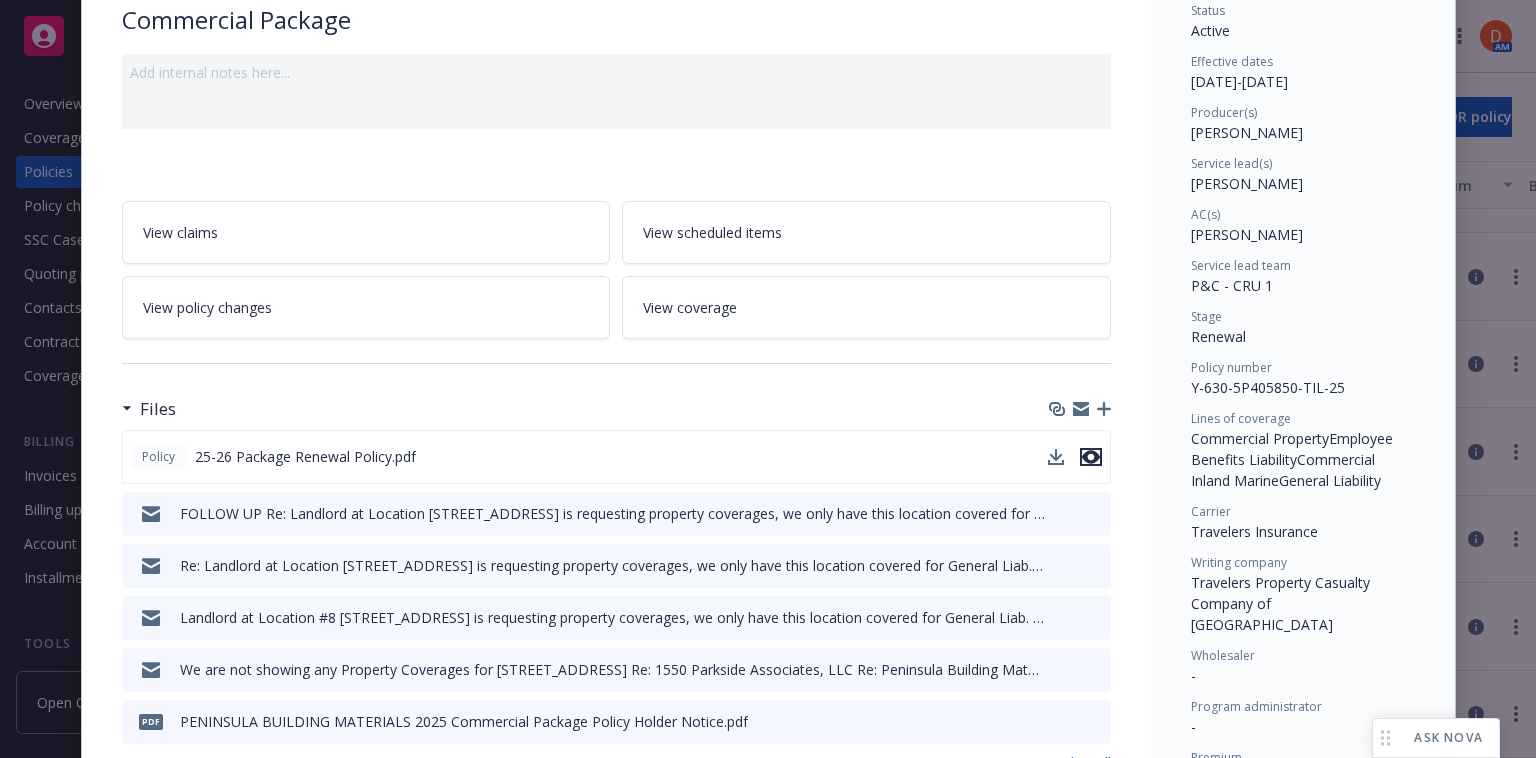 click 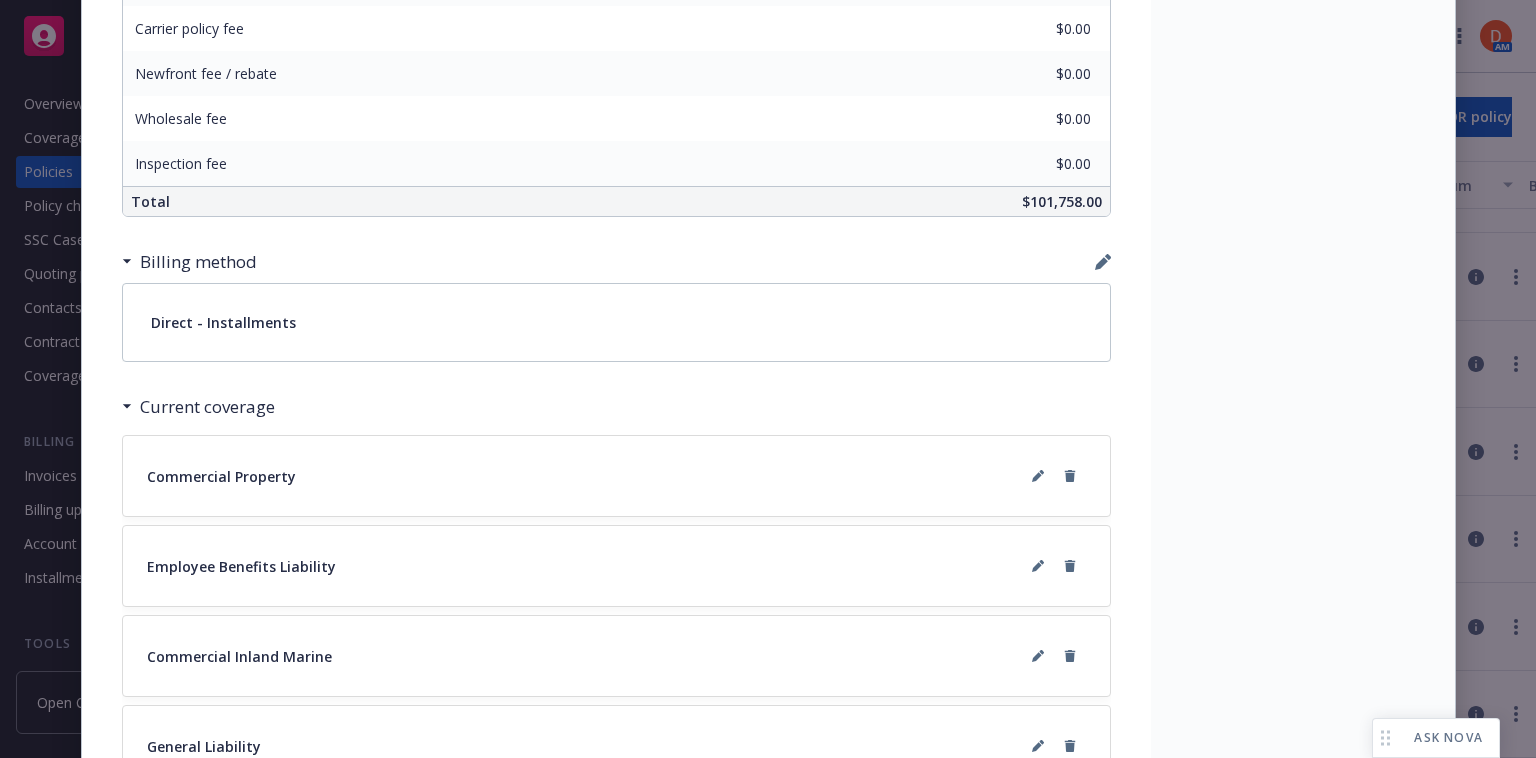 scroll, scrollTop: 1498, scrollLeft: 0, axis: vertical 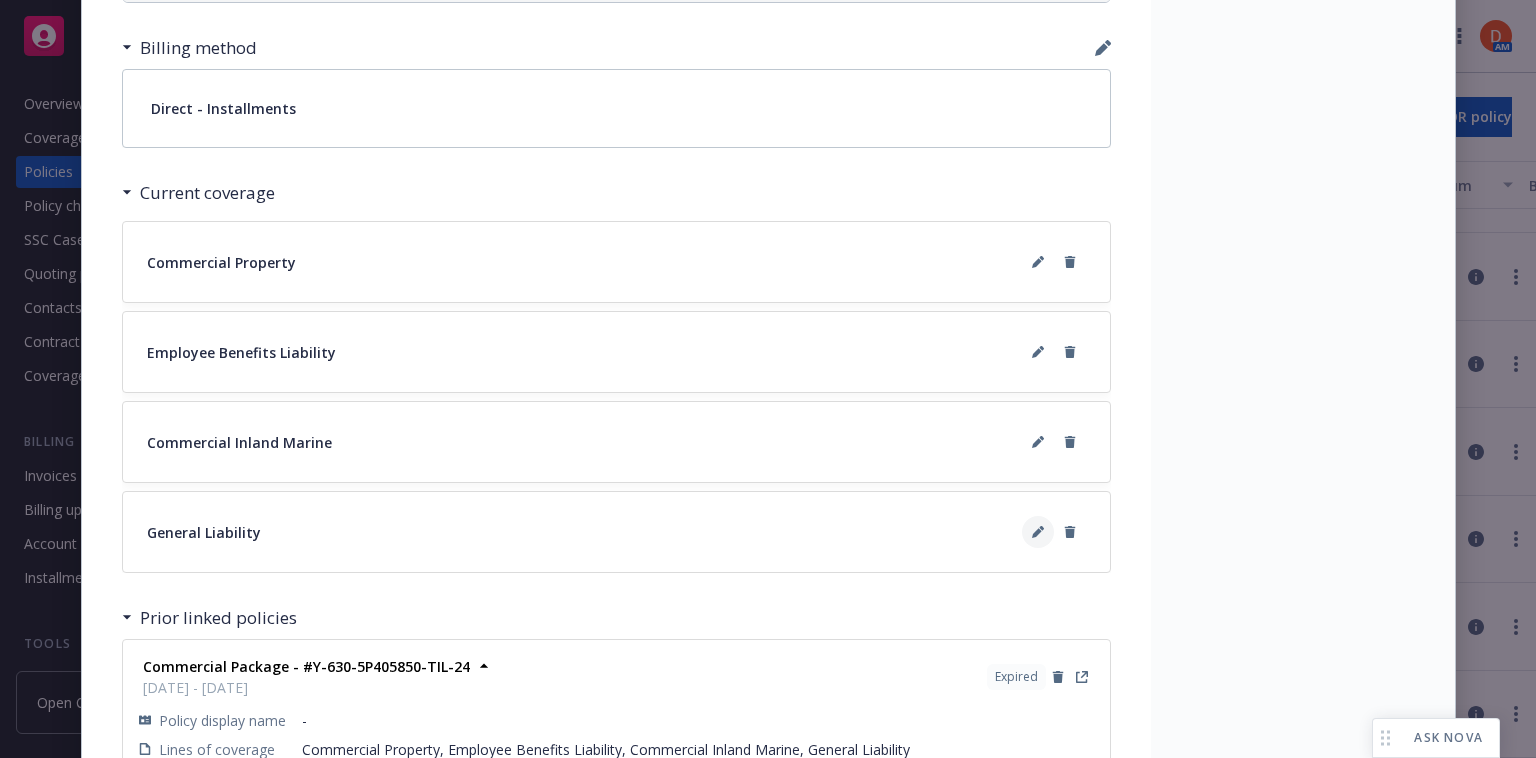 click at bounding box center (1038, 532) 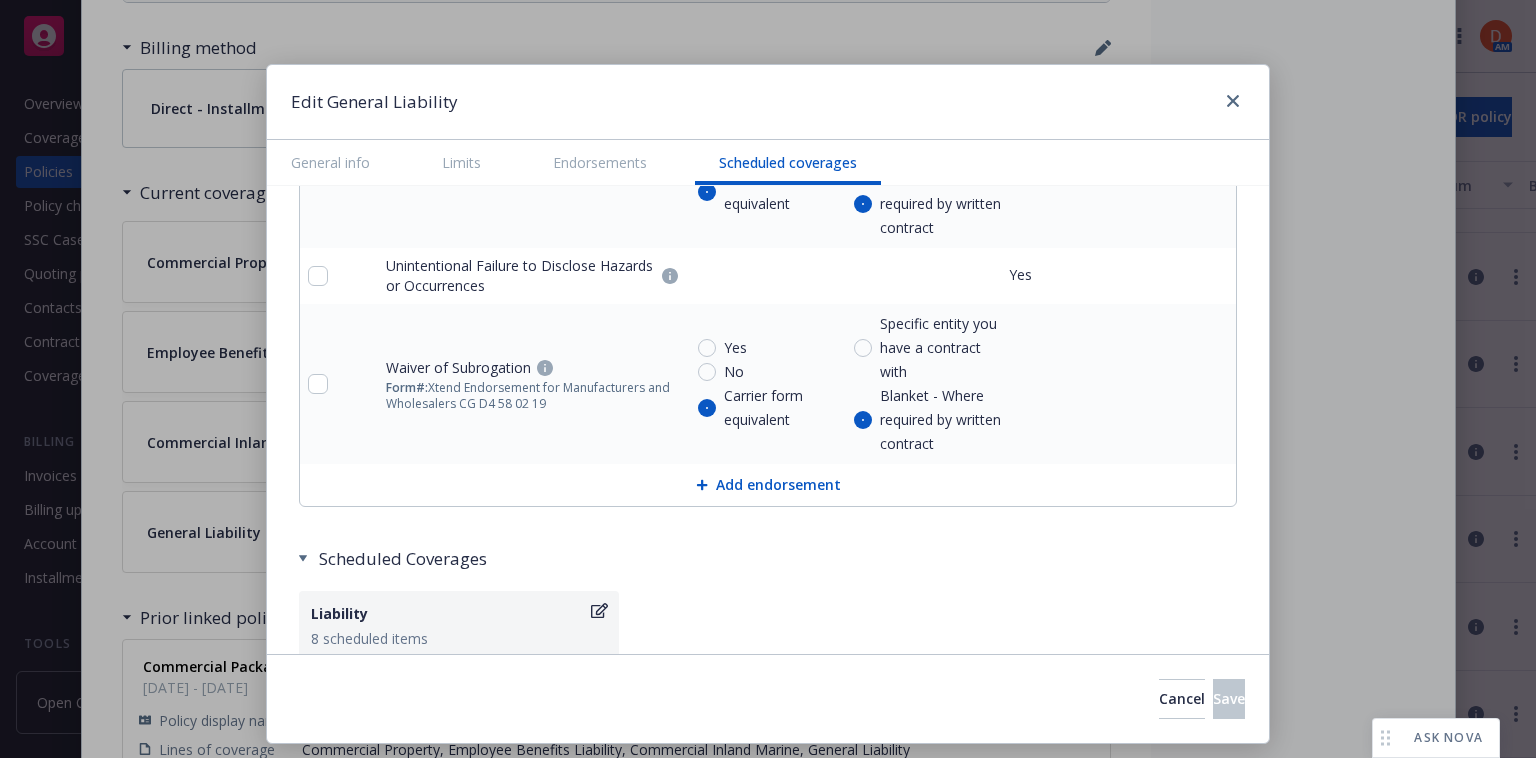 scroll, scrollTop: 6245, scrollLeft: 0, axis: vertical 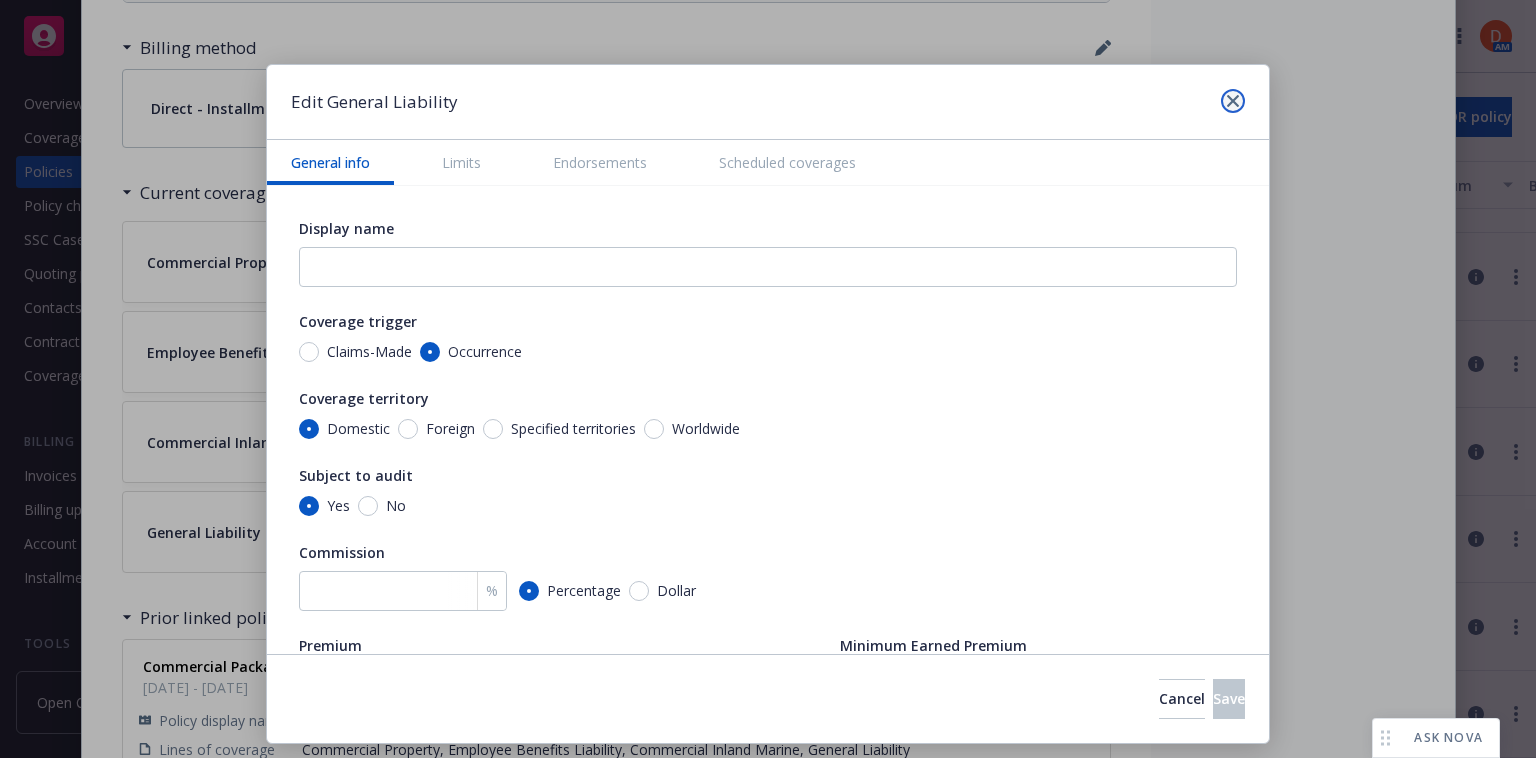 click 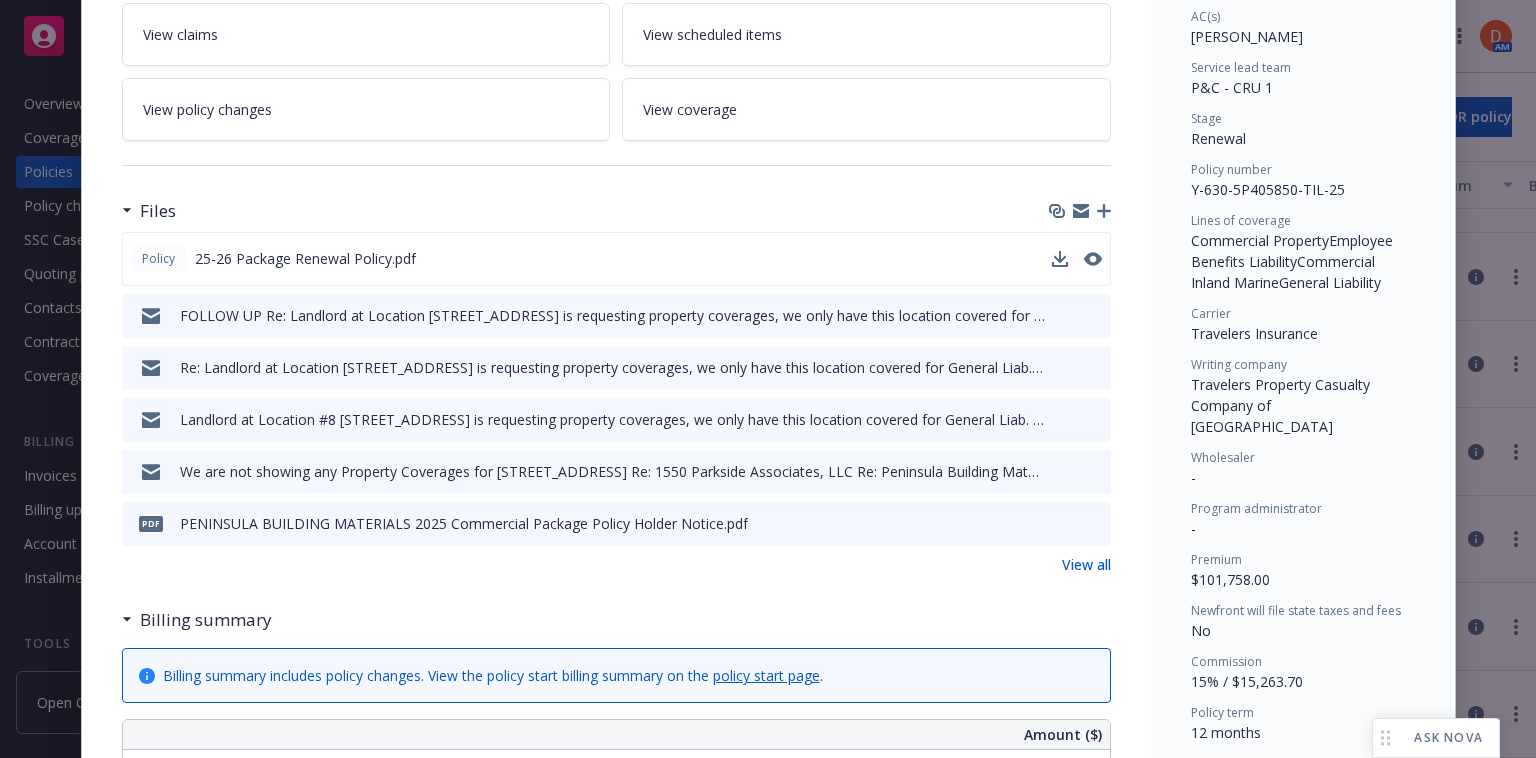 scroll, scrollTop: 0, scrollLeft: 0, axis: both 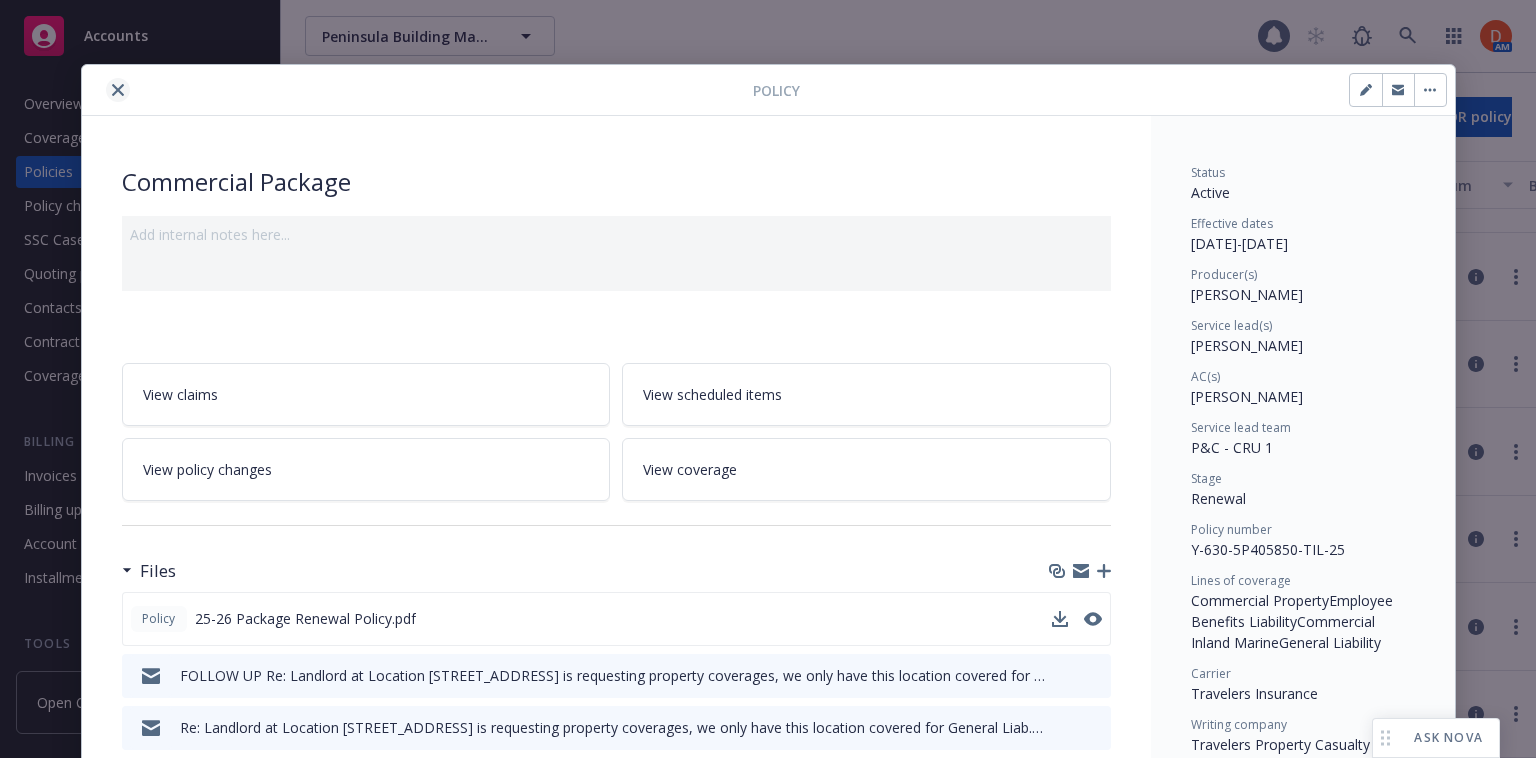 click 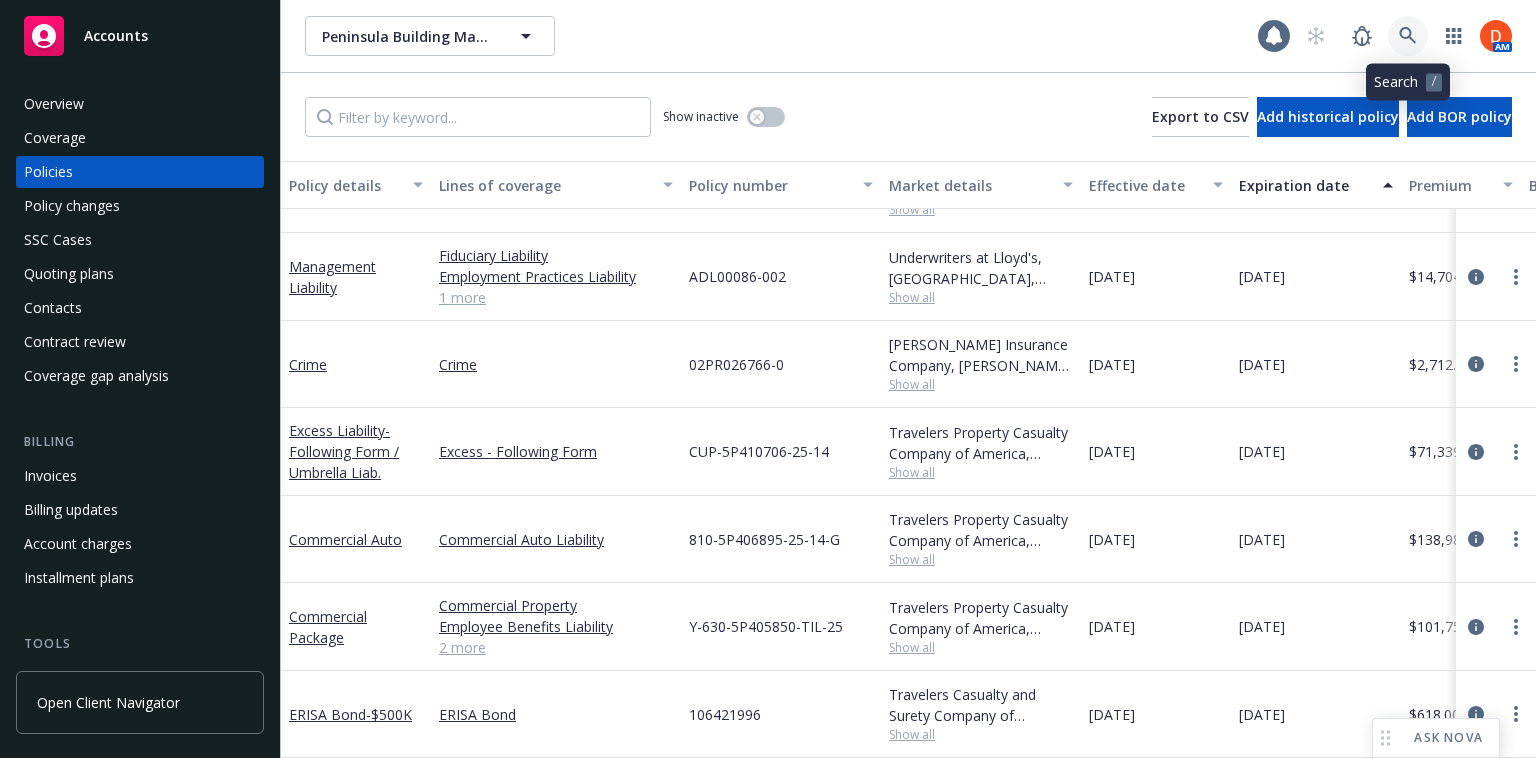 click at bounding box center (1408, 36) 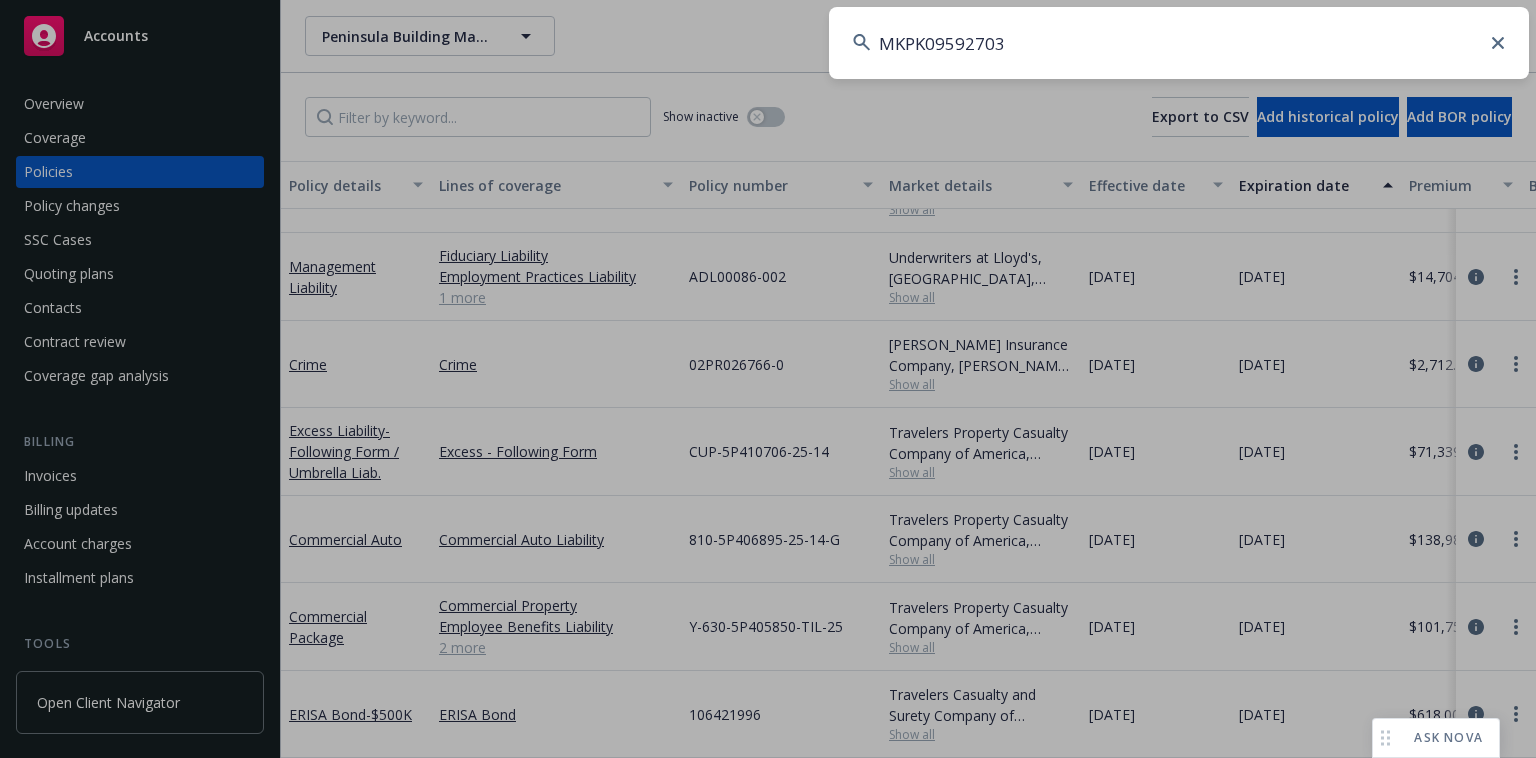 type on "MKPK09592703" 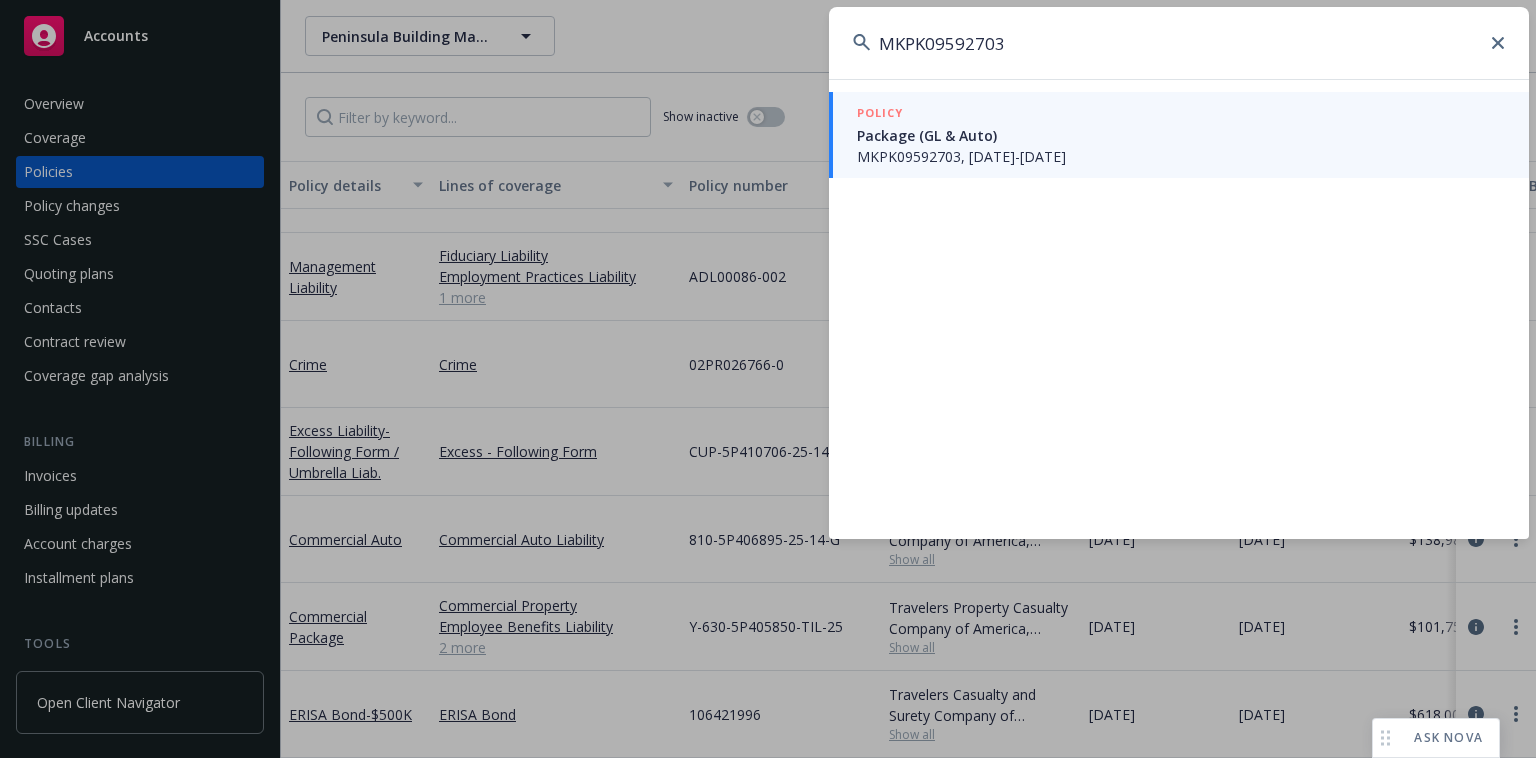 click on "Package (GL & Auto)" at bounding box center [1181, 135] 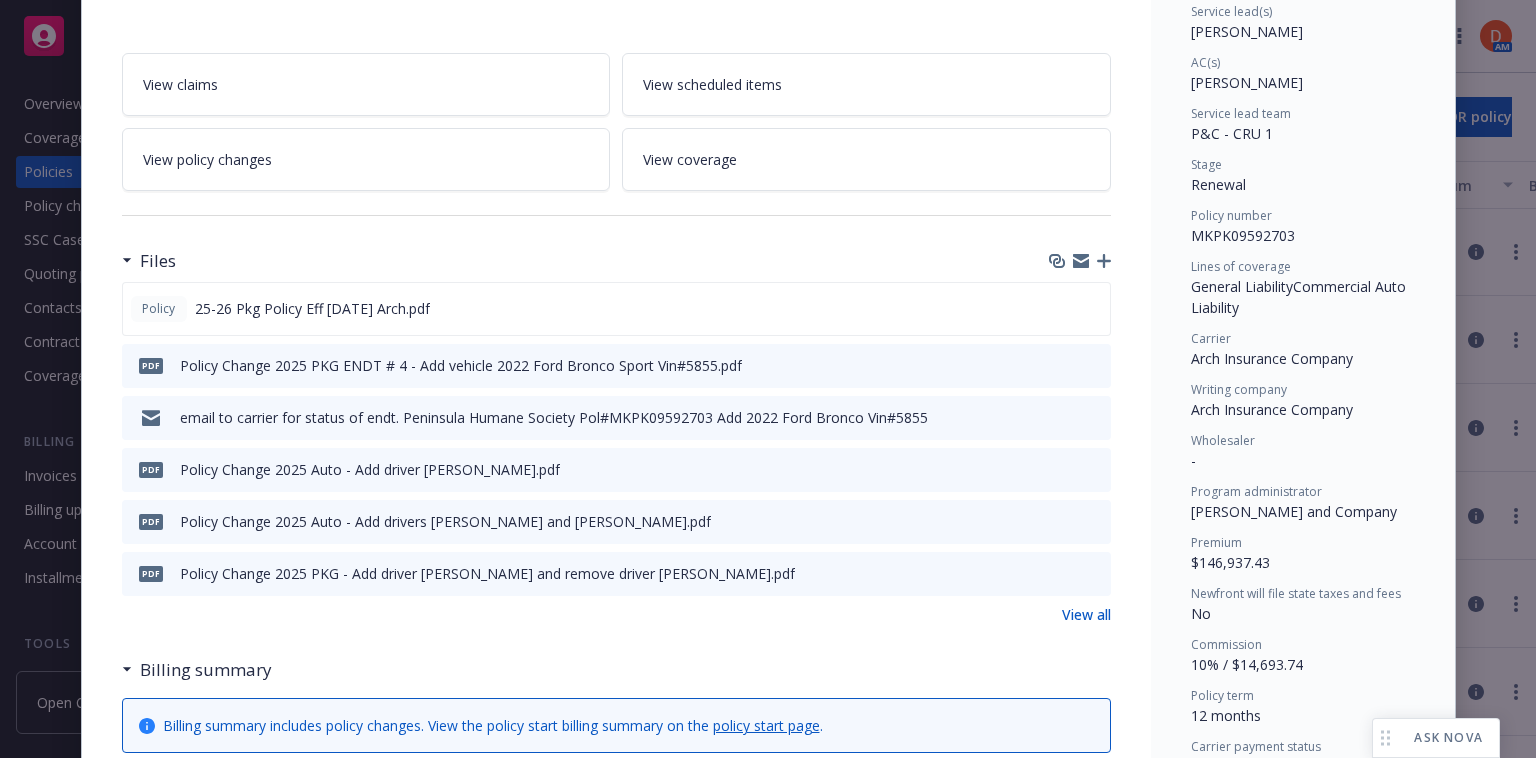 scroll, scrollTop: 336, scrollLeft: 0, axis: vertical 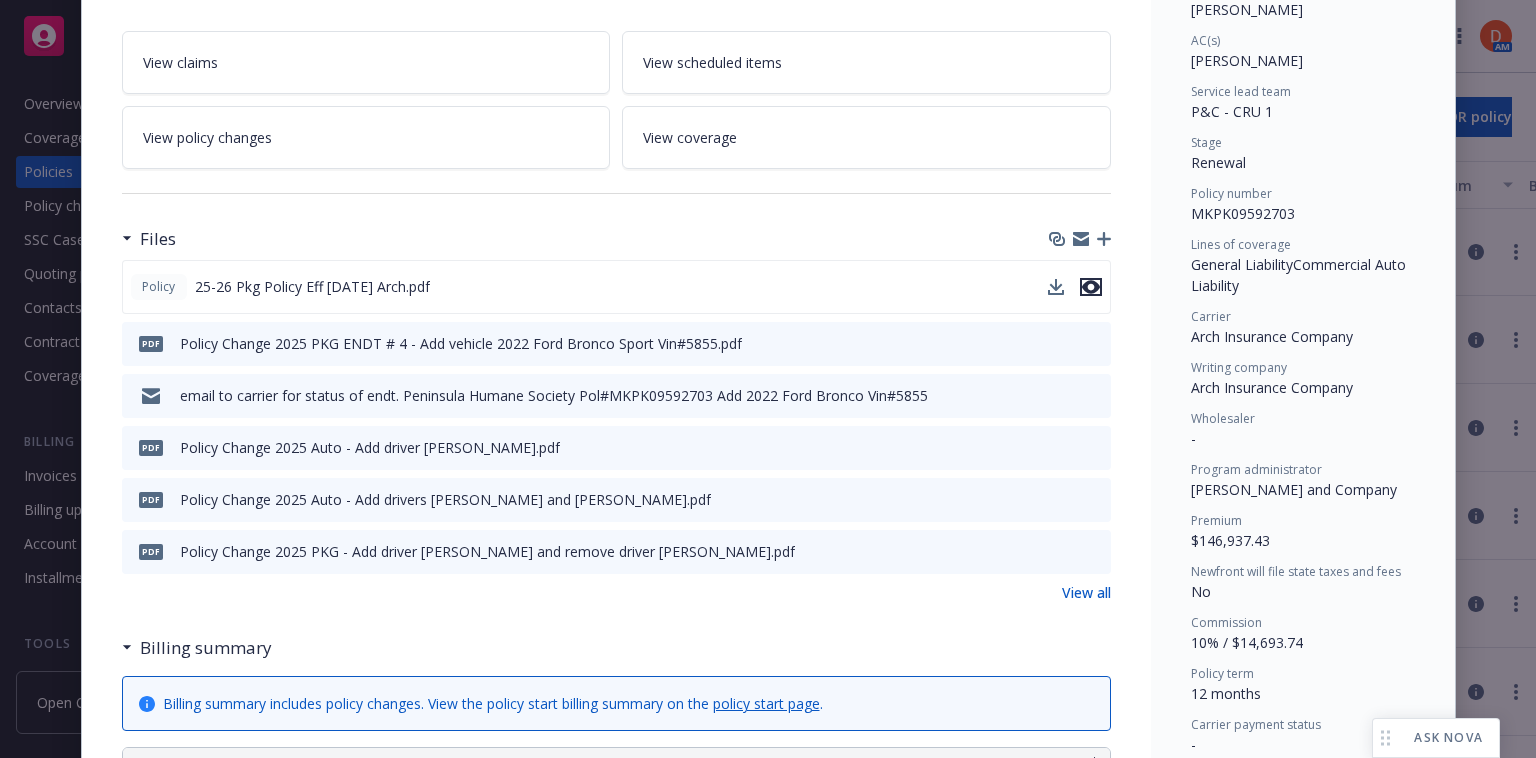 click 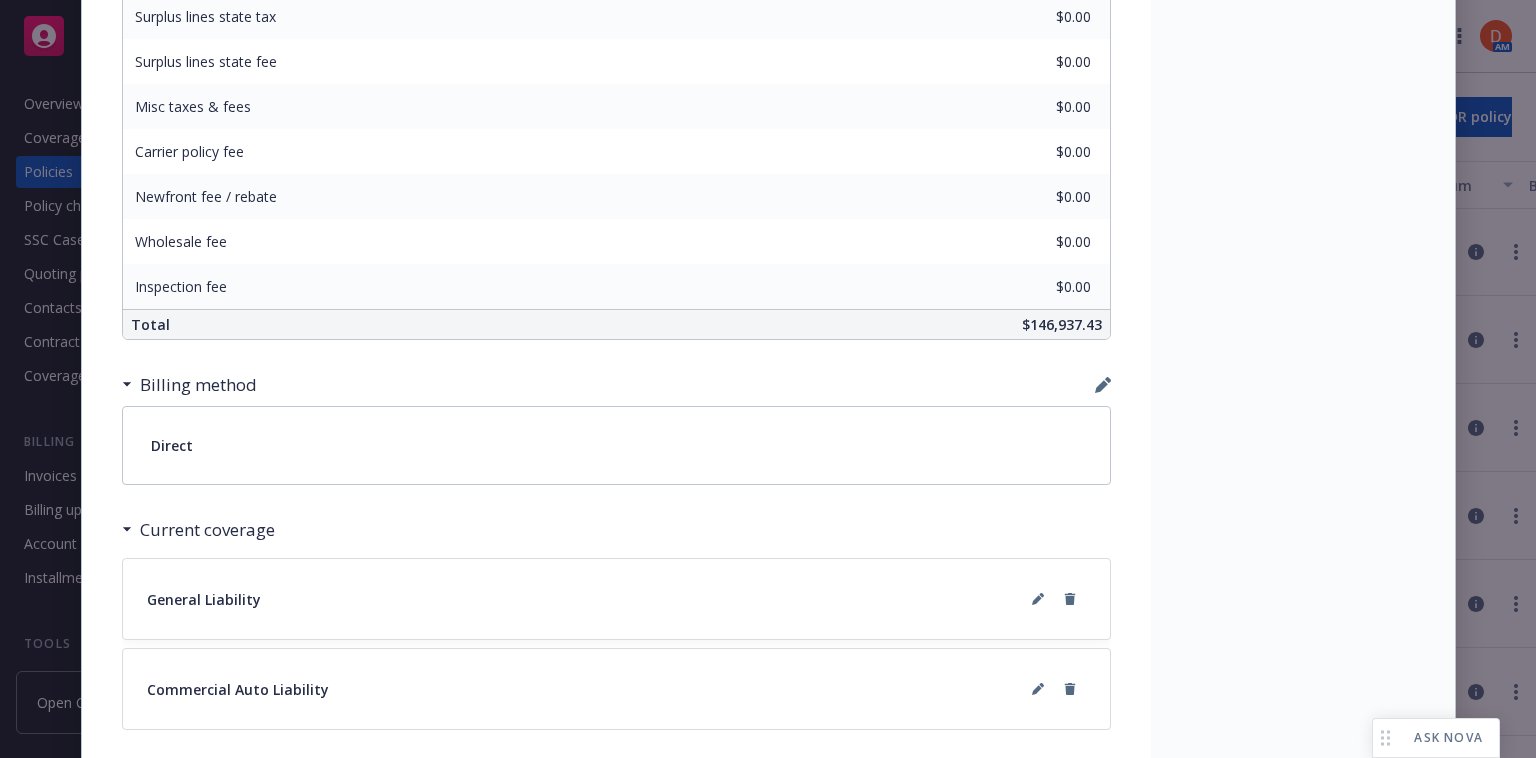 scroll, scrollTop: 1413, scrollLeft: 0, axis: vertical 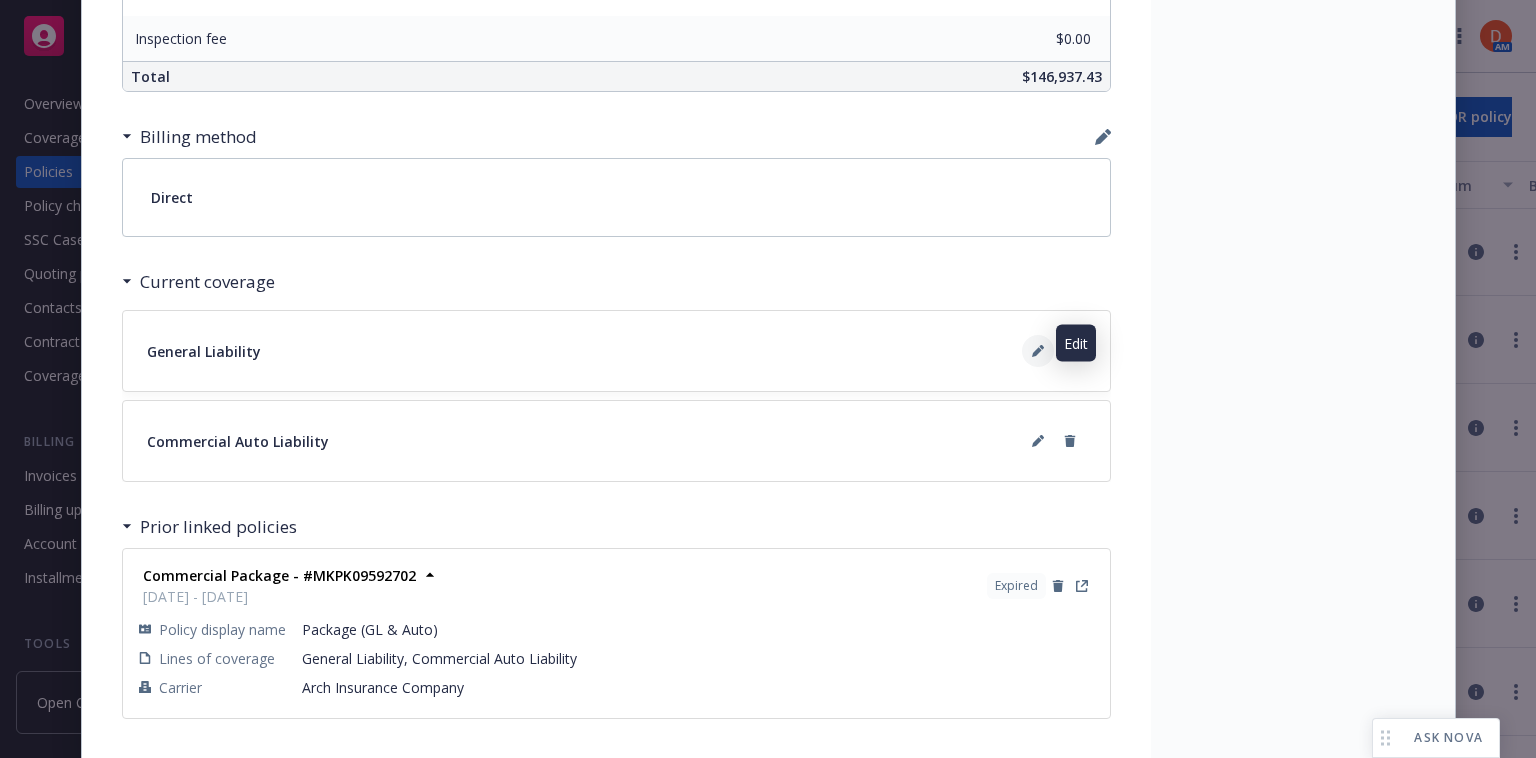 click at bounding box center (1038, 351) 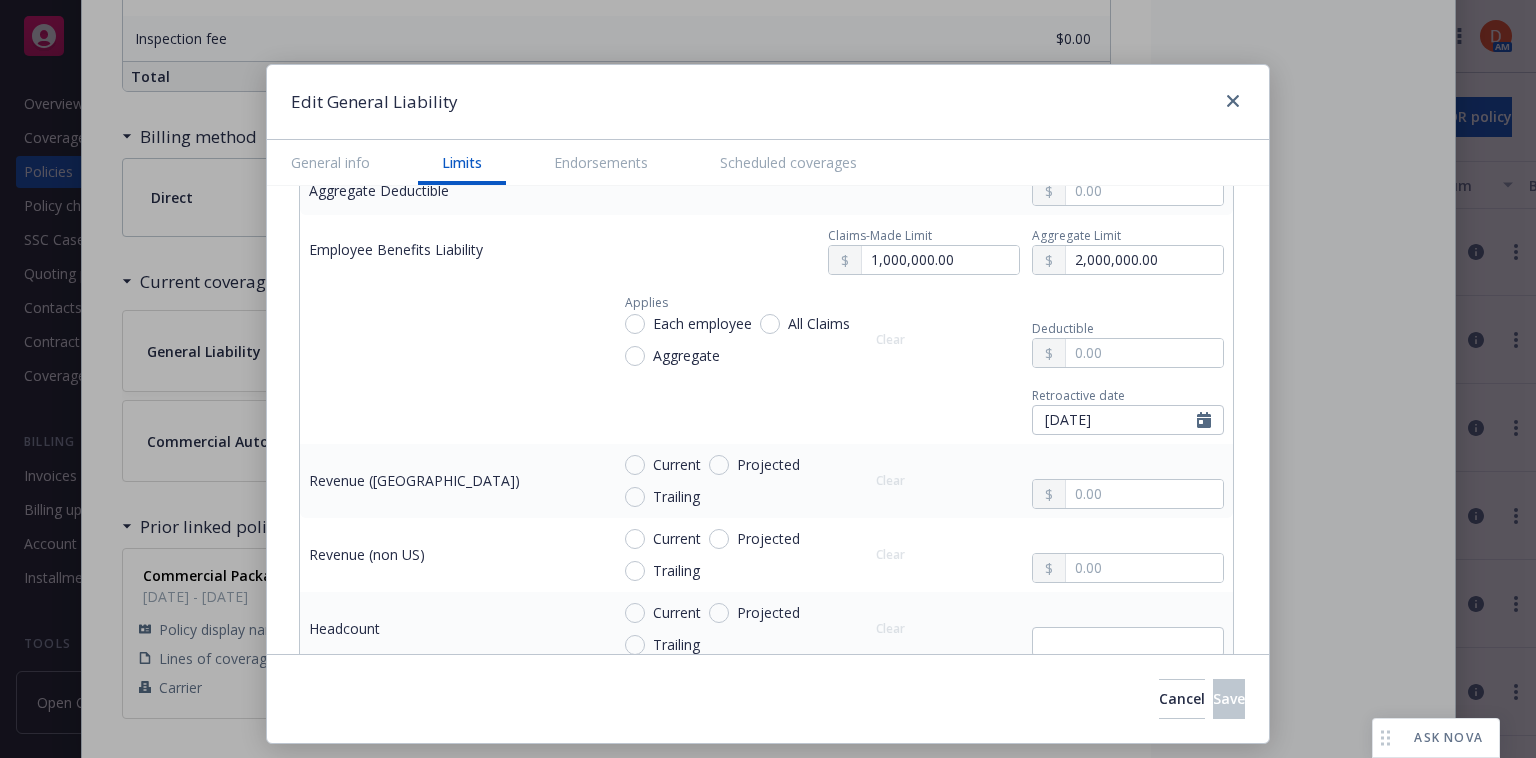 scroll, scrollTop: 1181, scrollLeft: 0, axis: vertical 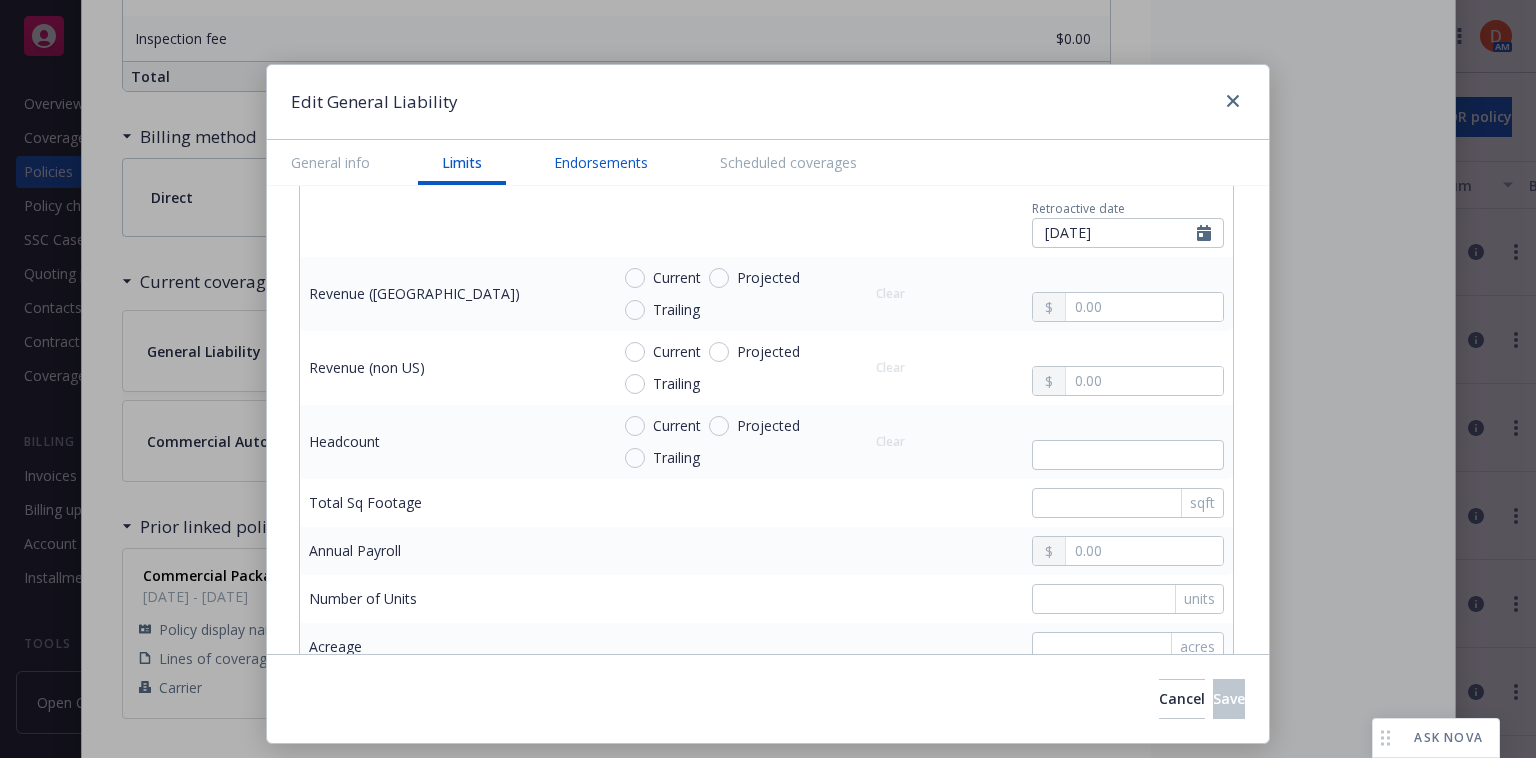 click on "Endorsements" at bounding box center (601, 162) 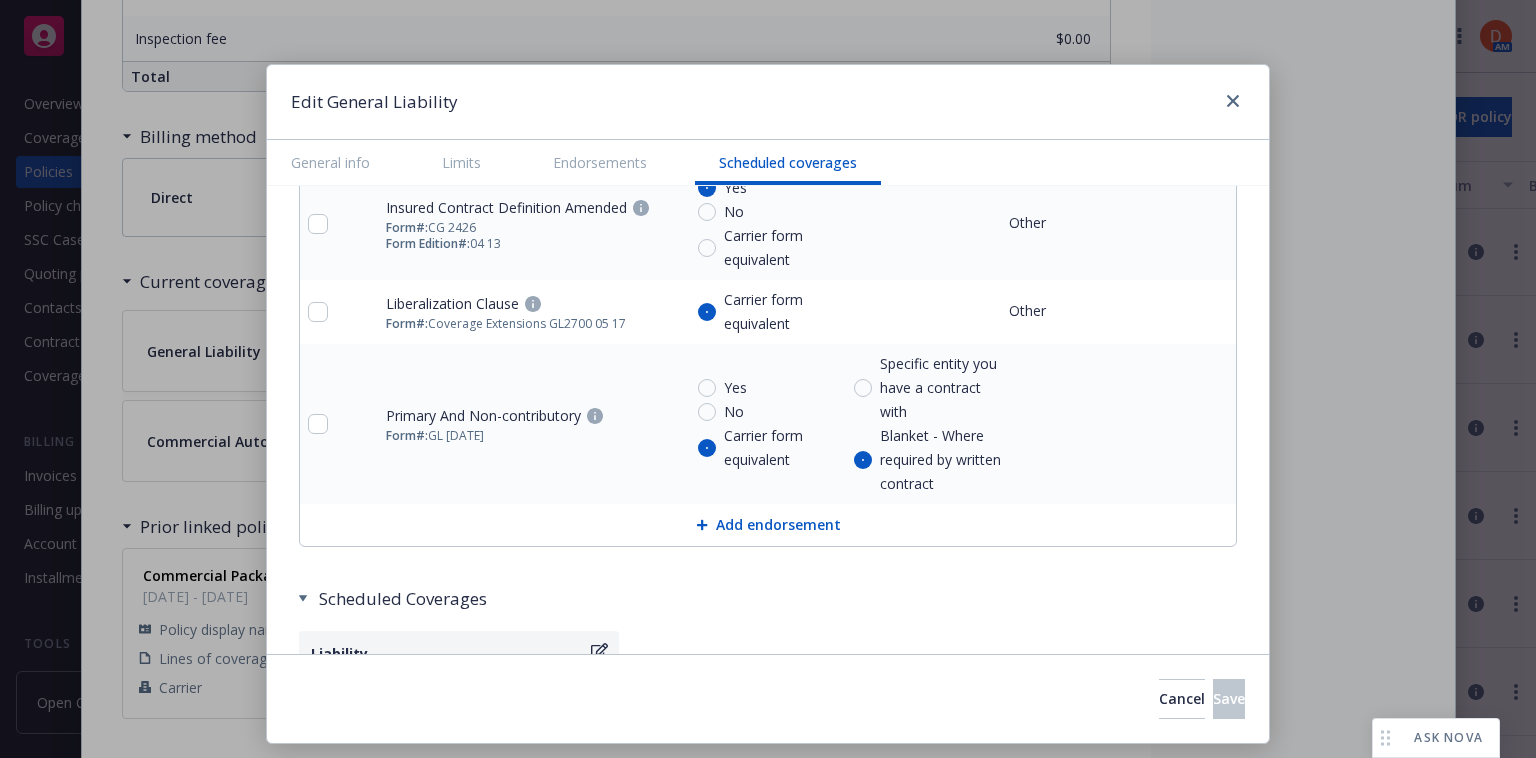 scroll, scrollTop: 3576, scrollLeft: 0, axis: vertical 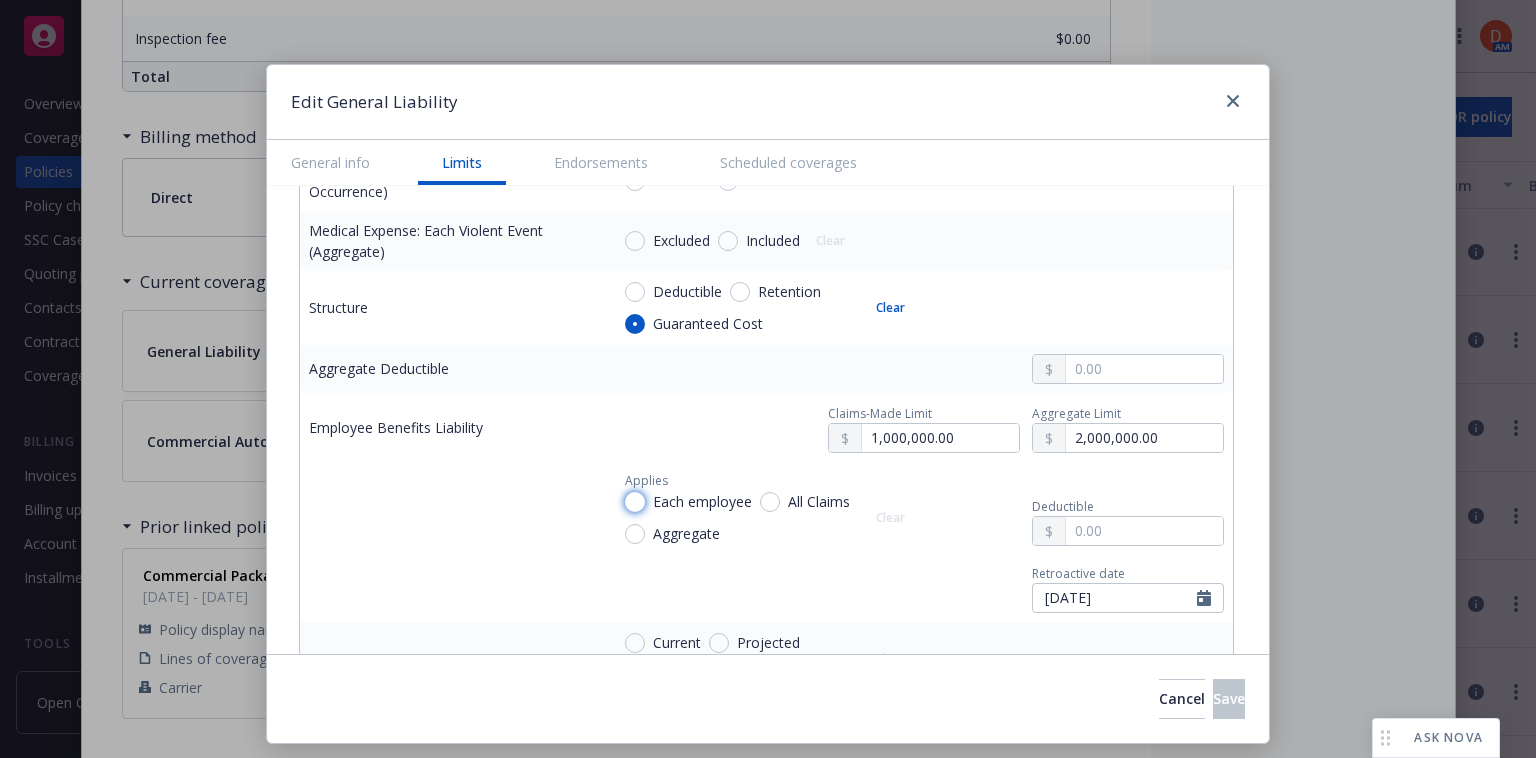 click on "Each employee" at bounding box center (635, 502) 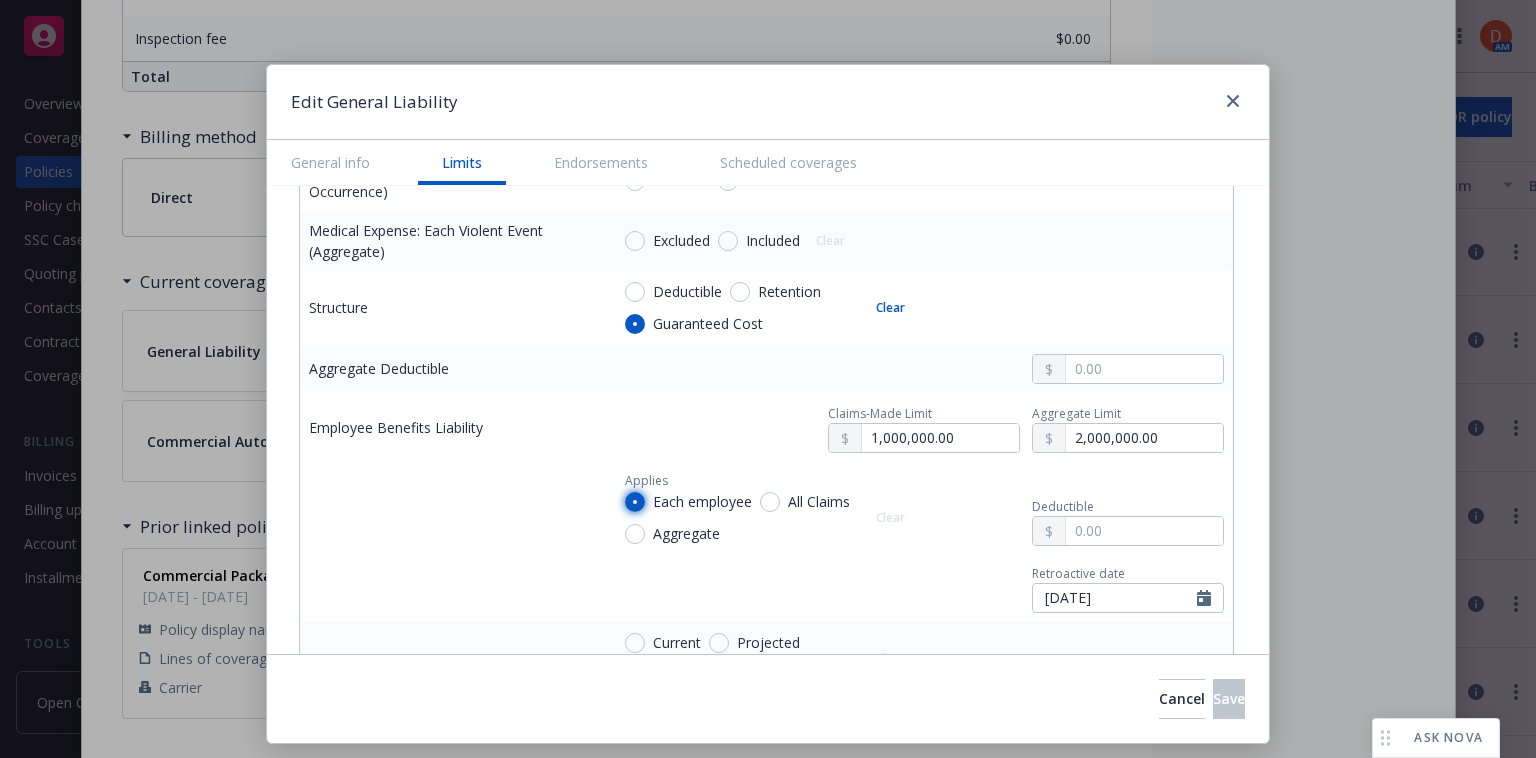radio on "true" 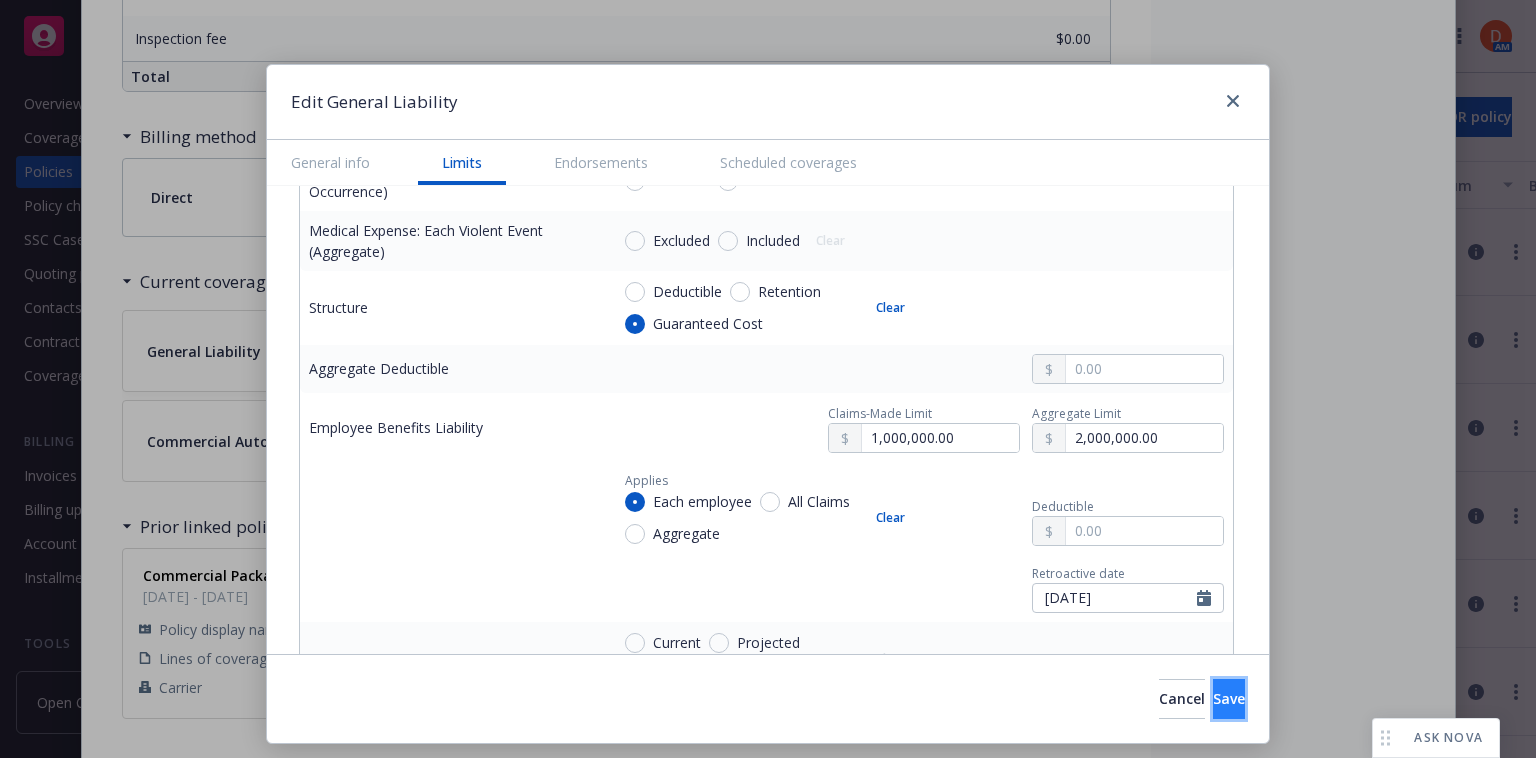 click on "Save" at bounding box center [1229, 698] 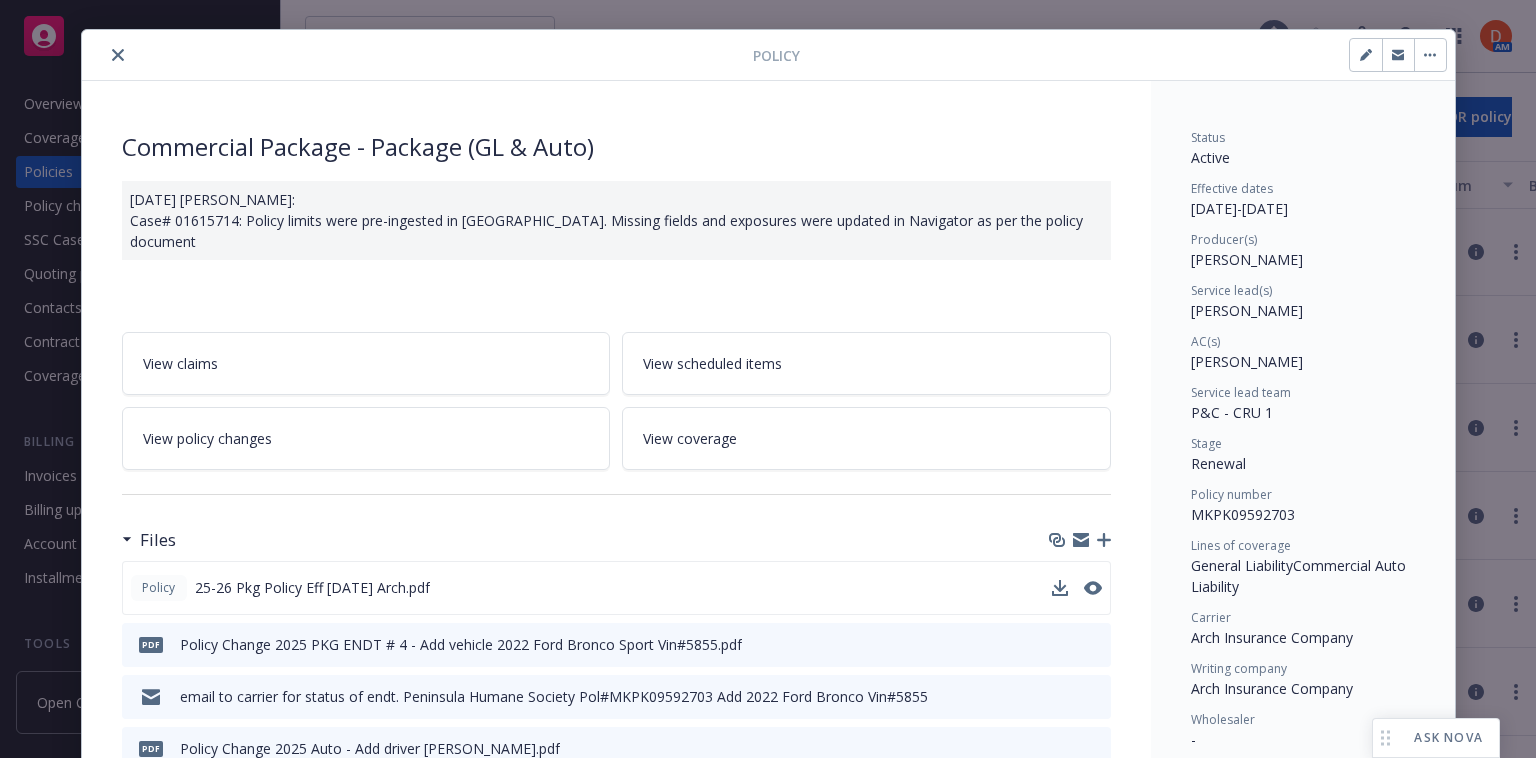 scroll, scrollTop: 0, scrollLeft: 0, axis: both 